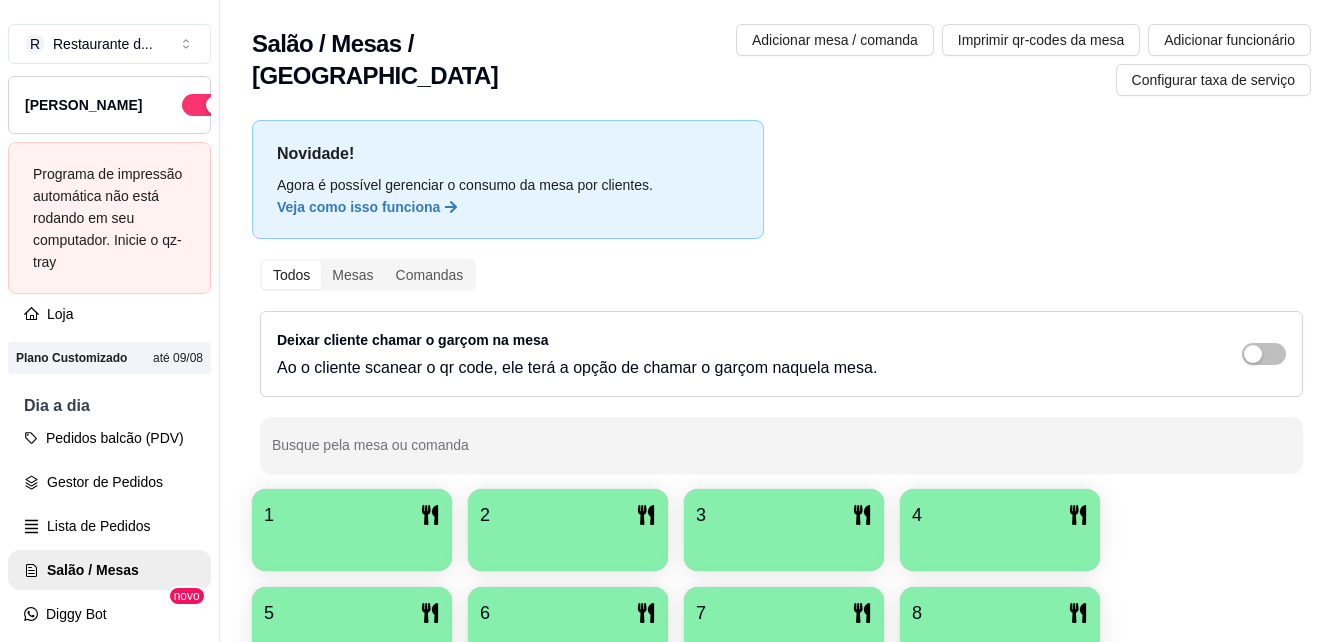 scroll, scrollTop: 0, scrollLeft: 0, axis: both 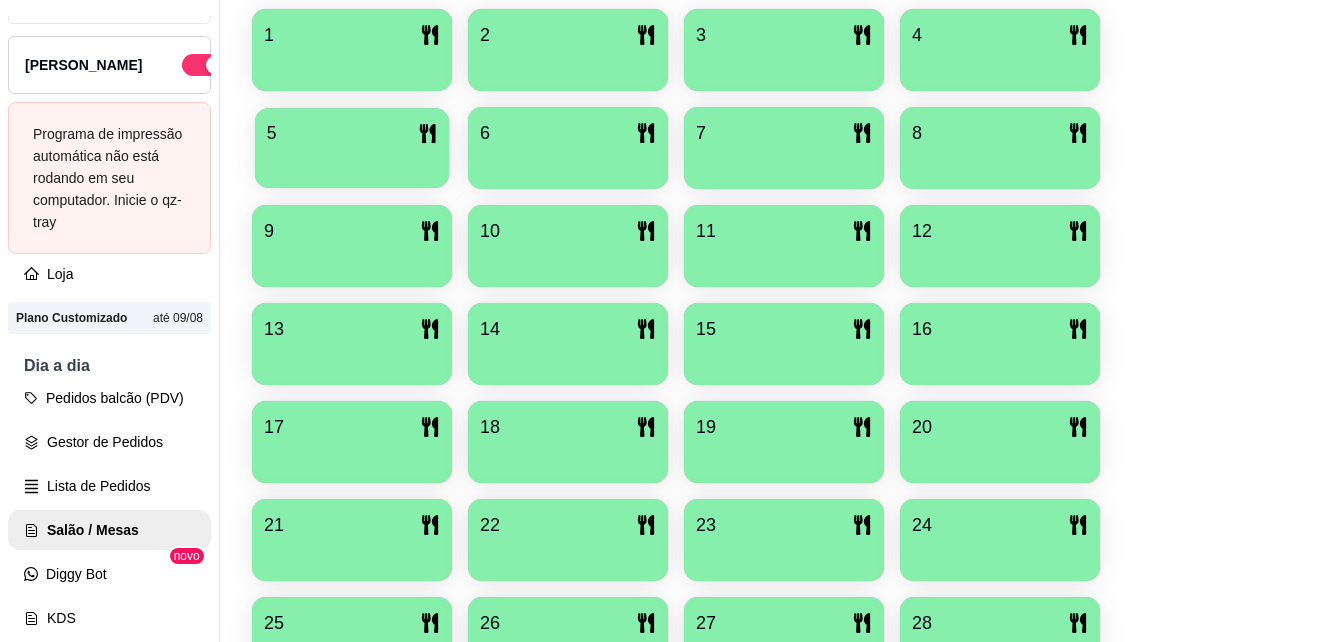click at bounding box center [352, 161] 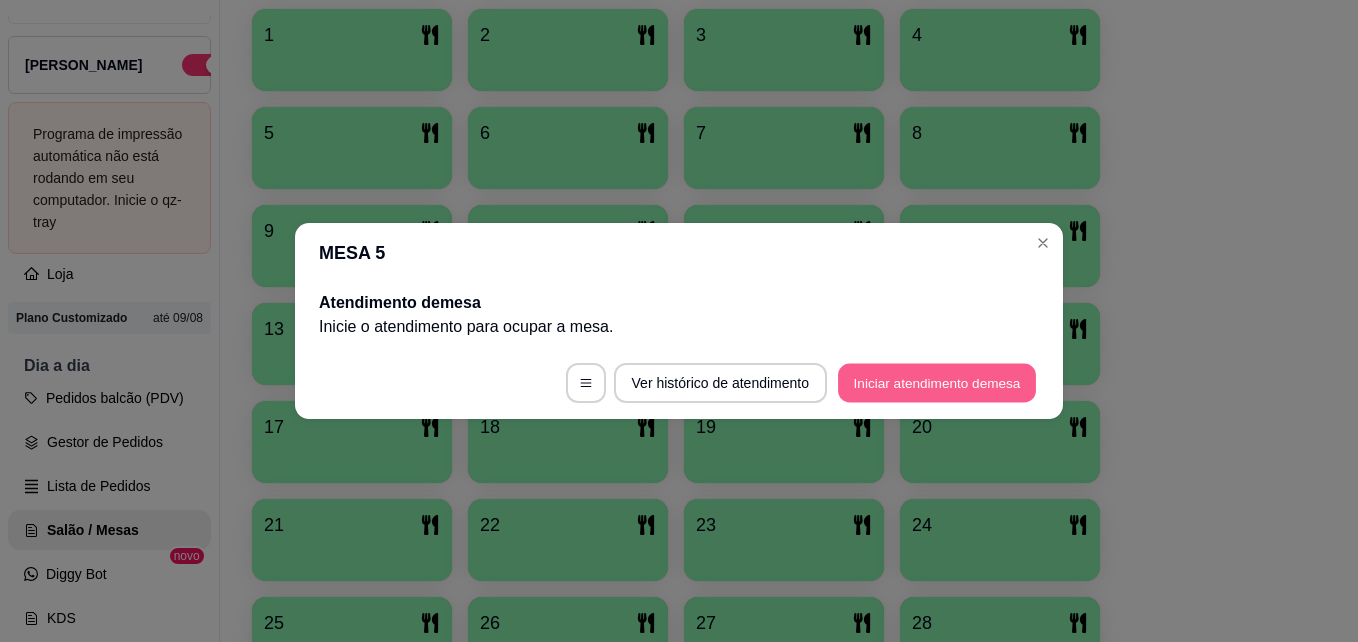 click on "Iniciar atendimento de  mesa" at bounding box center (937, 383) 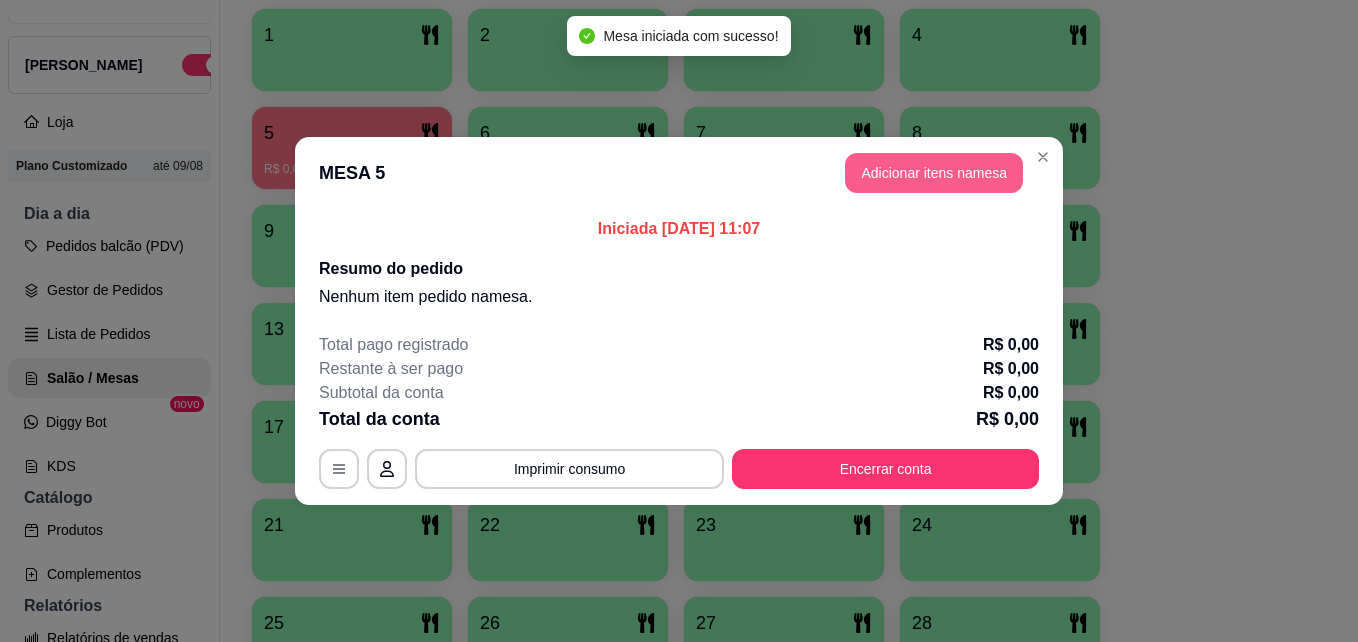 click on "Adicionar itens na  mesa" at bounding box center (934, 173) 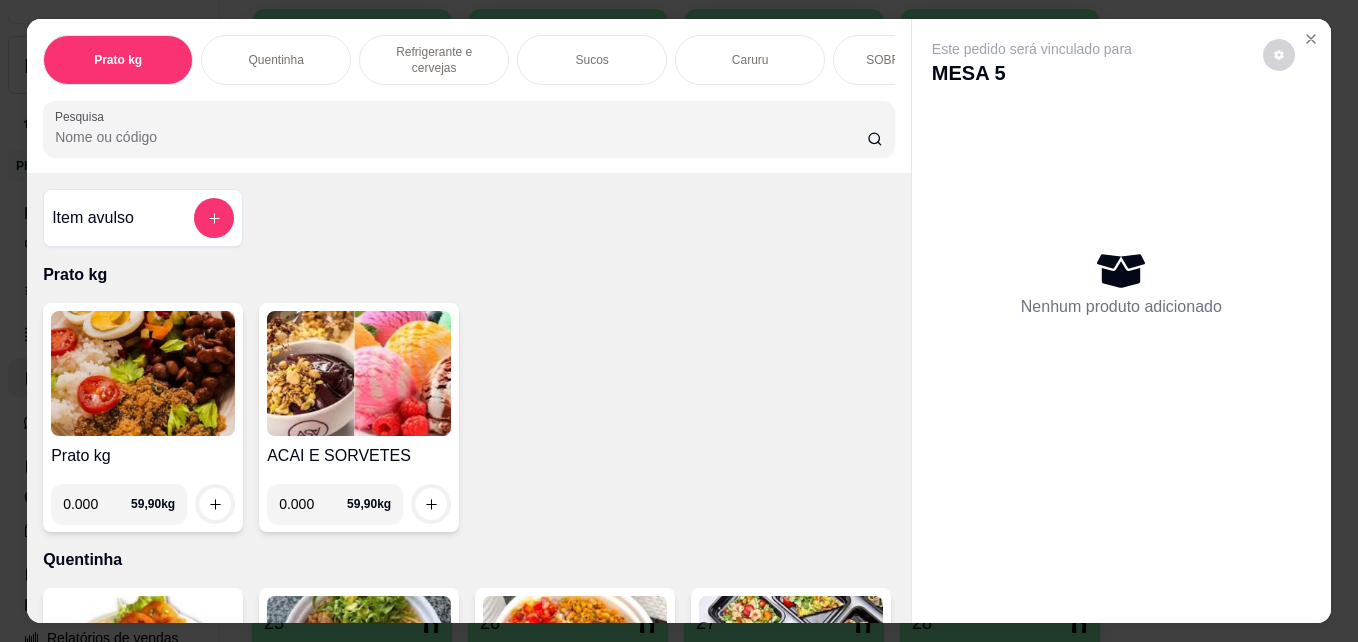 click on "0.000" at bounding box center [97, 504] 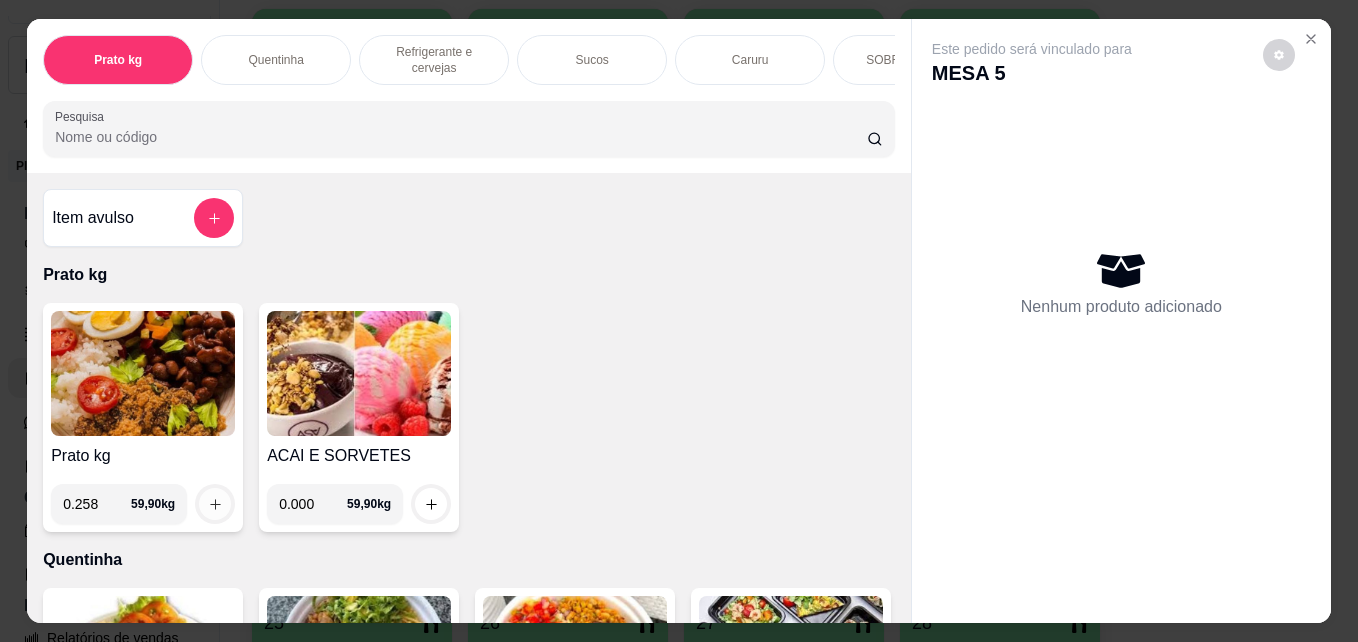 type on "0.258" 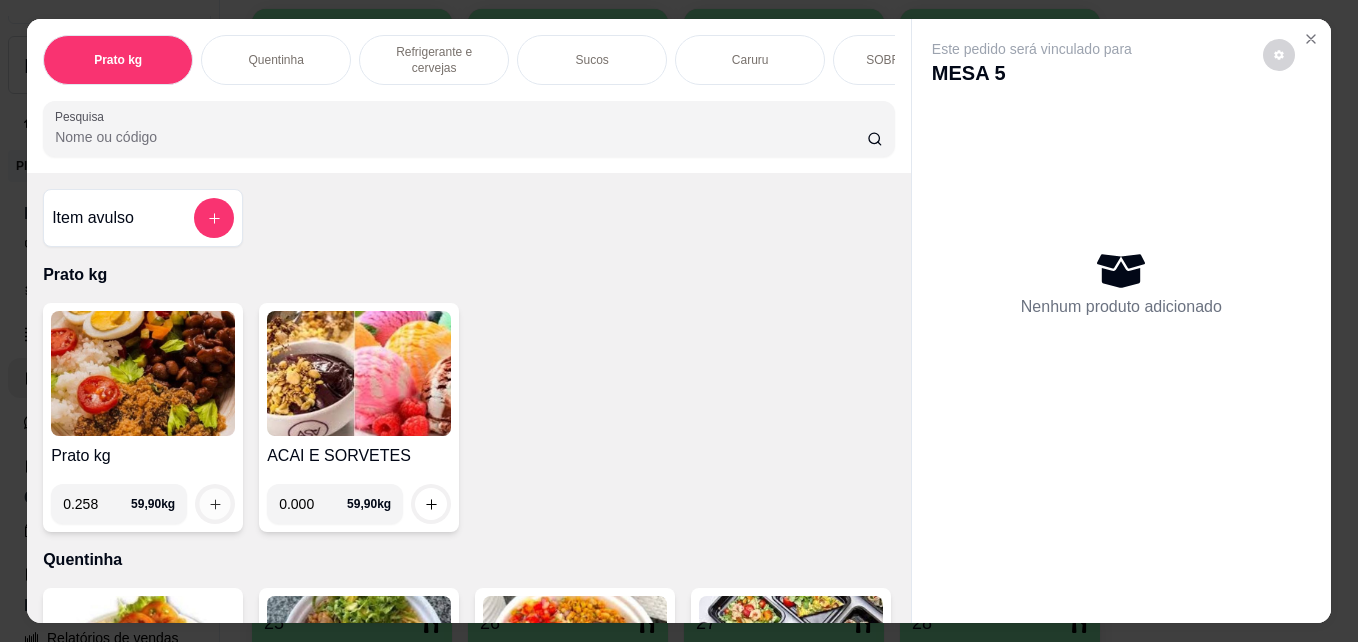click at bounding box center [215, 504] 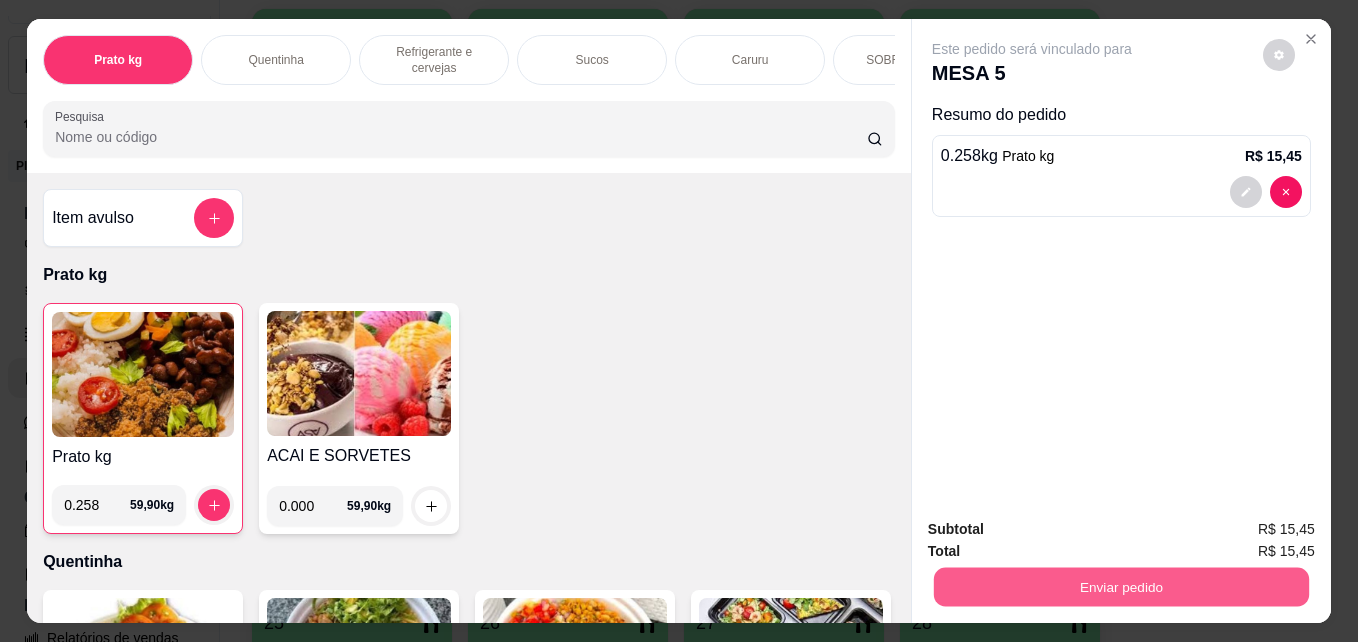 click on "Enviar pedido" at bounding box center [1121, 586] 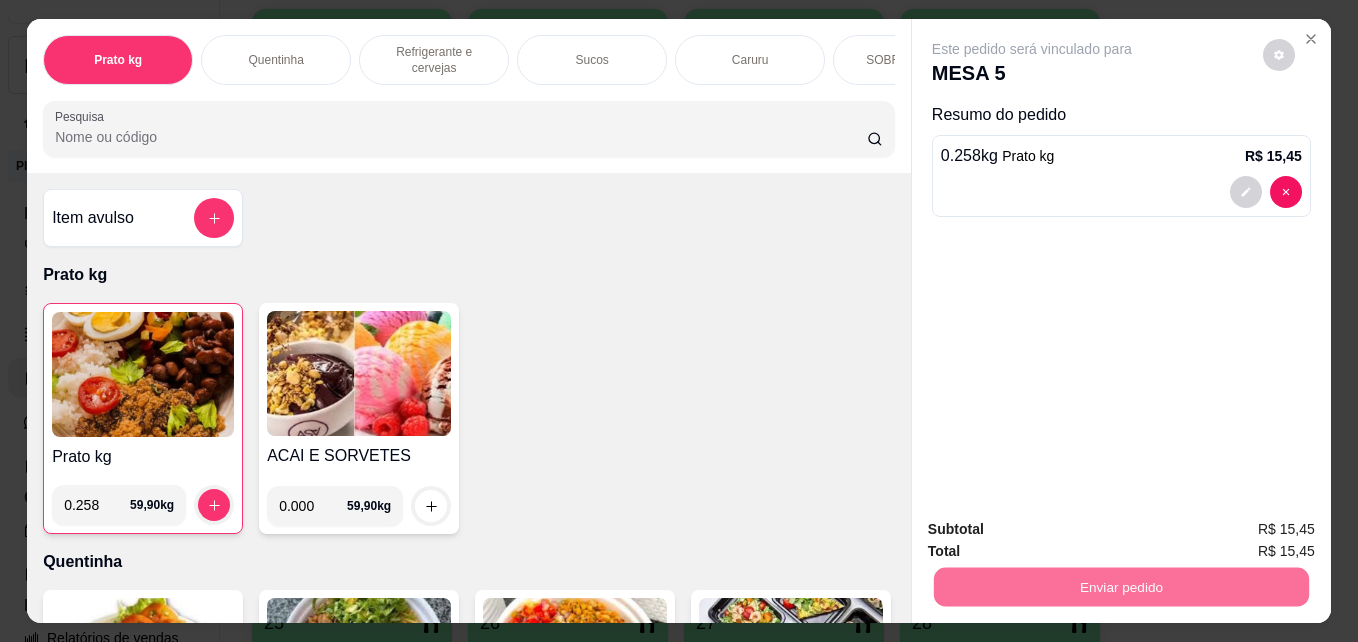 click on "Não registrar e enviar pedido" at bounding box center [1055, 529] 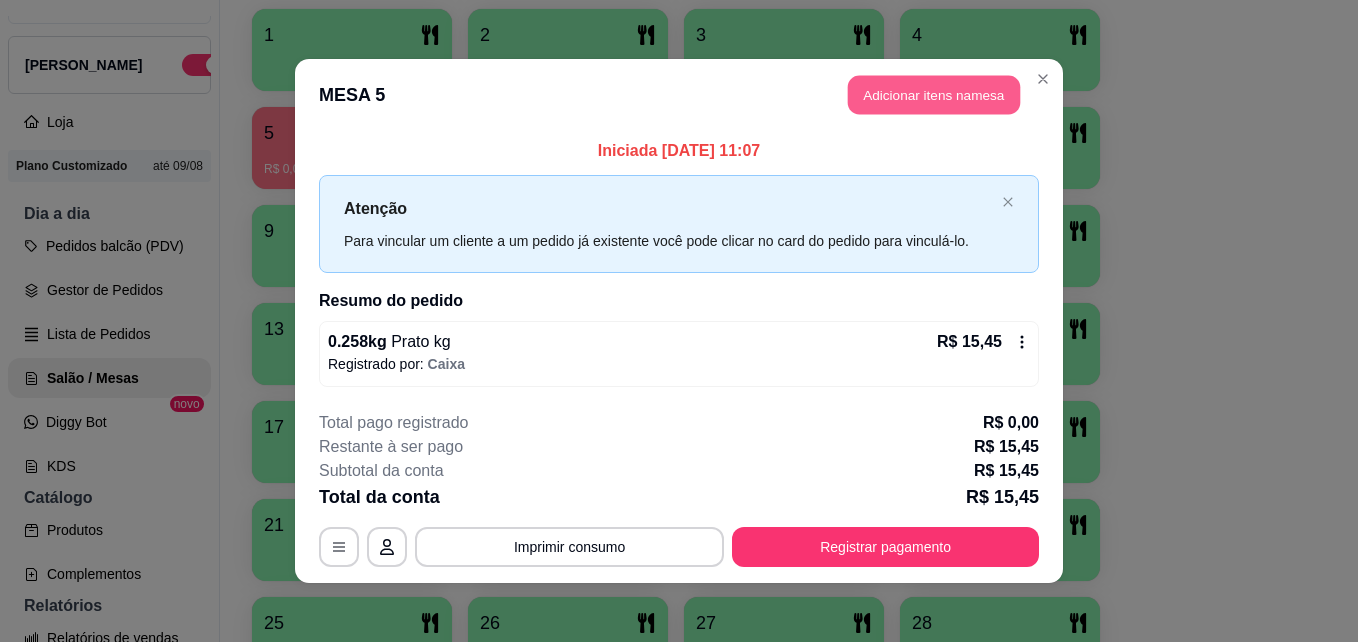 click on "Adicionar itens na  mesa" at bounding box center (934, 95) 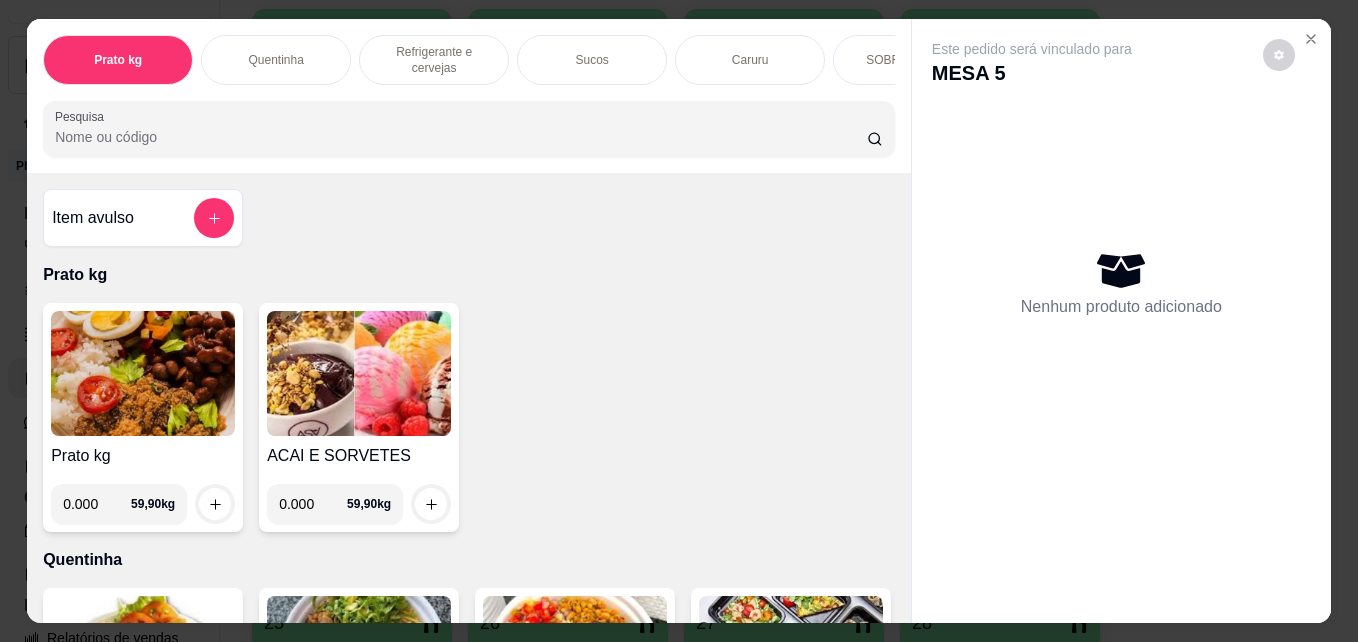 click on "0.000" at bounding box center (97, 504) 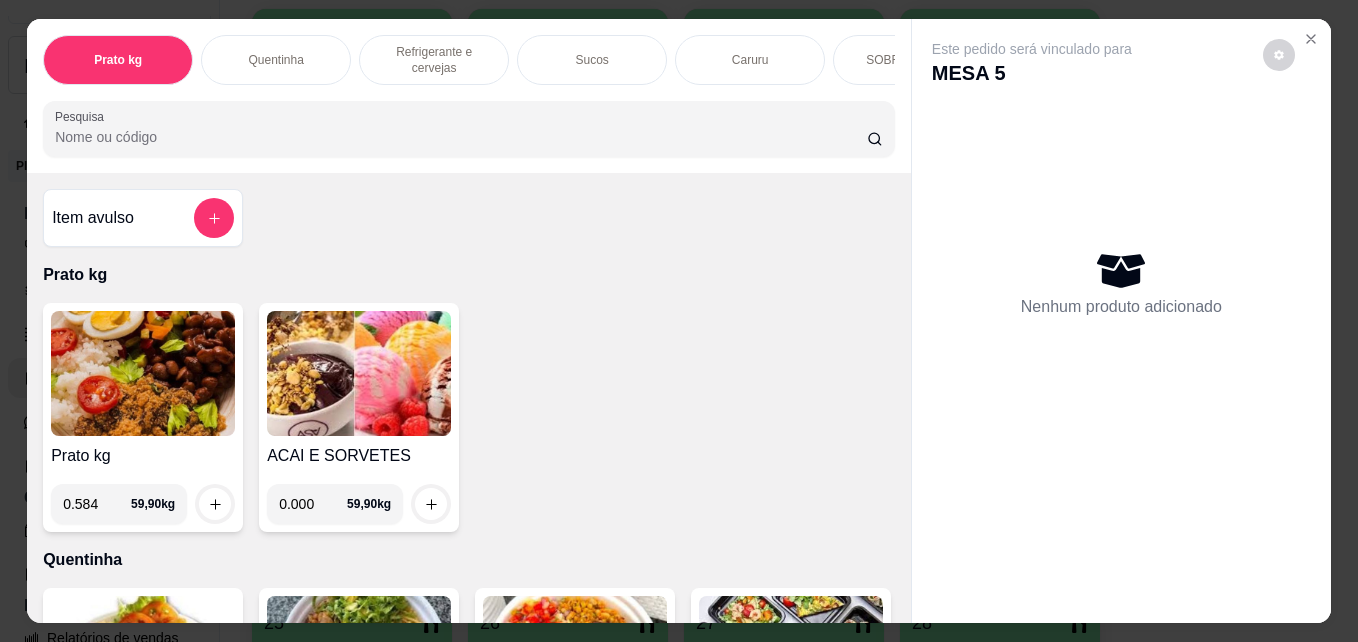 type on "0.584" 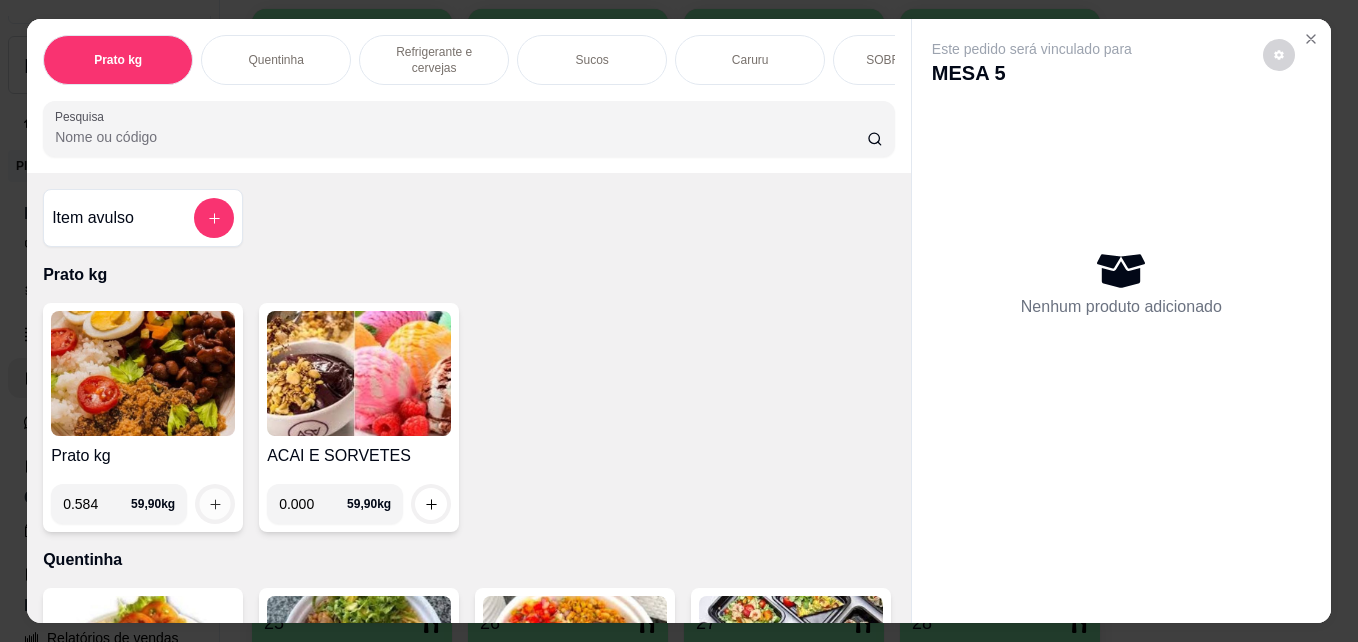 click 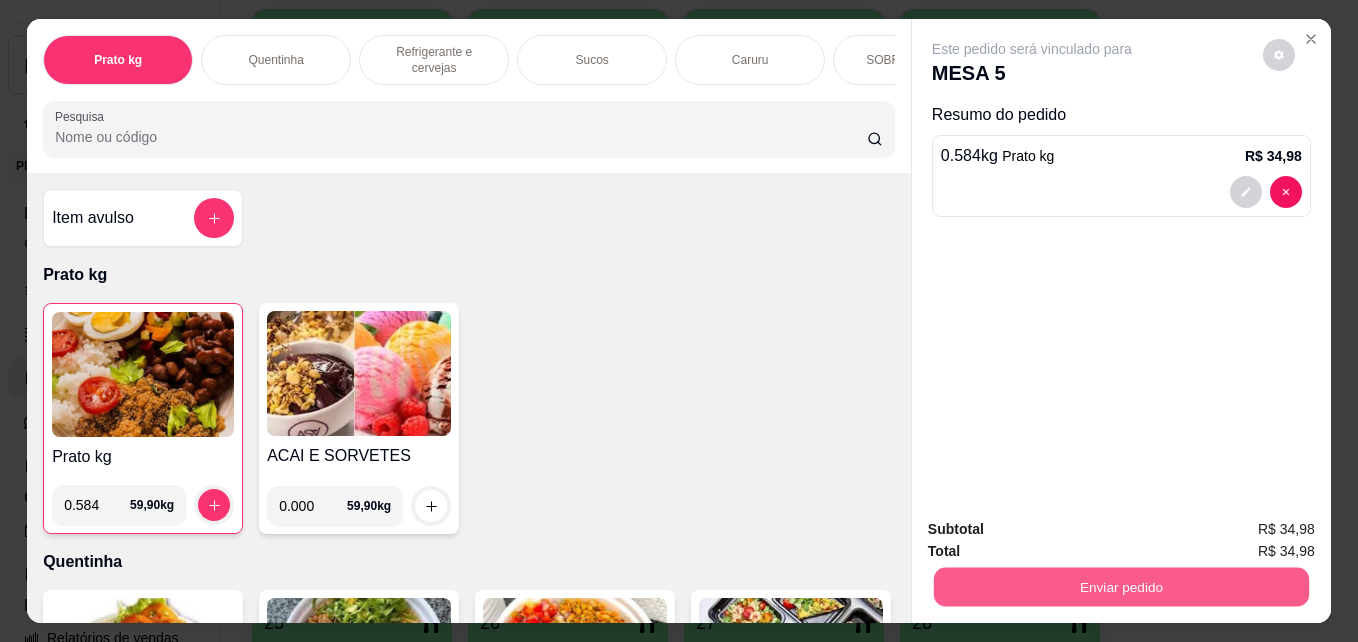 click on "Enviar pedido" at bounding box center (1121, 586) 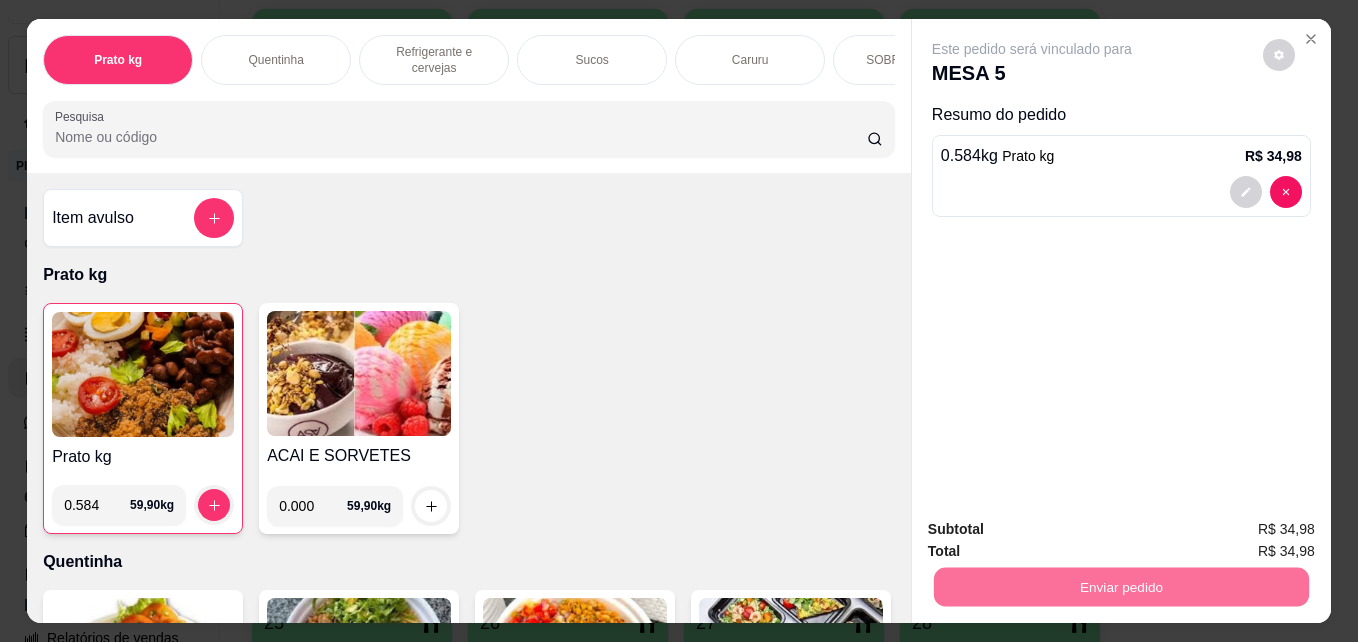 click on "Não registrar e enviar pedido" at bounding box center [1055, 529] 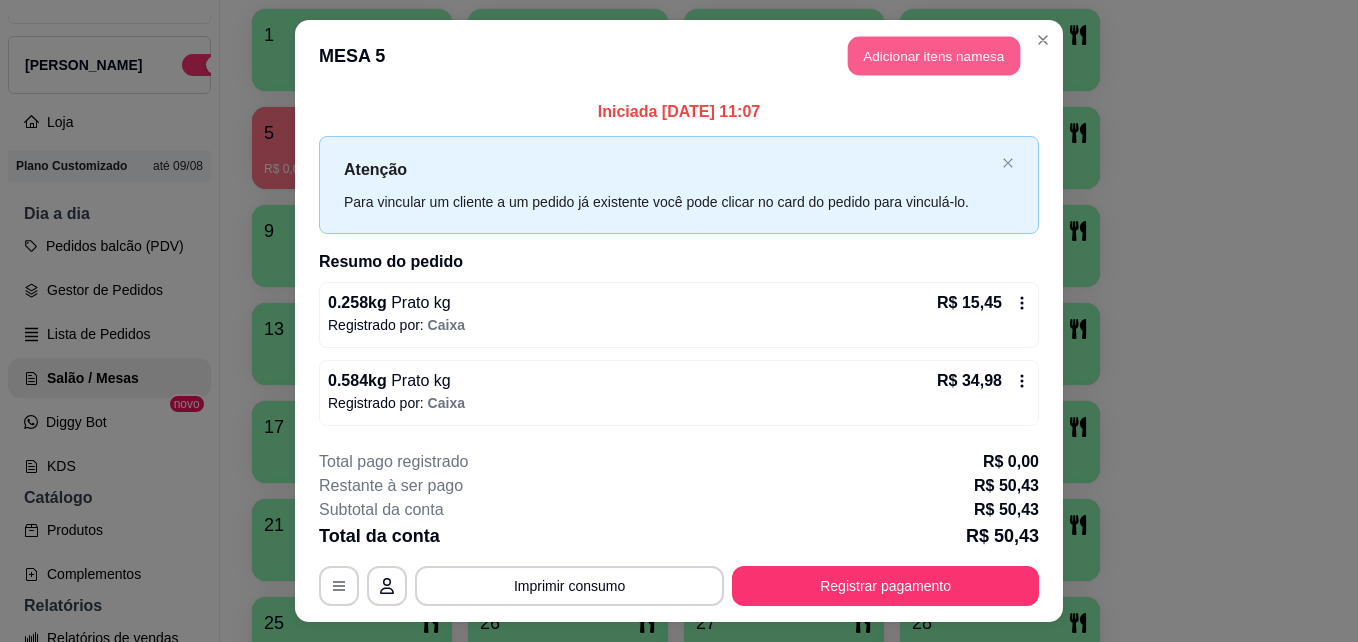 click on "Adicionar itens na  mesa" at bounding box center (934, 56) 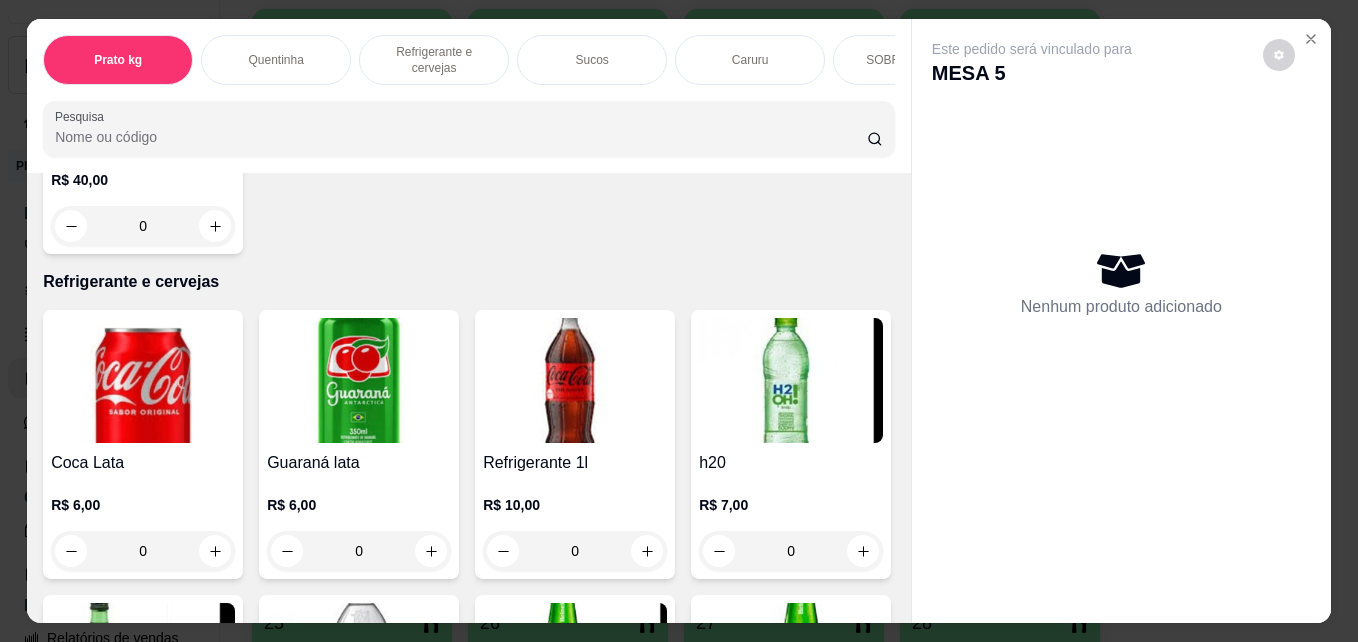 scroll, scrollTop: 1000, scrollLeft: 0, axis: vertical 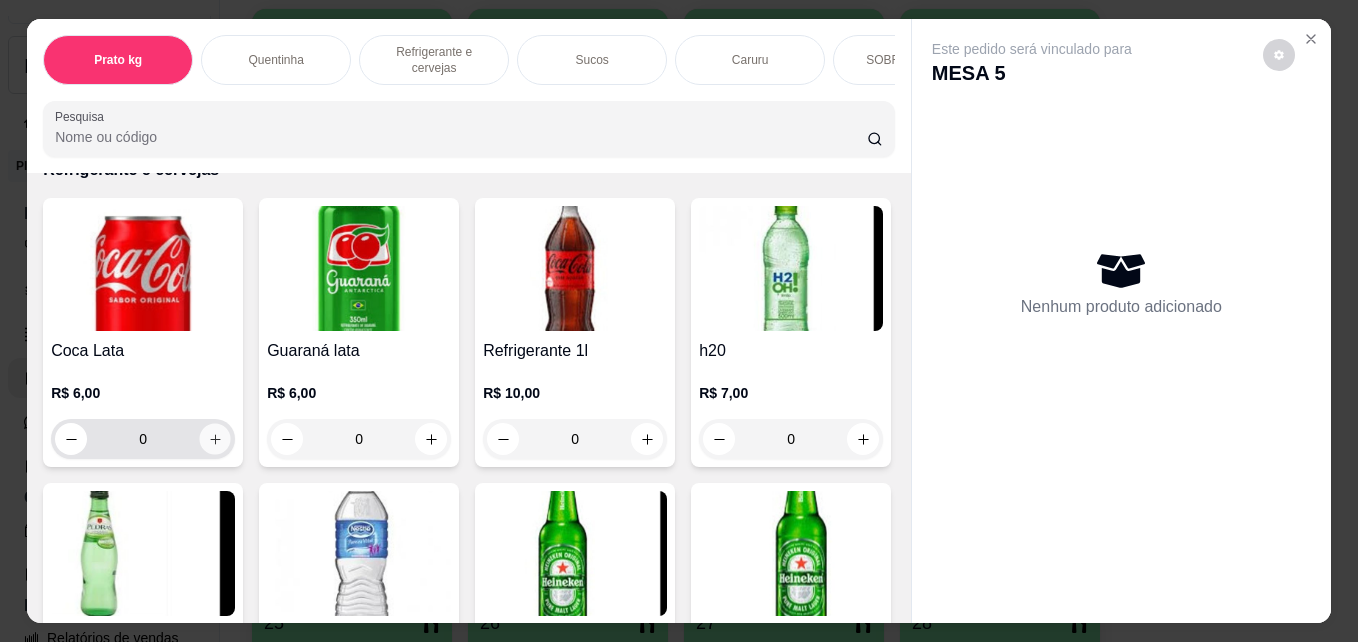 click 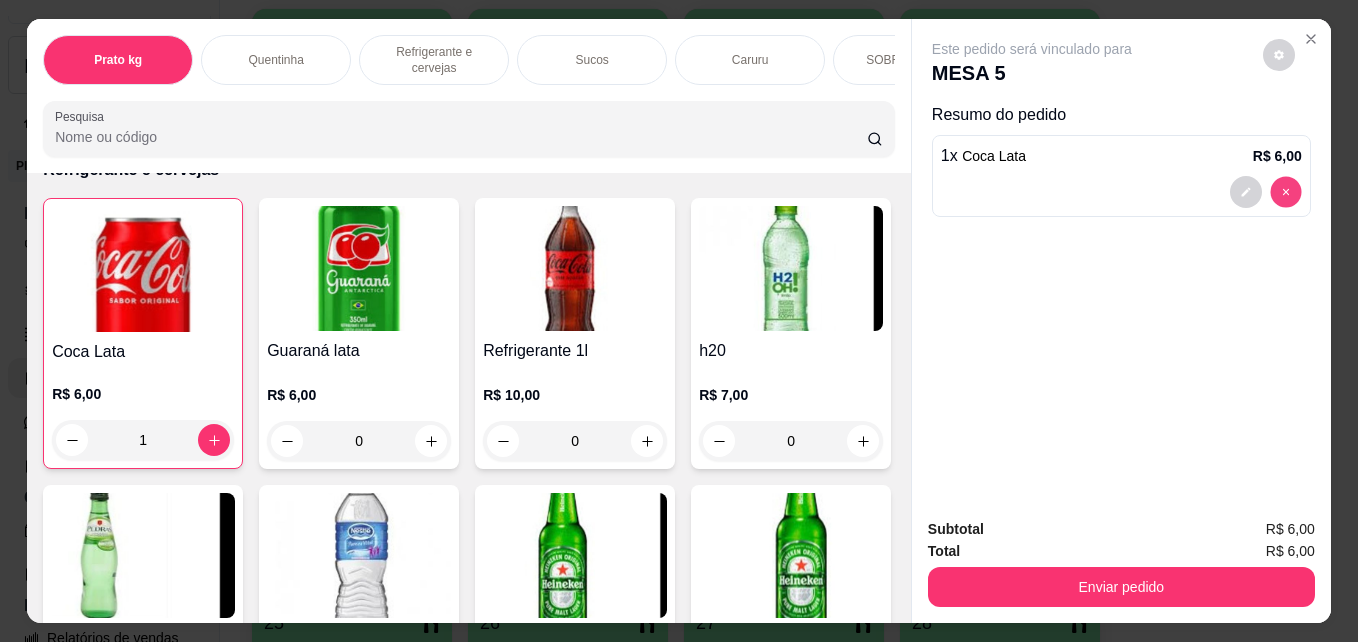 type on "0" 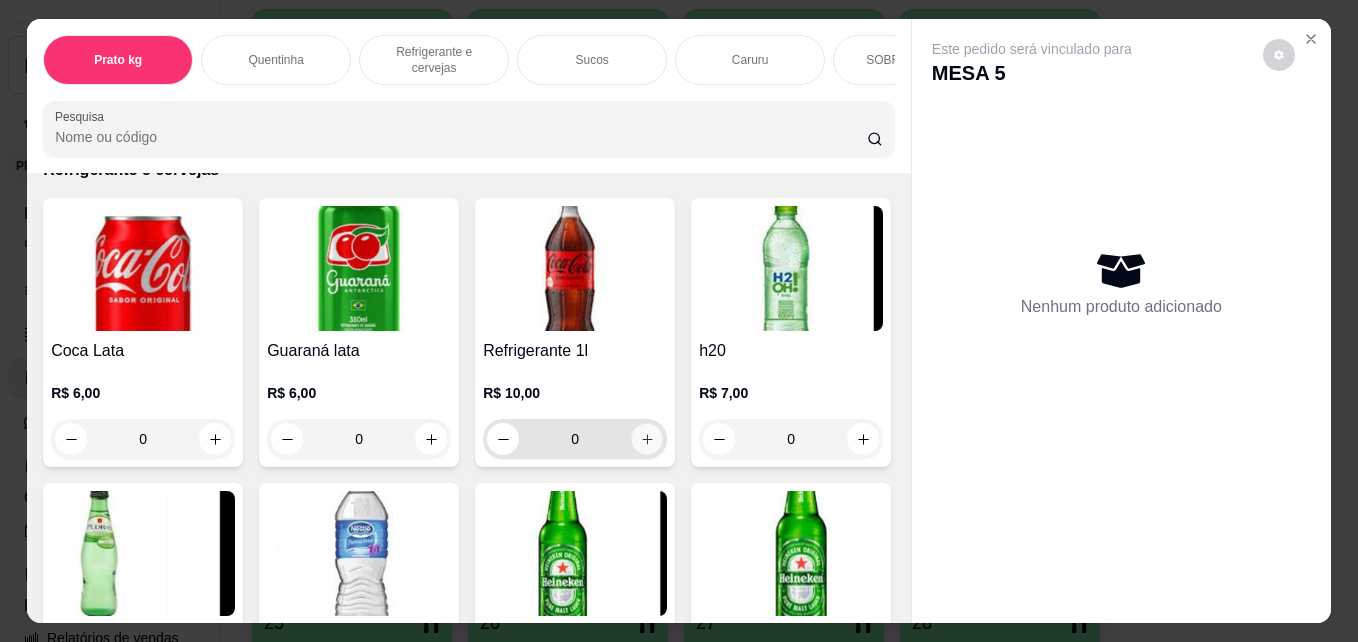click 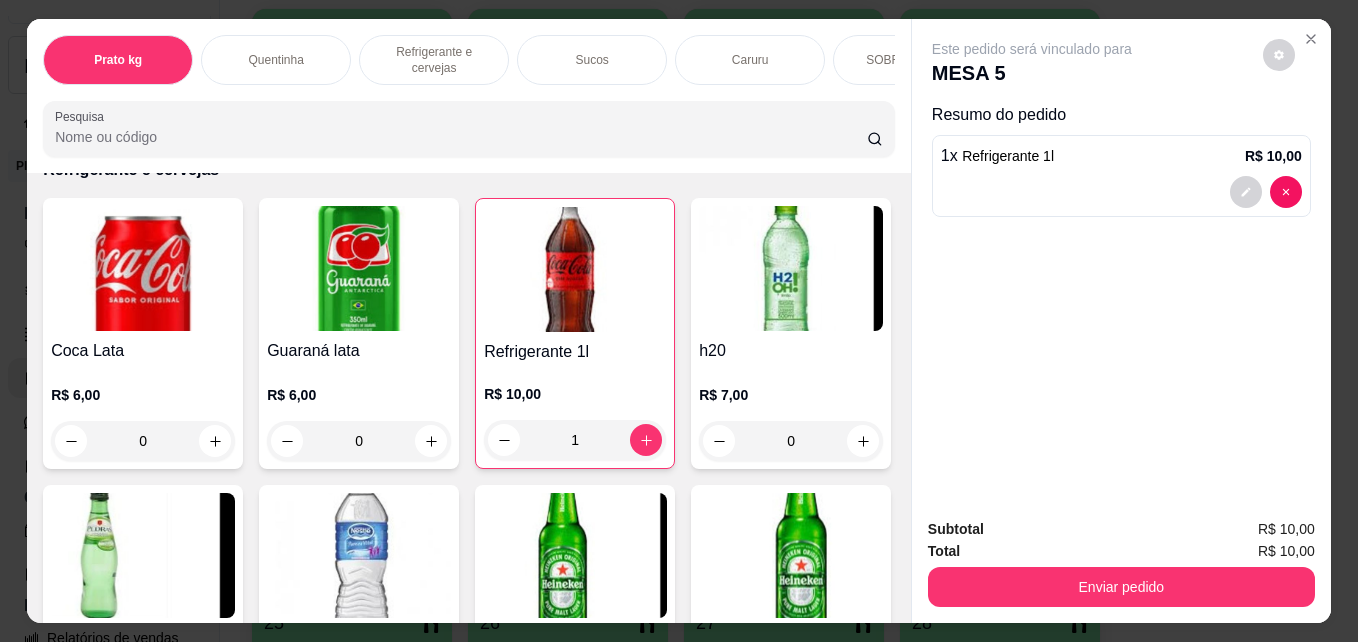 click on "Subtotal R$ 10,00 Total R$ 10,00 Enviar pedido" at bounding box center (1121, 562) 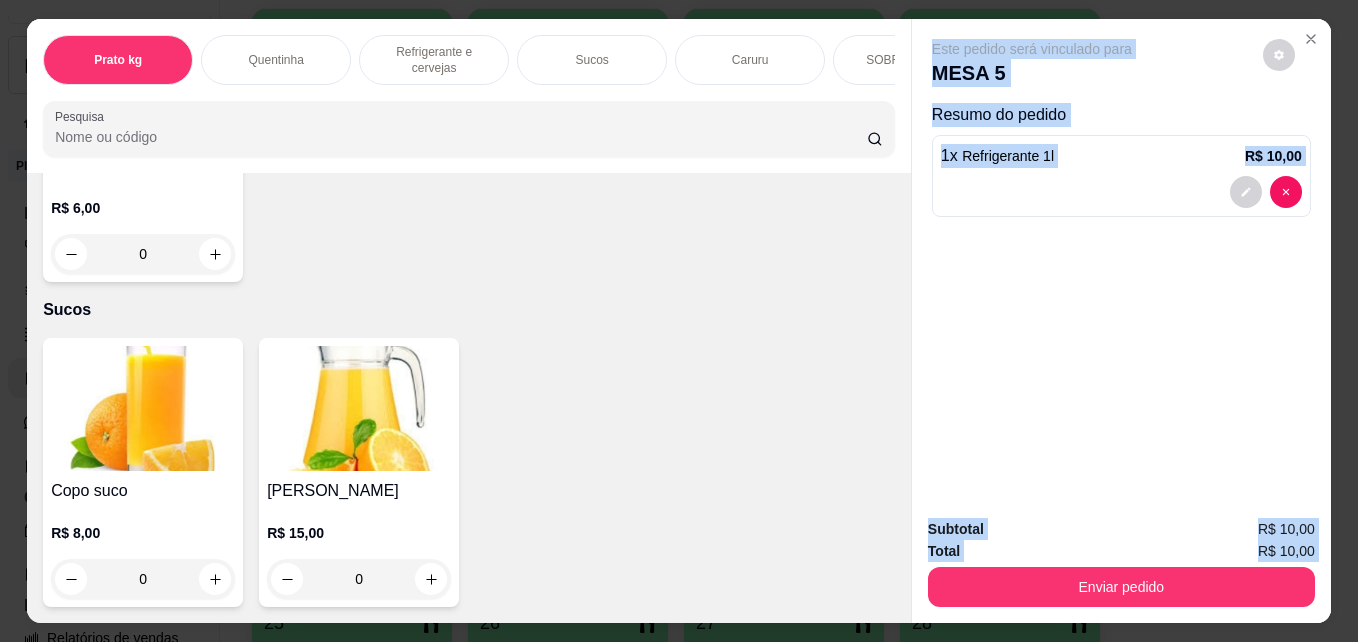 drag, startPoint x: 905, startPoint y: 599, endPoint x: 891, endPoint y: 606, distance: 15.652476 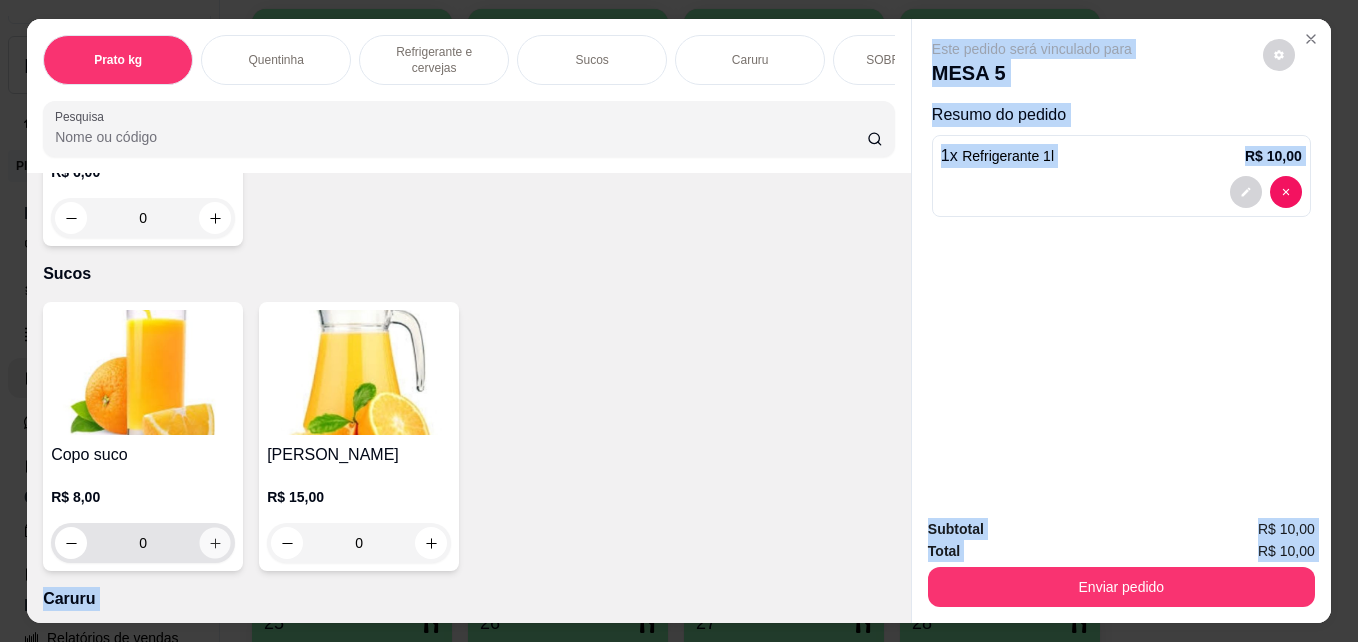 click 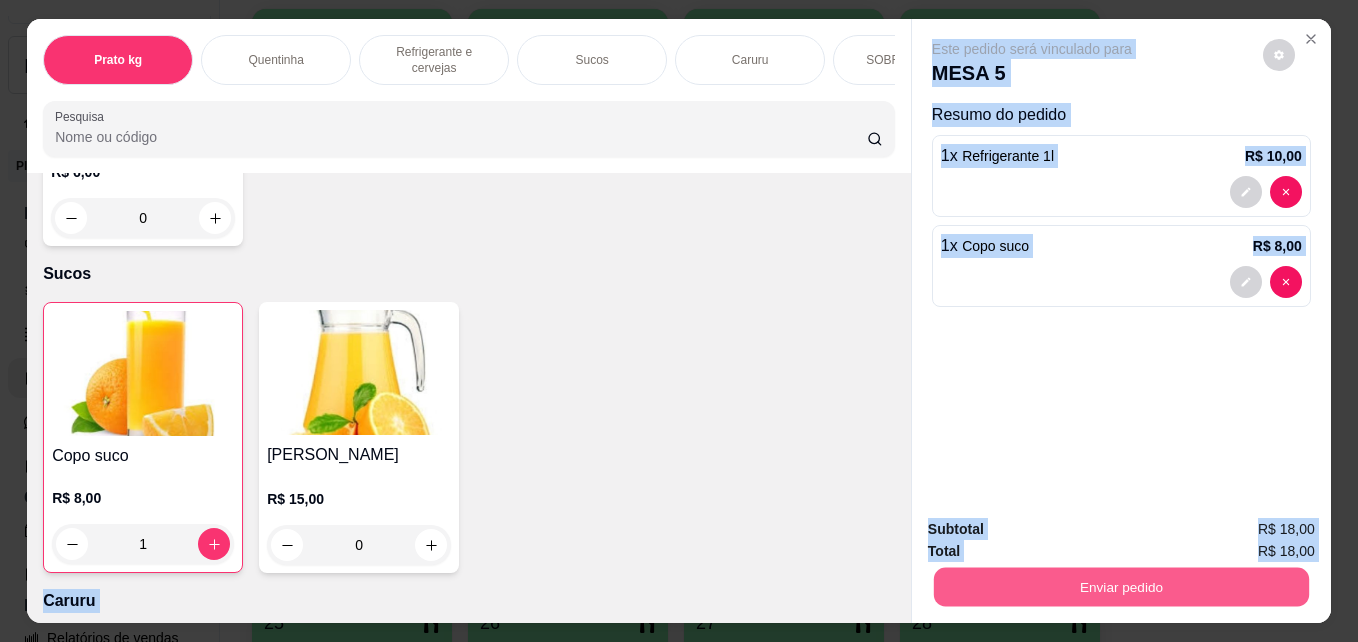 click on "Enviar pedido" at bounding box center (1121, 586) 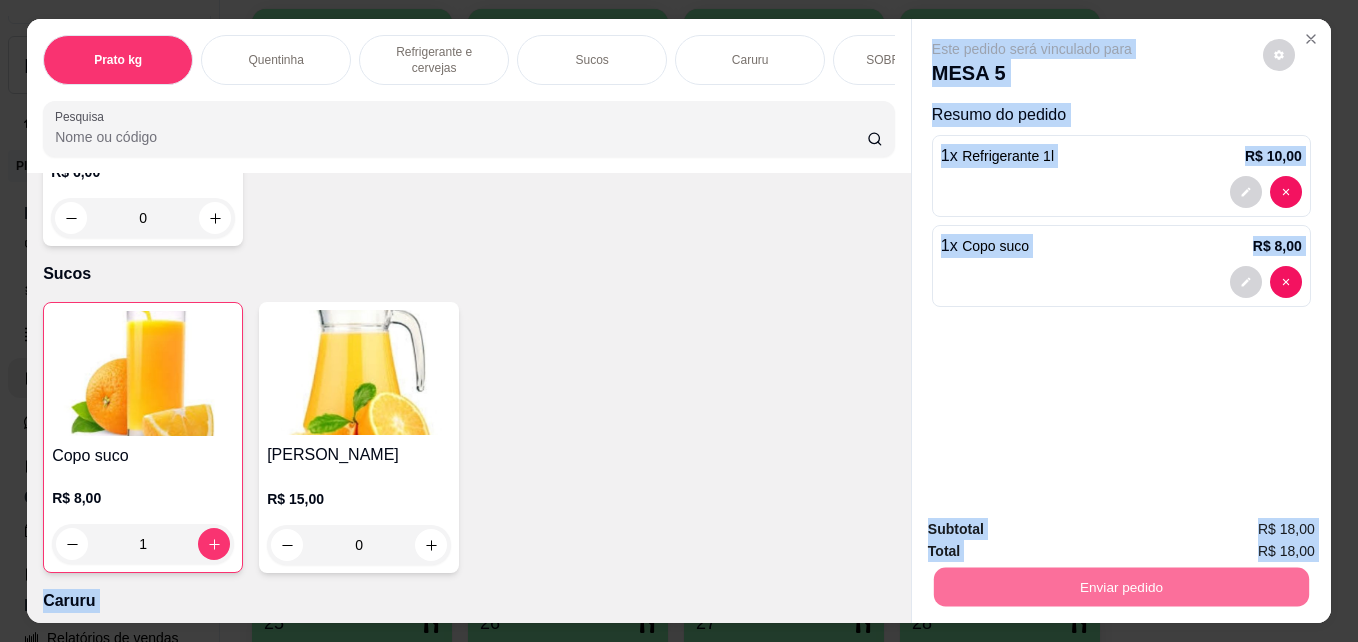 click on "Não registrar e enviar pedido" at bounding box center (1055, 529) 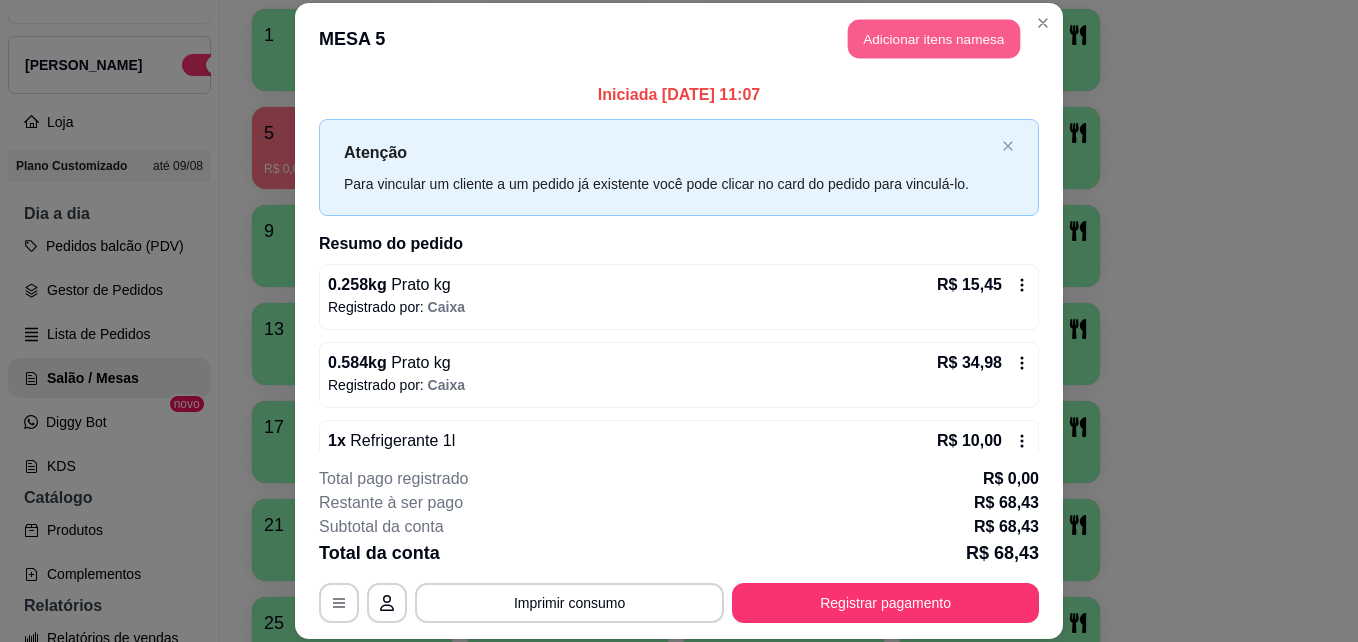 click on "Adicionar itens na  mesa" at bounding box center [934, 39] 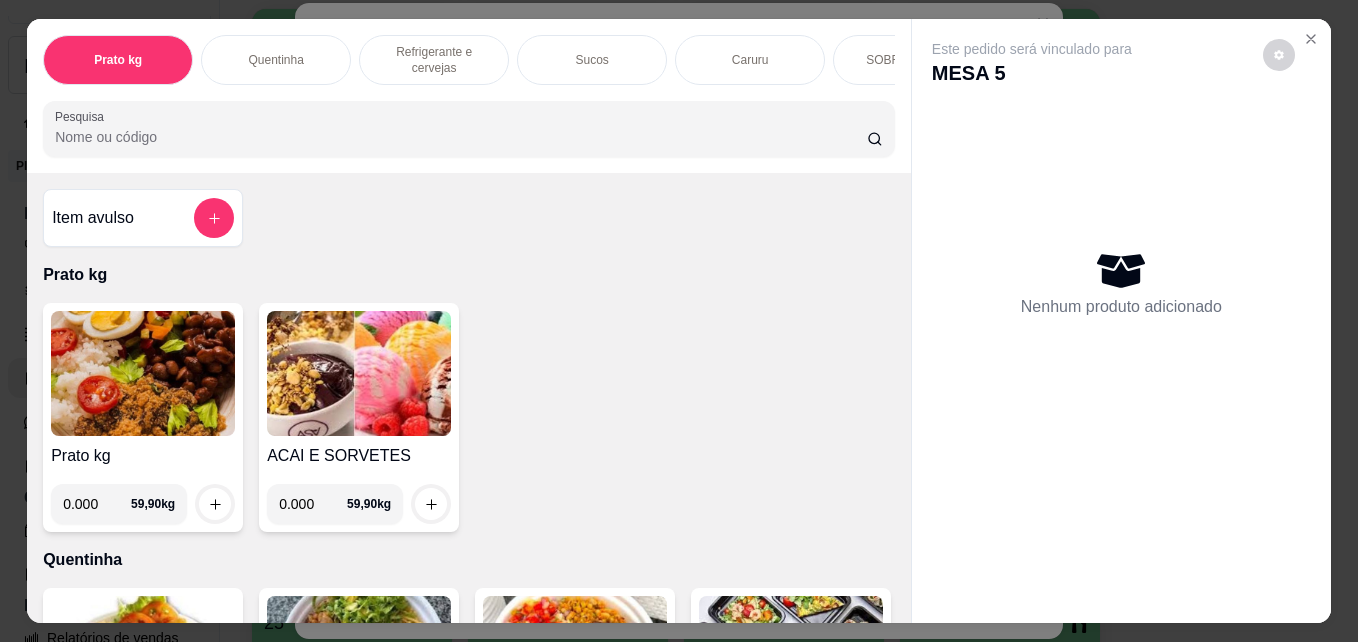 click on "0.000" at bounding box center [97, 504] 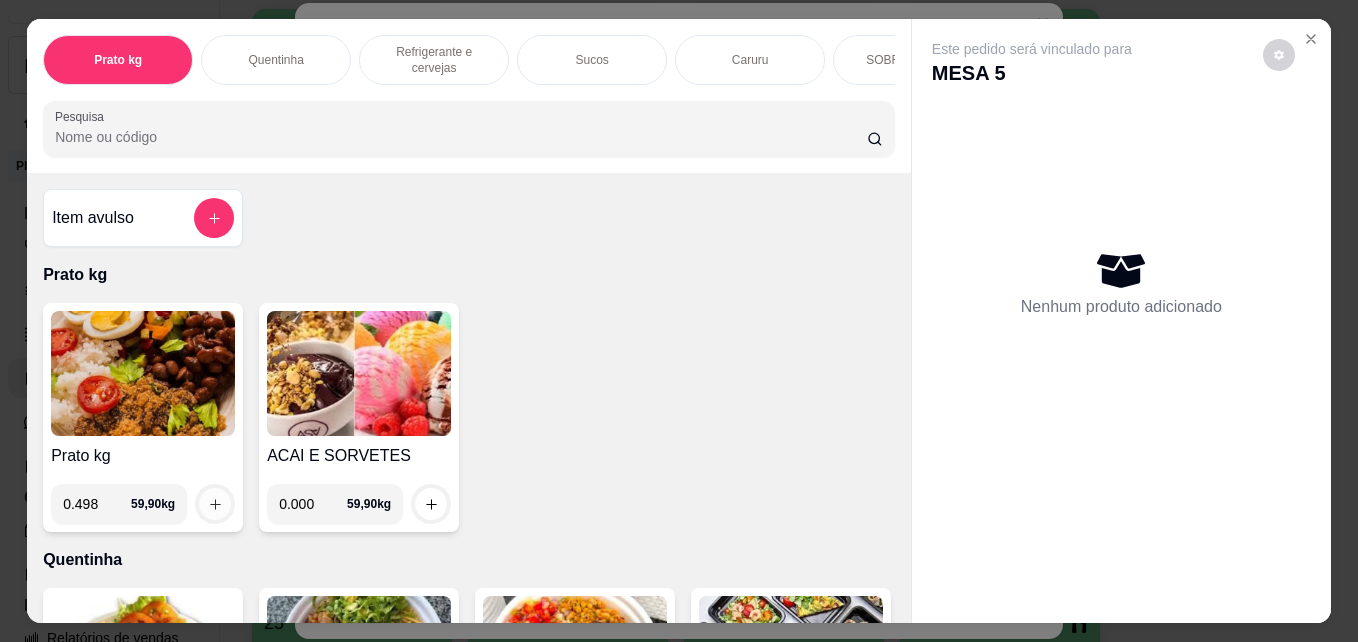 type on "0.498" 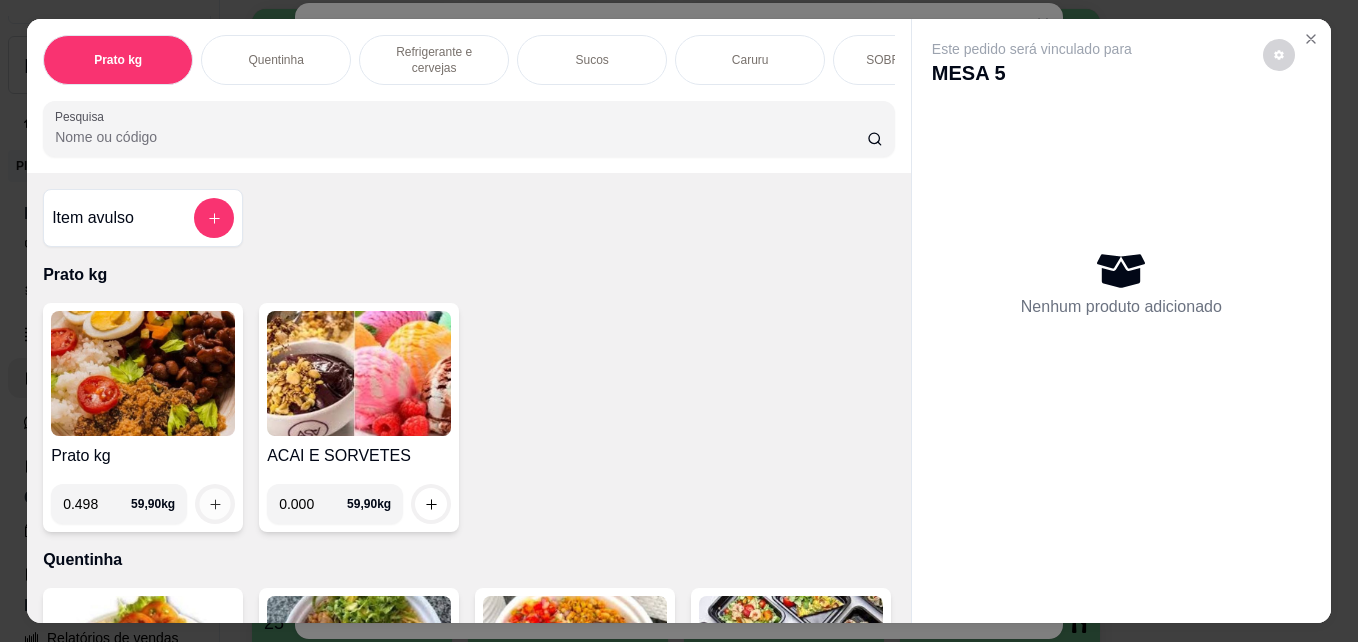 click 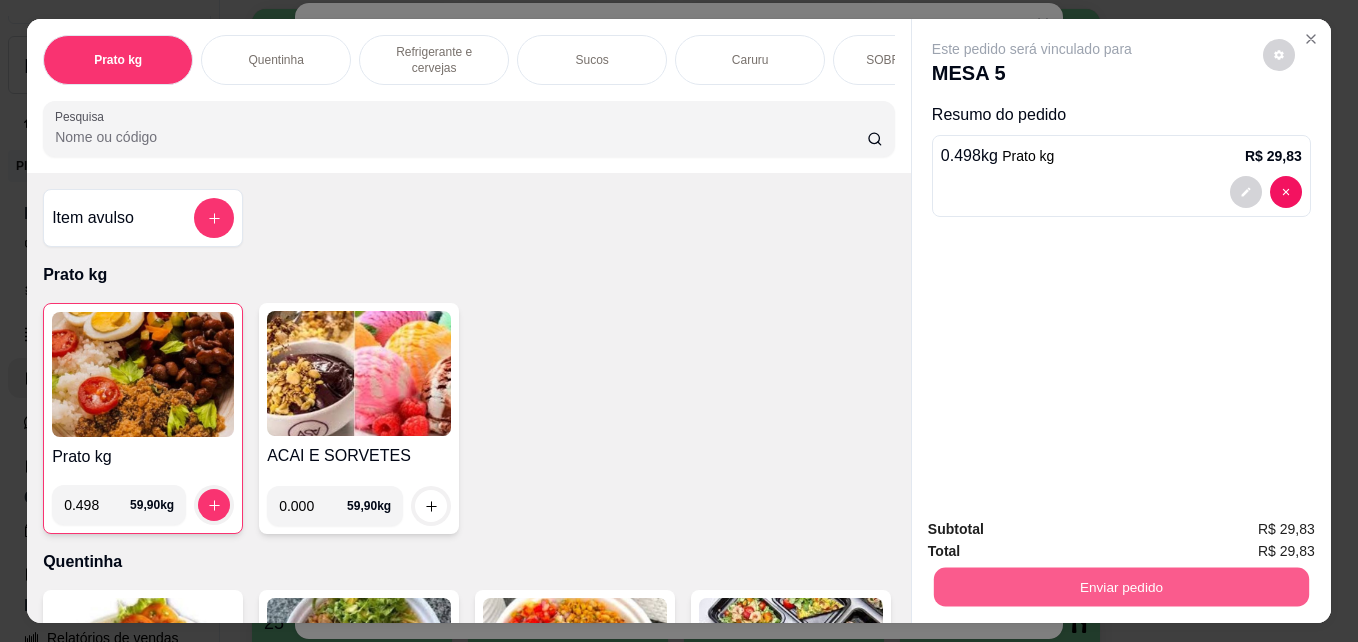 click on "Enviar pedido" at bounding box center [1121, 586] 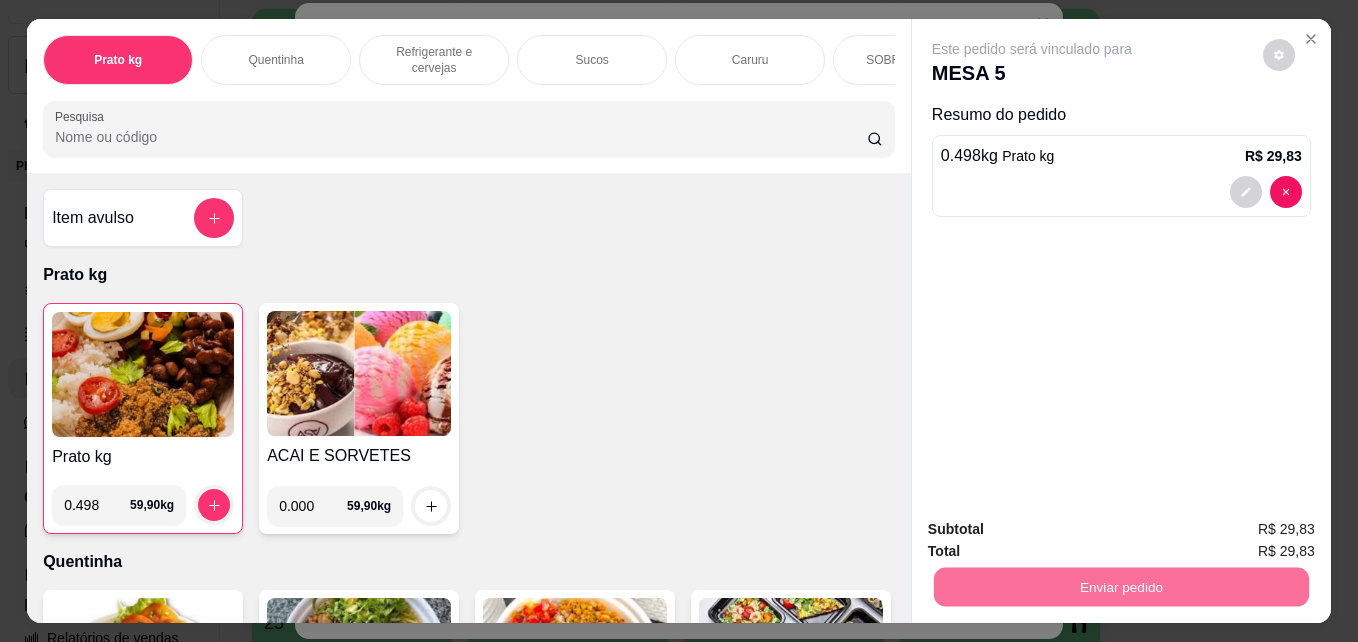 click on "Não registrar e enviar pedido" at bounding box center [1055, 529] 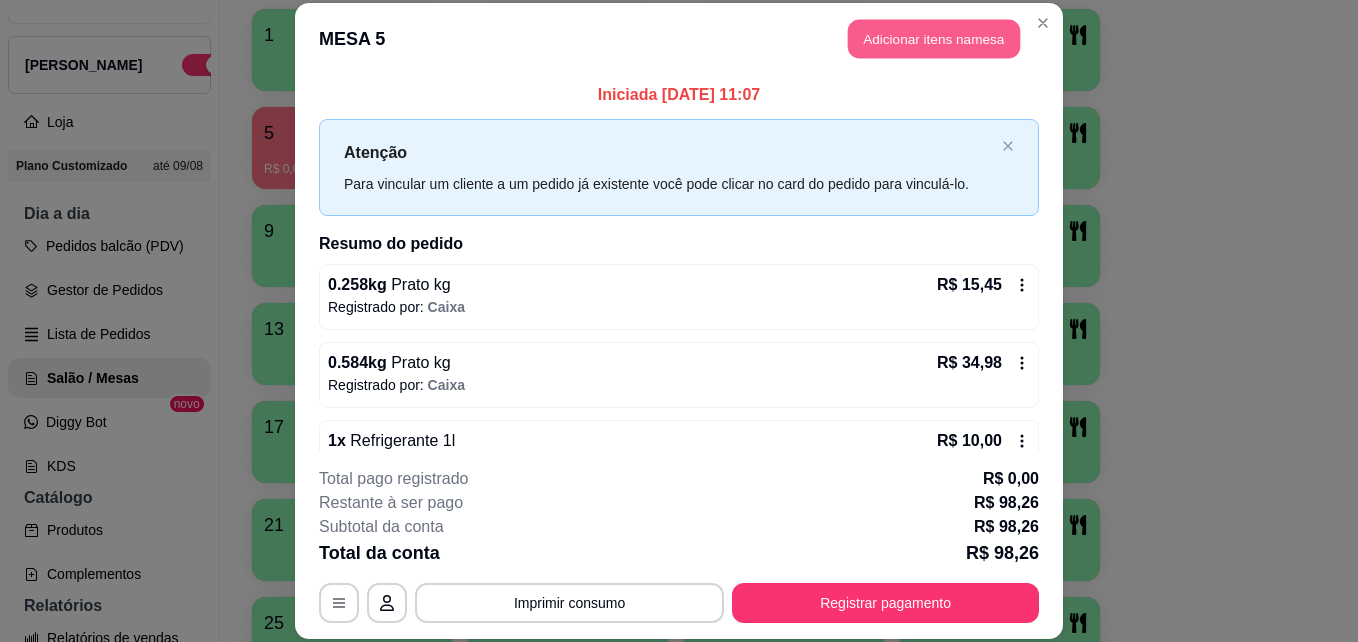 click on "Adicionar itens na  mesa" at bounding box center (934, 39) 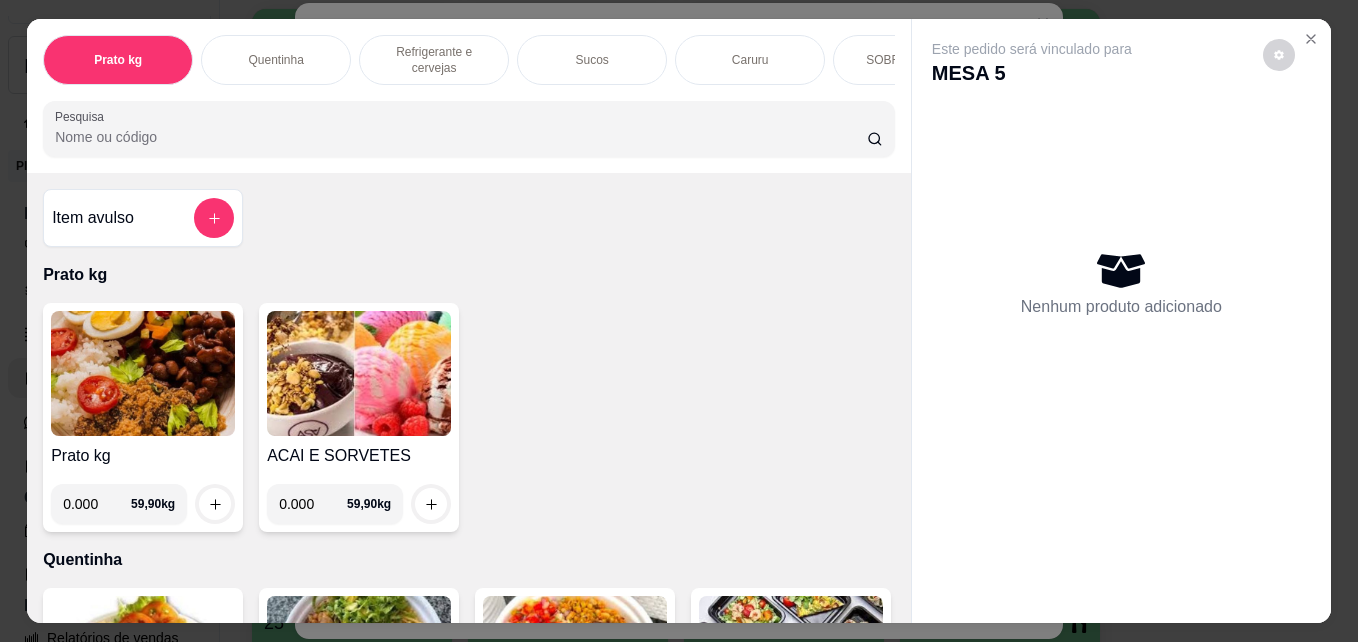 click on "0.000" at bounding box center [97, 504] 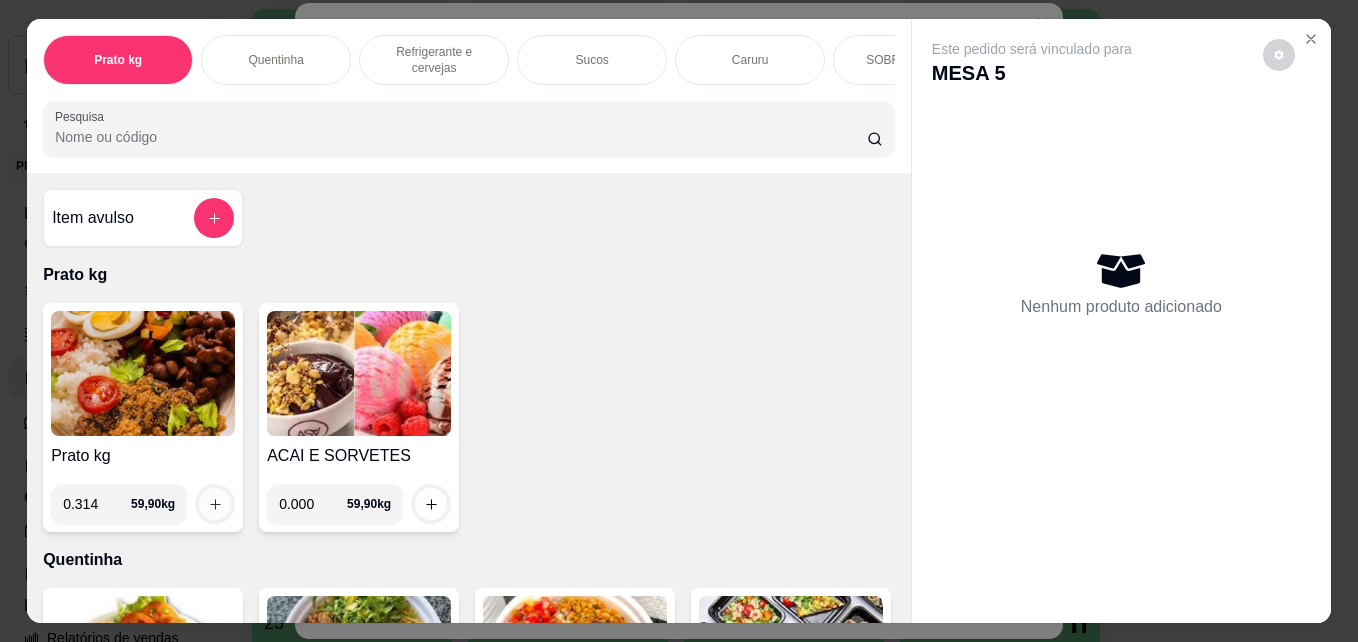 type on "0.314" 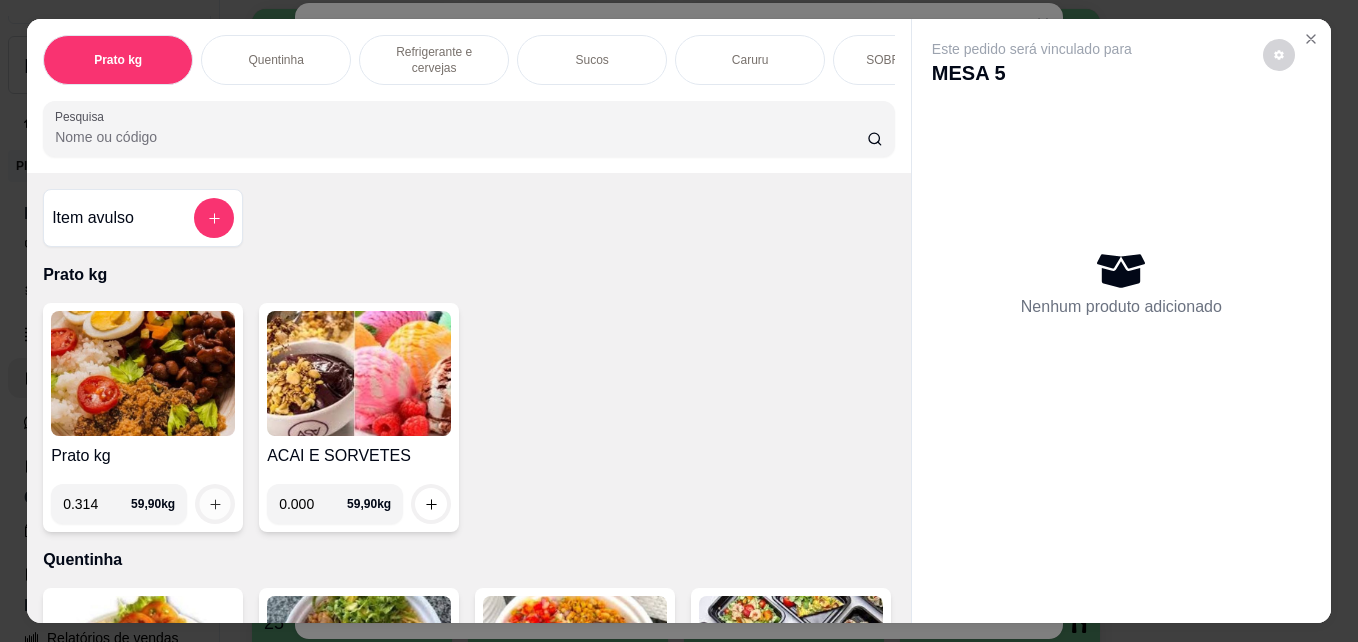 click at bounding box center [215, 504] 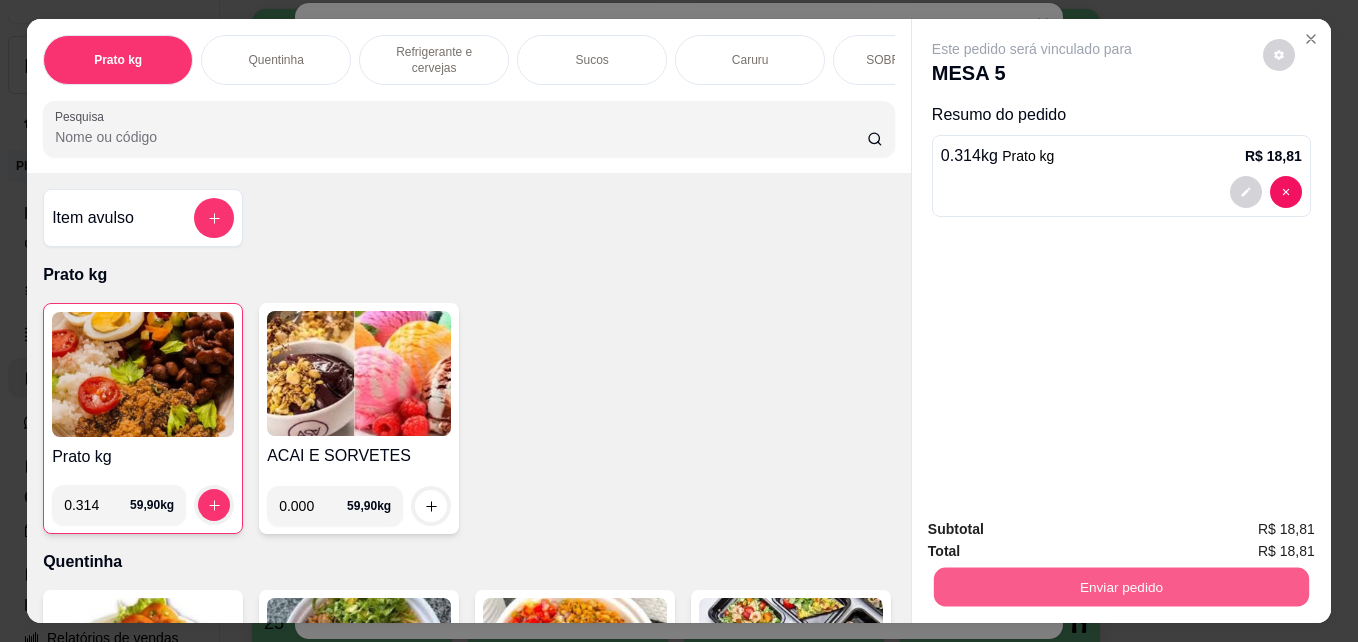 click on "Enviar pedido" at bounding box center (1121, 586) 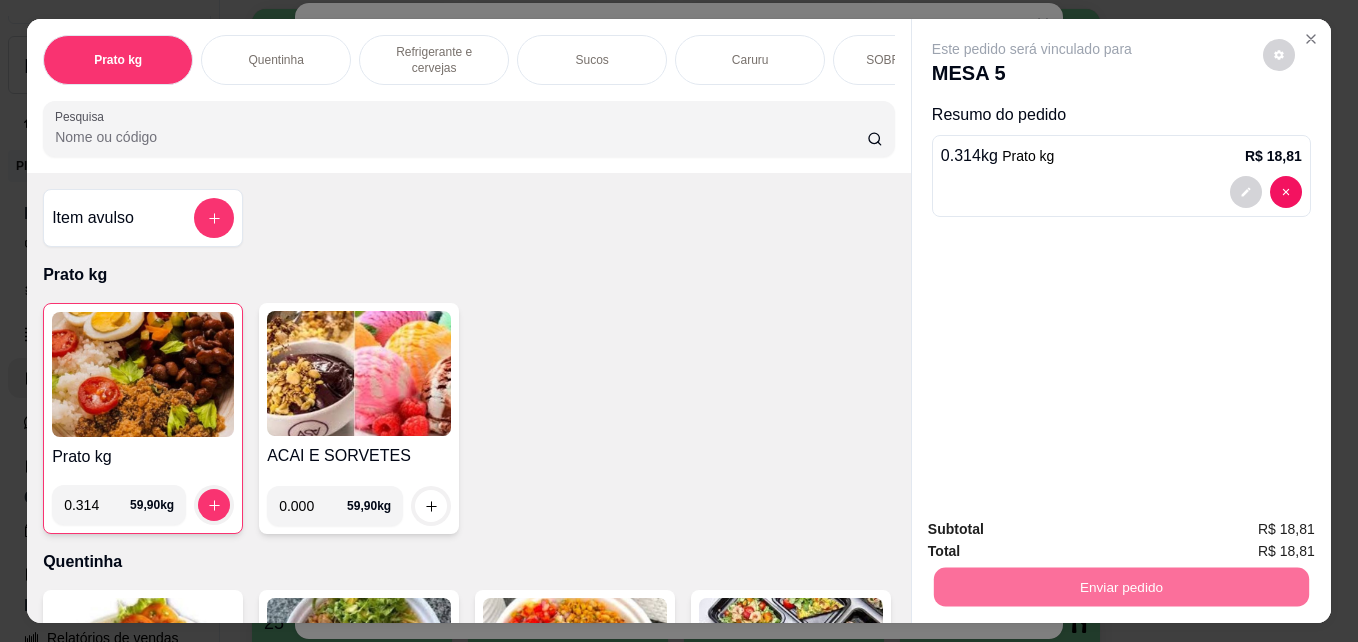 click on "Não registrar e enviar pedido" at bounding box center (1055, 529) 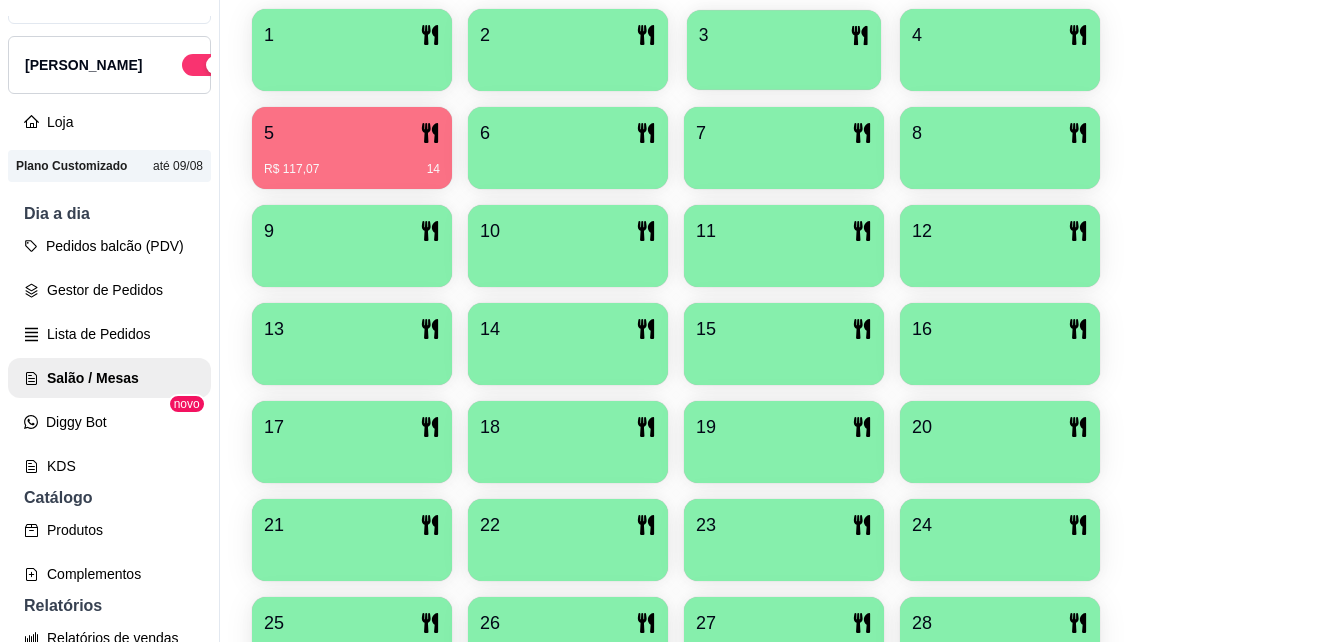 click on "3" at bounding box center (784, 35) 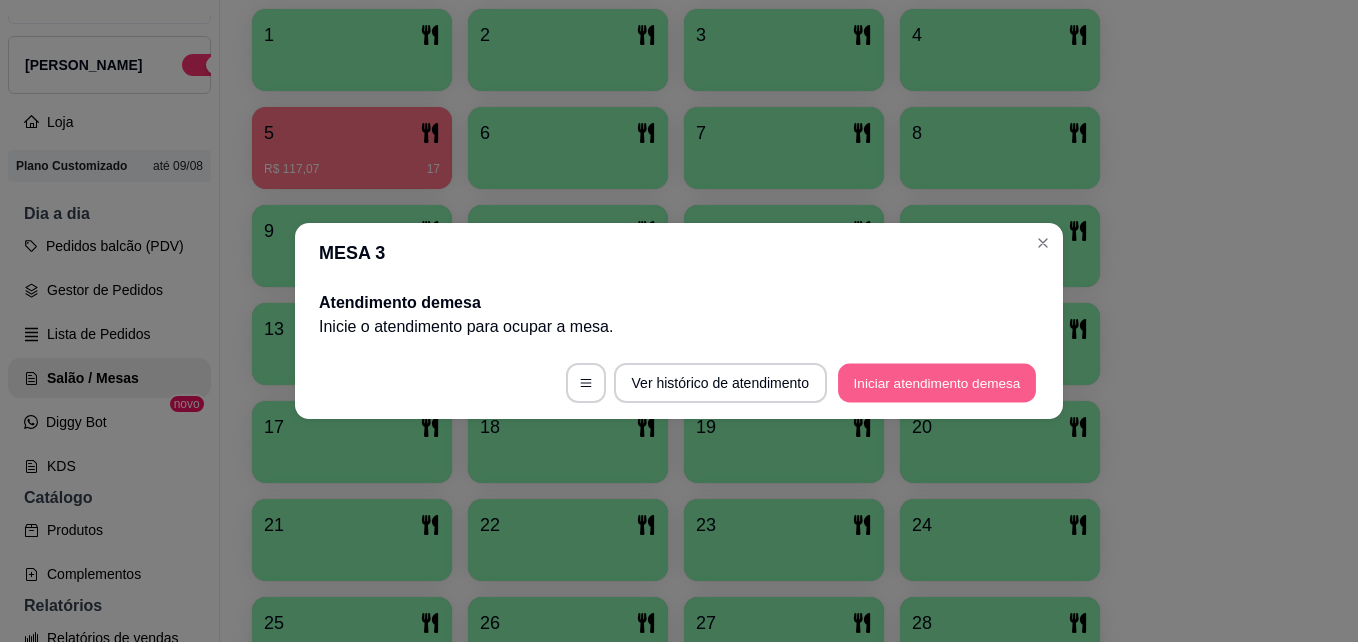click on "Iniciar atendimento de  mesa" at bounding box center (937, 383) 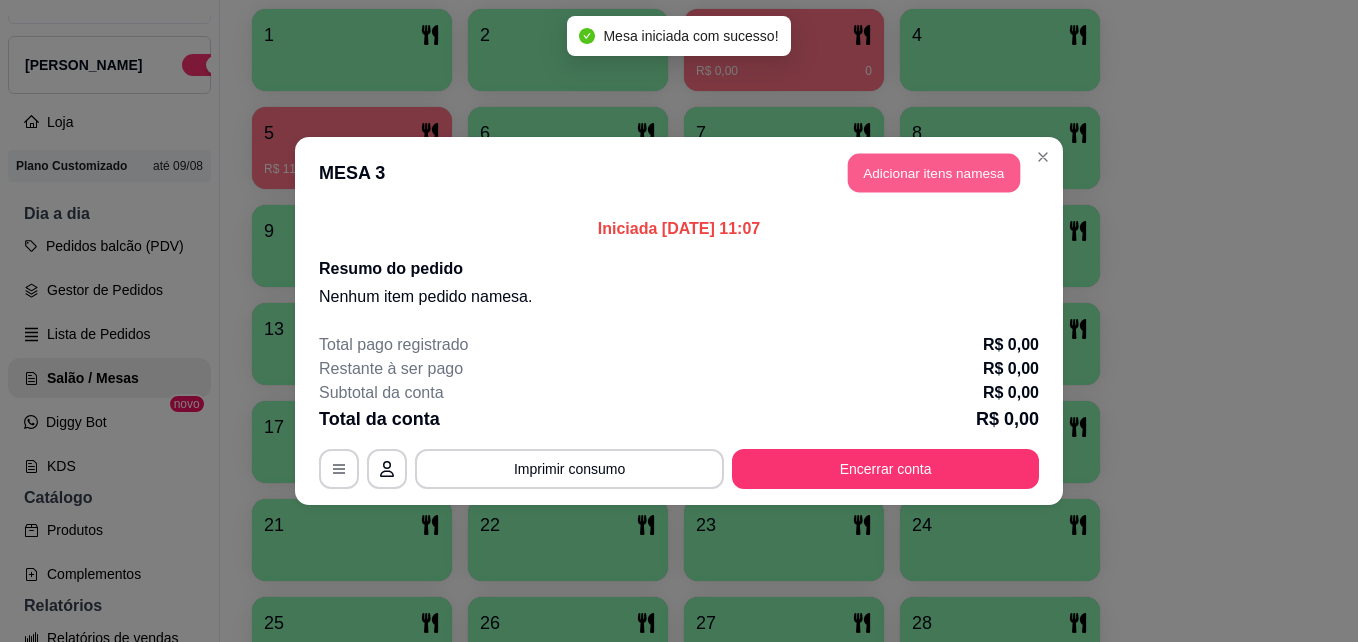 click on "Adicionar itens na  mesa" at bounding box center (934, 173) 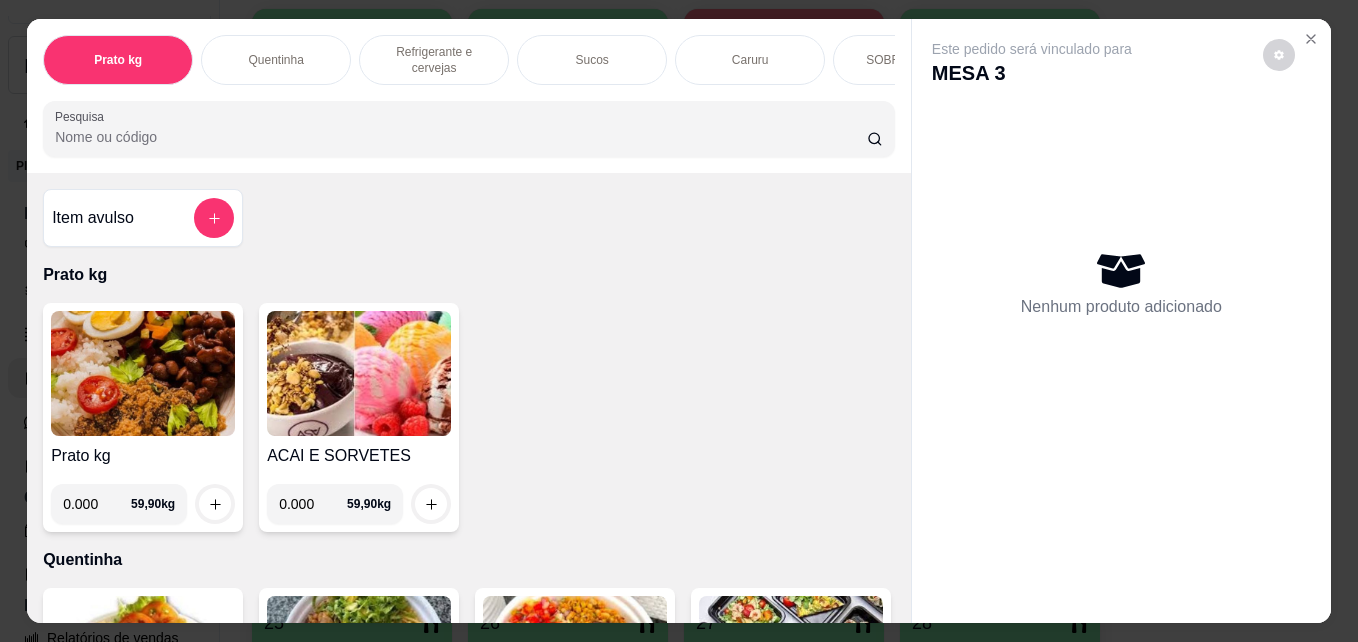click on "0.000" at bounding box center (97, 504) 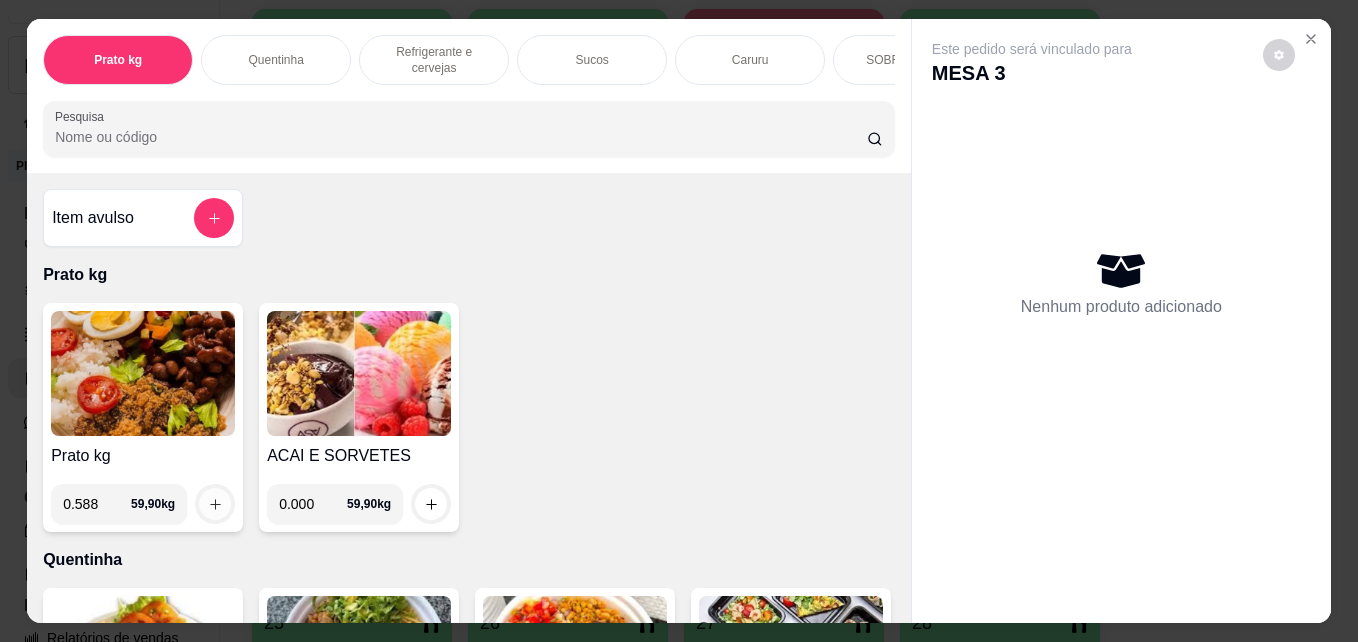 type on "0.588" 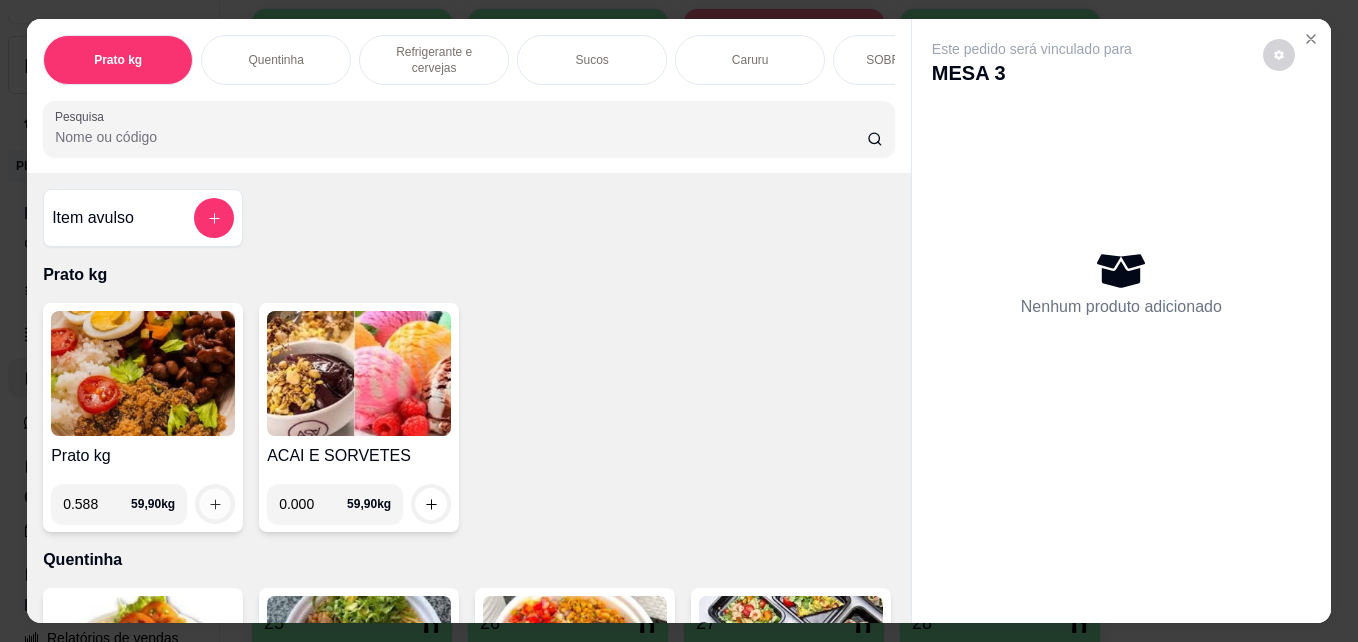 click 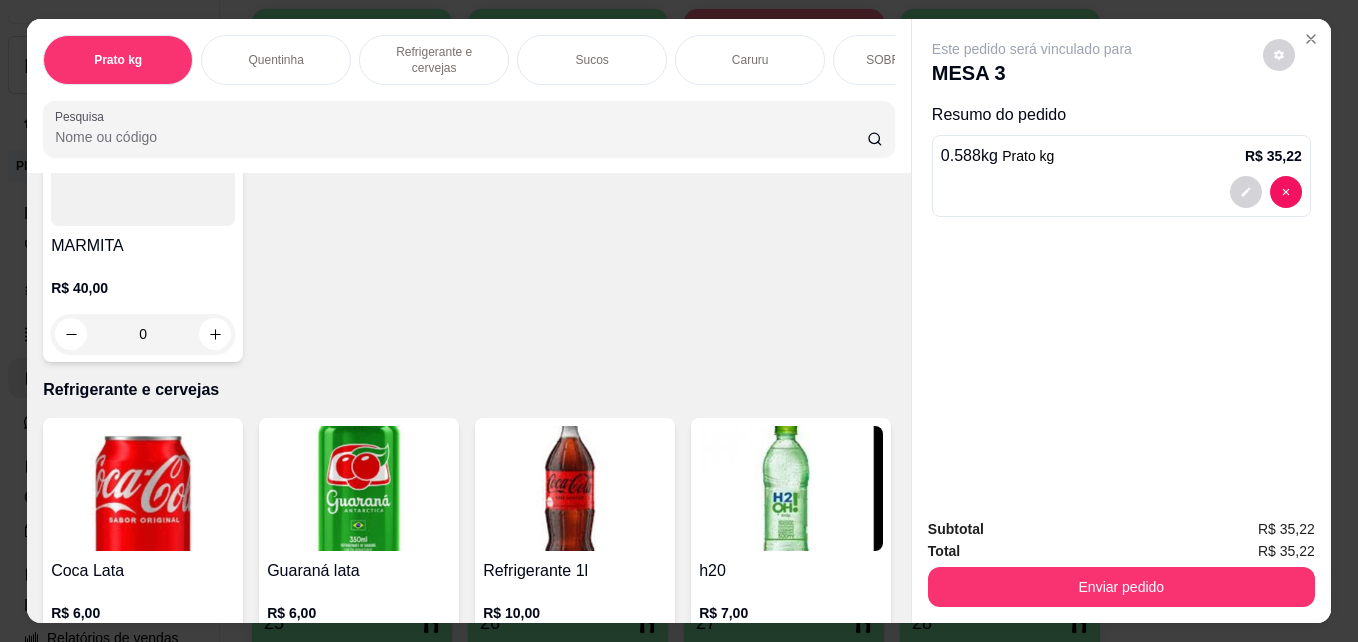 scroll, scrollTop: 800, scrollLeft: 0, axis: vertical 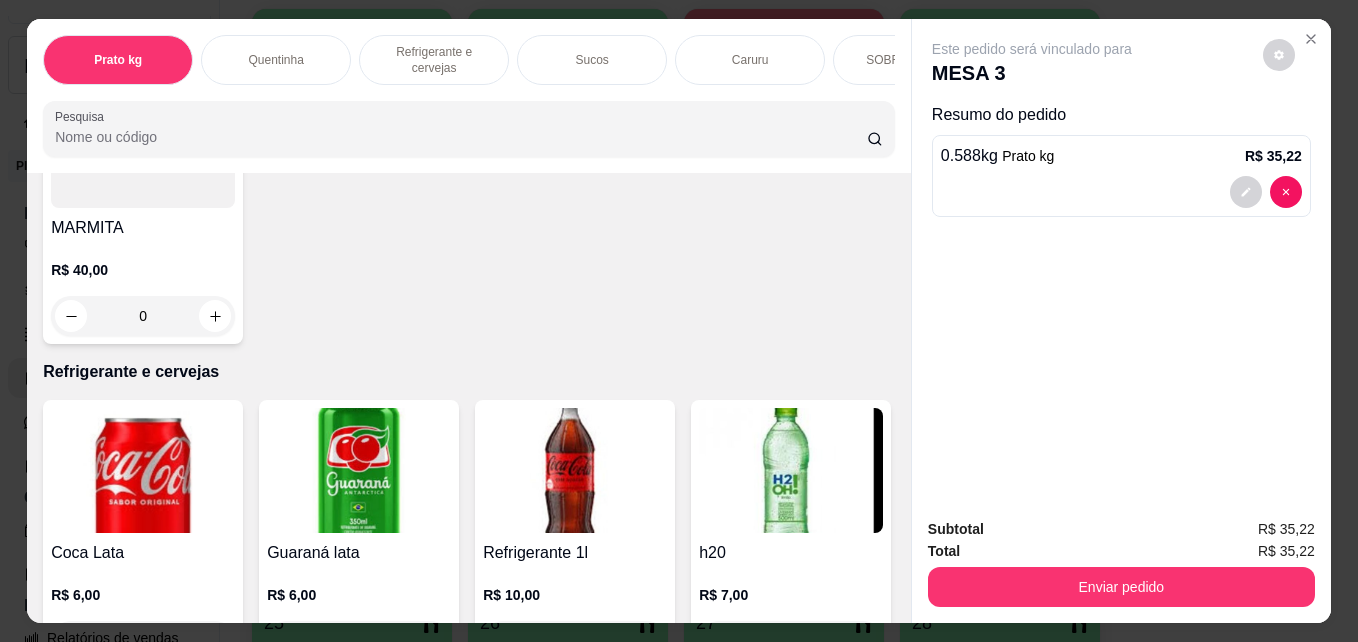 click on "R$ 6,00" at bounding box center (143, 595) 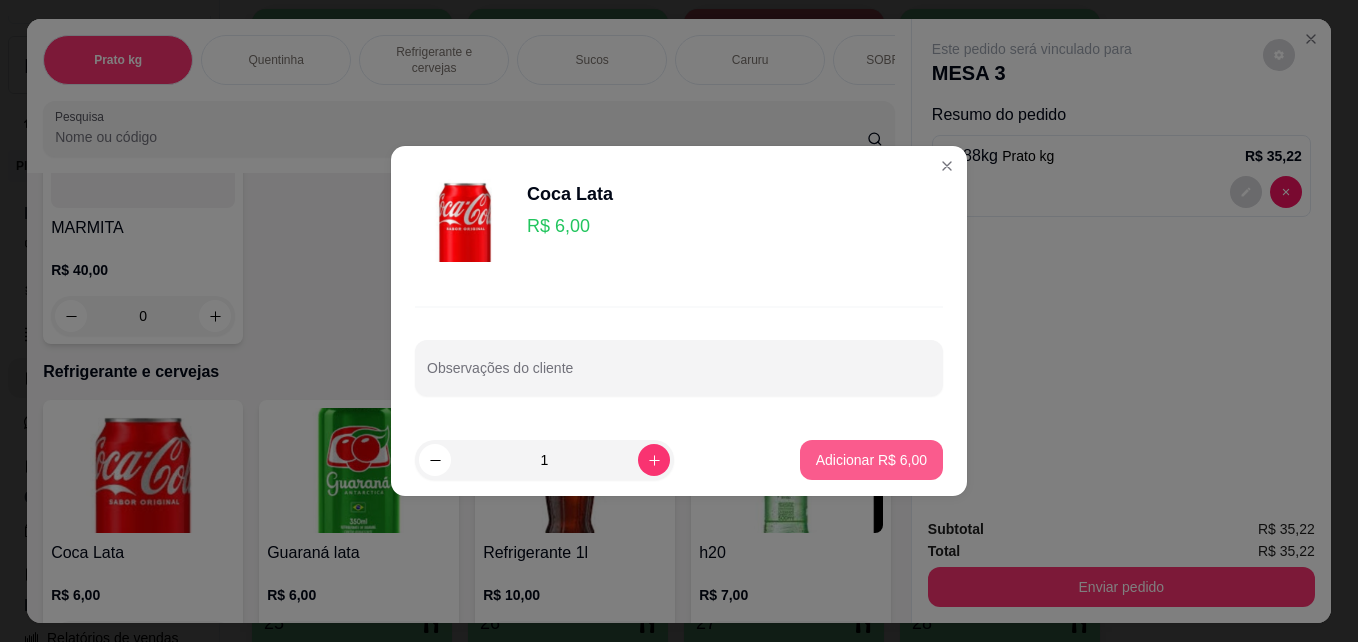 click on "Adicionar   R$ 6,00" at bounding box center (871, 460) 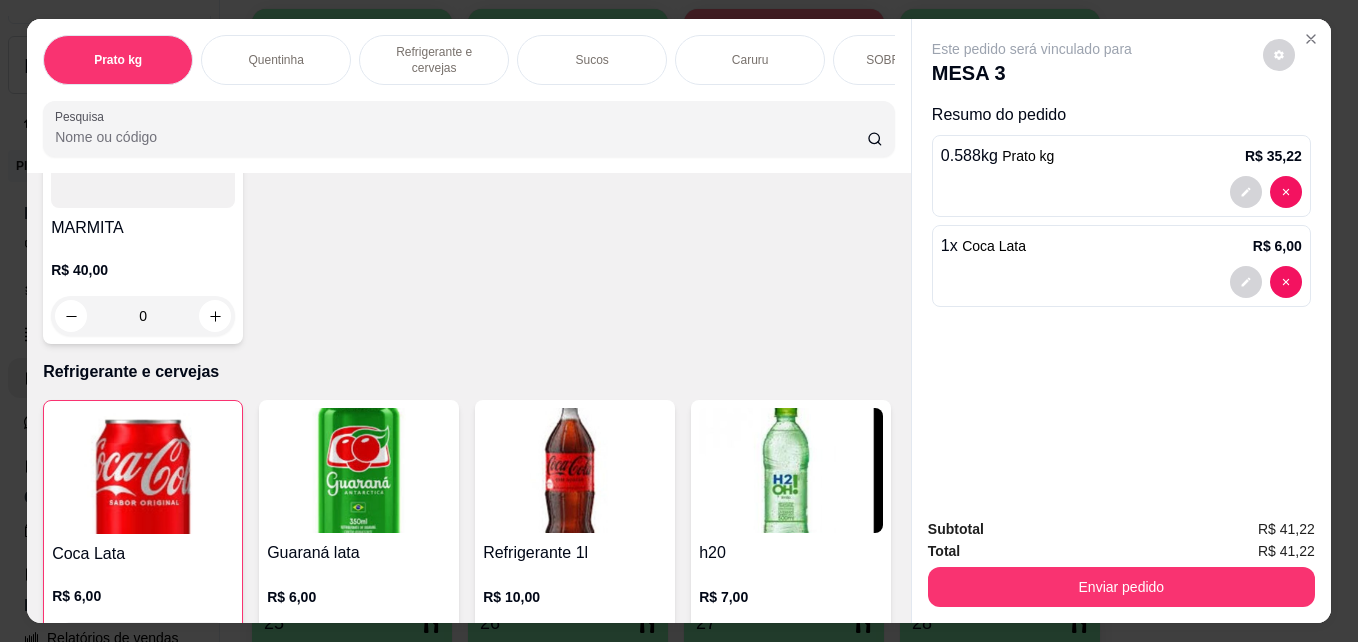 type on "1" 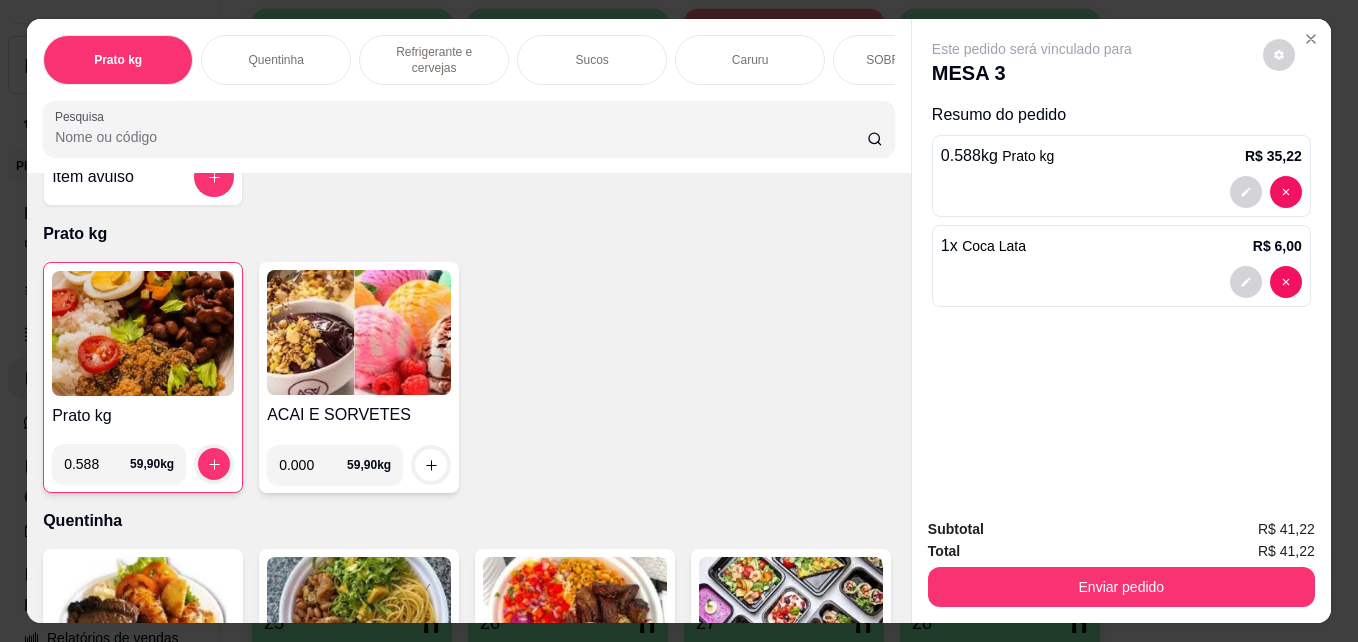 scroll, scrollTop: 19, scrollLeft: 0, axis: vertical 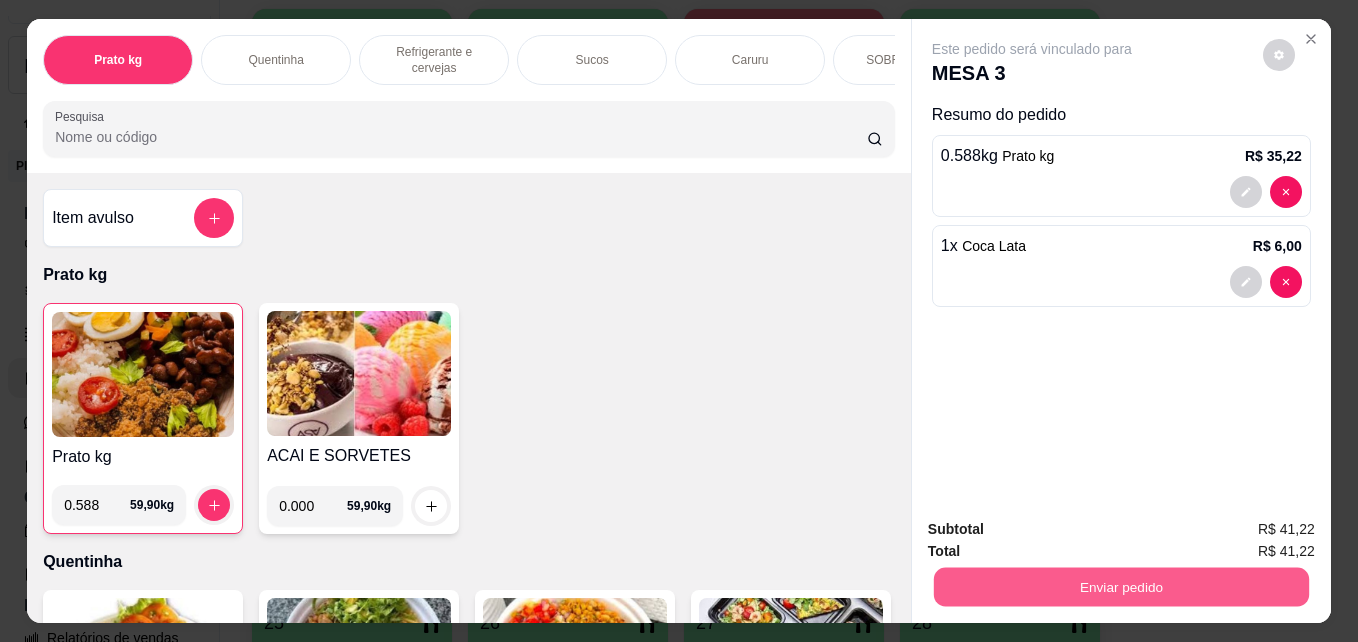 click on "Enviar pedido" at bounding box center [1121, 586] 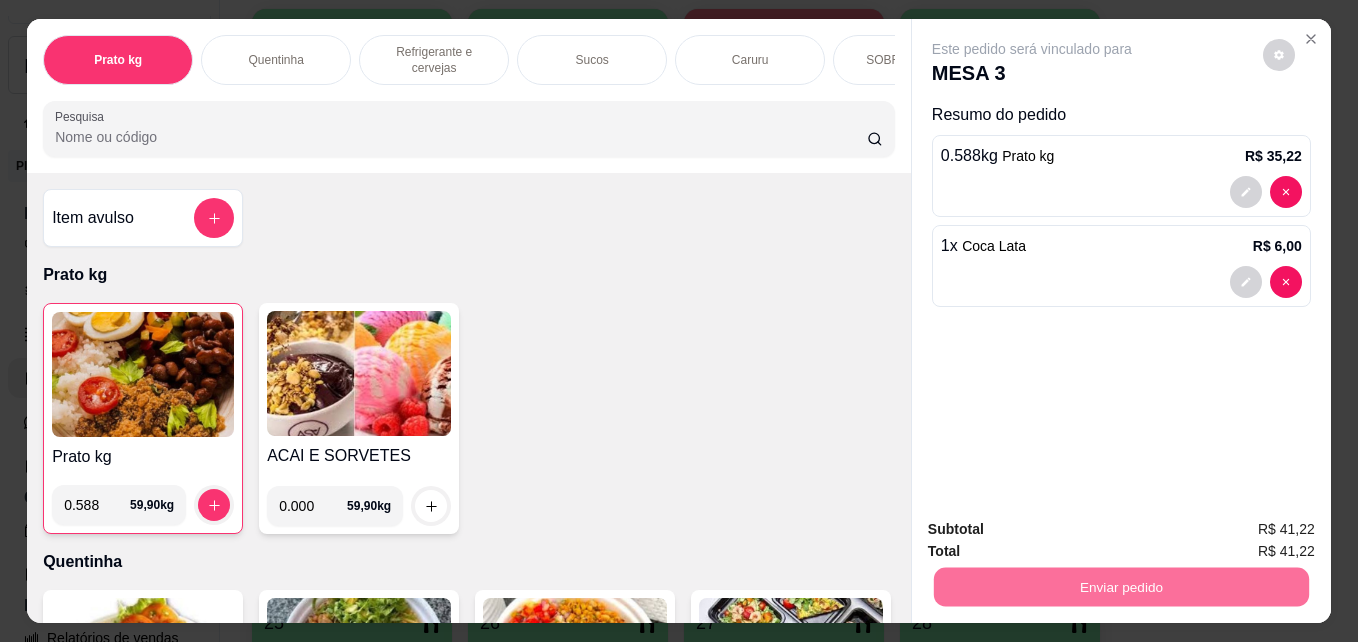 click on "Sim, quero registrar" at bounding box center (1245, 529) 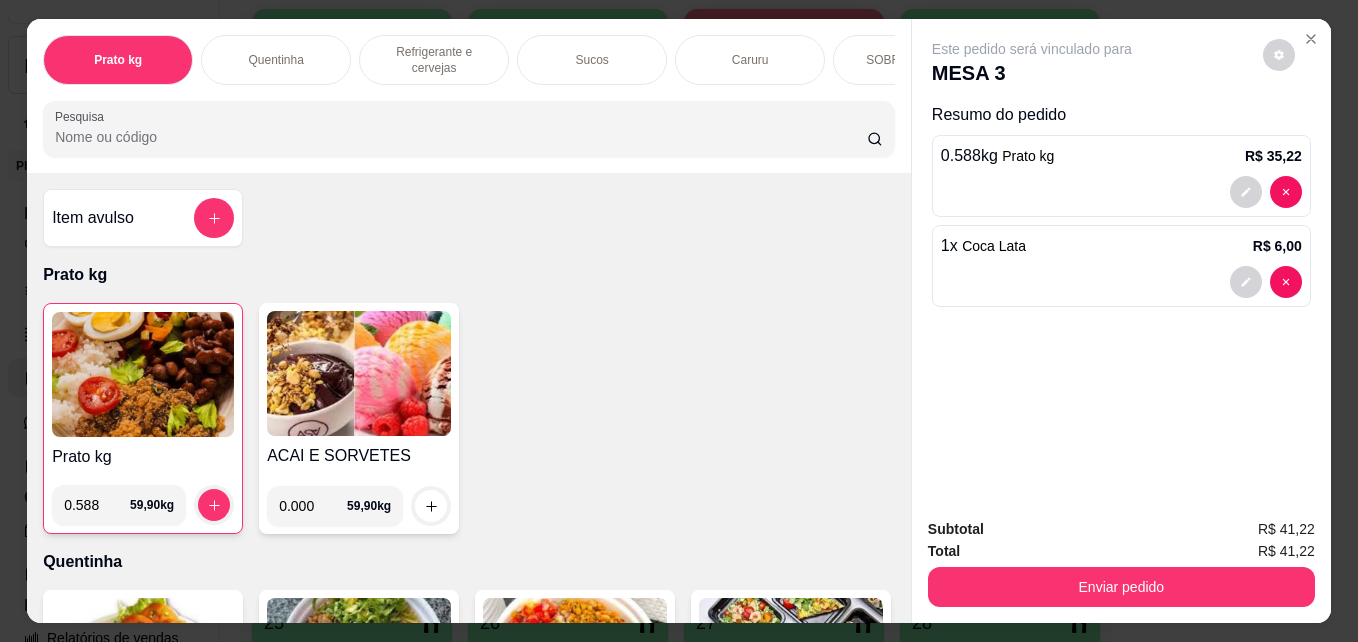 click on "0.588" at bounding box center [97, 505] 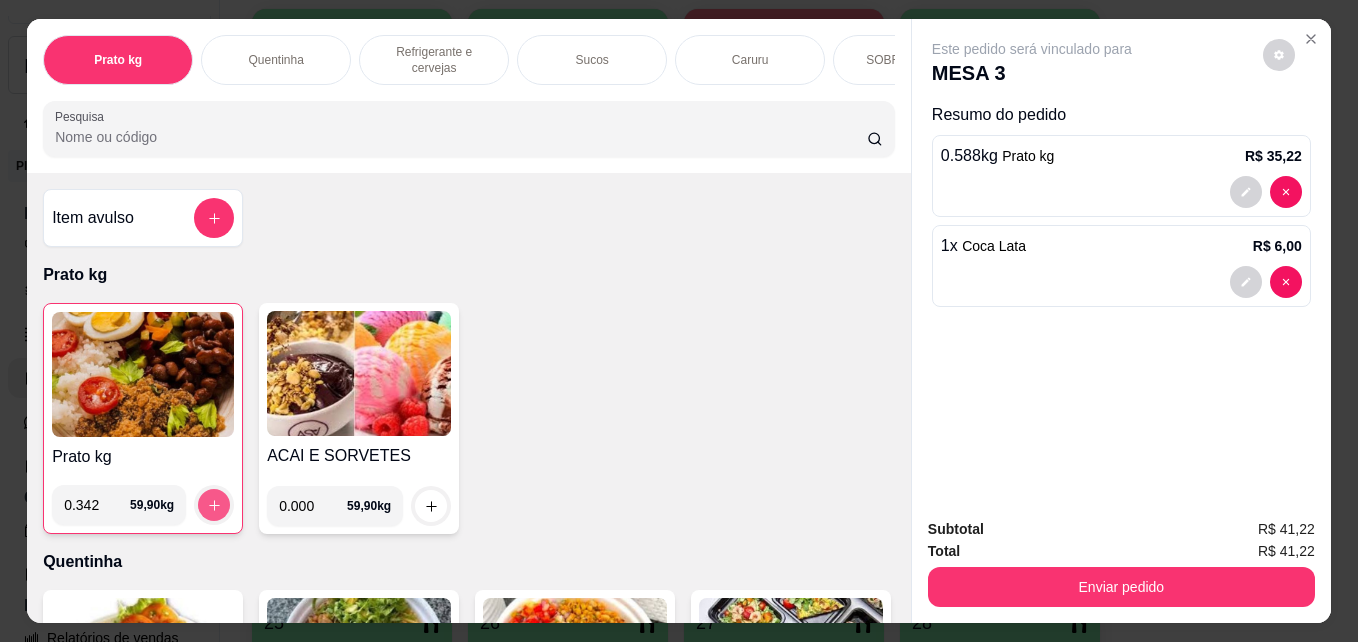 type on "0.342" 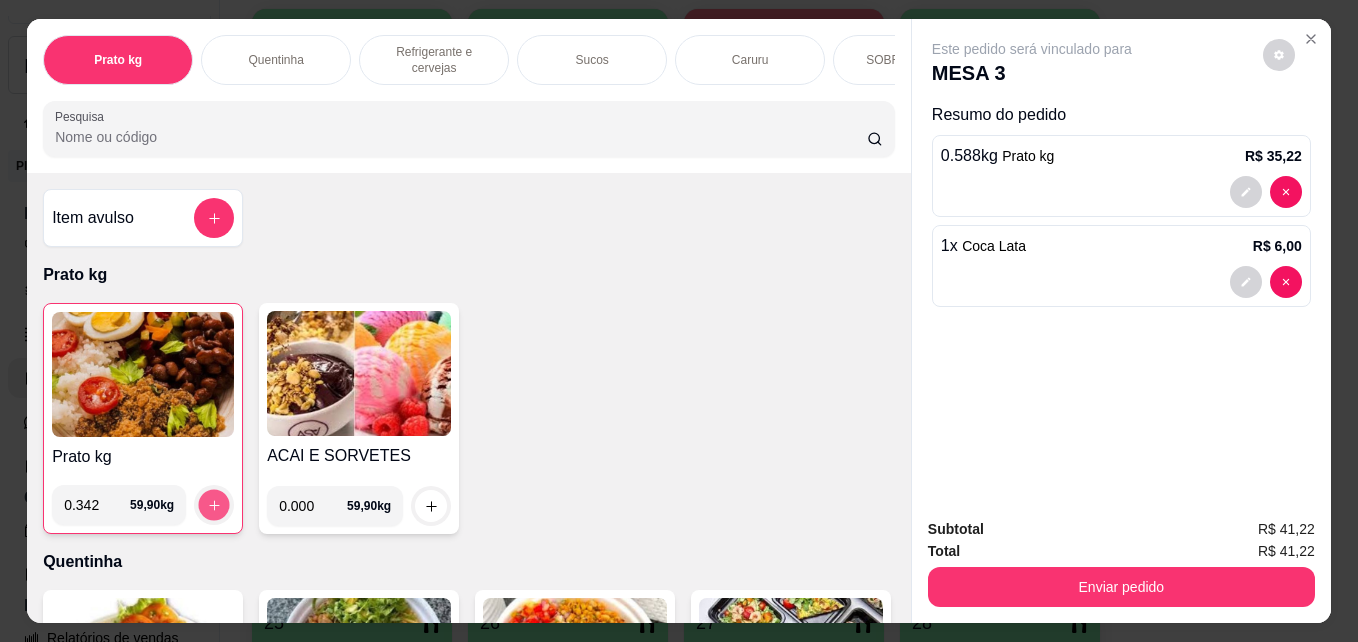 click 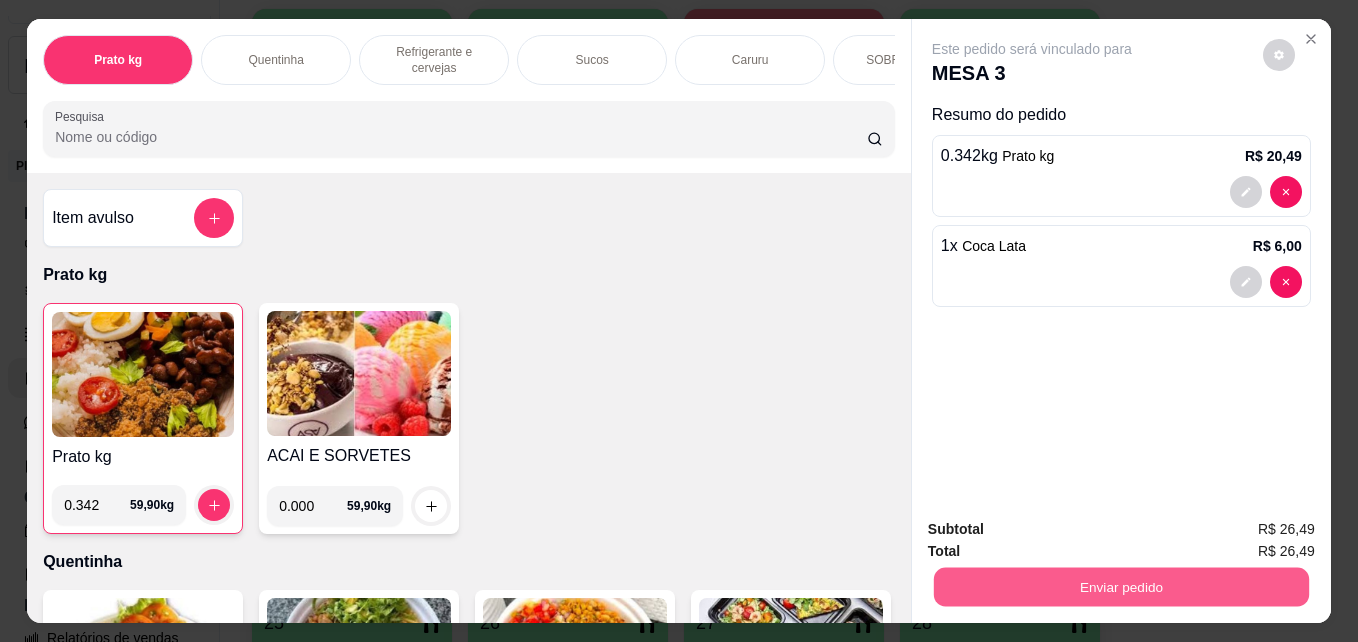 click on "Enviar pedido" at bounding box center [1121, 586] 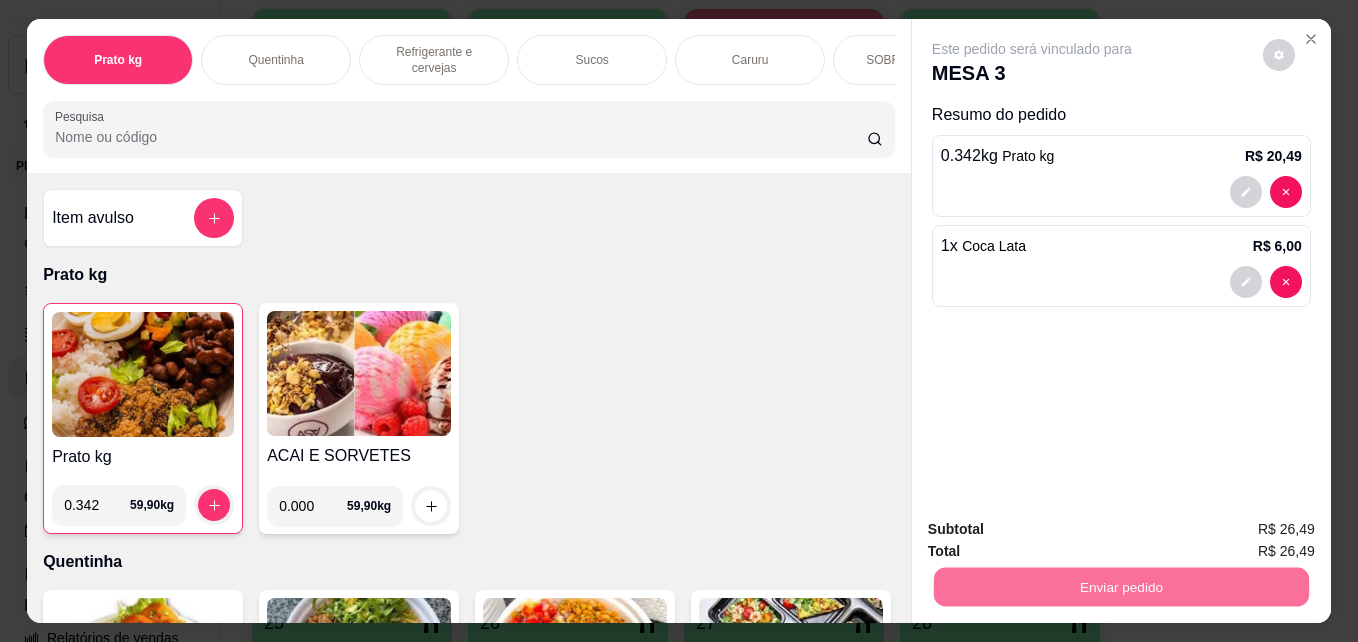 click on "Não registrar e enviar pedido" at bounding box center (1055, 529) 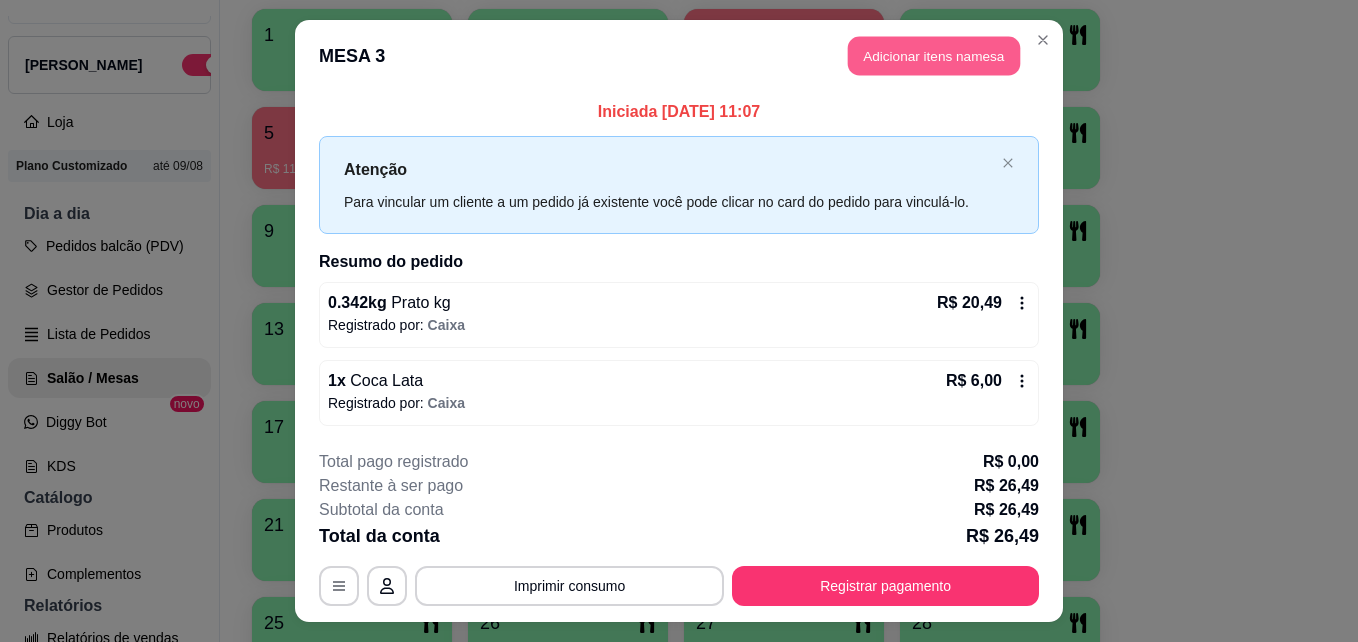 click on "Adicionar itens na  mesa" at bounding box center [934, 56] 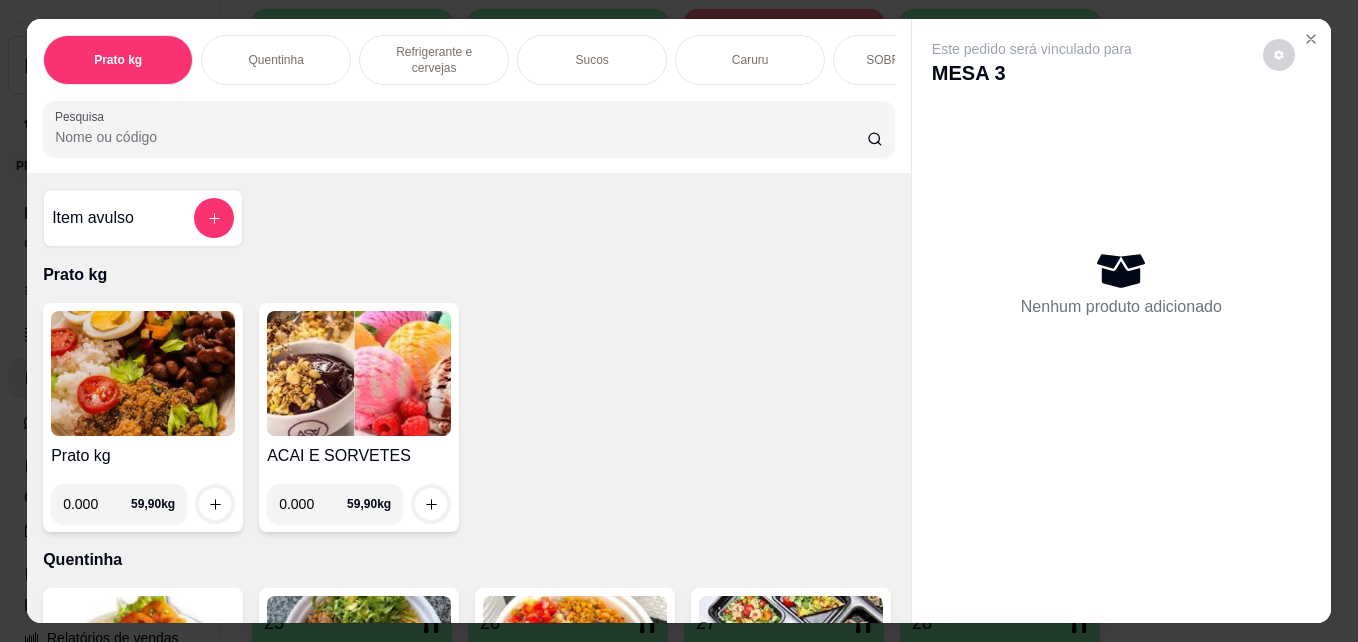 click on "0.000" at bounding box center [97, 504] 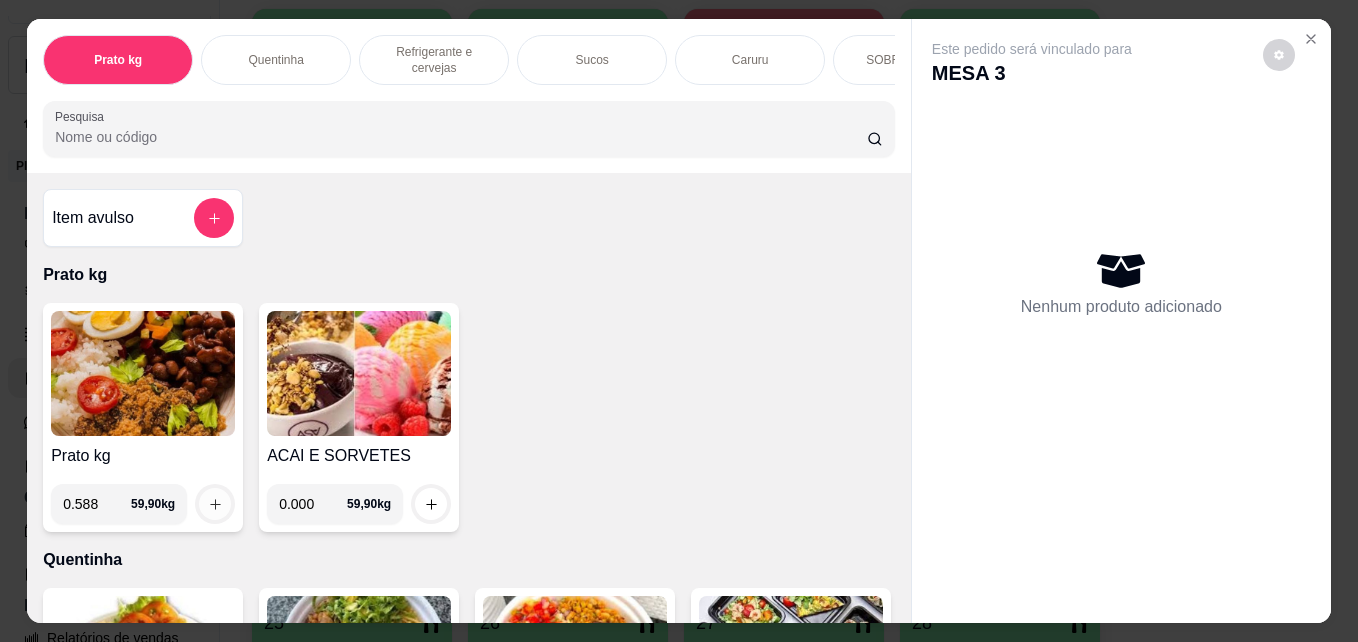 type on "0.588" 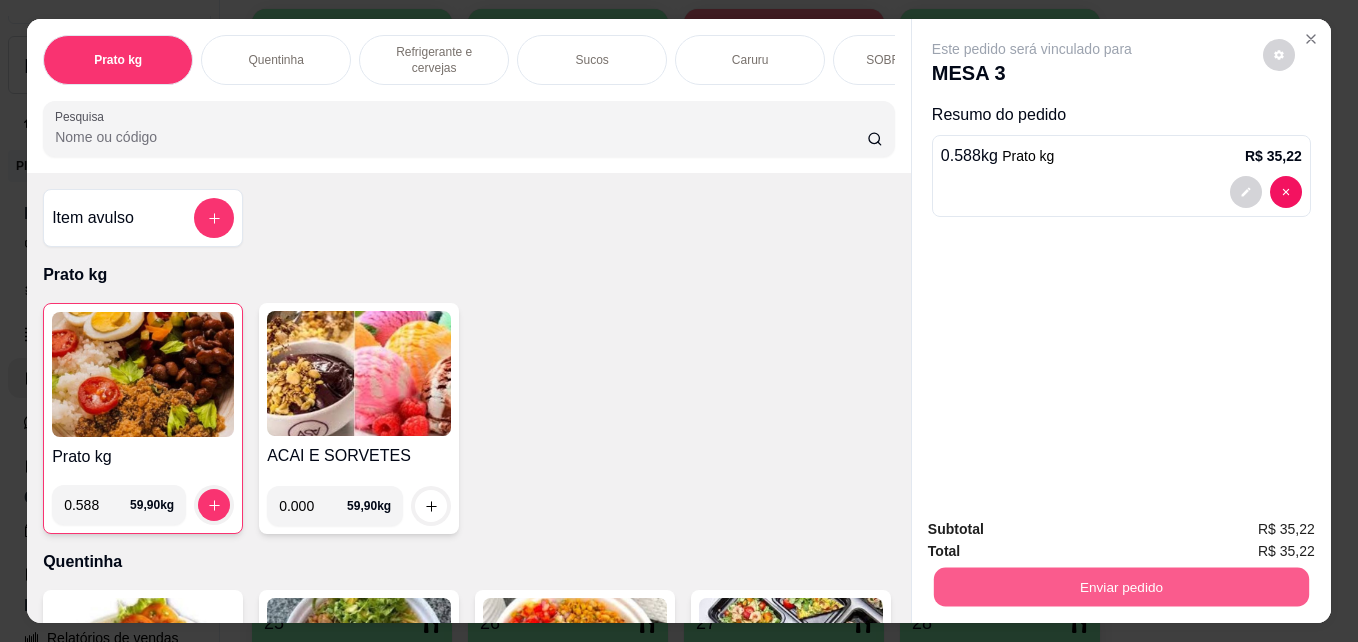 click on "Enviar pedido" at bounding box center (1121, 586) 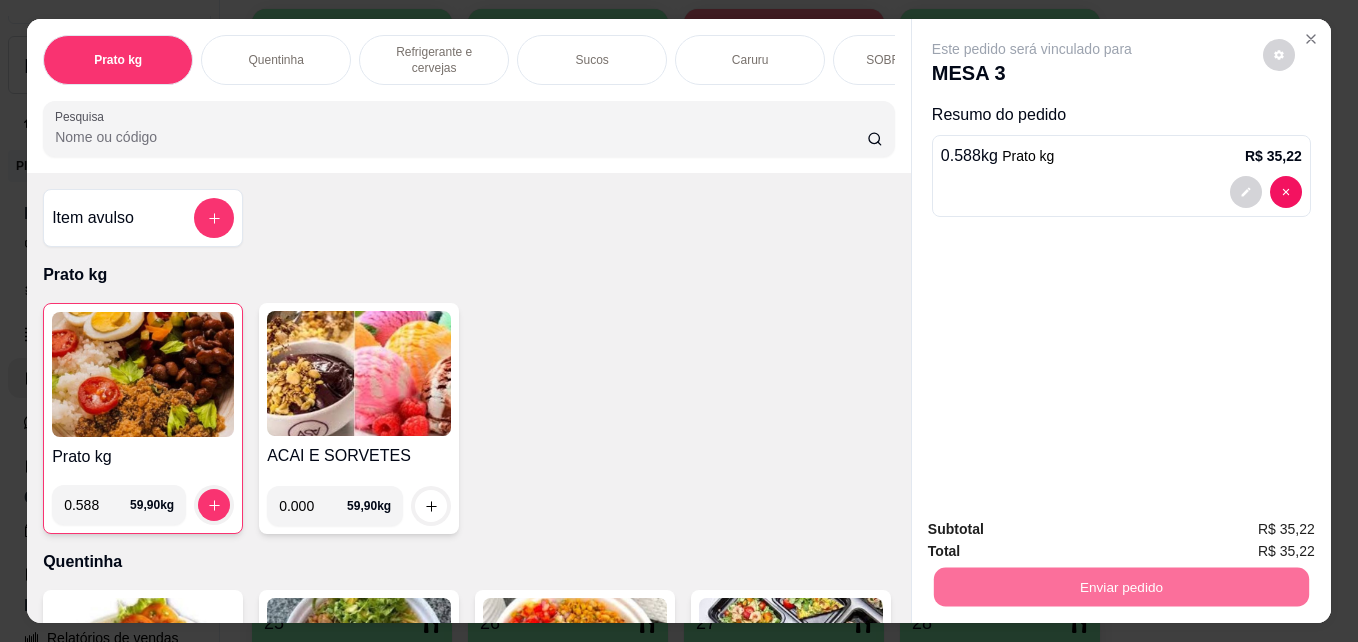 click on "Não registrar e enviar pedido" at bounding box center [1055, 529] 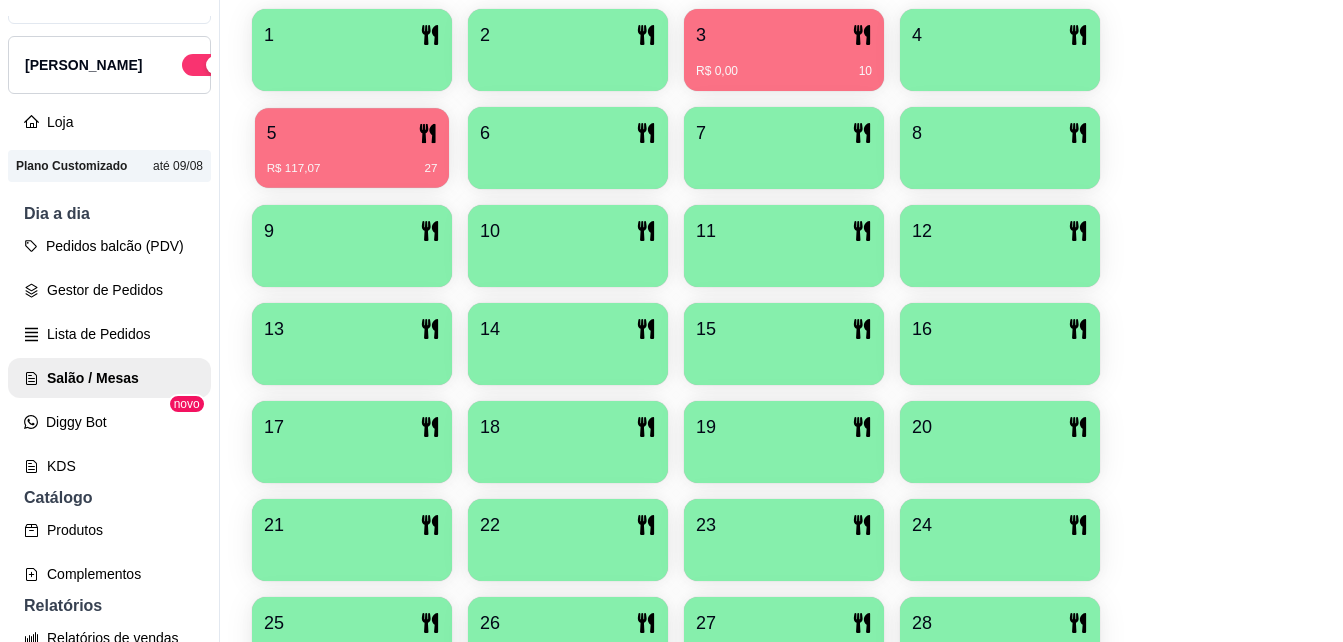 click on "R$ 117,07 27" at bounding box center [352, 161] 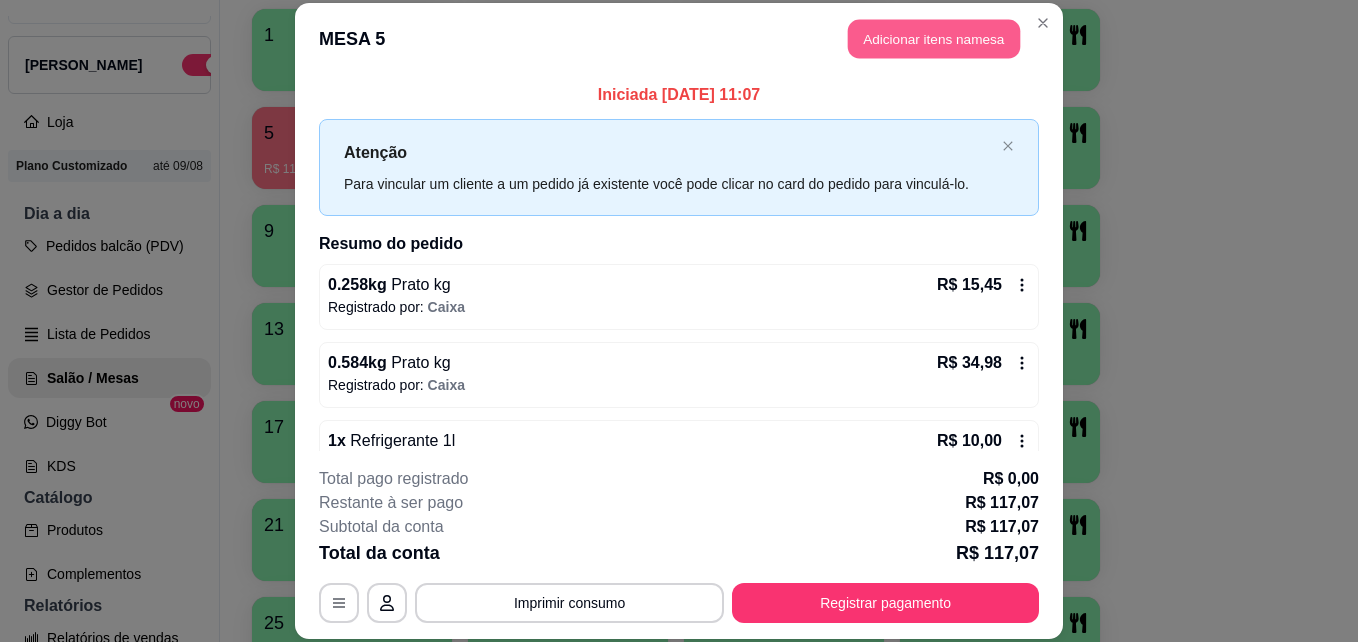 click on "Adicionar itens na  mesa" at bounding box center (934, 39) 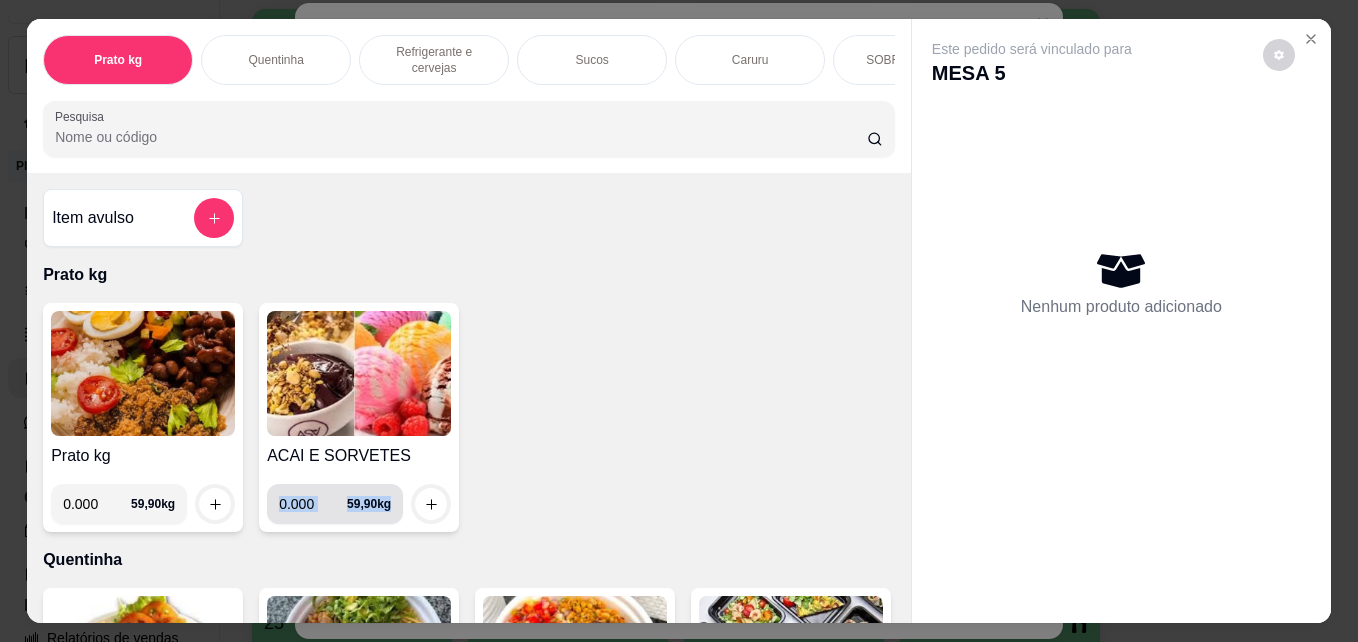 drag, startPoint x: 394, startPoint y: 509, endPoint x: 303, endPoint y: 524, distance: 92.22798 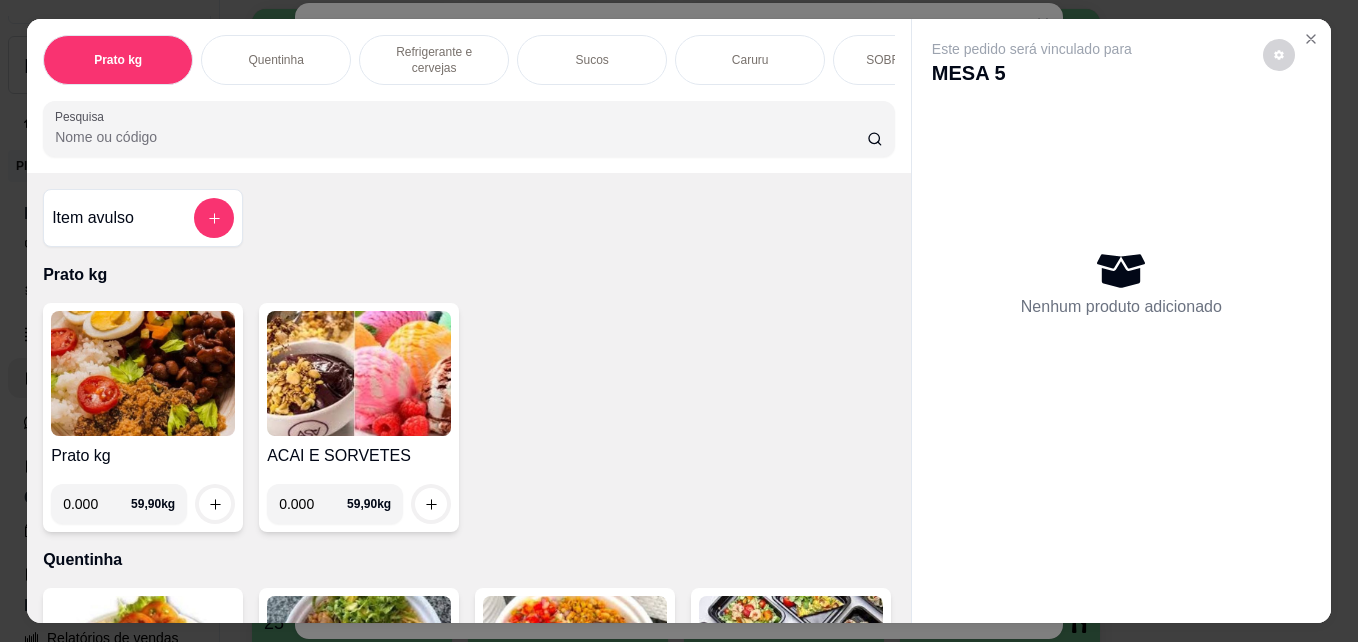 click on "0.000" at bounding box center [313, 504] 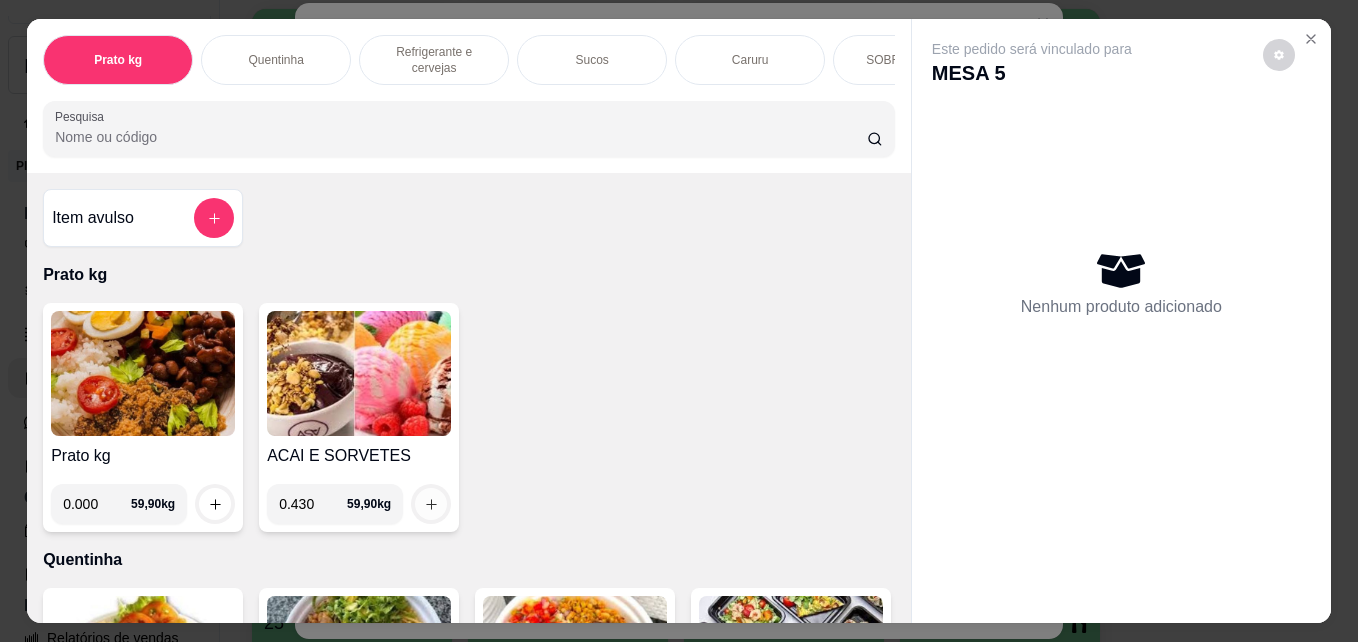 type on "0.430" 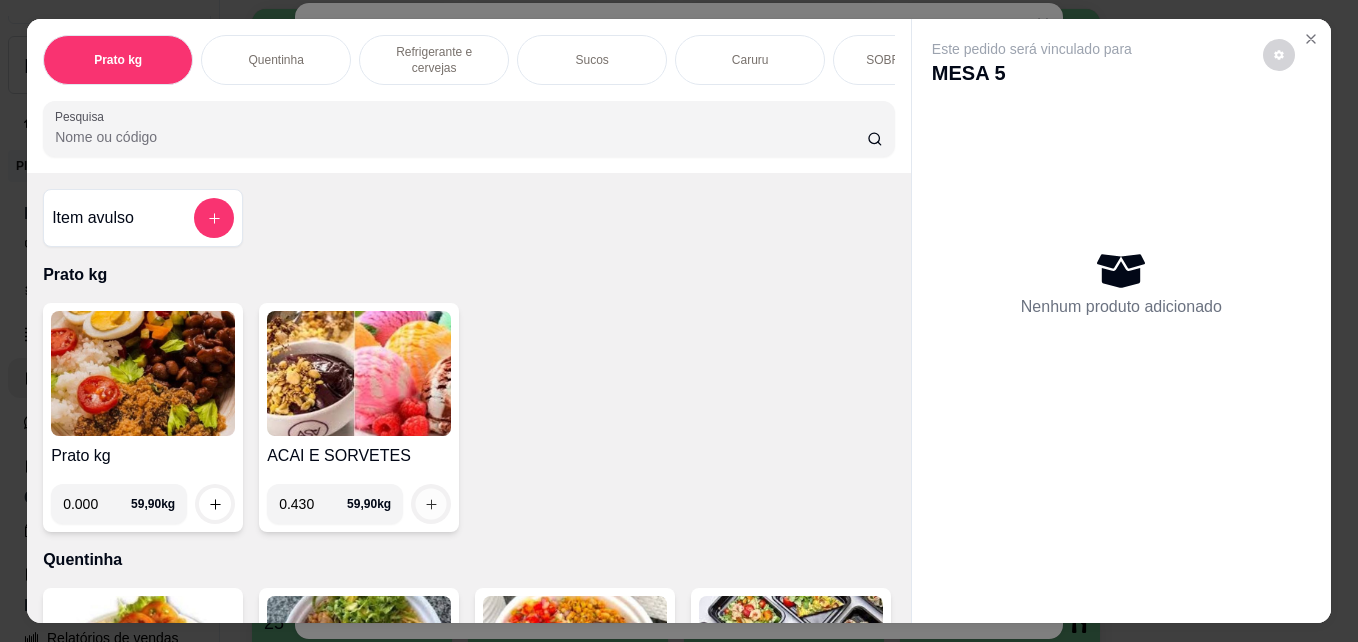 click at bounding box center (431, 504) 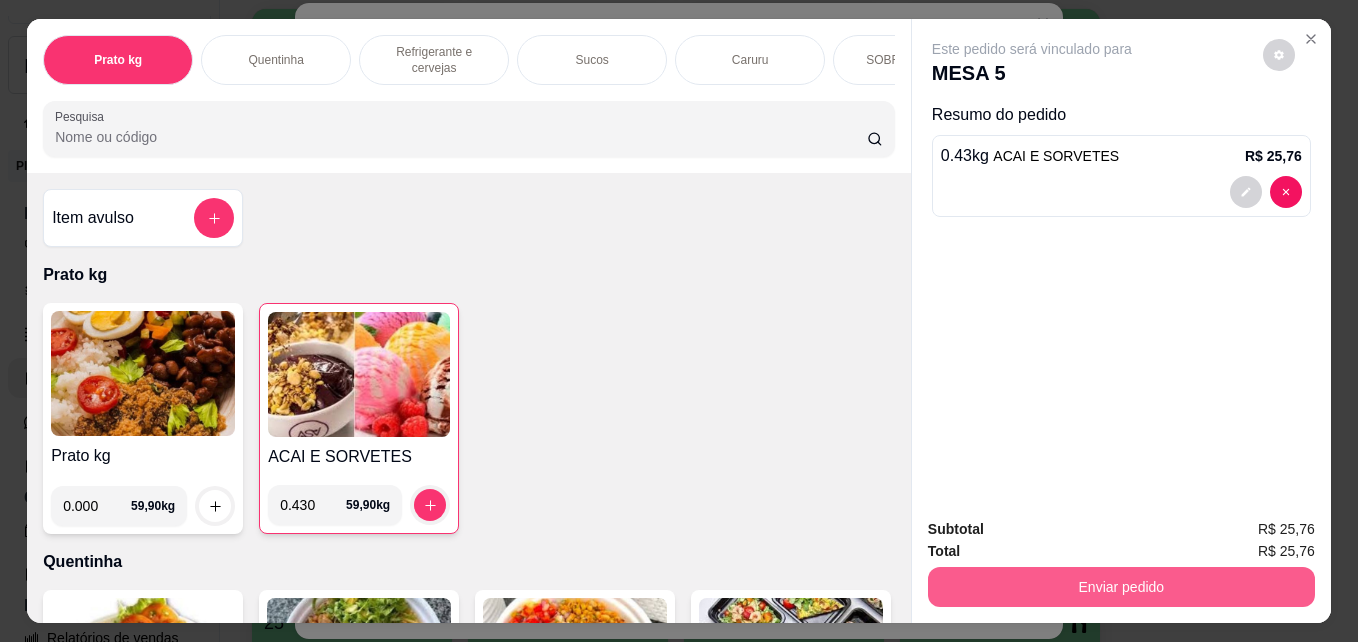 click on "Enviar pedido" at bounding box center (1121, 587) 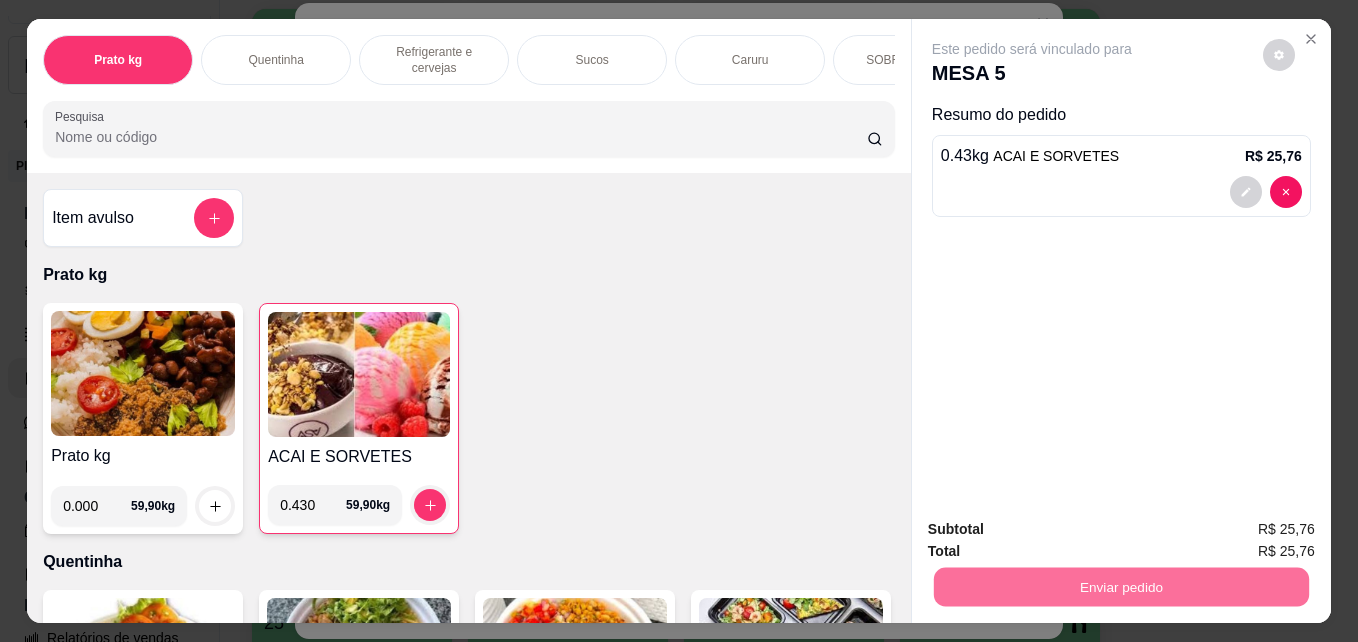 click on "Não registrar e enviar pedido" at bounding box center [1055, 530] 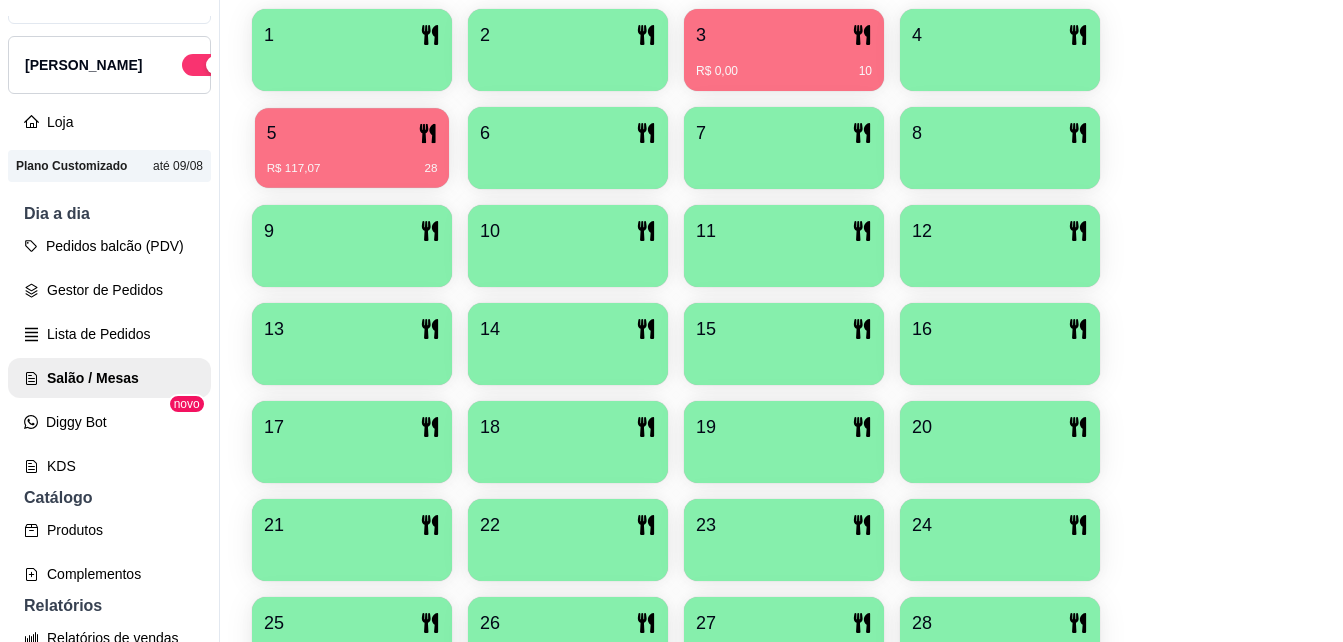 click on "5 R$ 117,07 28" at bounding box center (352, 148) 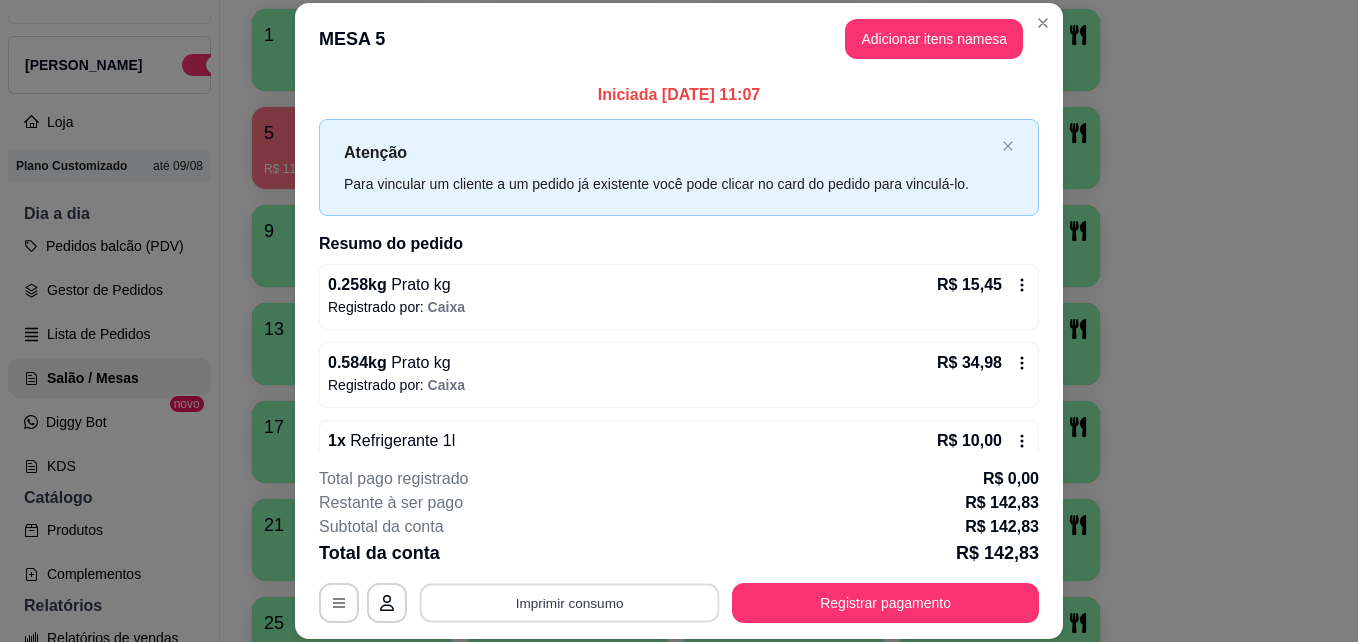 click on "Imprimir consumo" at bounding box center [570, 602] 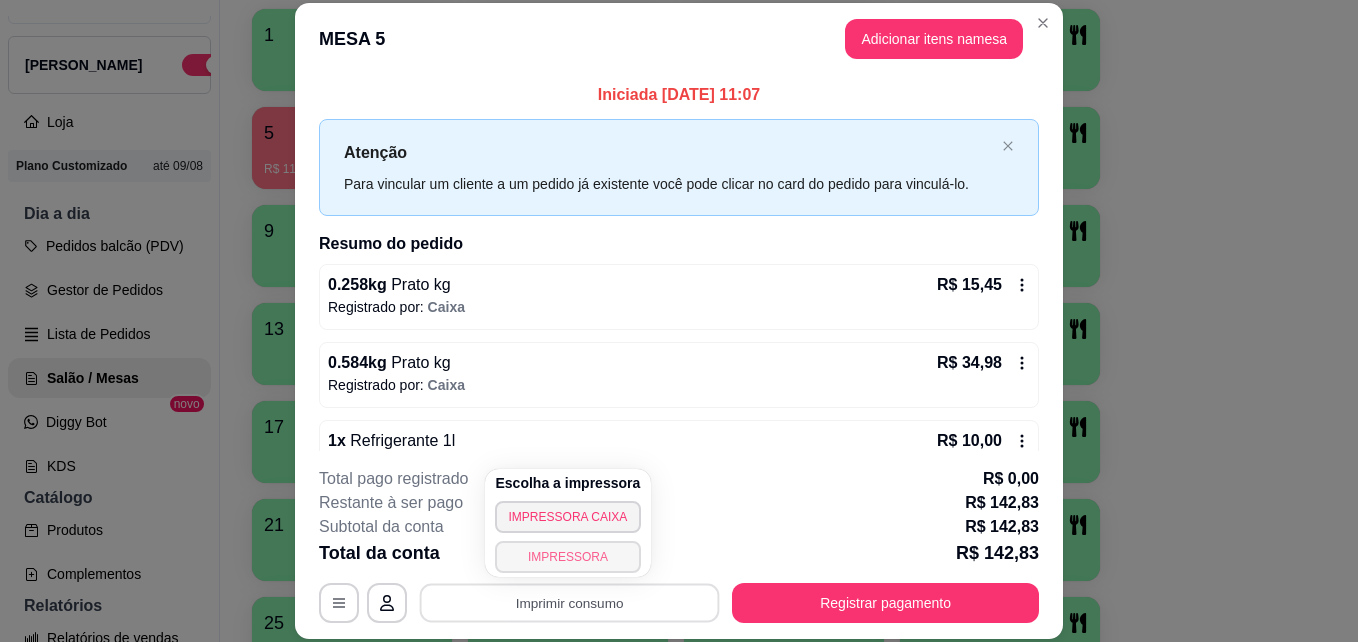 click on "IMPRESSORA" at bounding box center [568, 557] 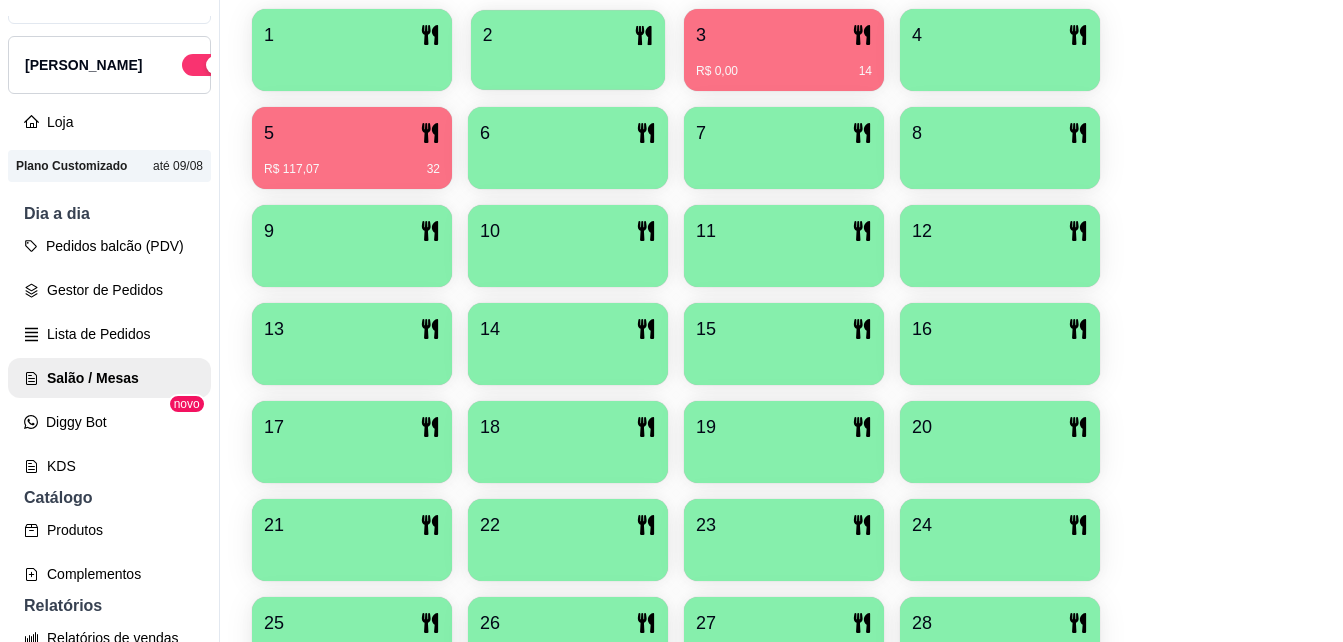 click at bounding box center (568, 63) 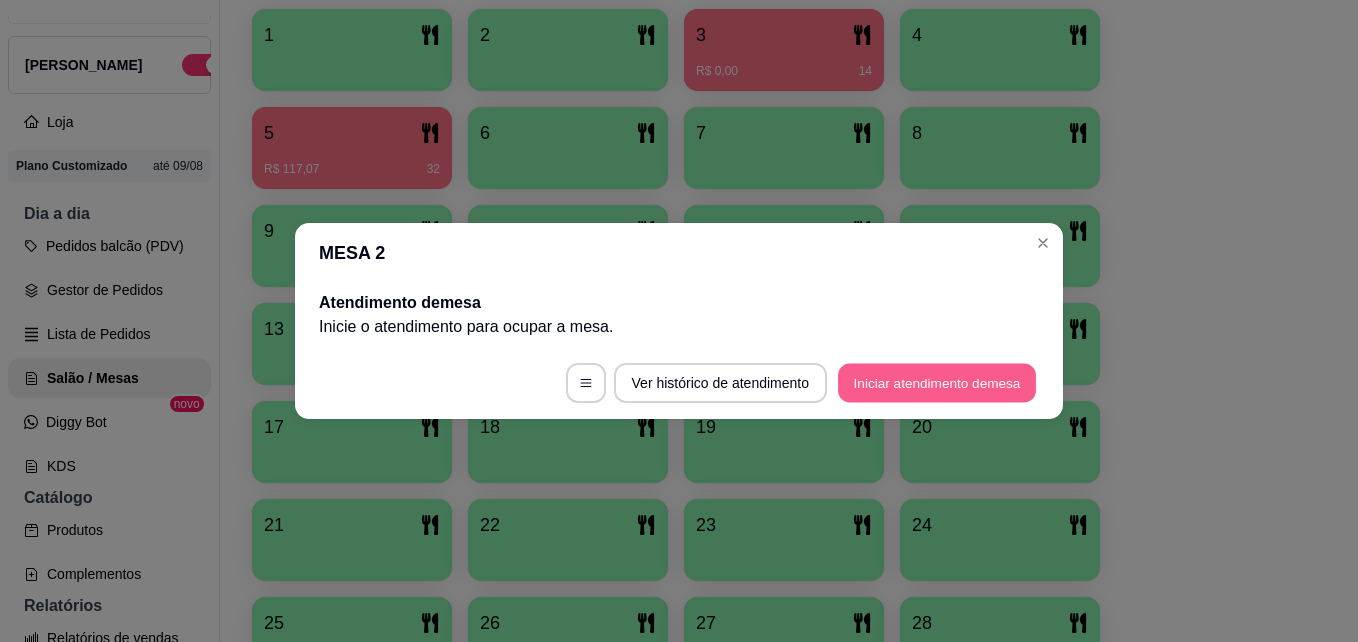 click on "Iniciar atendimento de  mesa" at bounding box center [937, 383] 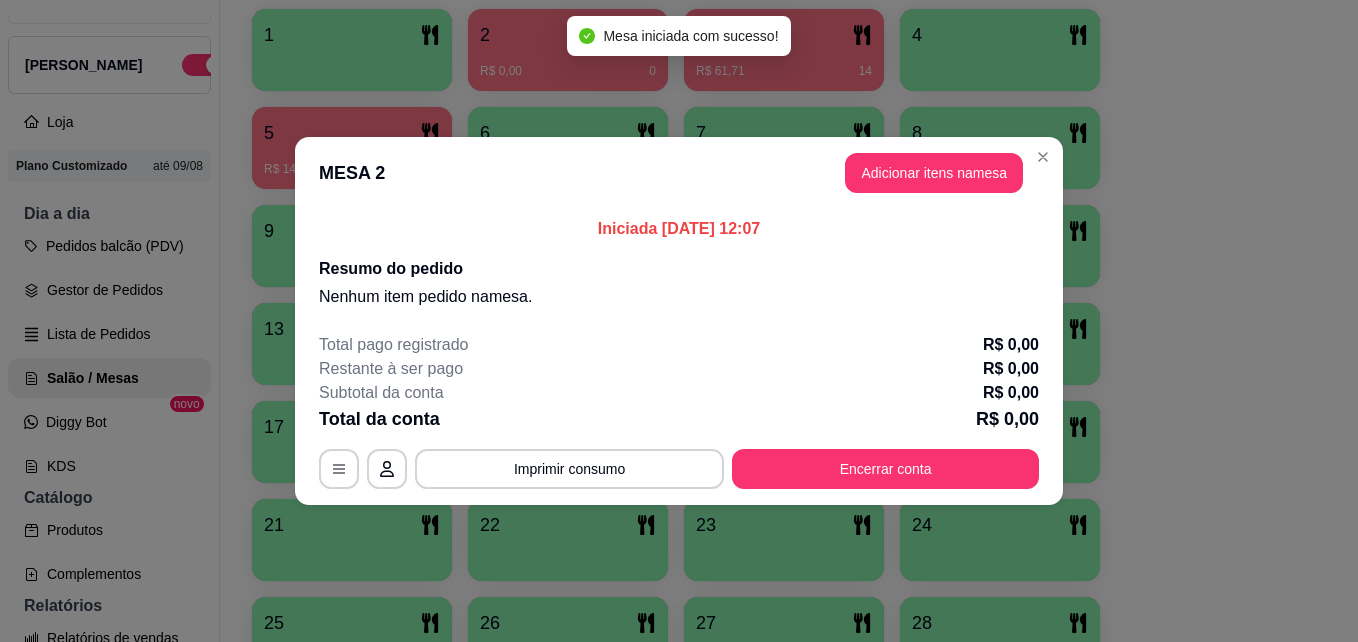 click on "MESA 2 Adicionar itens na  mesa" at bounding box center [679, 173] 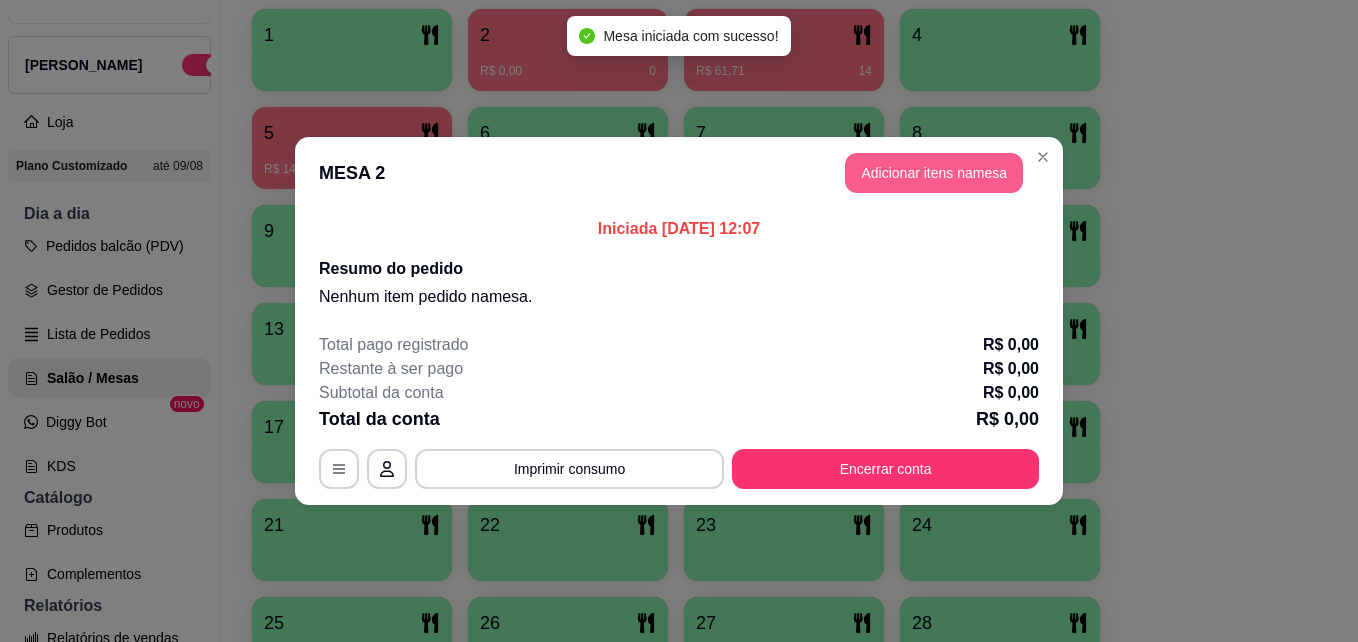 click on "Adicionar itens na  mesa" at bounding box center [934, 173] 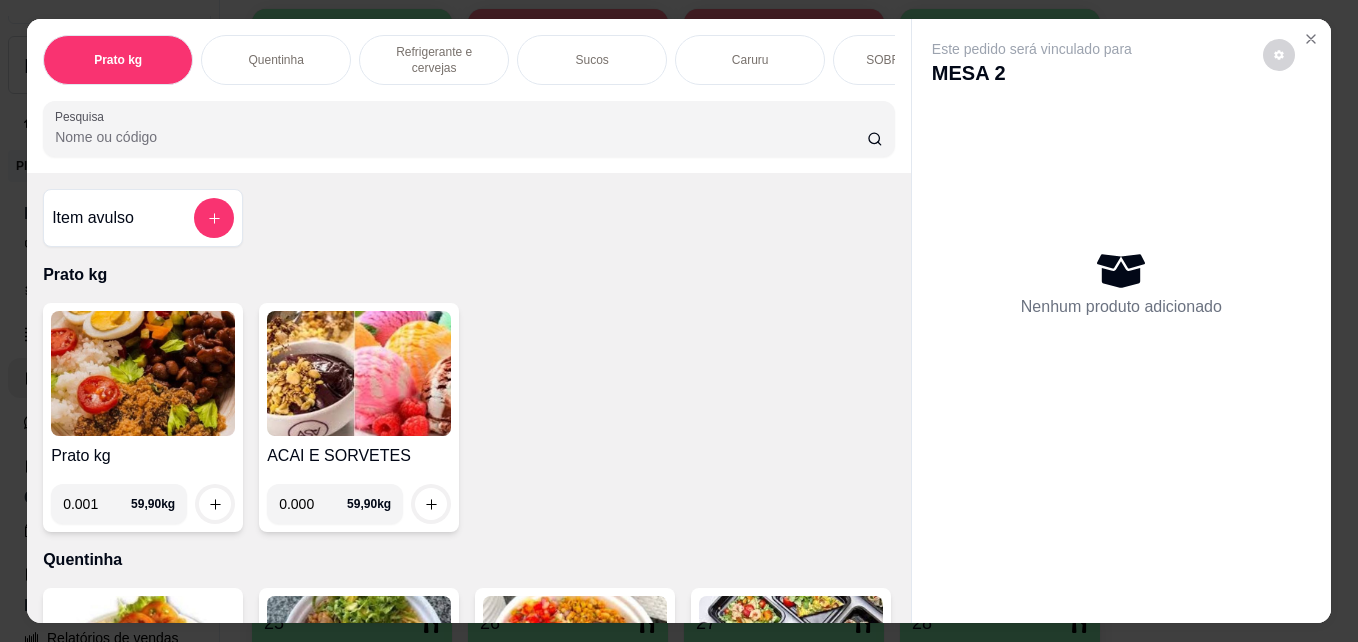 click on "0.001" at bounding box center [97, 504] 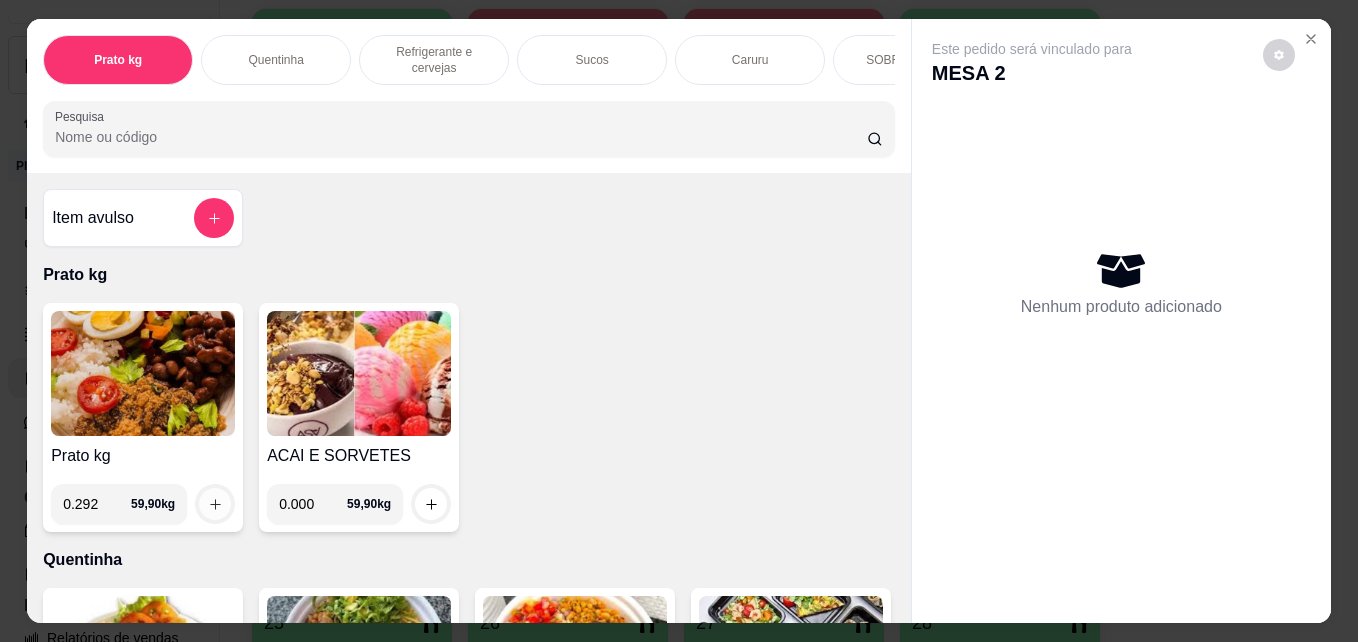 type on "0.292" 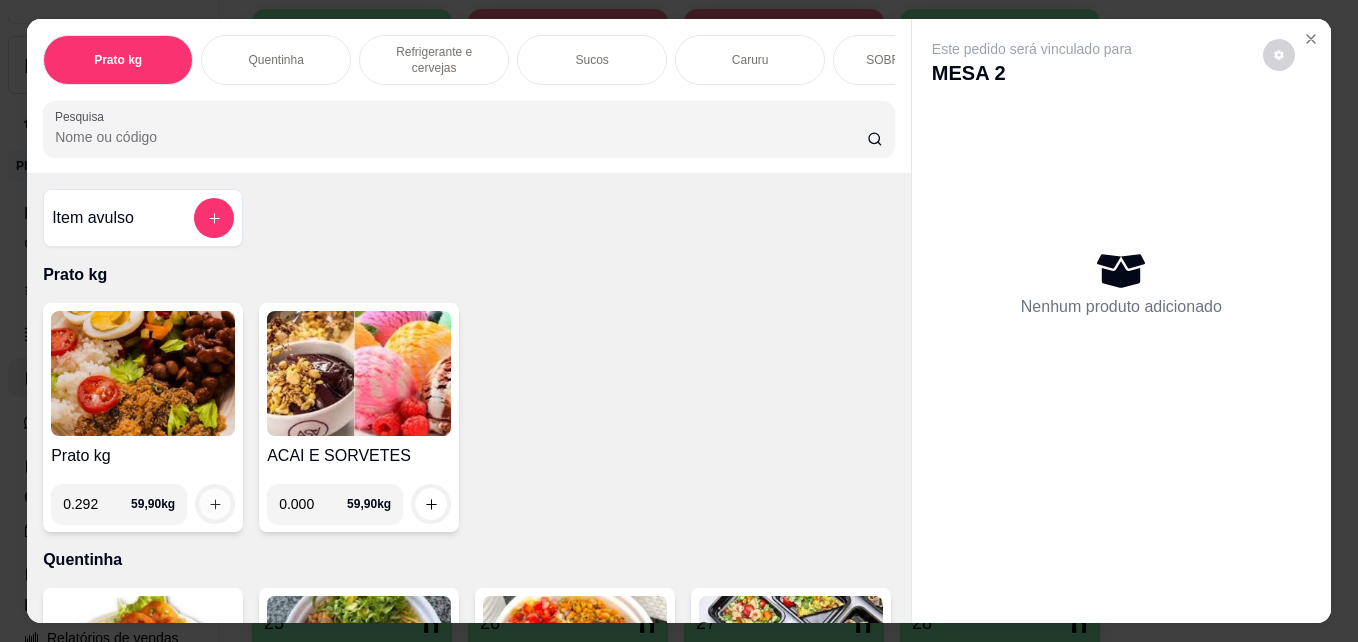 click at bounding box center [215, 504] 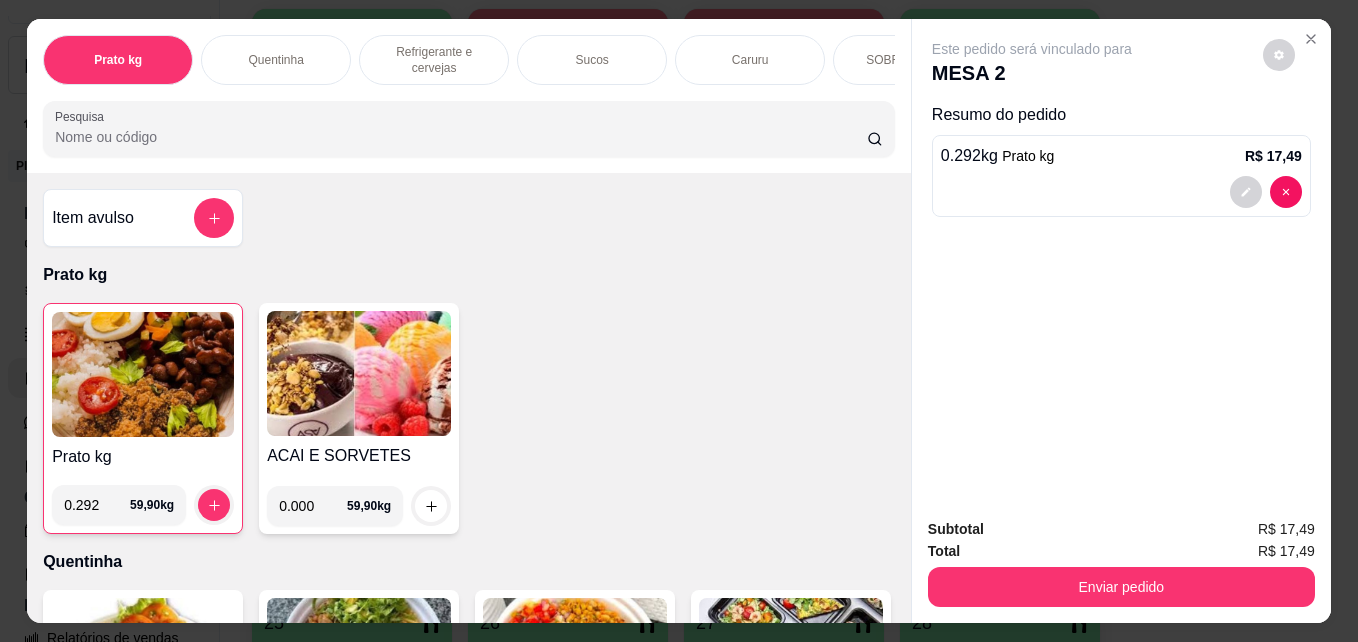 click on "Sucos" at bounding box center (592, 60) 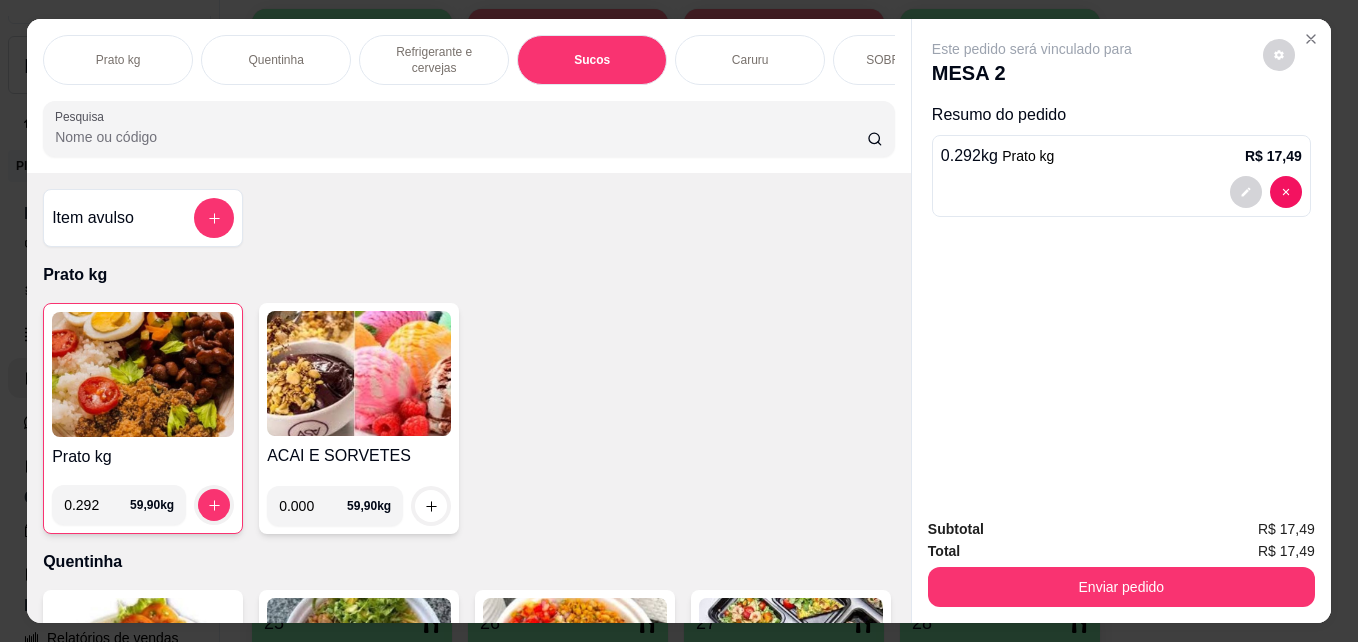 scroll, scrollTop: 1882, scrollLeft: 0, axis: vertical 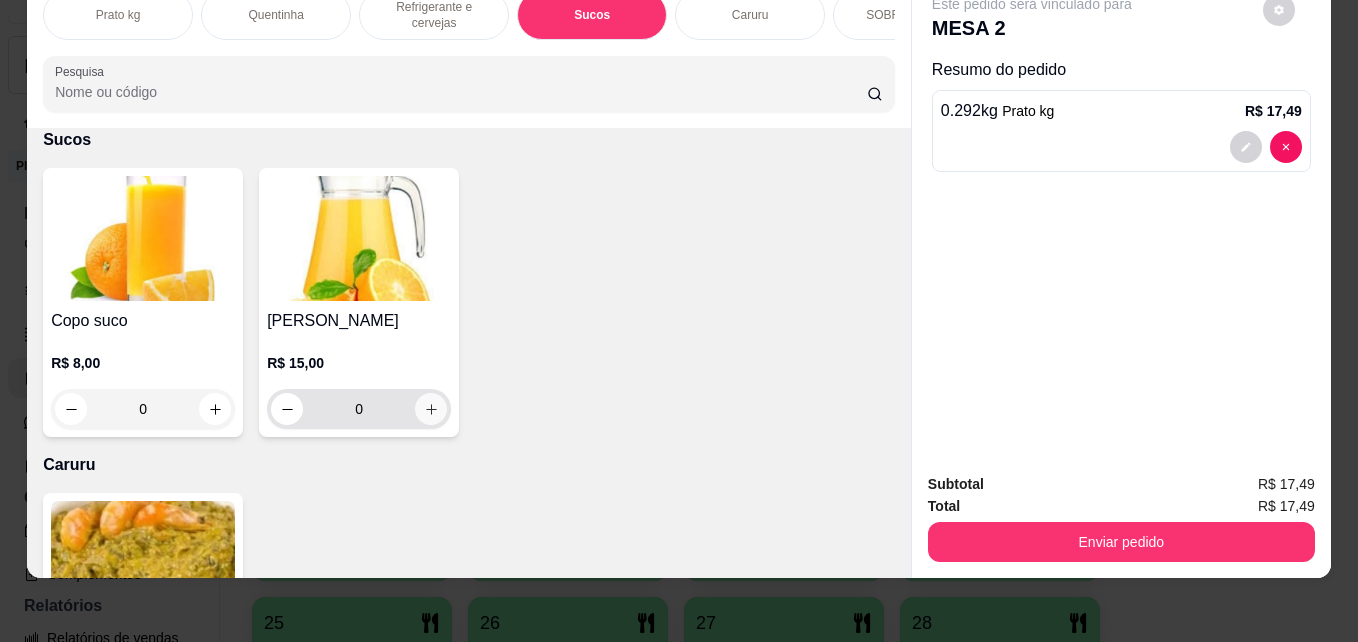 drag, startPoint x: 440, startPoint y: 416, endPoint x: 427, endPoint y: 416, distance: 13 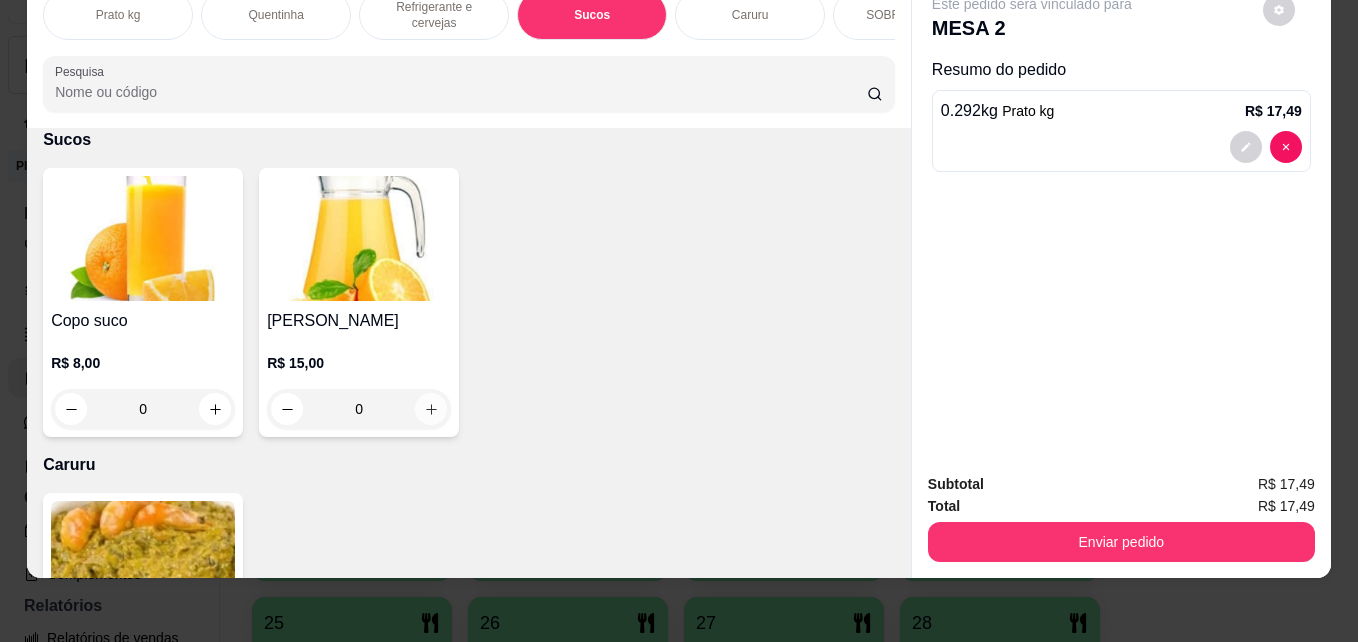 click 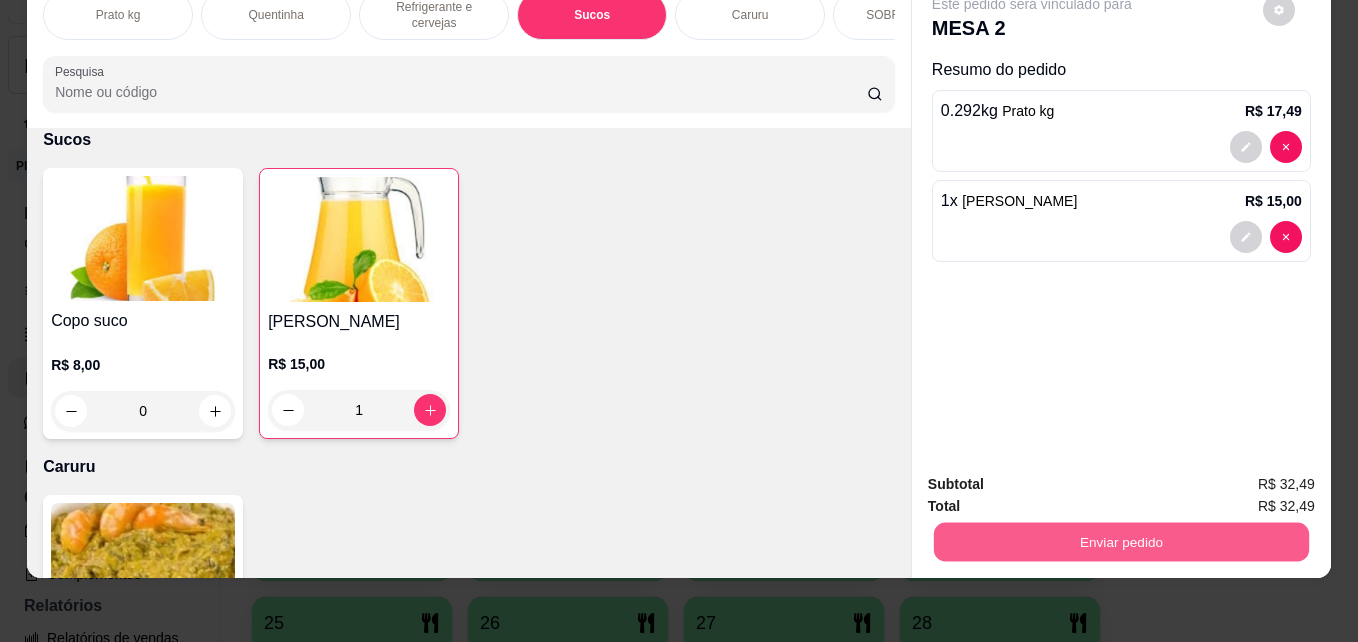 click on "Enviar pedido" at bounding box center (1121, 541) 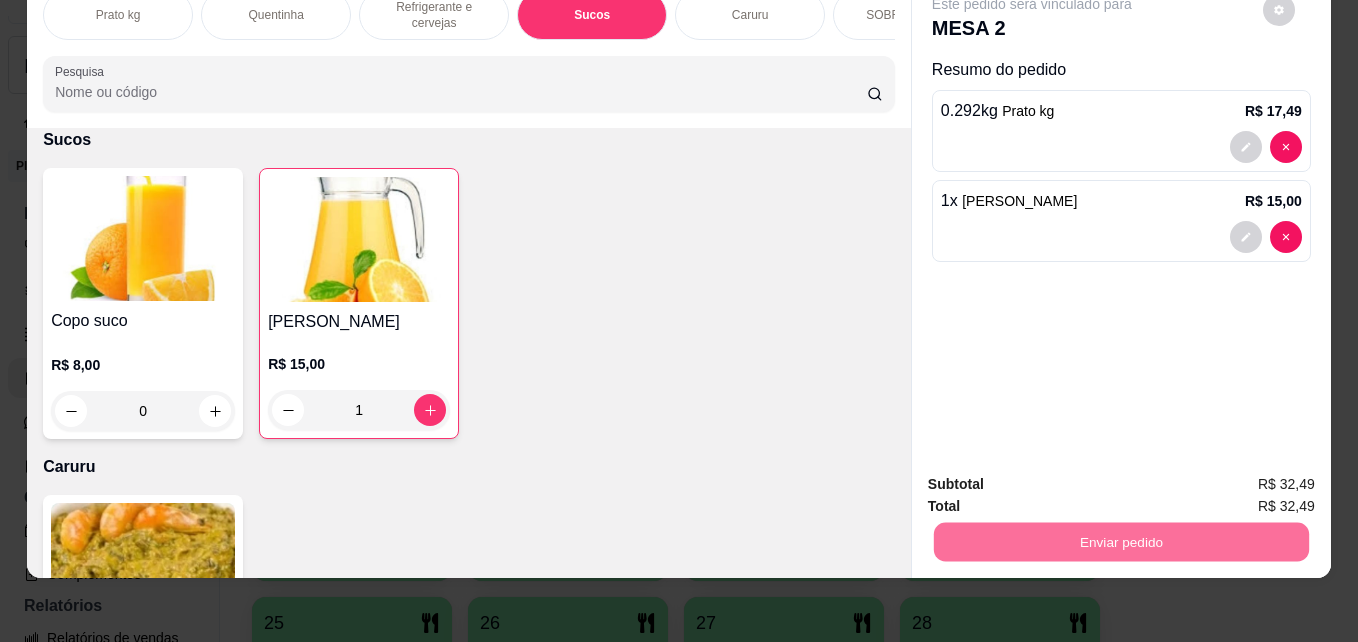 click on "Não registrar e enviar pedido" at bounding box center [1055, 477] 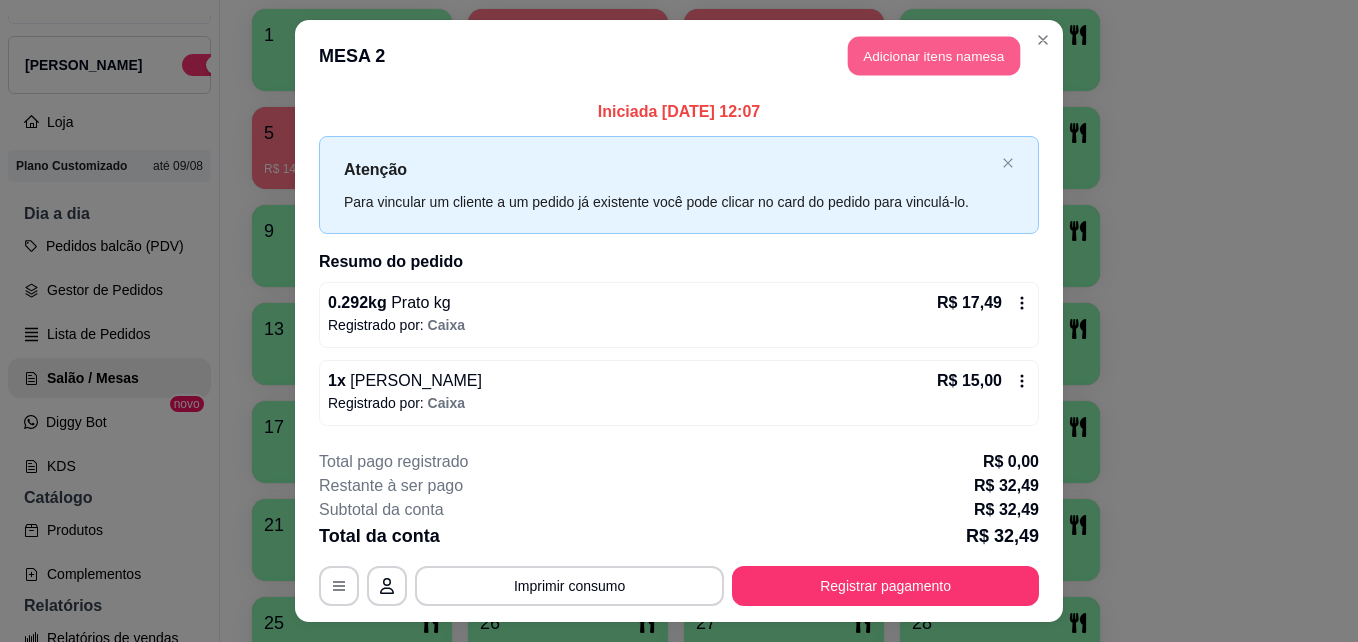 click on "Adicionar itens na  mesa" at bounding box center [934, 56] 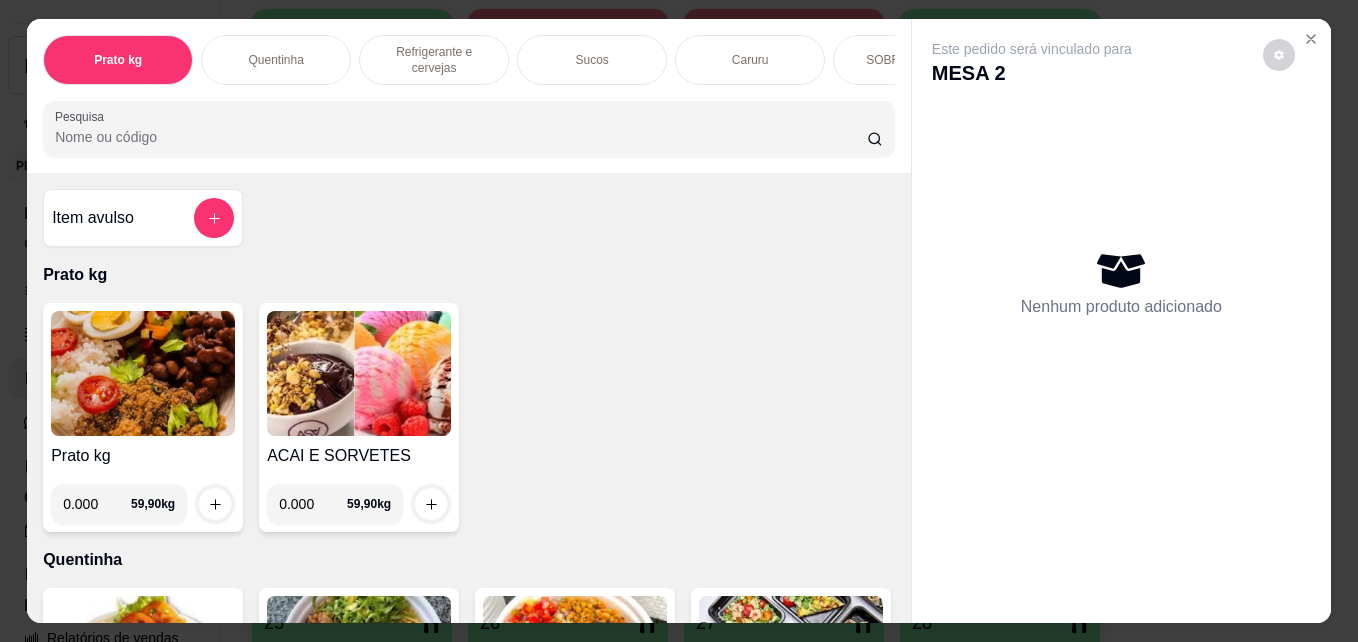 click on "0.000" at bounding box center (97, 504) 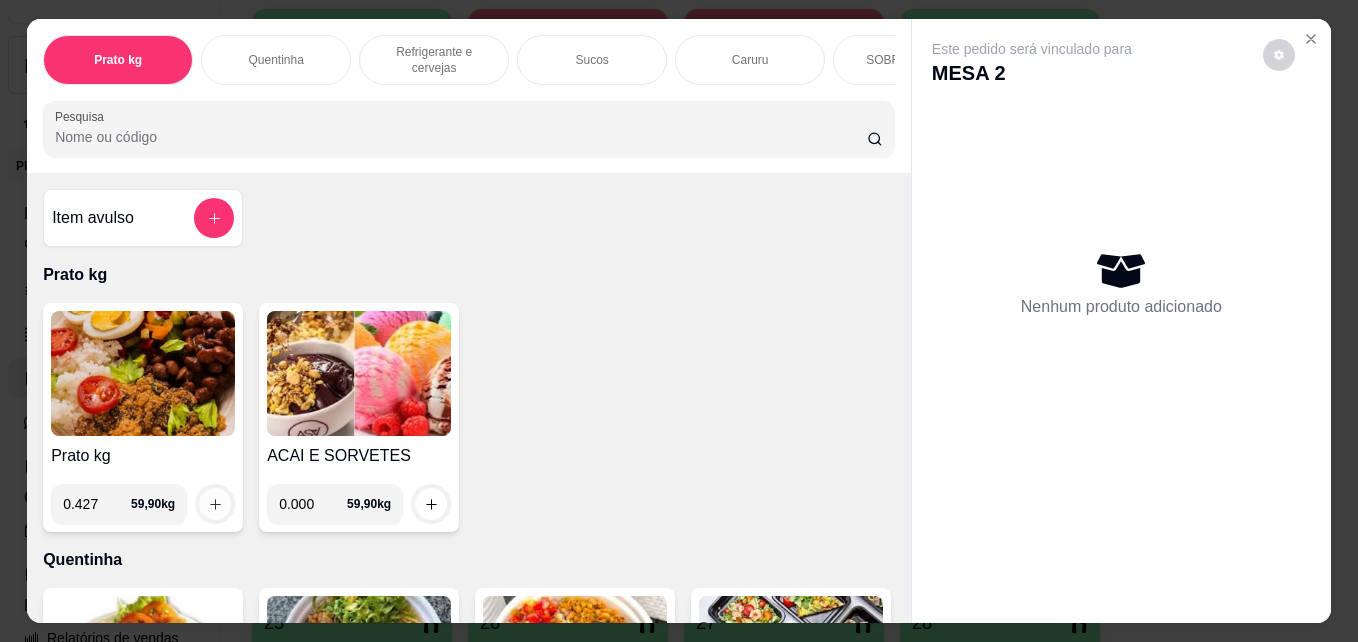 type on "0.427" 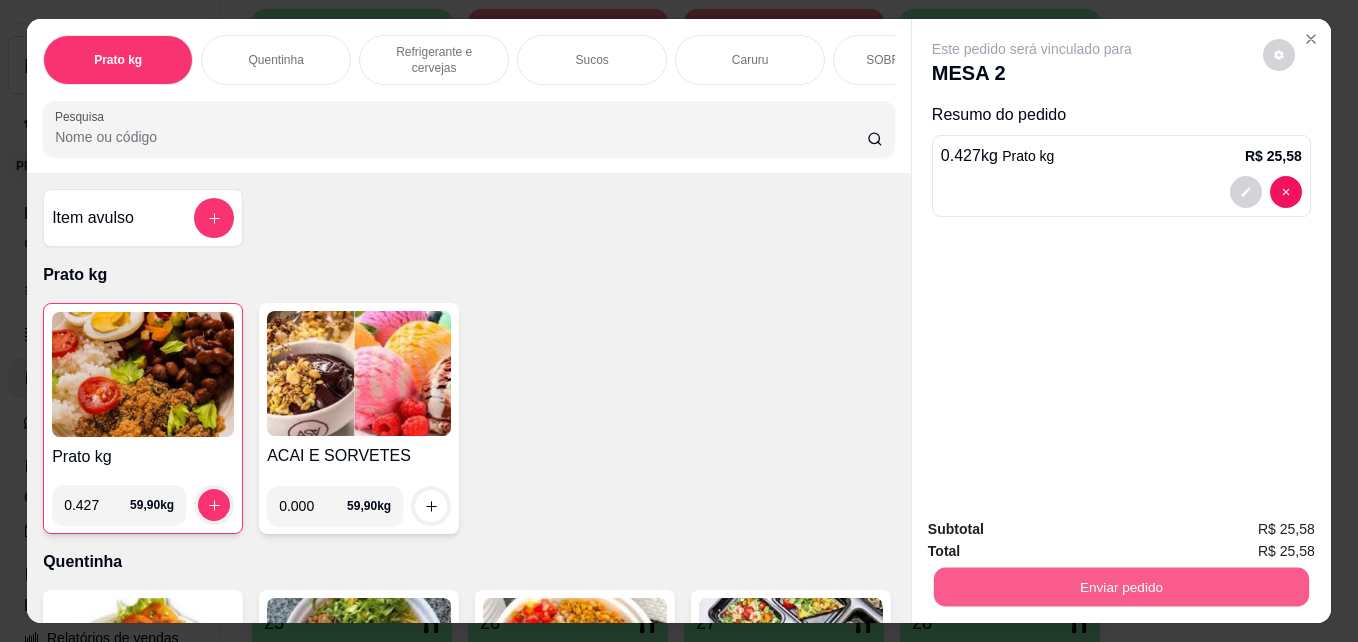 click on "Enviar pedido" at bounding box center (1121, 586) 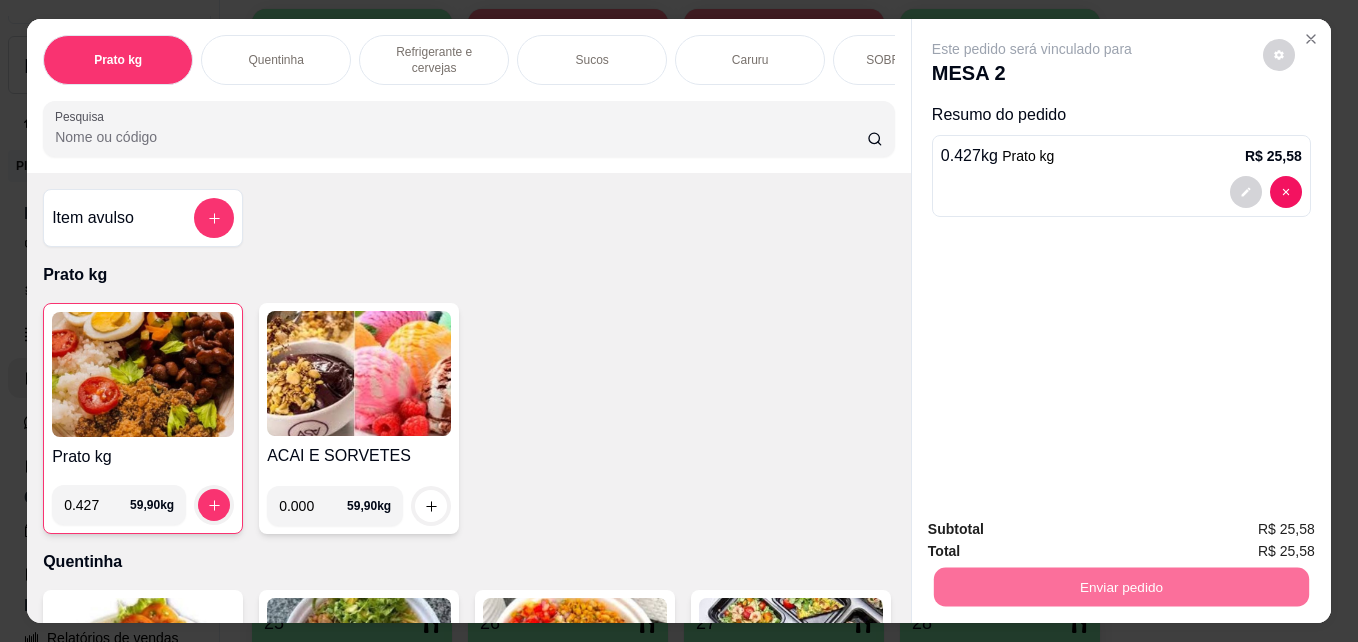click on "Não registrar e enviar pedido" at bounding box center (1055, 529) 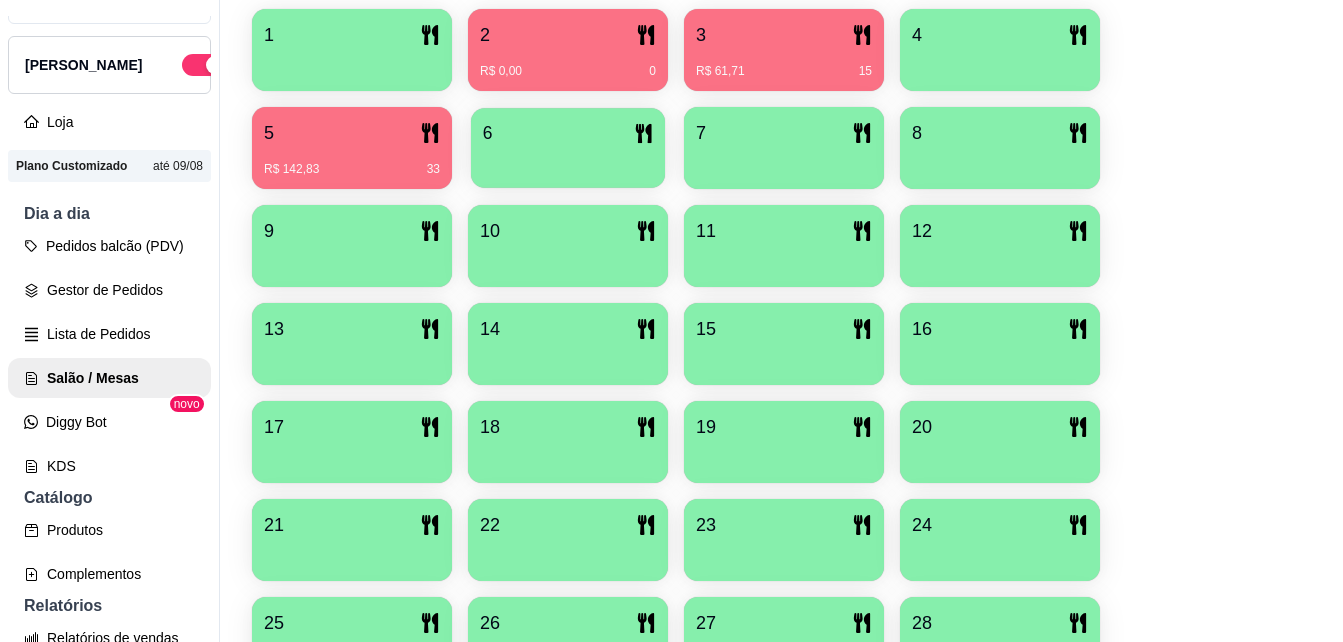 click at bounding box center (568, 161) 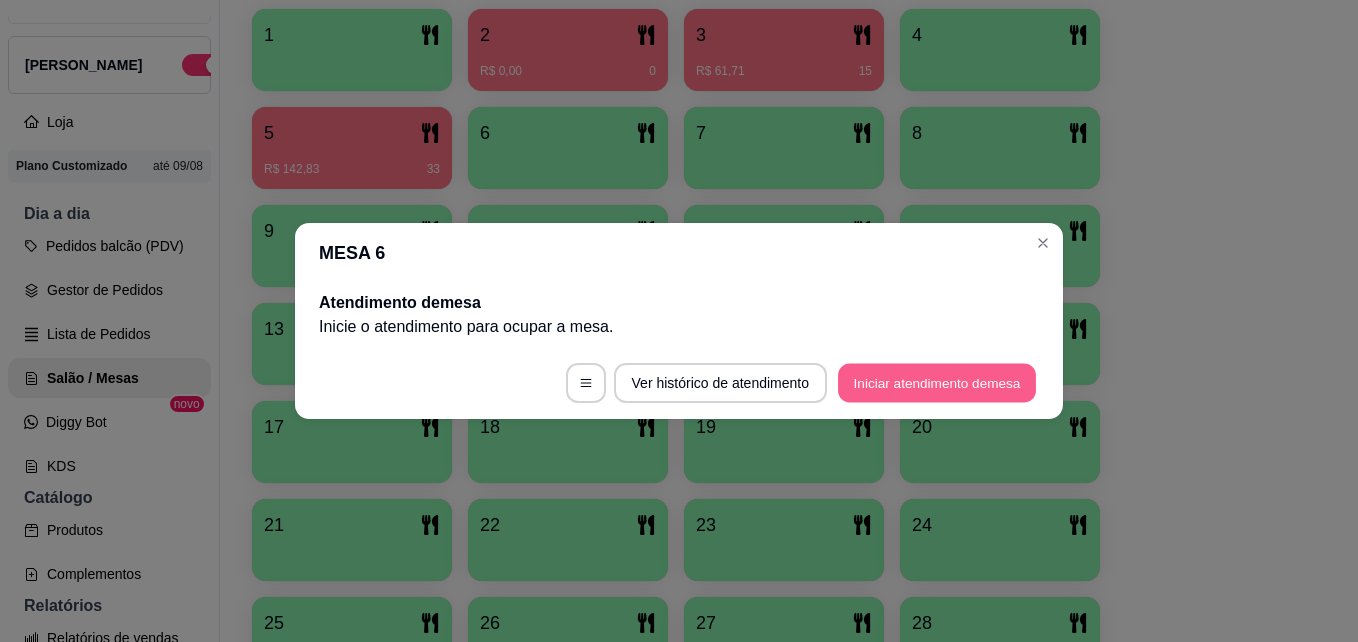 click on "Iniciar atendimento de  mesa" at bounding box center (937, 383) 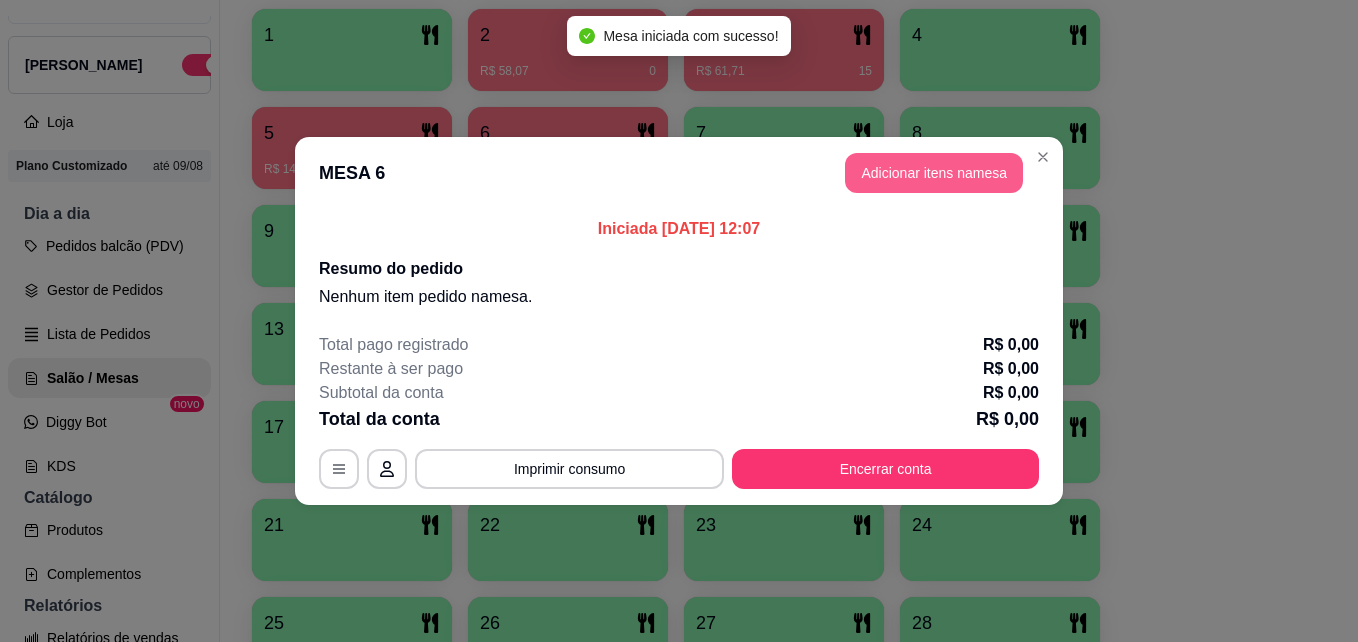 click on "Adicionar itens na  mesa" at bounding box center [934, 173] 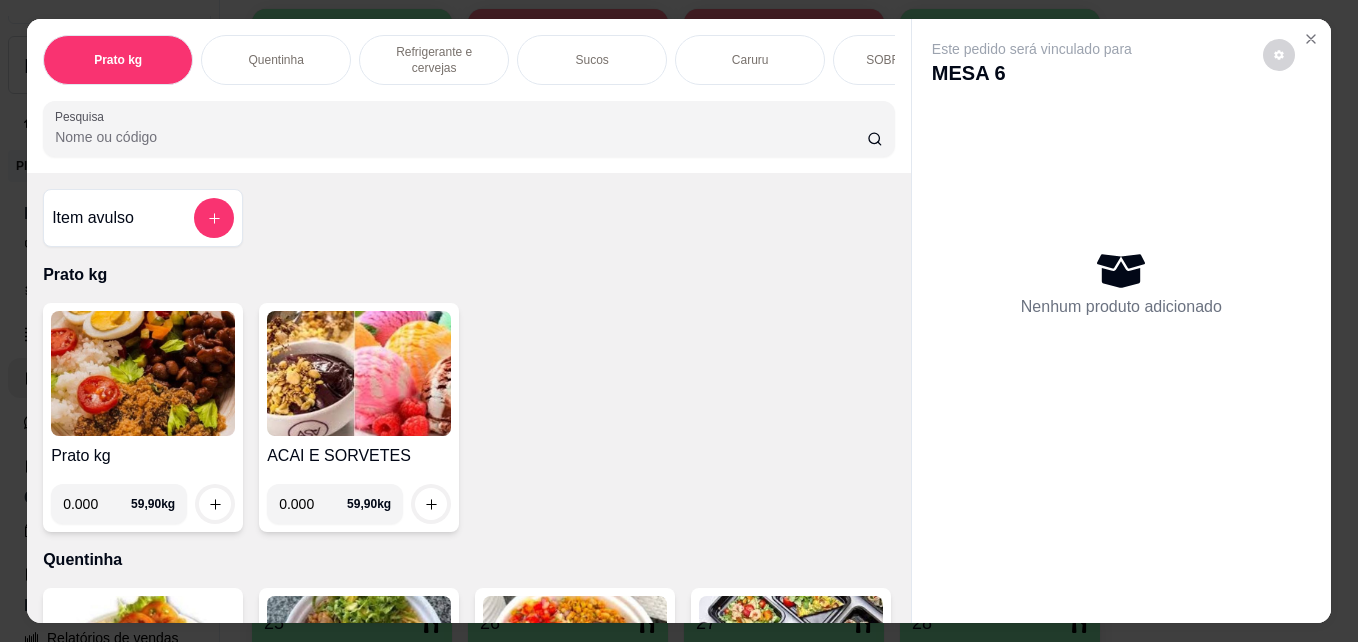 click on "0.000" at bounding box center (97, 504) 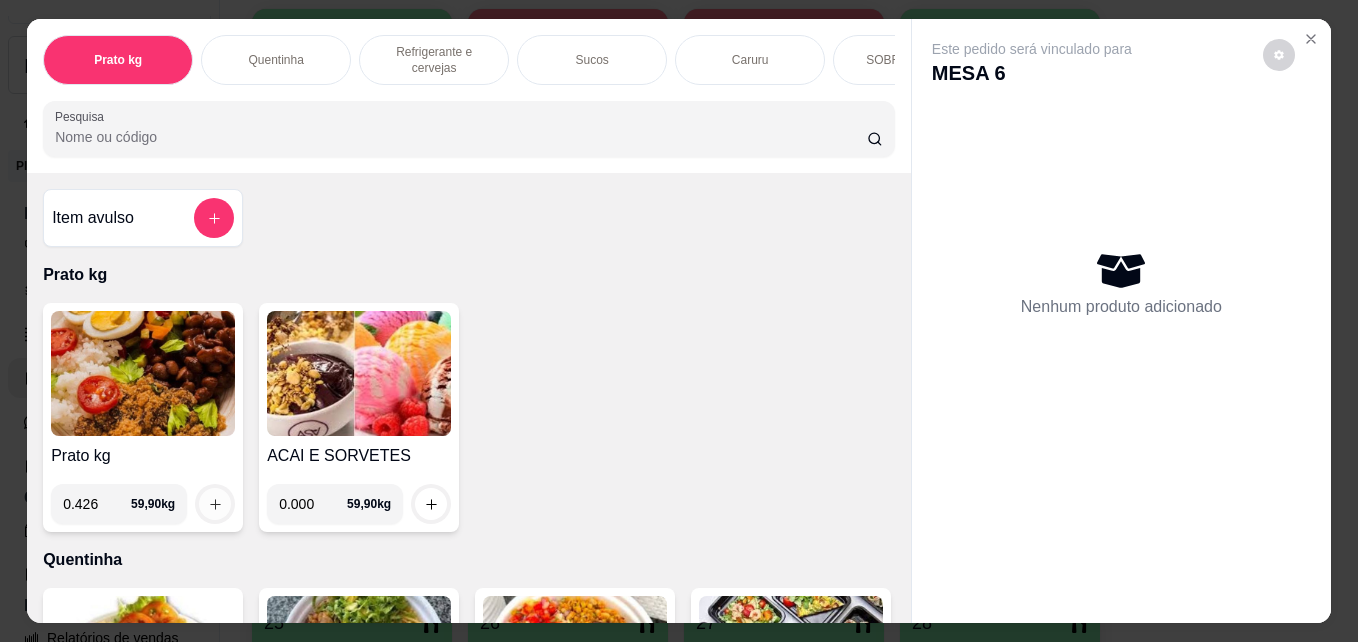 type on "0.426" 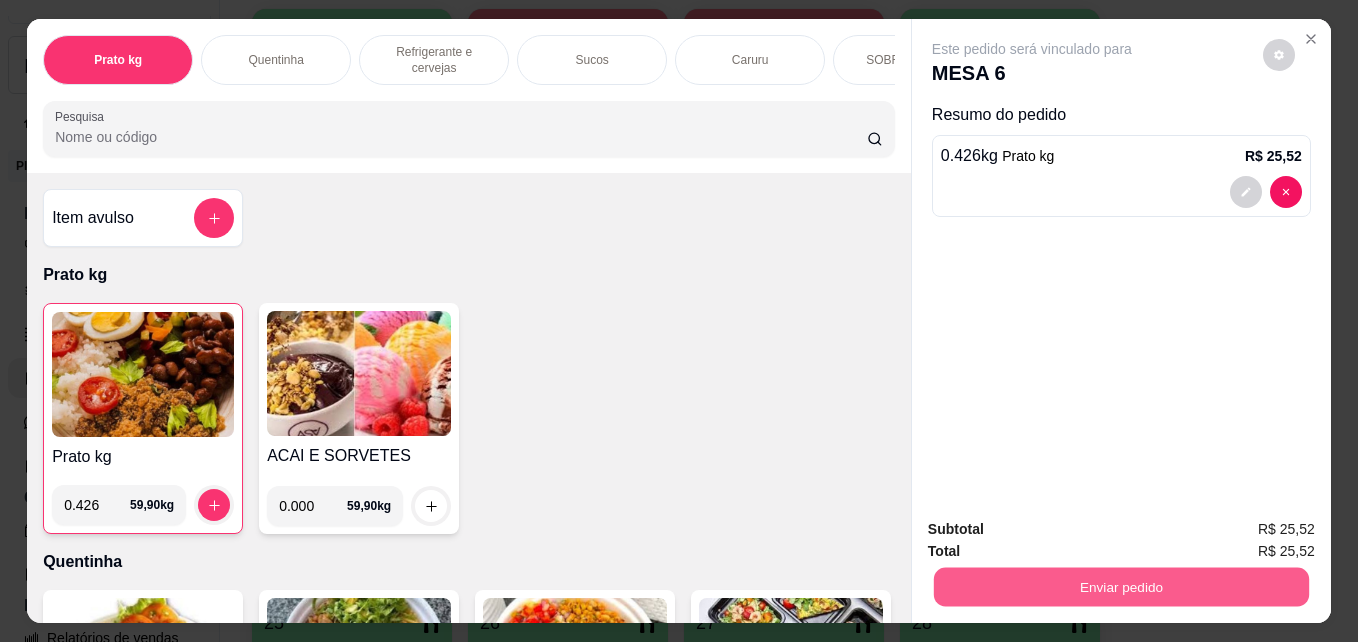 click on "Enviar pedido" at bounding box center [1121, 586] 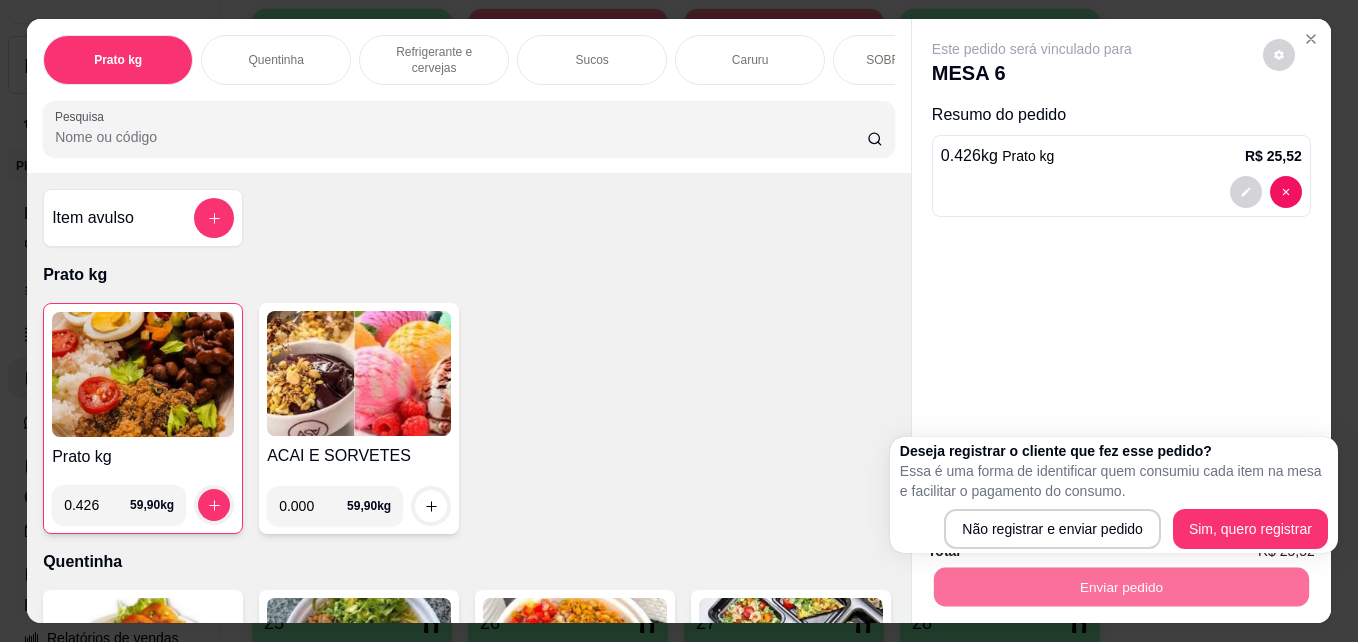 scroll, scrollTop: 380, scrollLeft: 0, axis: vertical 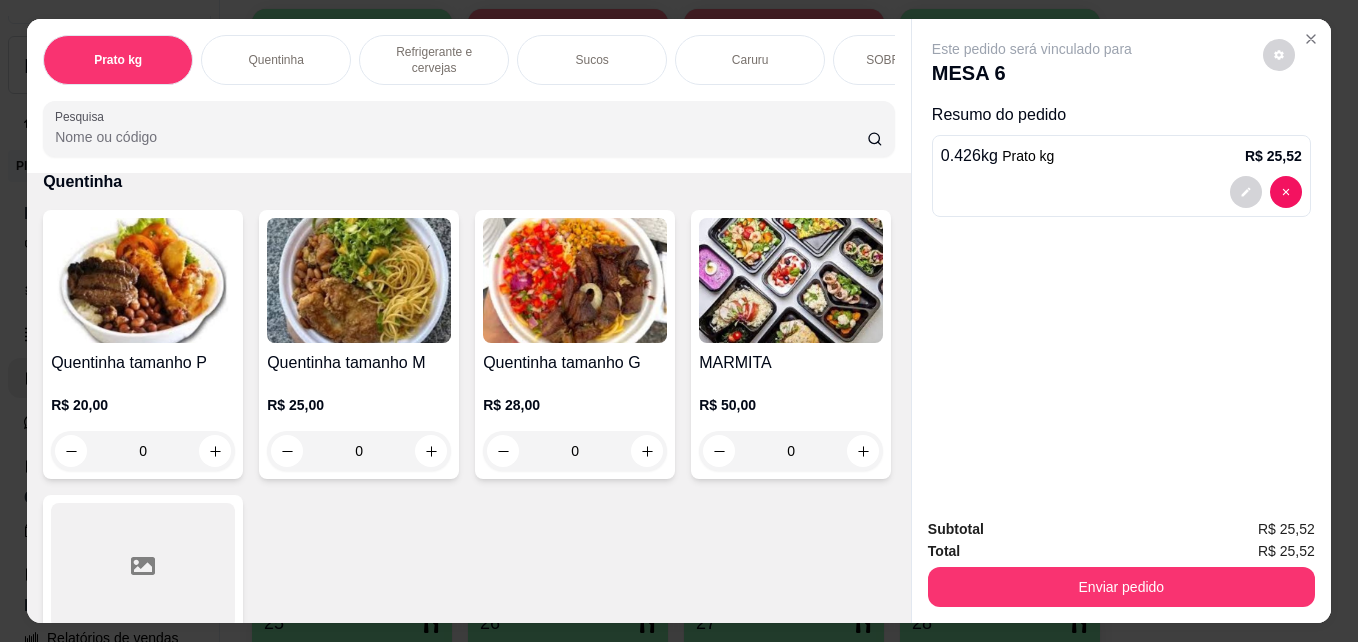 click on "Sucos" at bounding box center (592, 60) 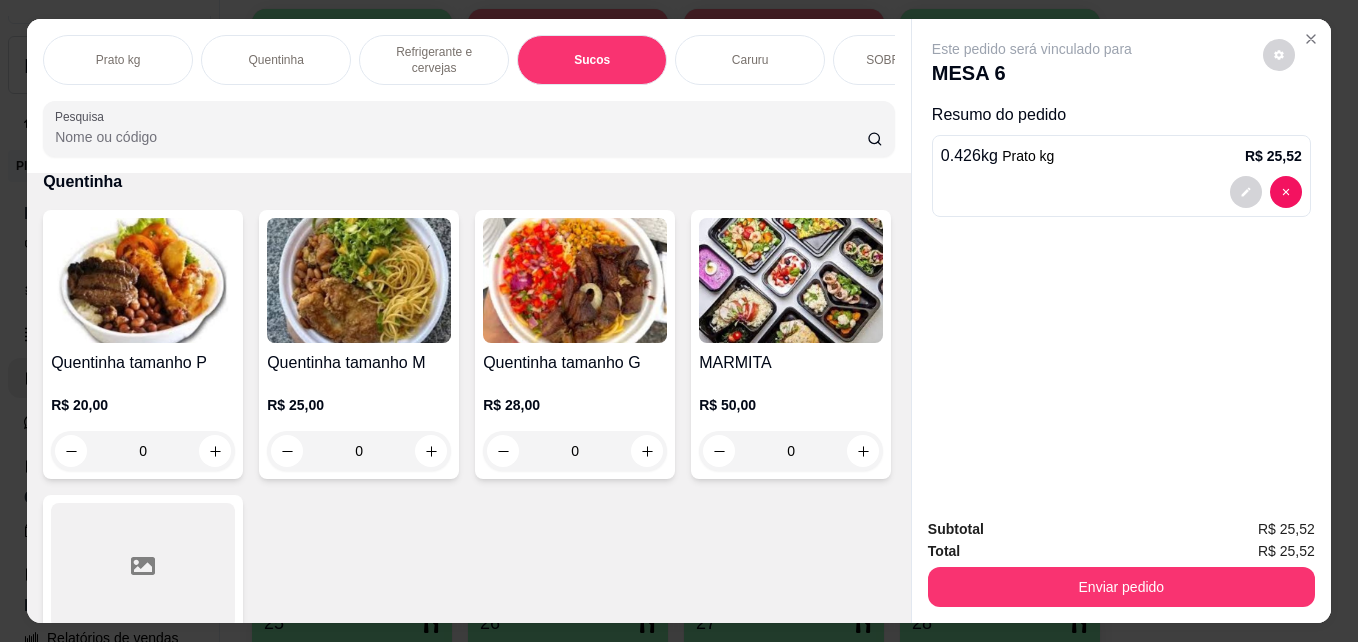 scroll, scrollTop: 1882, scrollLeft: 0, axis: vertical 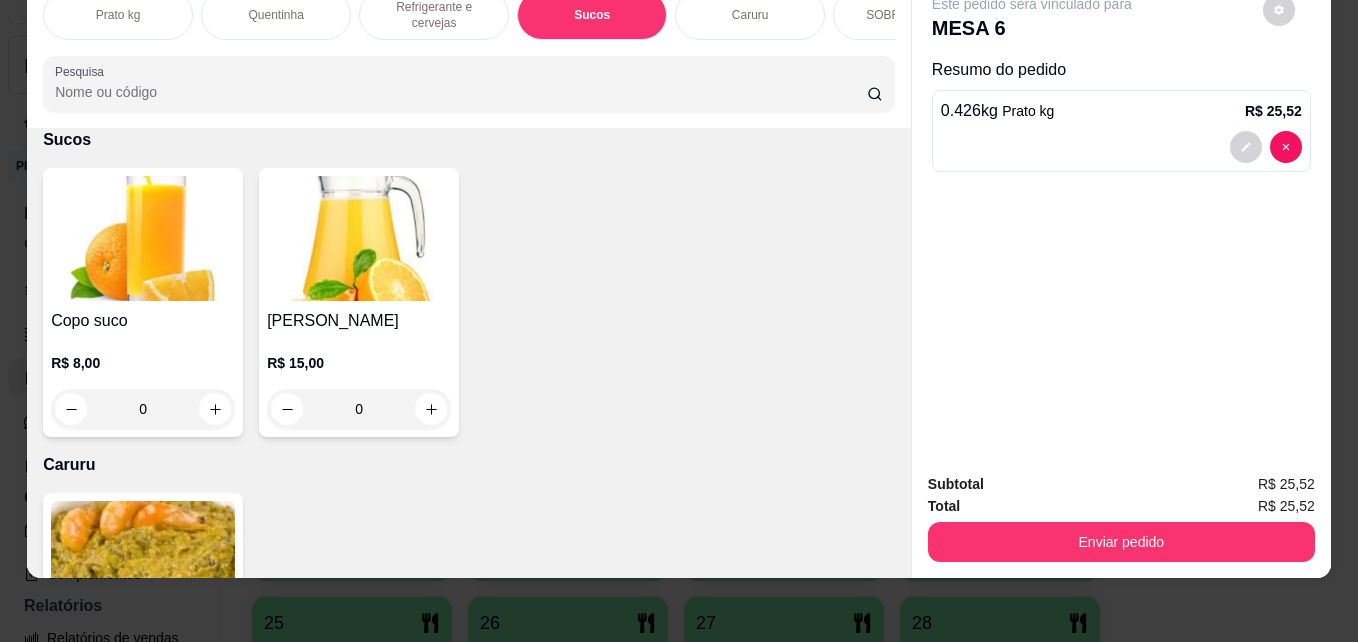 click on "Refrigerante e cervejas" at bounding box center [434, 15] 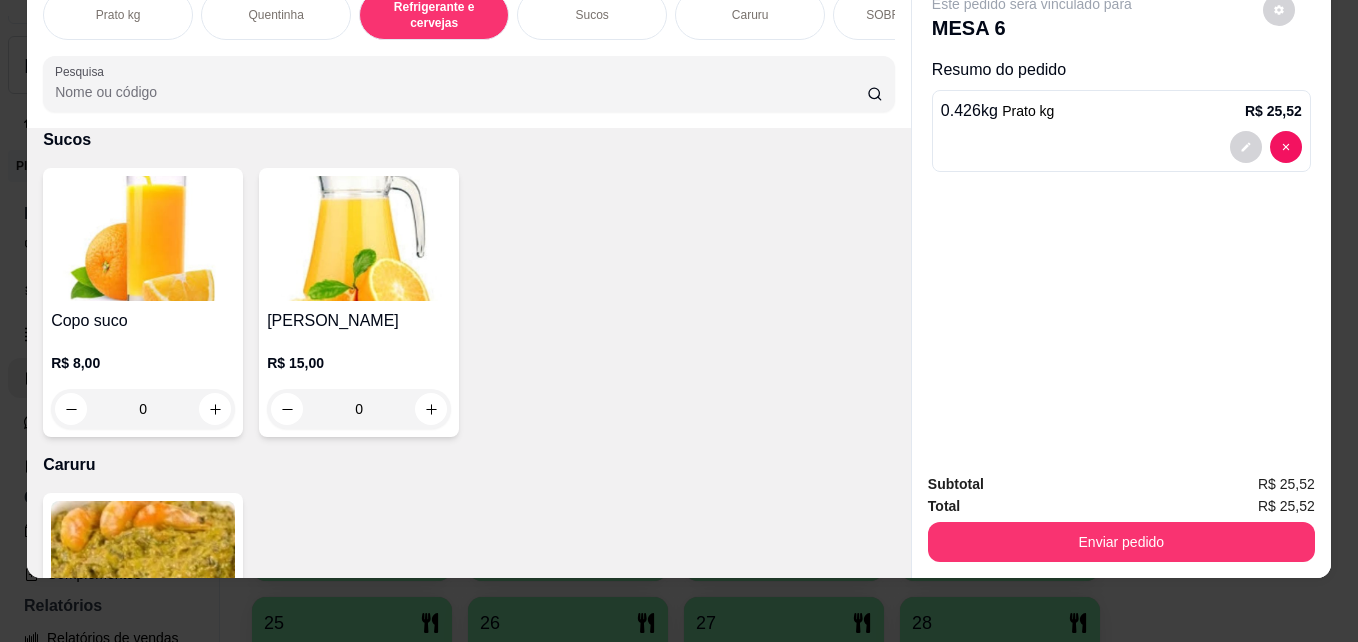 scroll, scrollTop: 987, scrollLeft: 0, axis: vertical 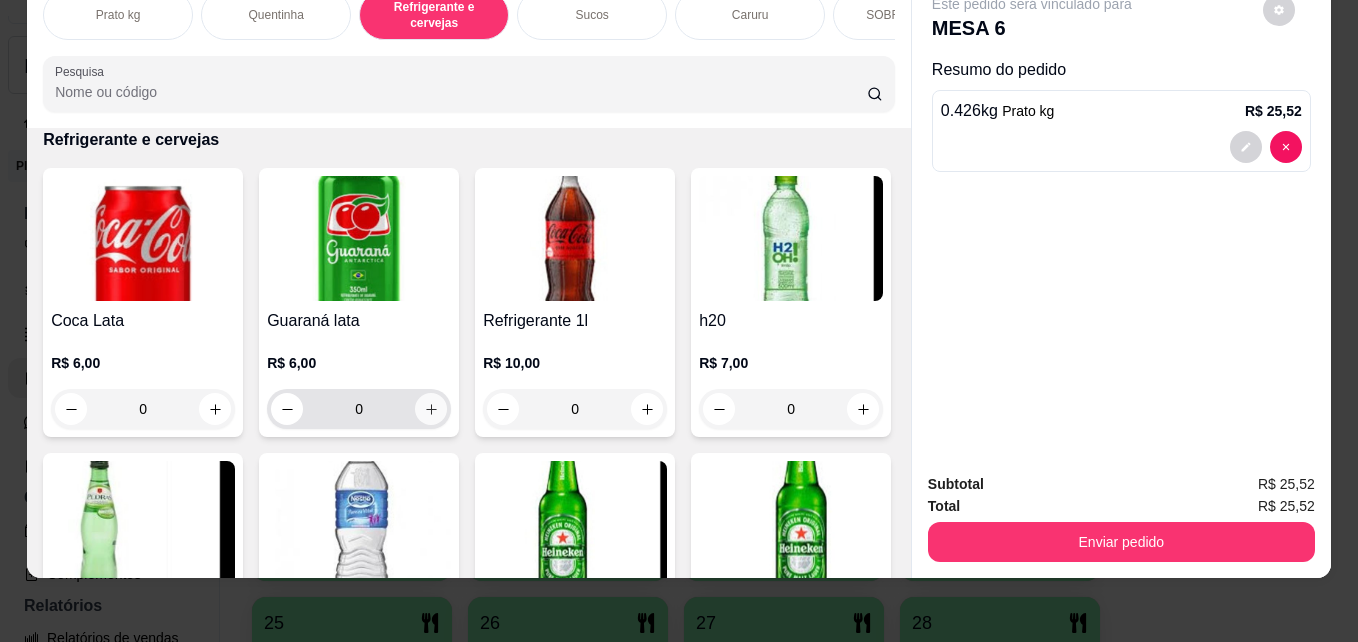 click at bounding box center (431, 409) 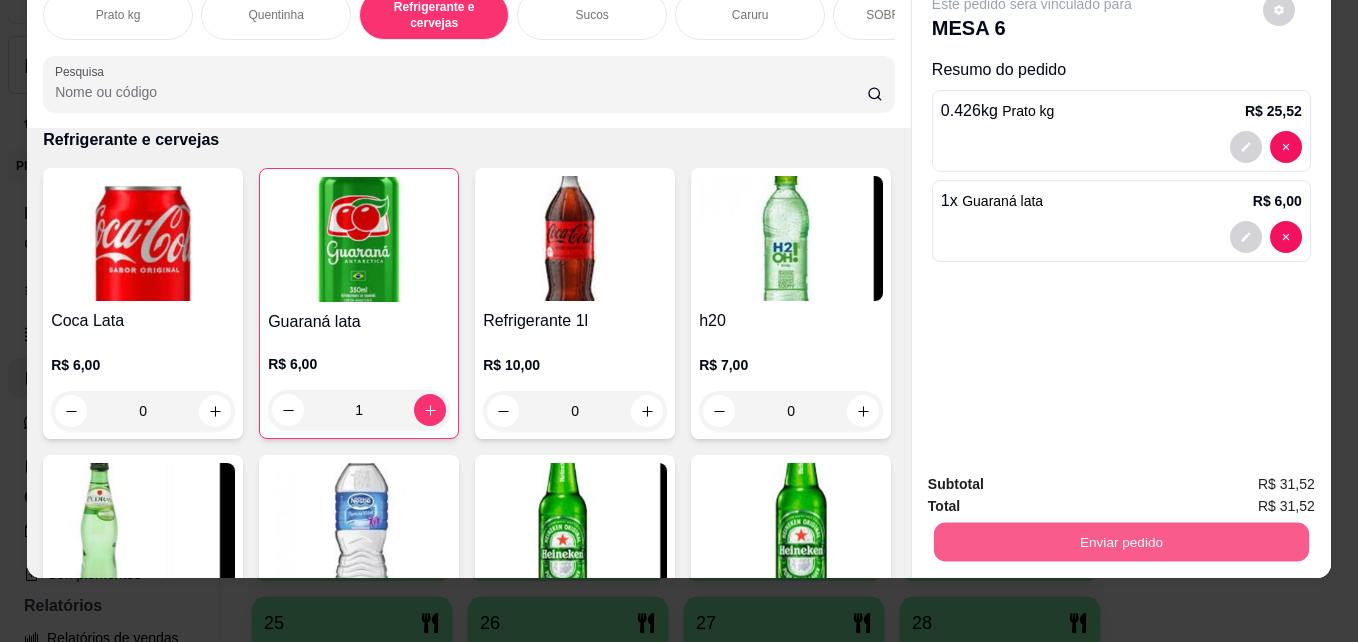click on "Enviar pedido" at bounding box center (1121, 541) 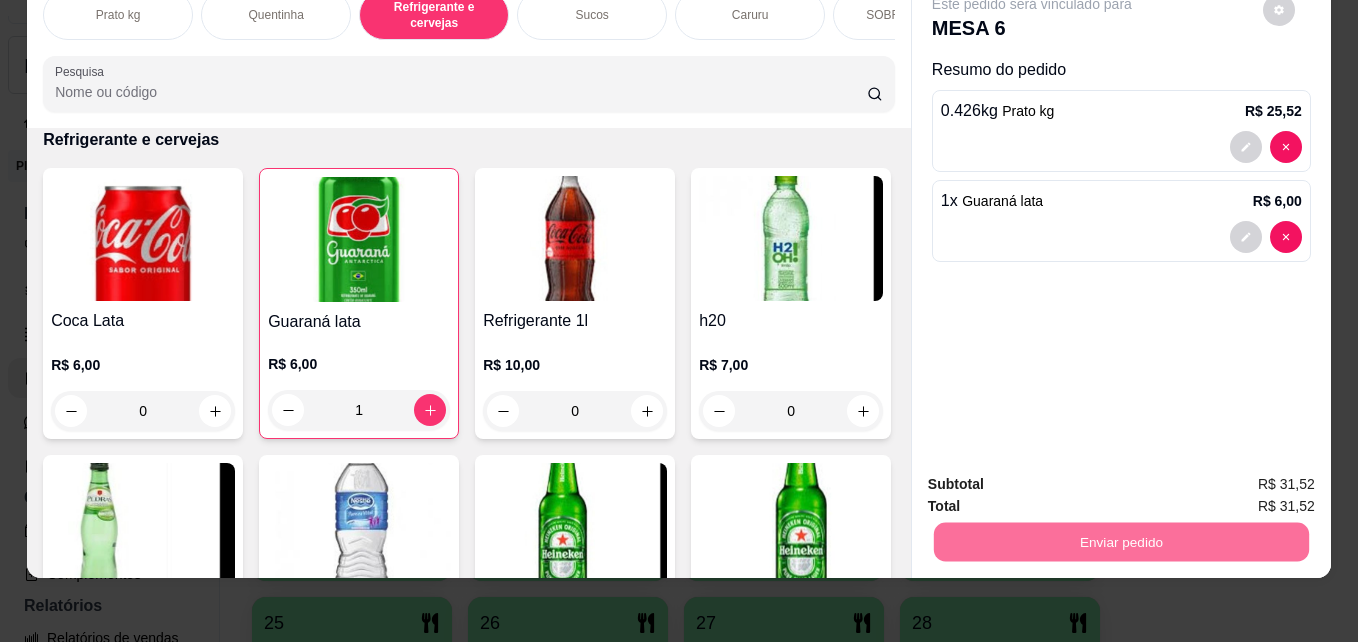 click on "Não registrar e enviar pedido" at bounding box center (1055, 477) 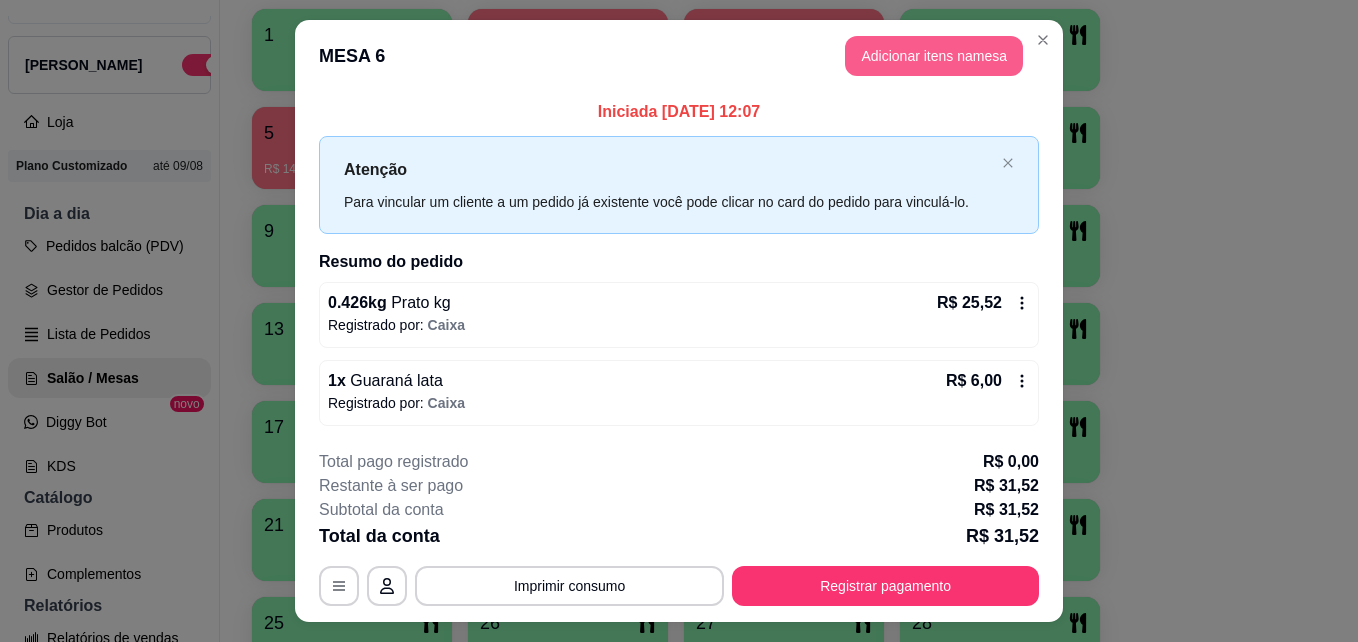click on "Adicionar itens na  mesa" at bounding box center [934, 56] 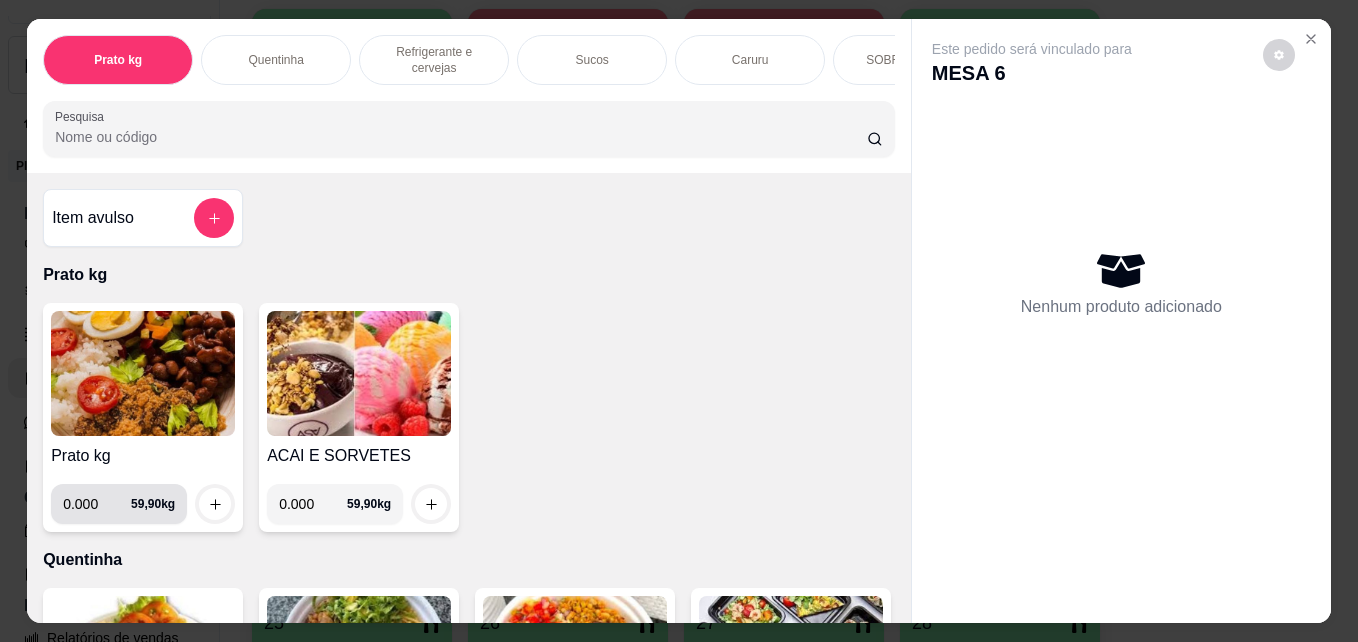 click on "0.000" at bounding box center [97, 504] 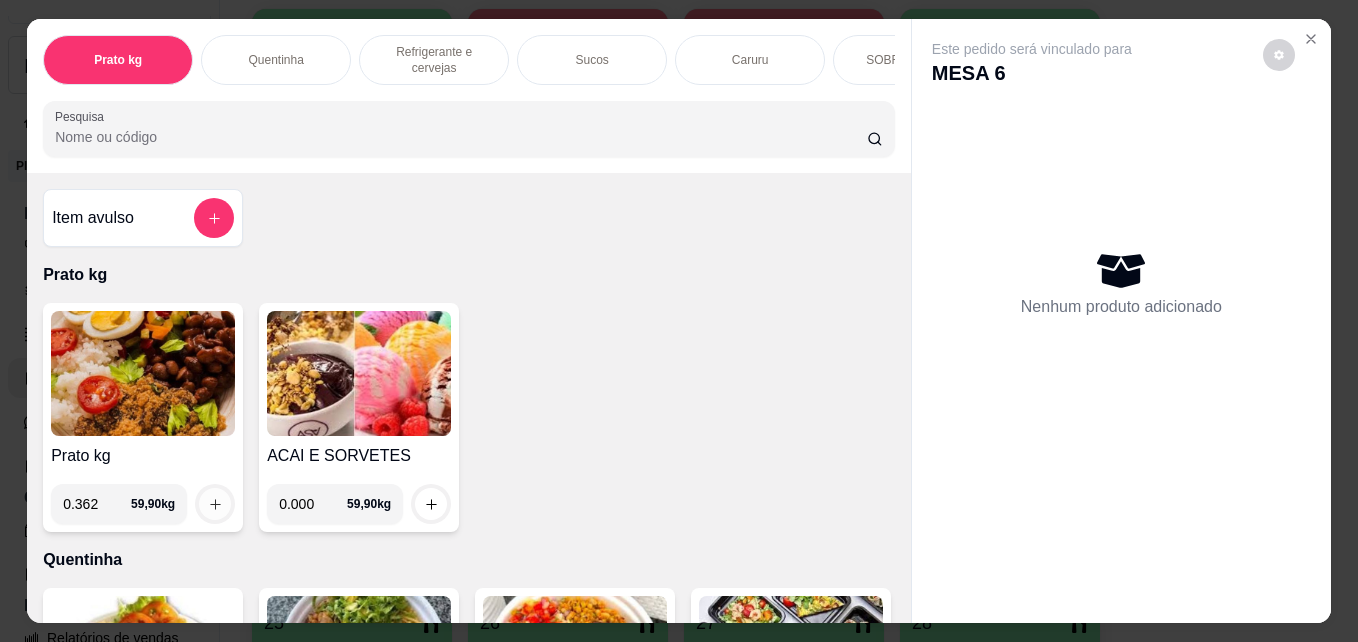 type on "0.362" 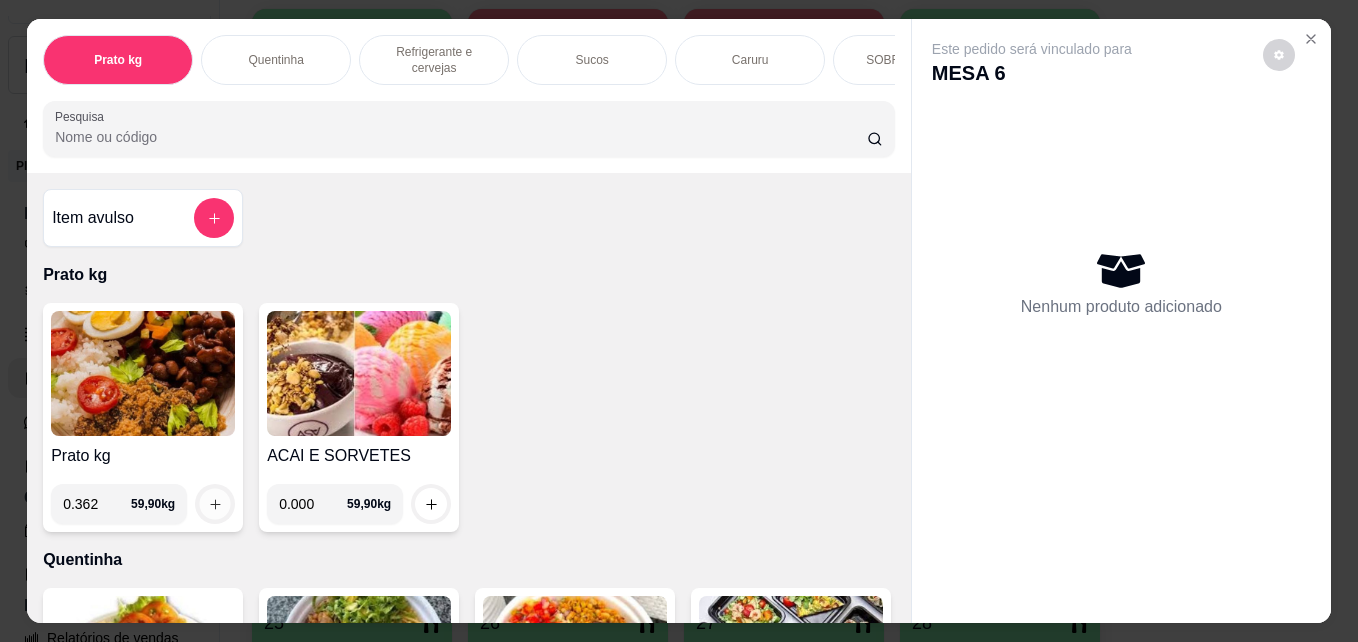 click 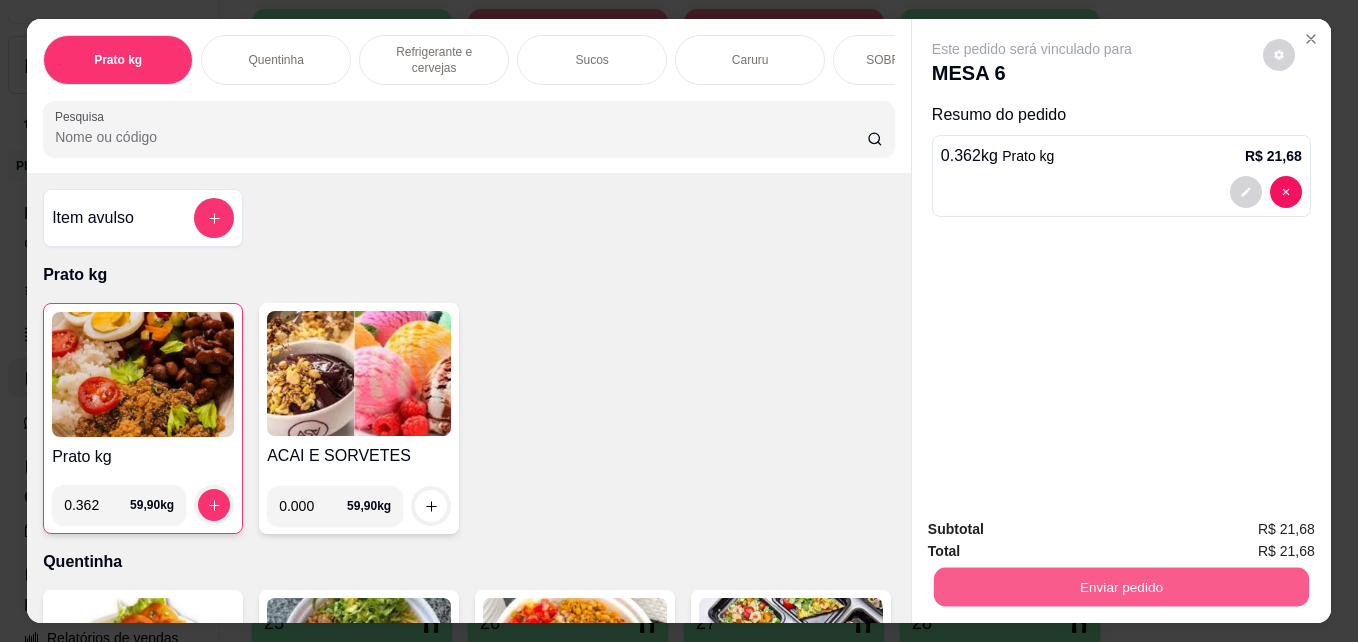 click on "Enviar pedido" at bounding box center [1121, 586] 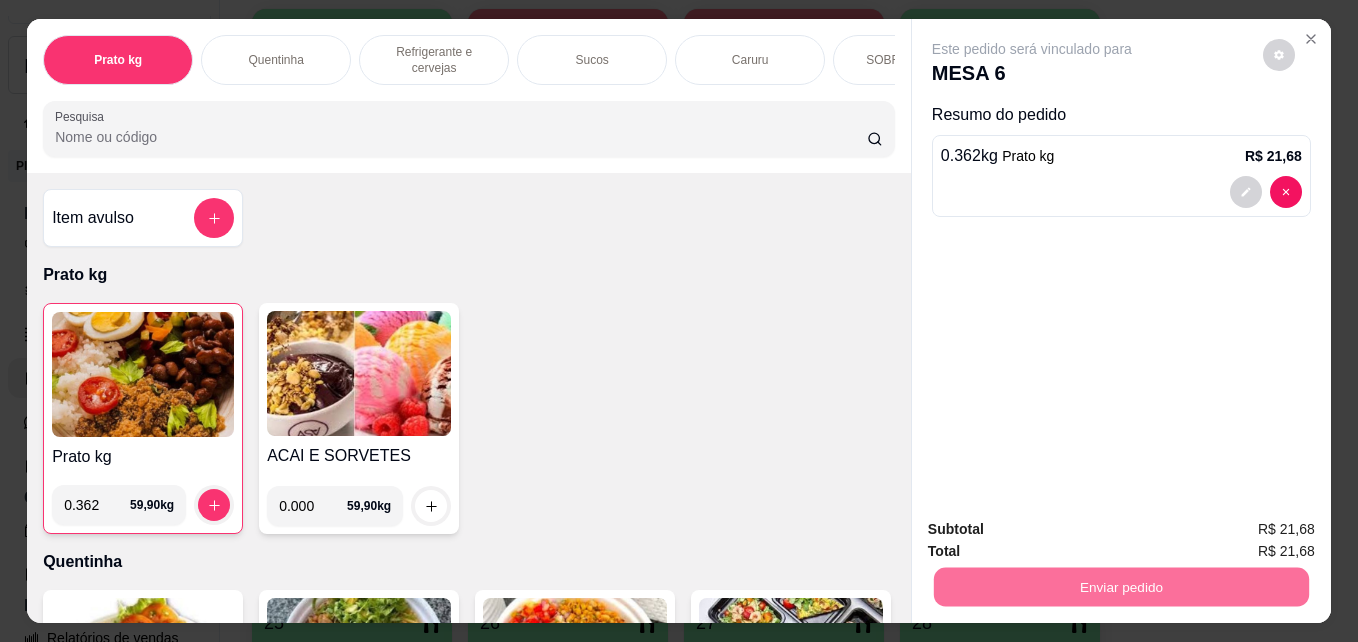 click on "Não registrar e enviar pedido" at bounding box center [1055, 529] 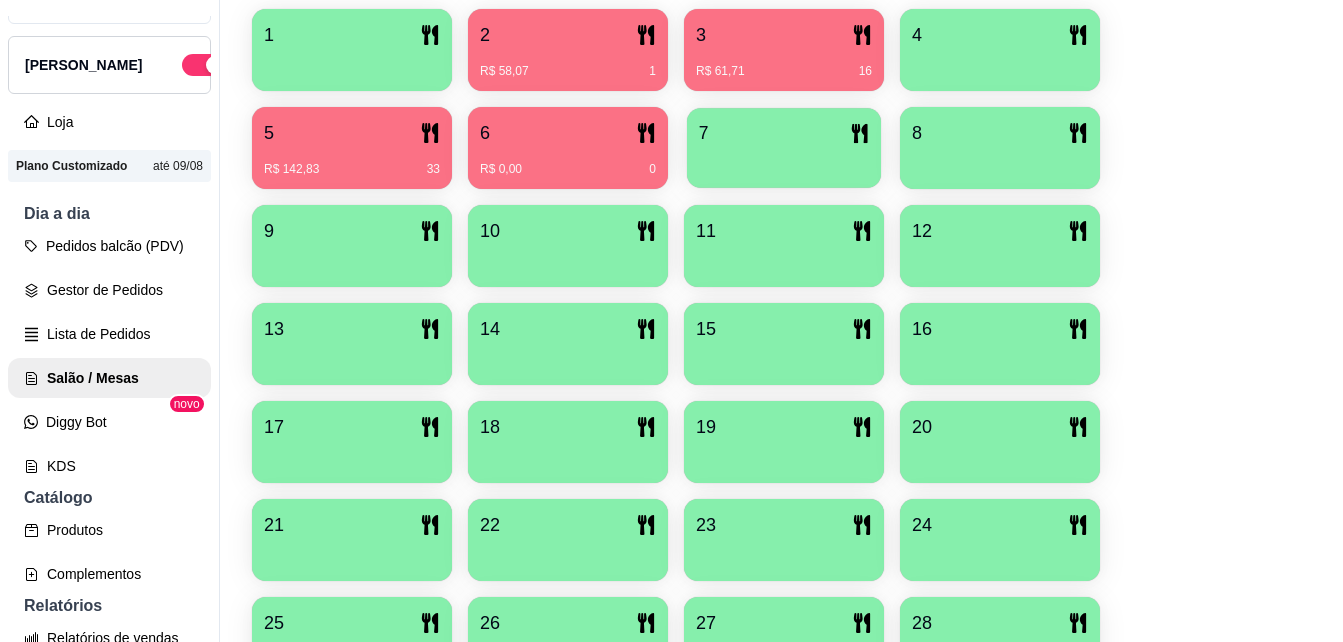 click at bounding box center [784, 161] 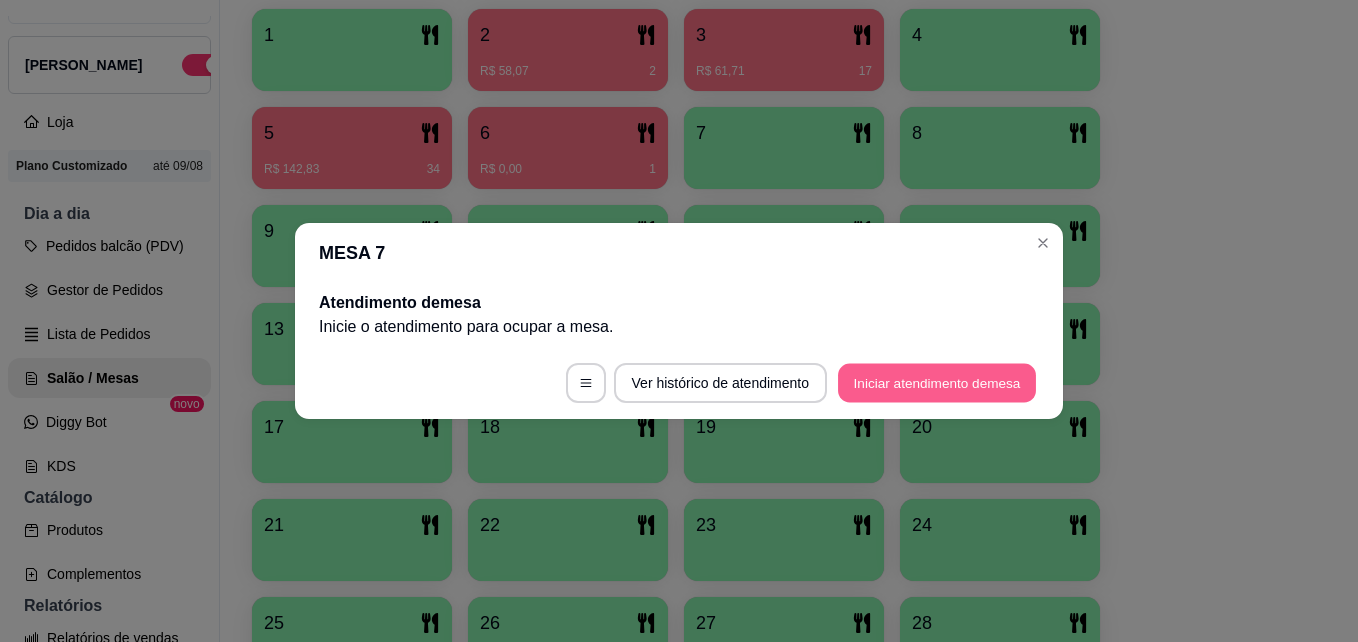 click on "Iniciar atendimento de  mesa" at bounding box center (937, 383) 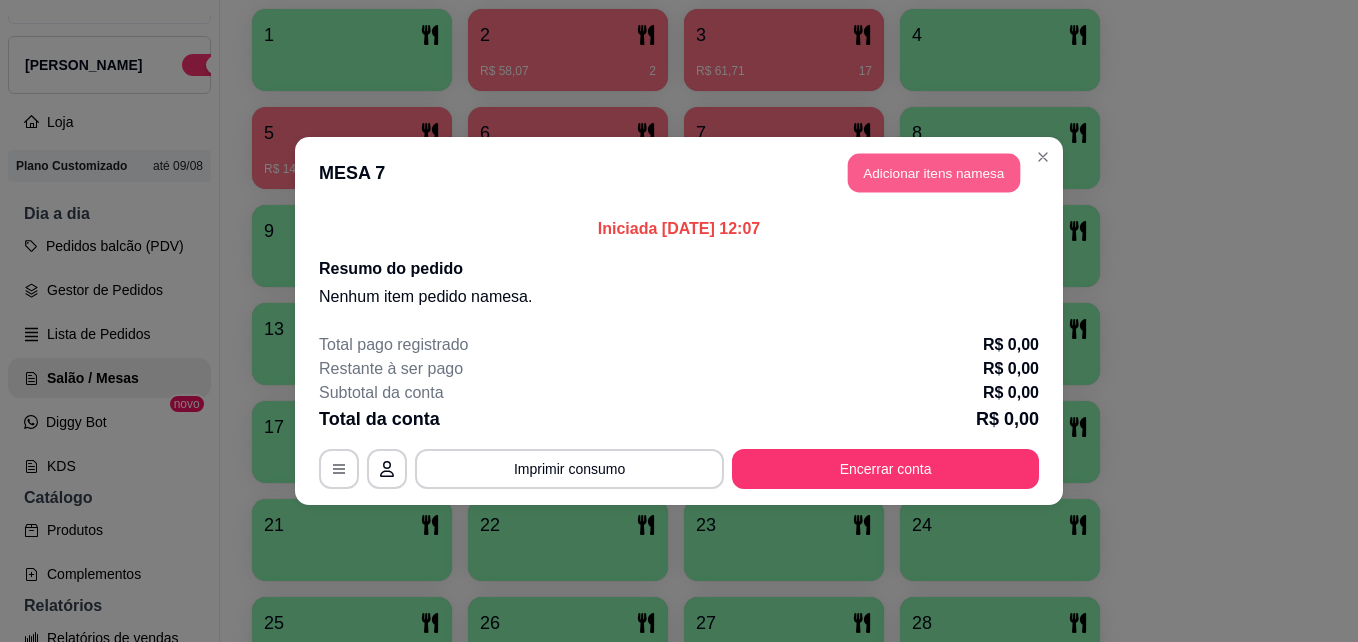 click on "Adicionar itens na  mesa" at bounding box center [934, 173] 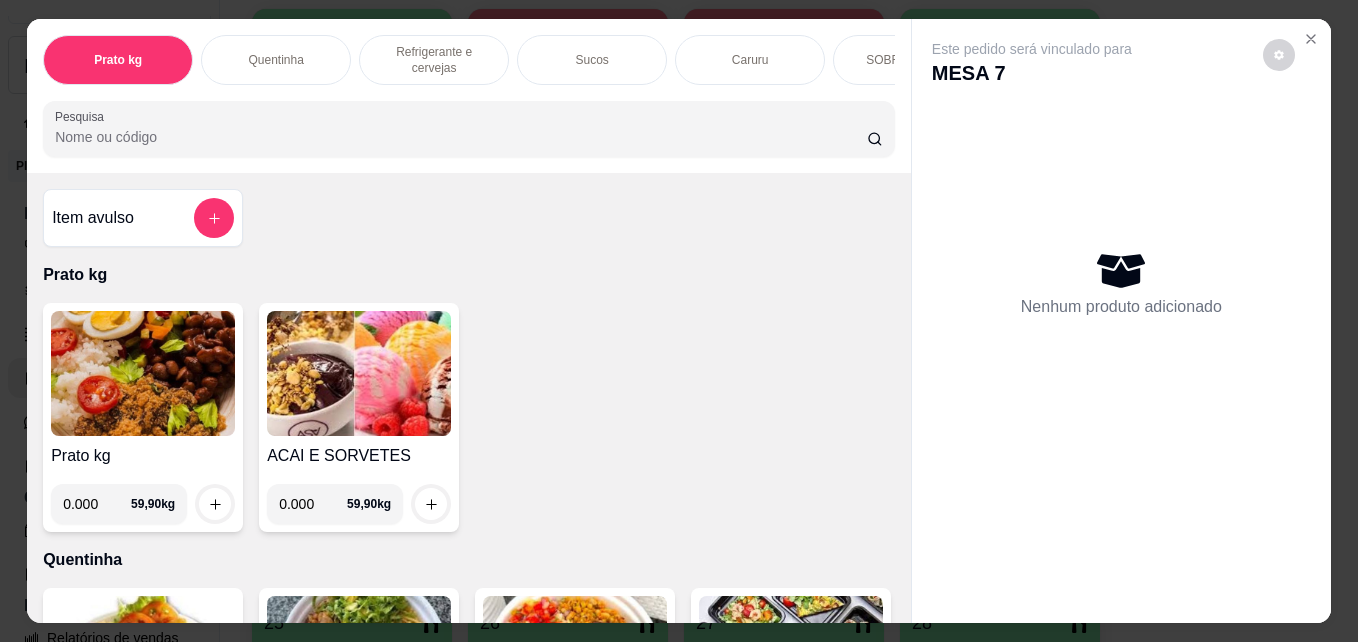 click on "0.000" at bounding box center (97, 504) 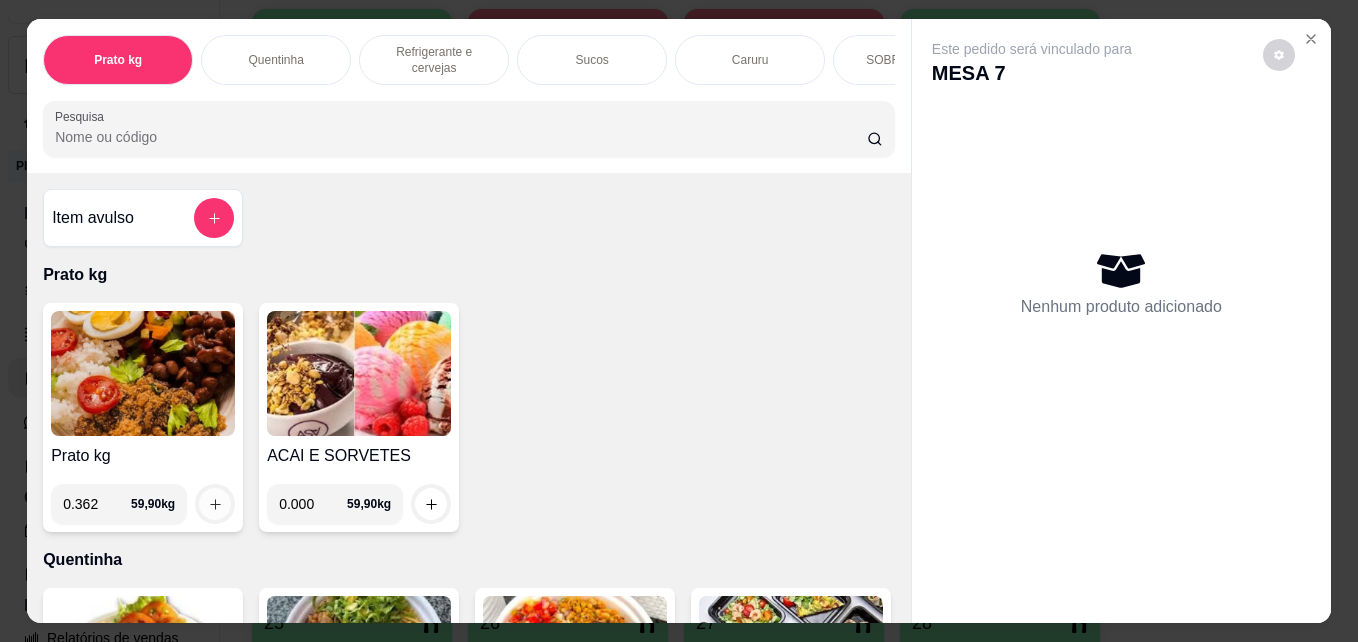 type on "0.362" 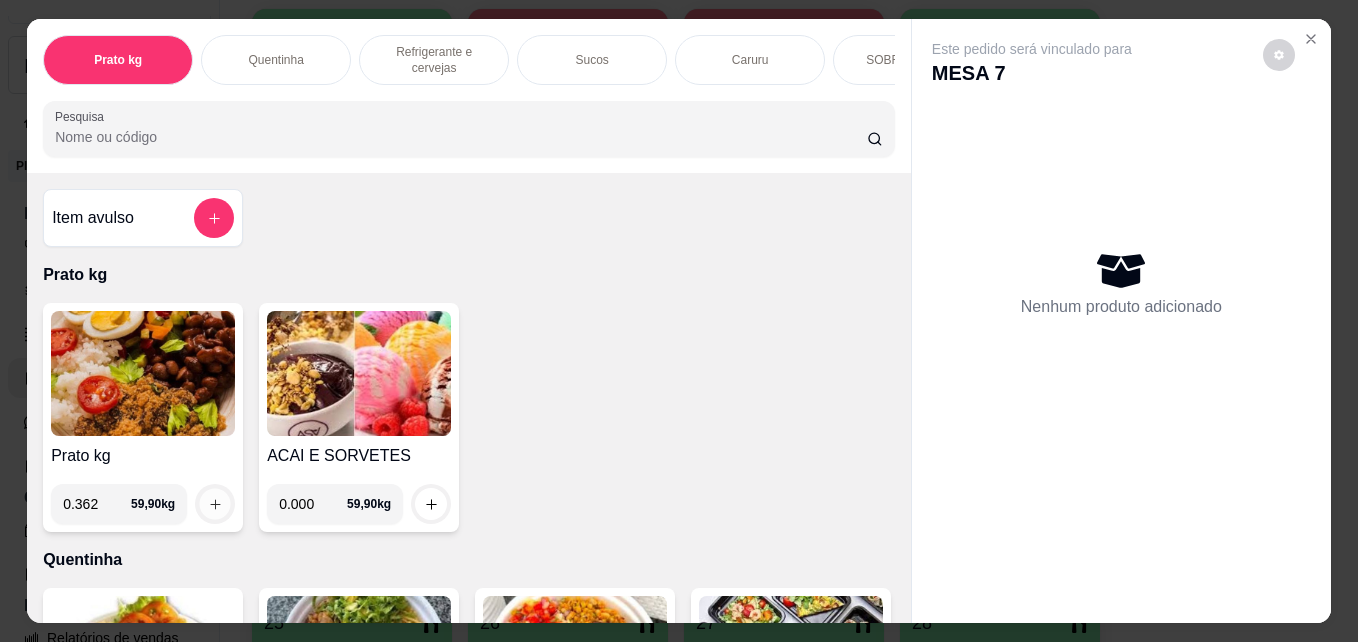 click 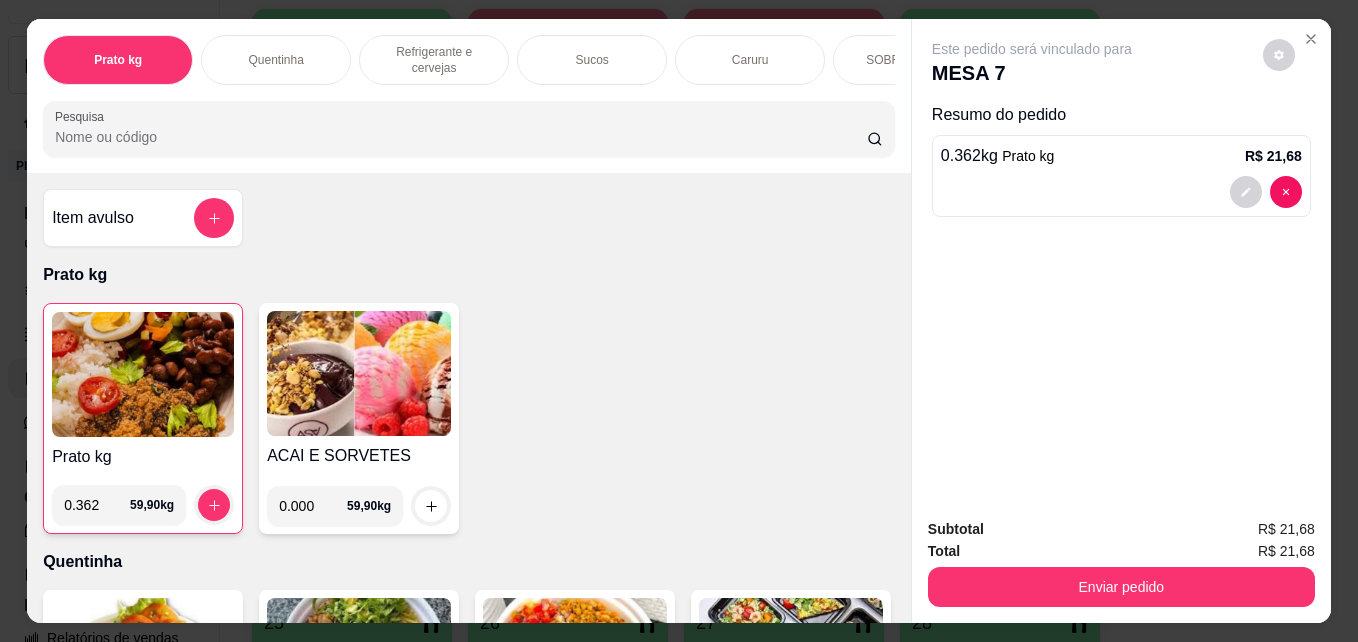 click on "Refrigerante e cervejas" at bounding box center [434, 60] 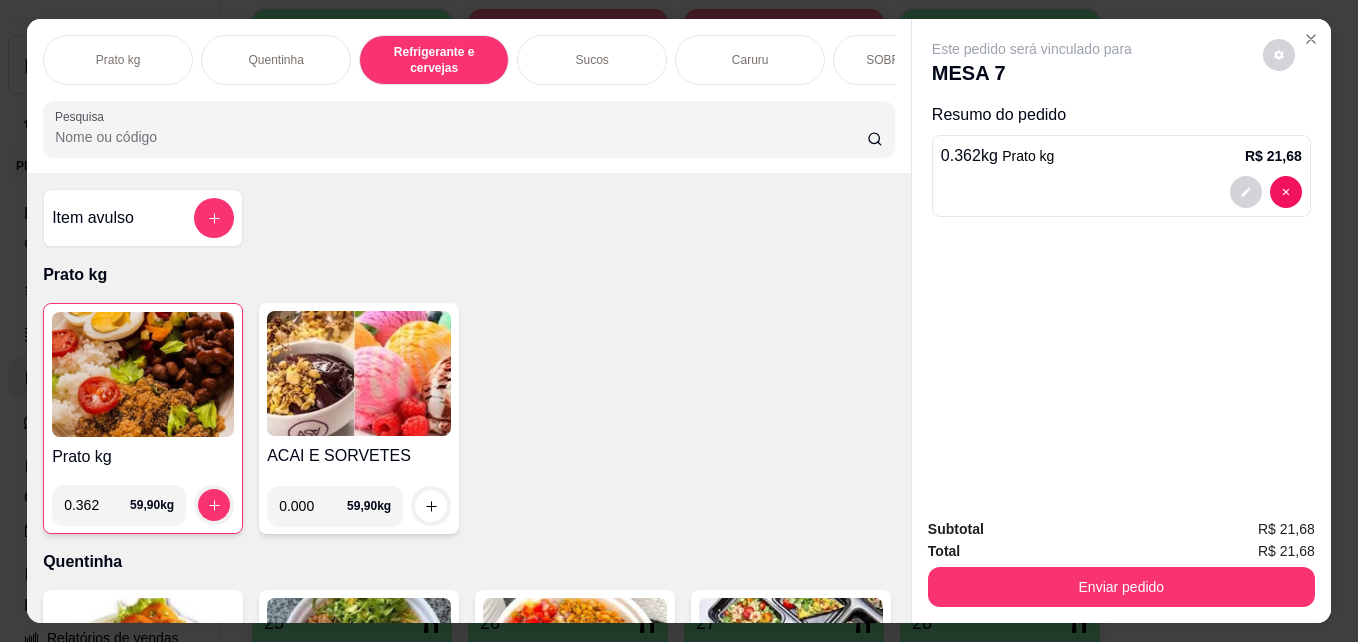 scroll, scrollTop: 987, scrollLeft: 0, axis: vertical 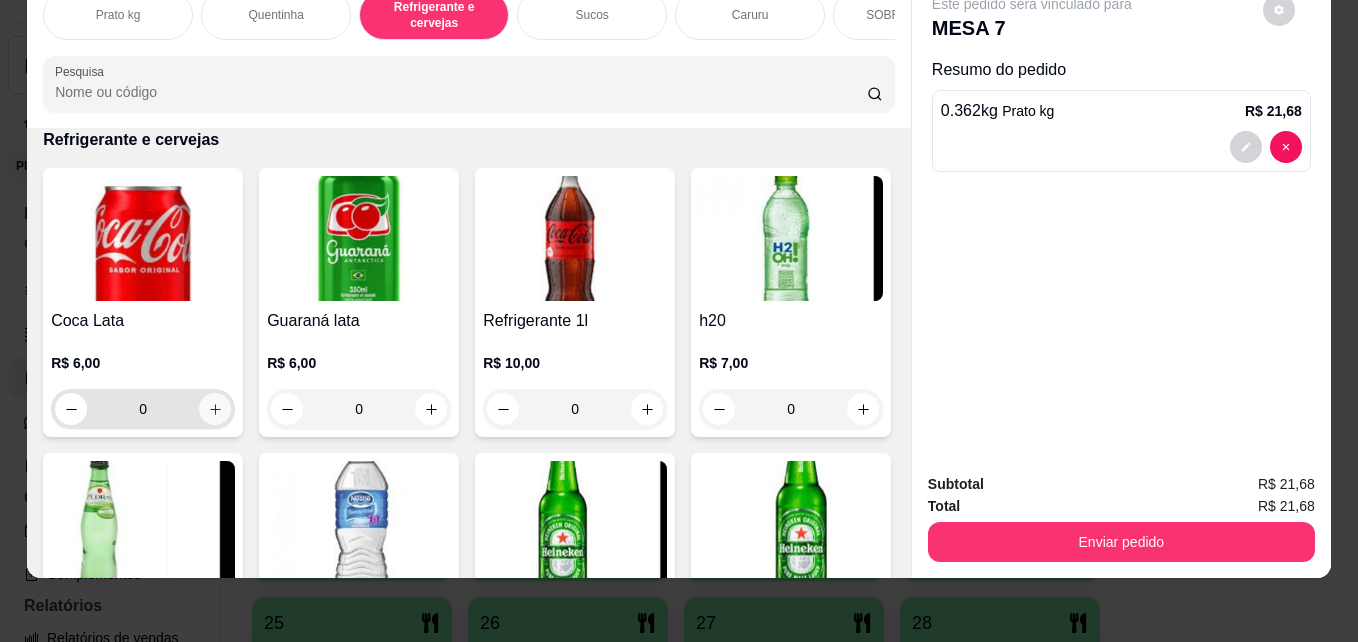 click 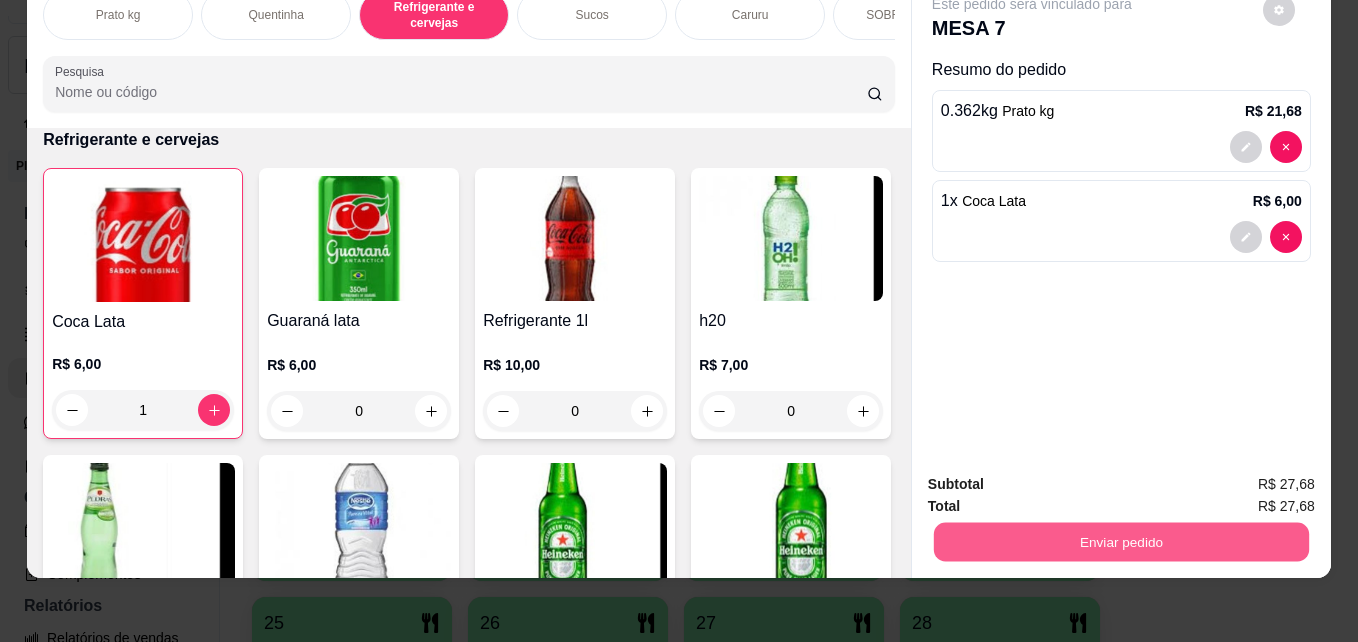 click on "Enviar pedido" at bounding box center [1121, 541] 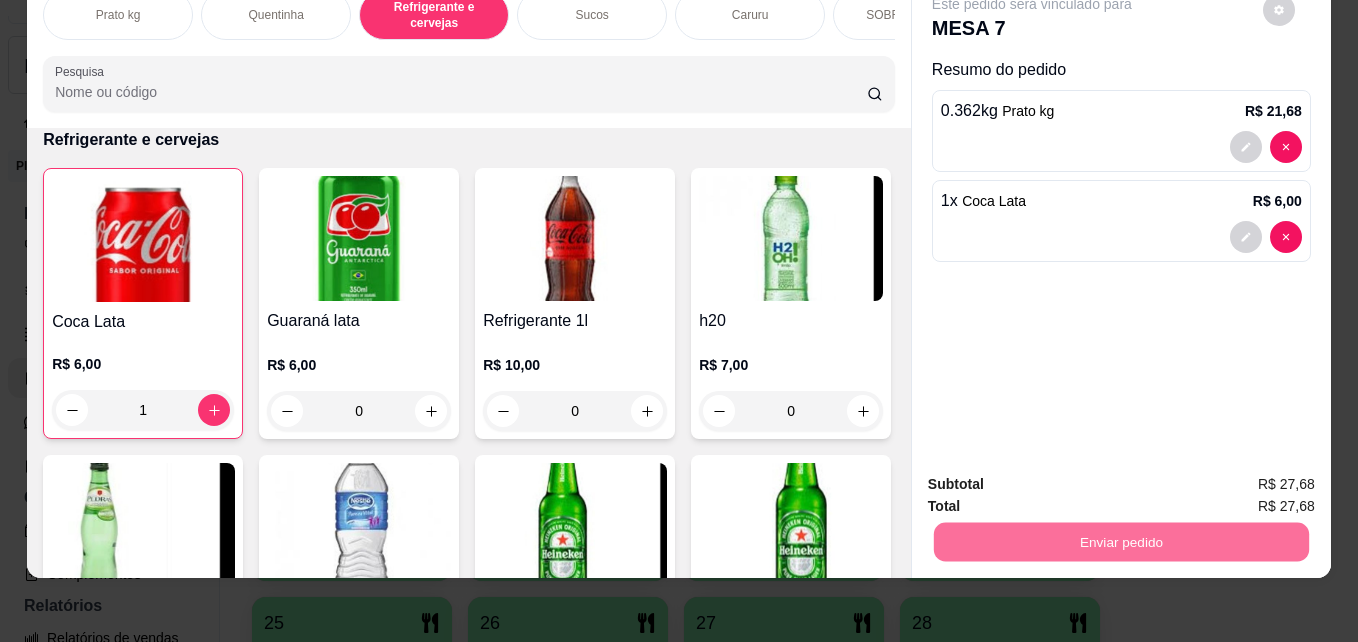 click on "Não registrar e enviar pedido" at bounding box center [1055, 477] 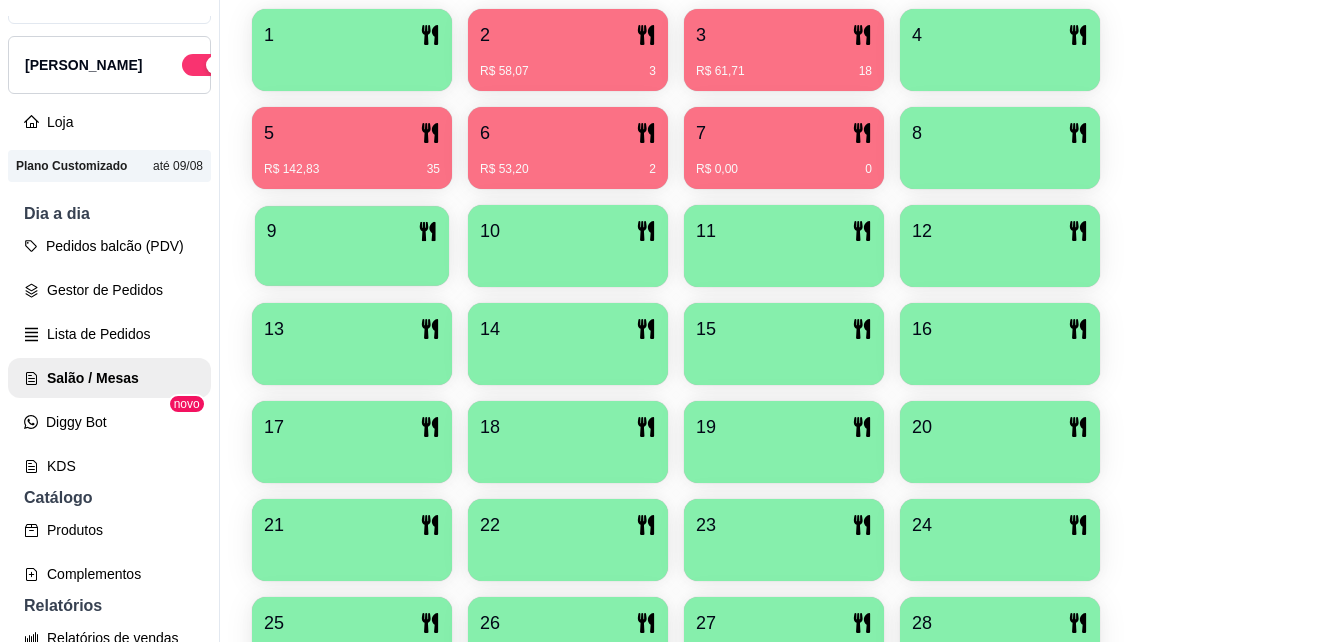 click on "9" at bounding box center [352, 231] 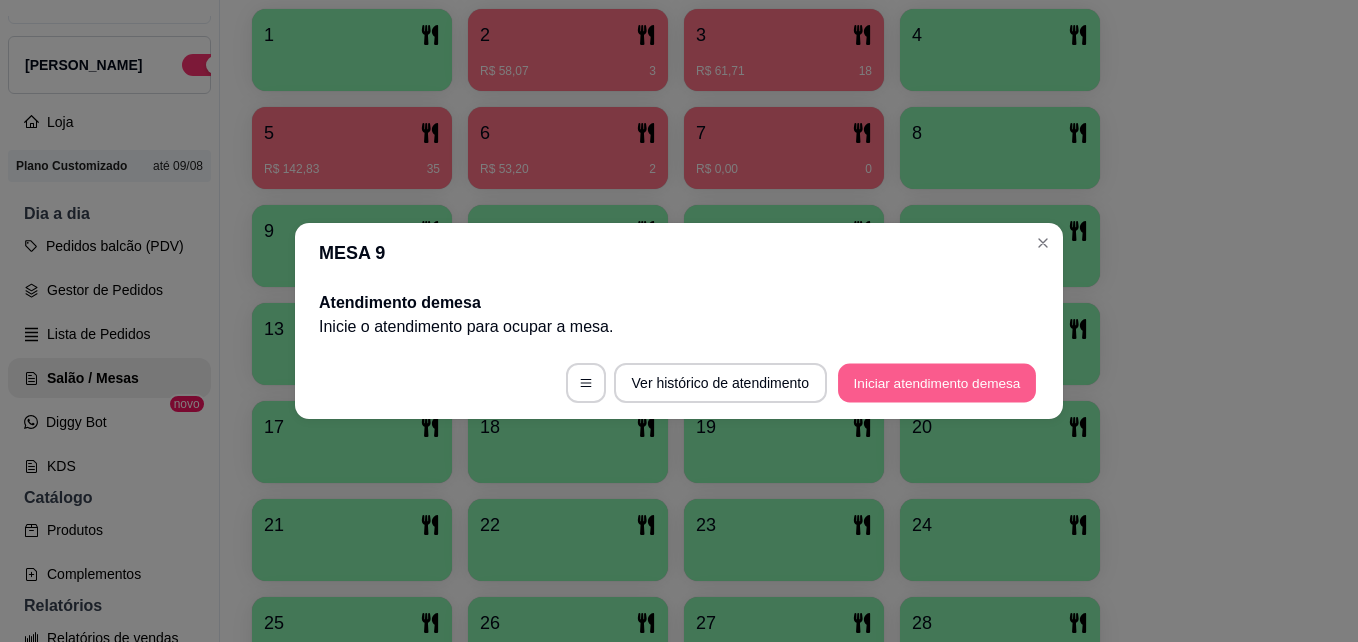 click on "Iniciar atendimento de  mesa" at bounding box center (937, 383) 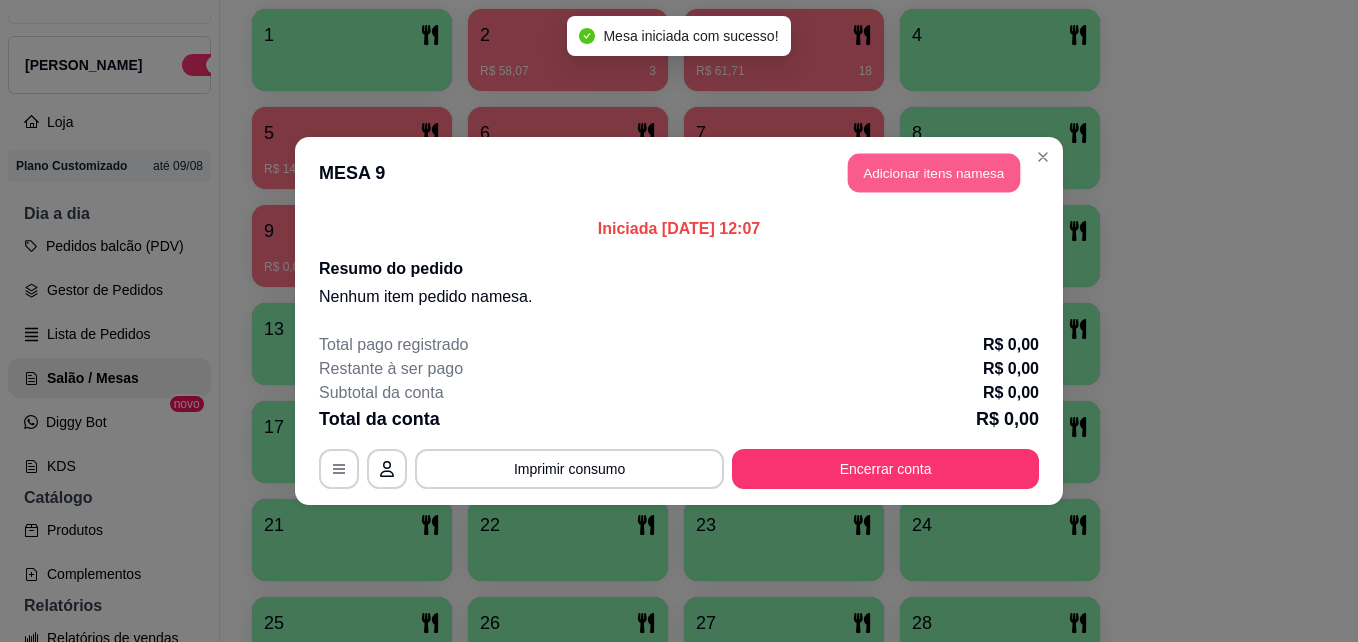 click on "Adicionar itens na  mesa" at bounding box center (934, 173) 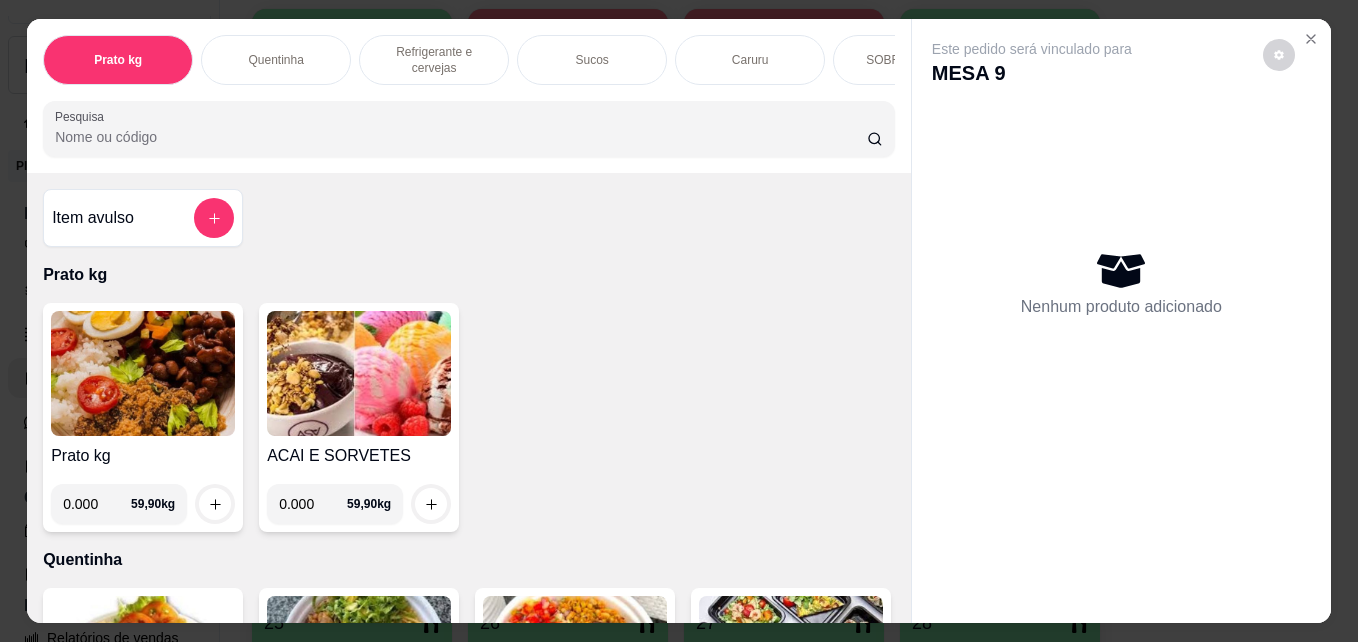 click on "0.000" at bounding box center (97, 504) 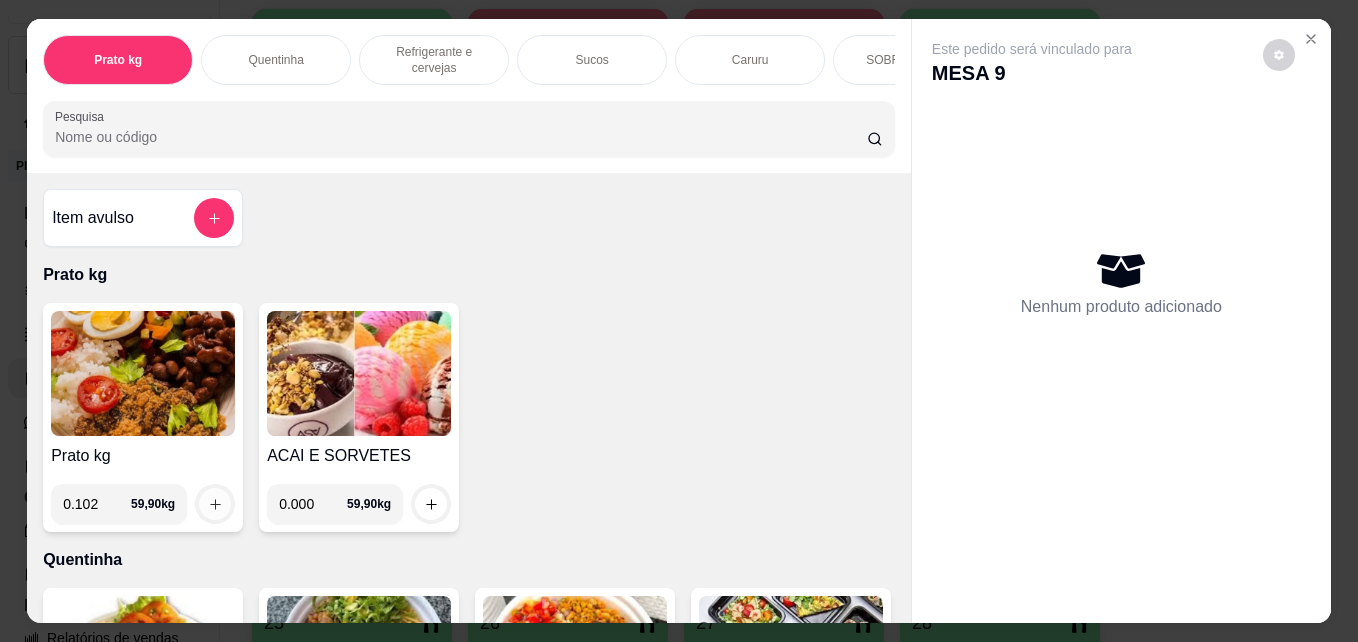 type on "0.102" 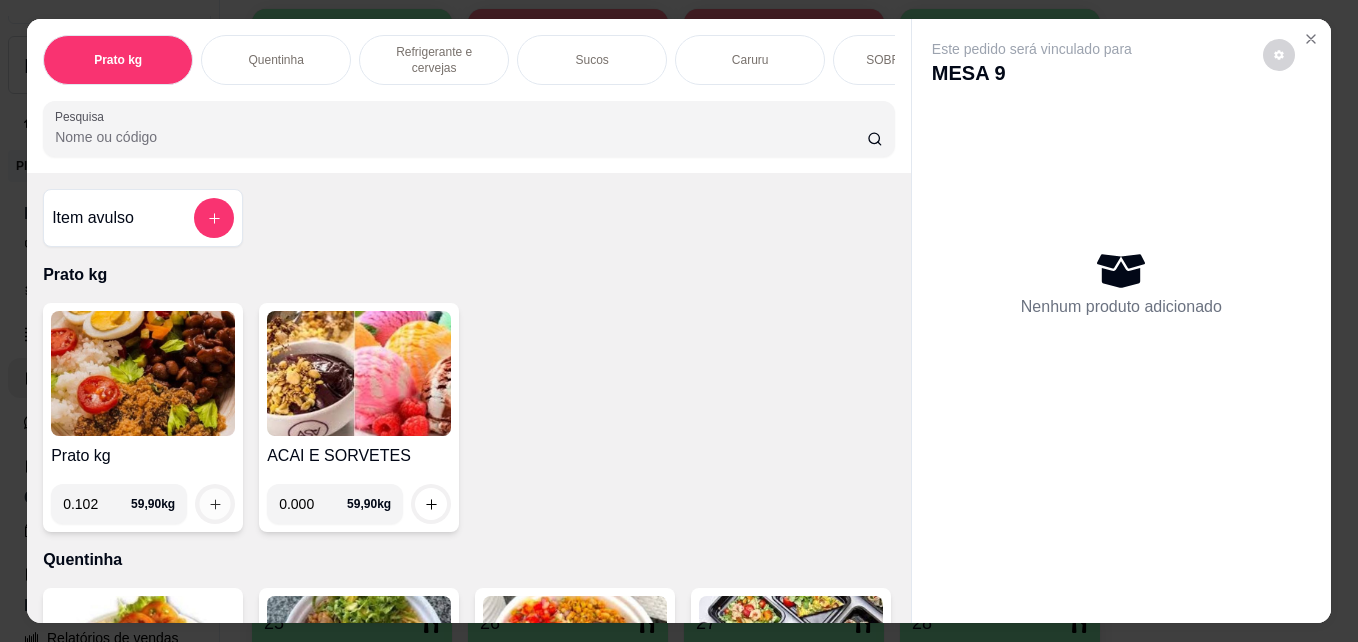 click 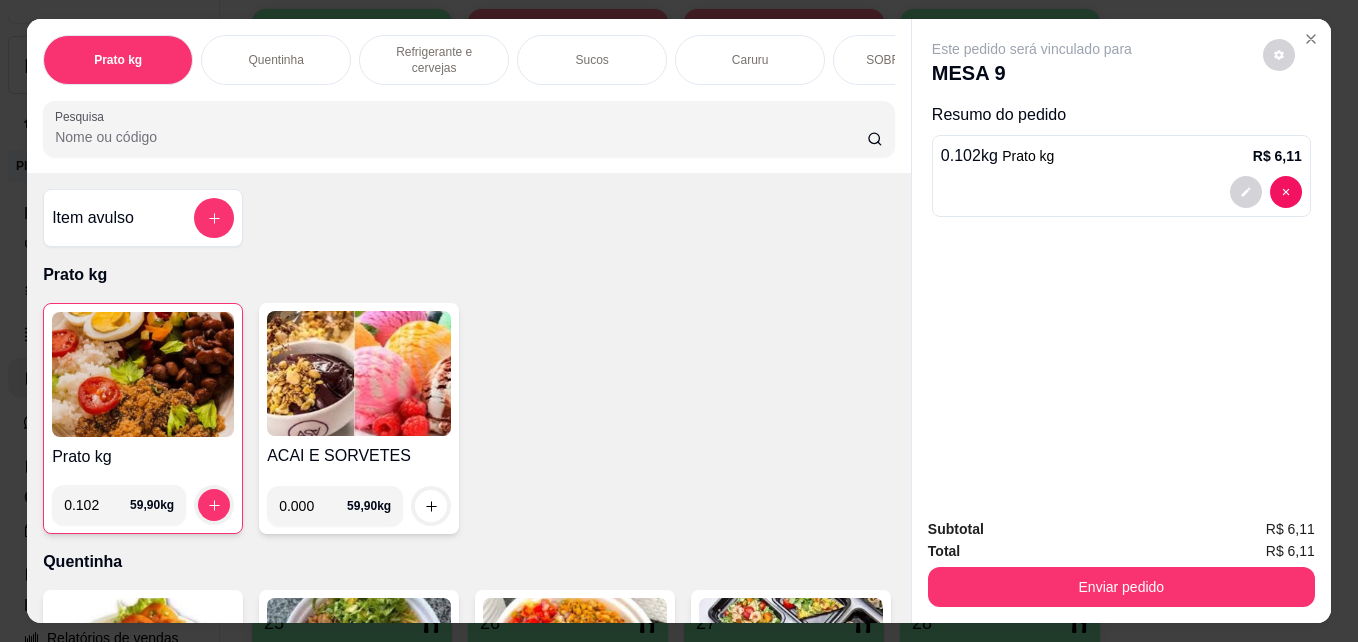 click on "Refrigerante e cervejas" at bounding box center (434, 60) 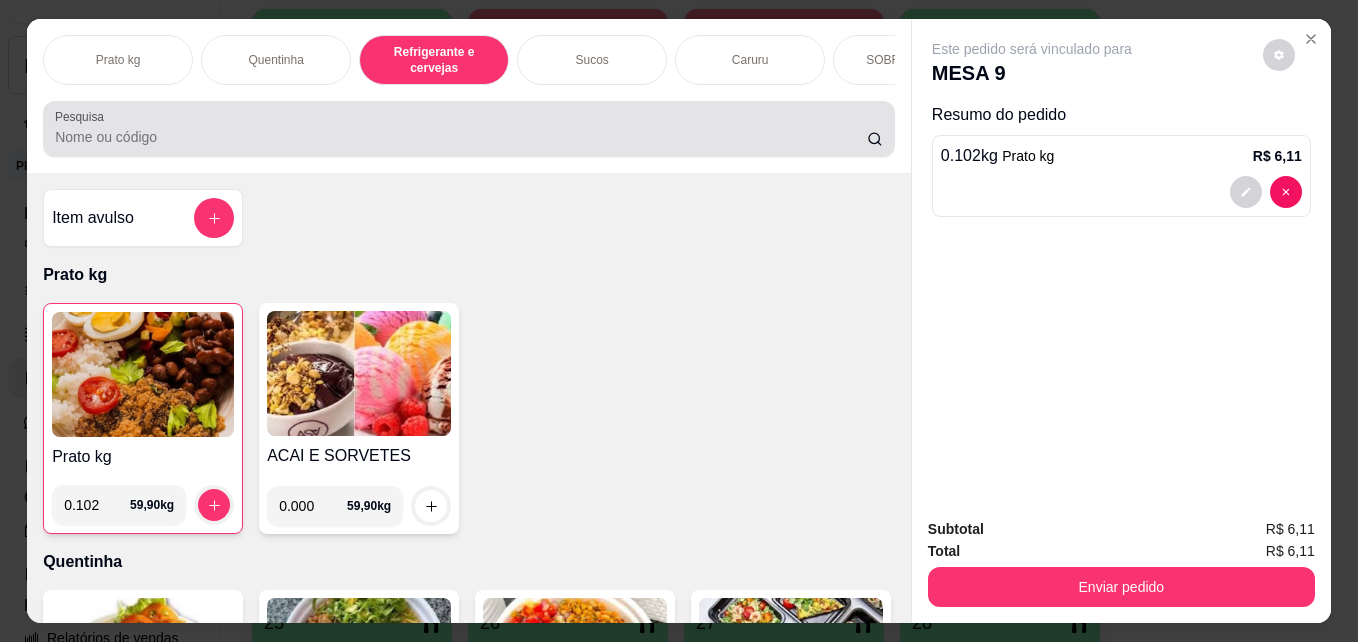scroll, scrollTop: 987, scrollLeft: 0, axis: vertical 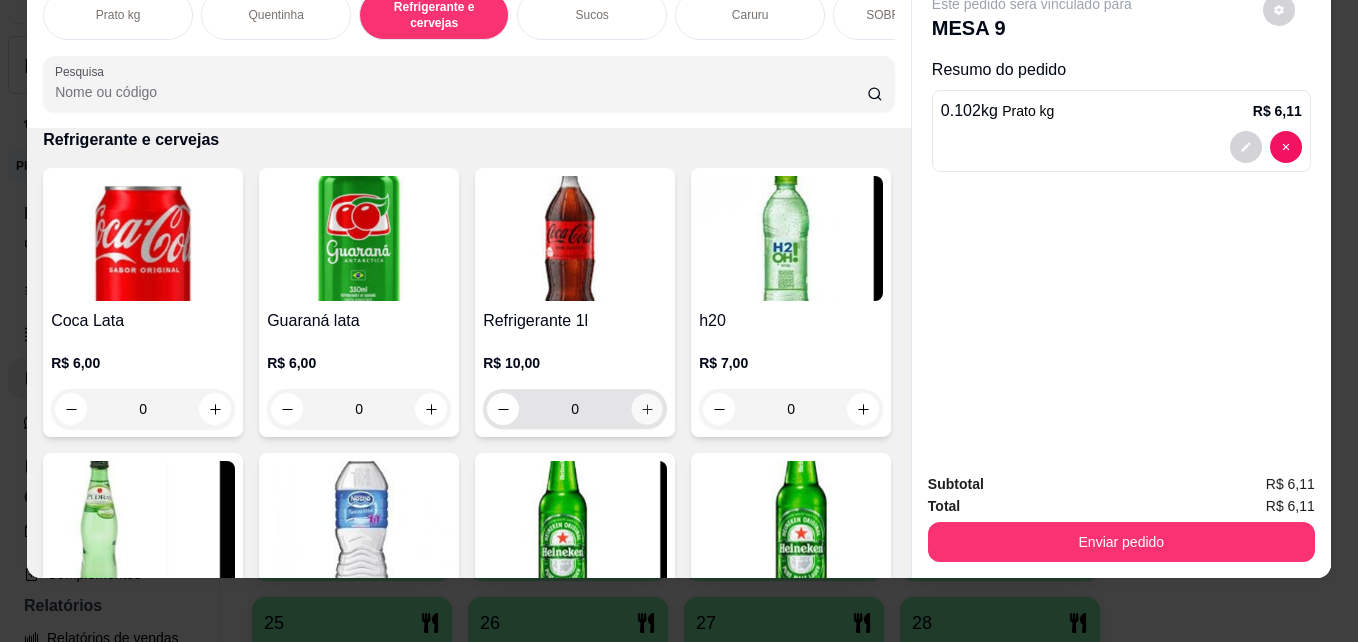 click 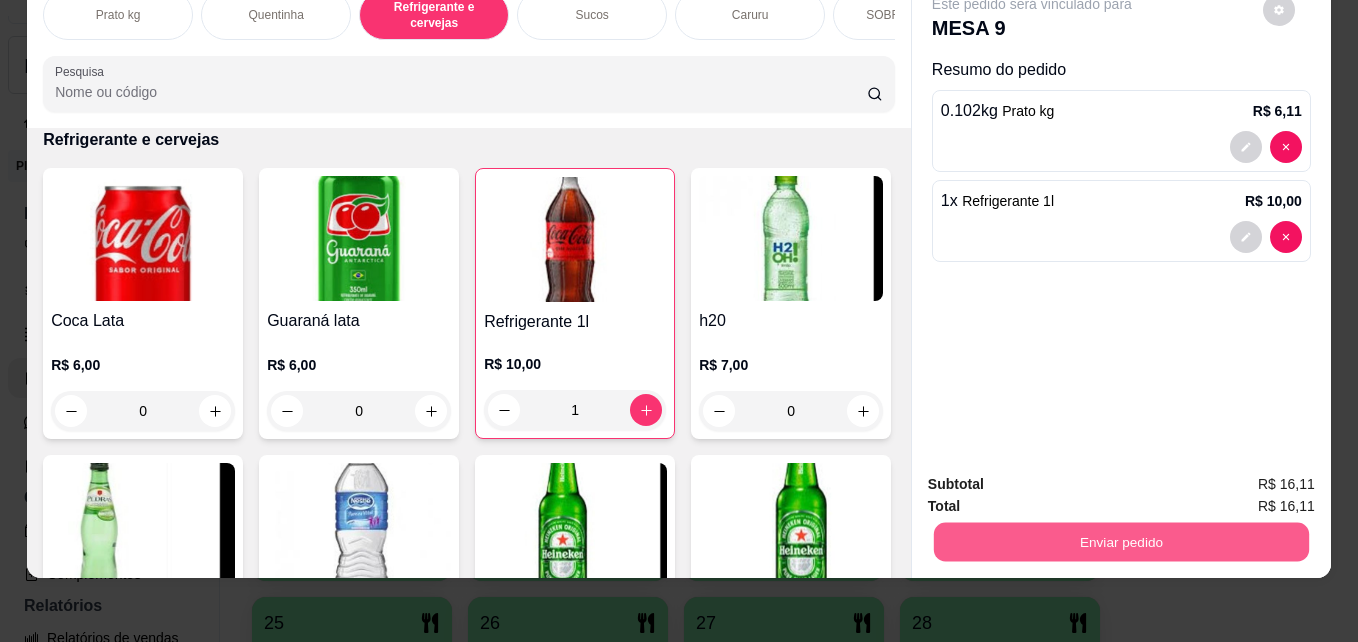 click on "Enviar pedido" at bounding box center [1121, 541] 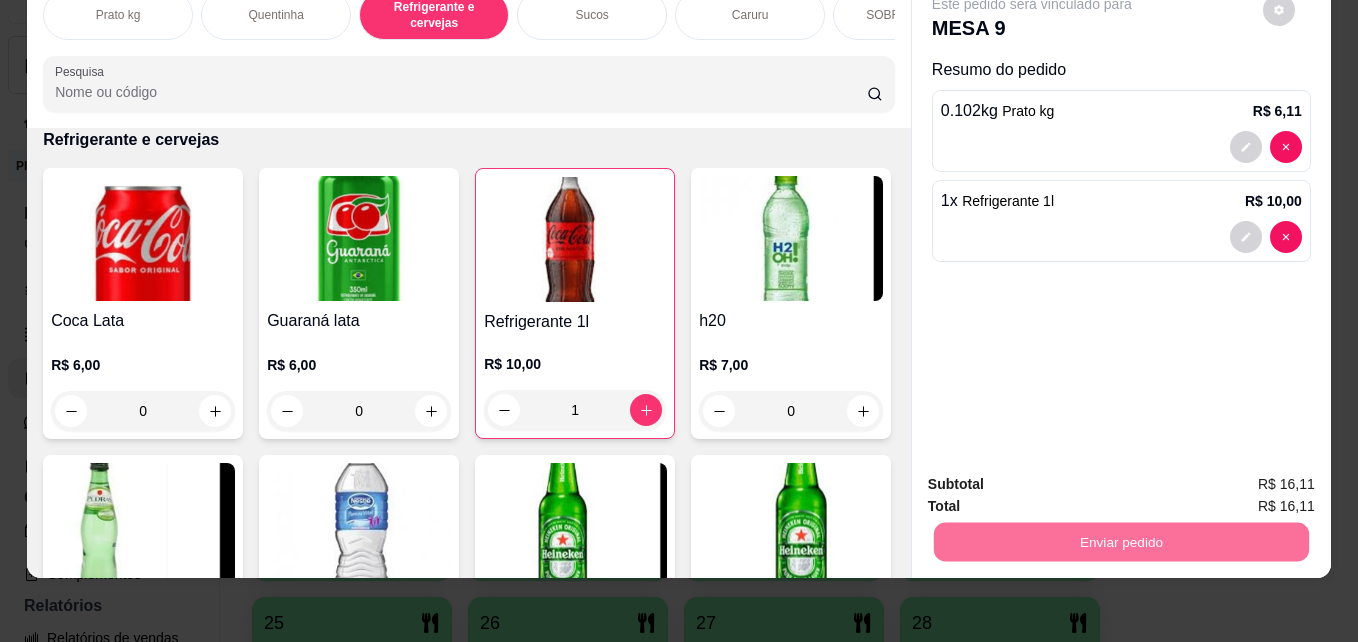 click on "Não registrar e enviar pedido" at bounding box center (1055, 478) 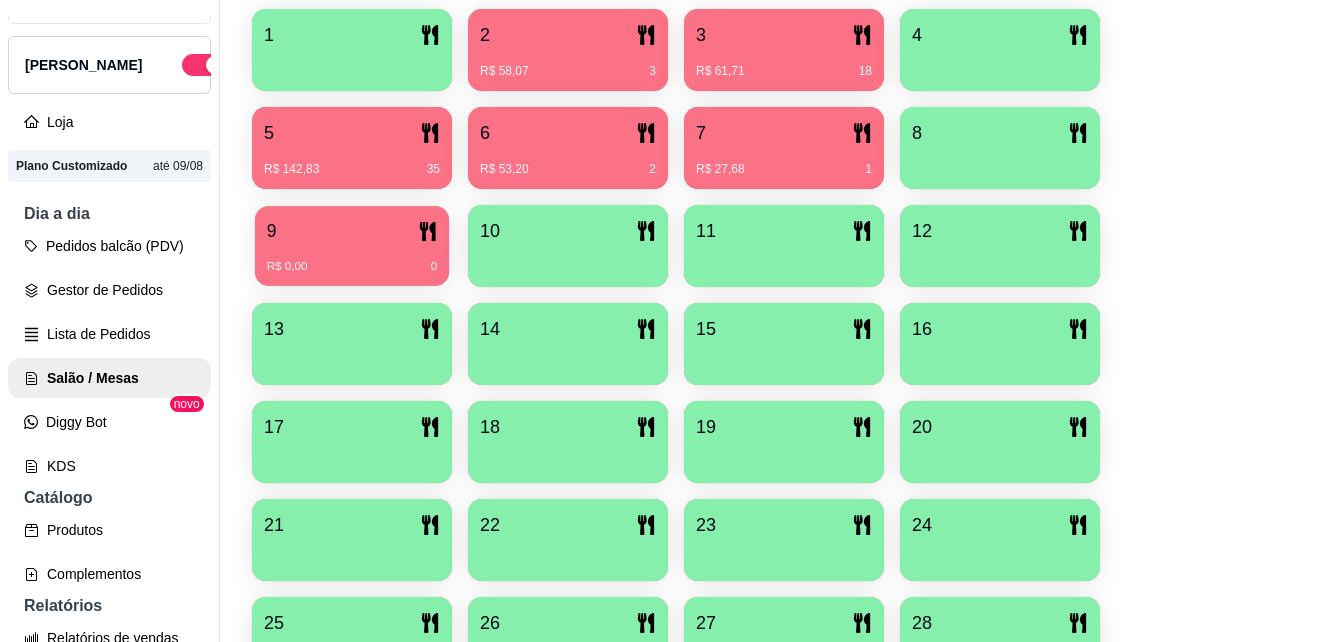 click on "R$ 0,00 0" at bounding box center (352, 259) 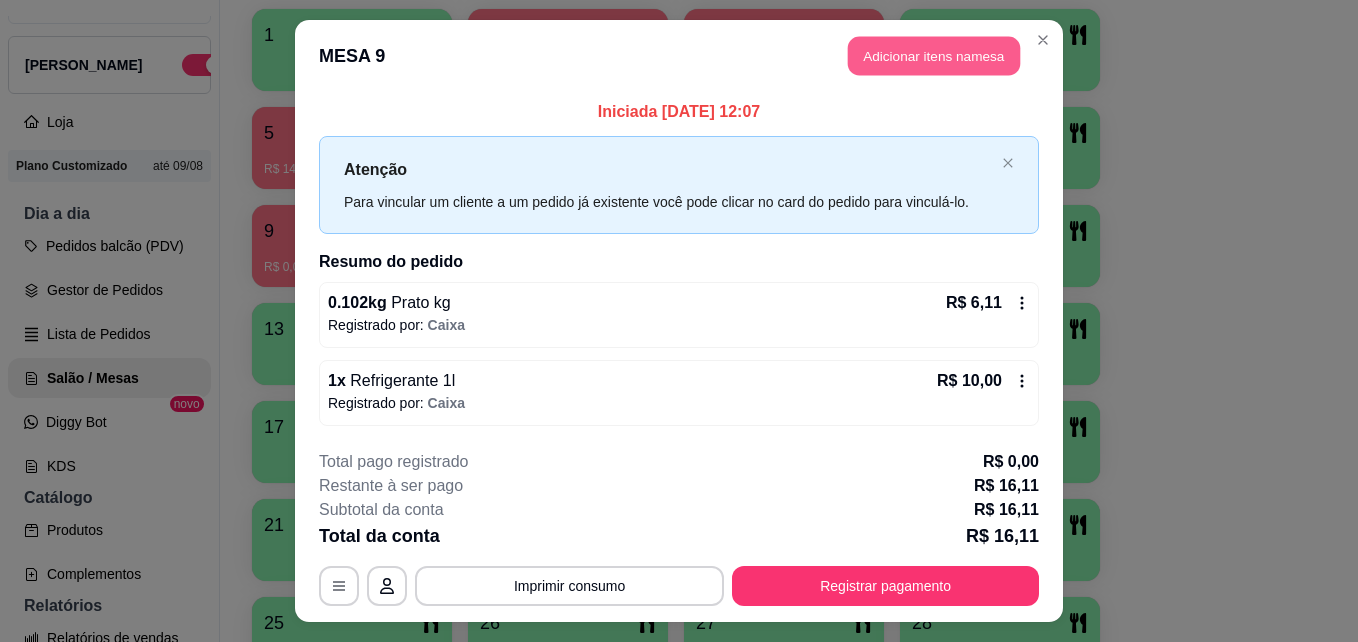 click on "Adicionar itens na  mesa" at bounding box center [934, 56] 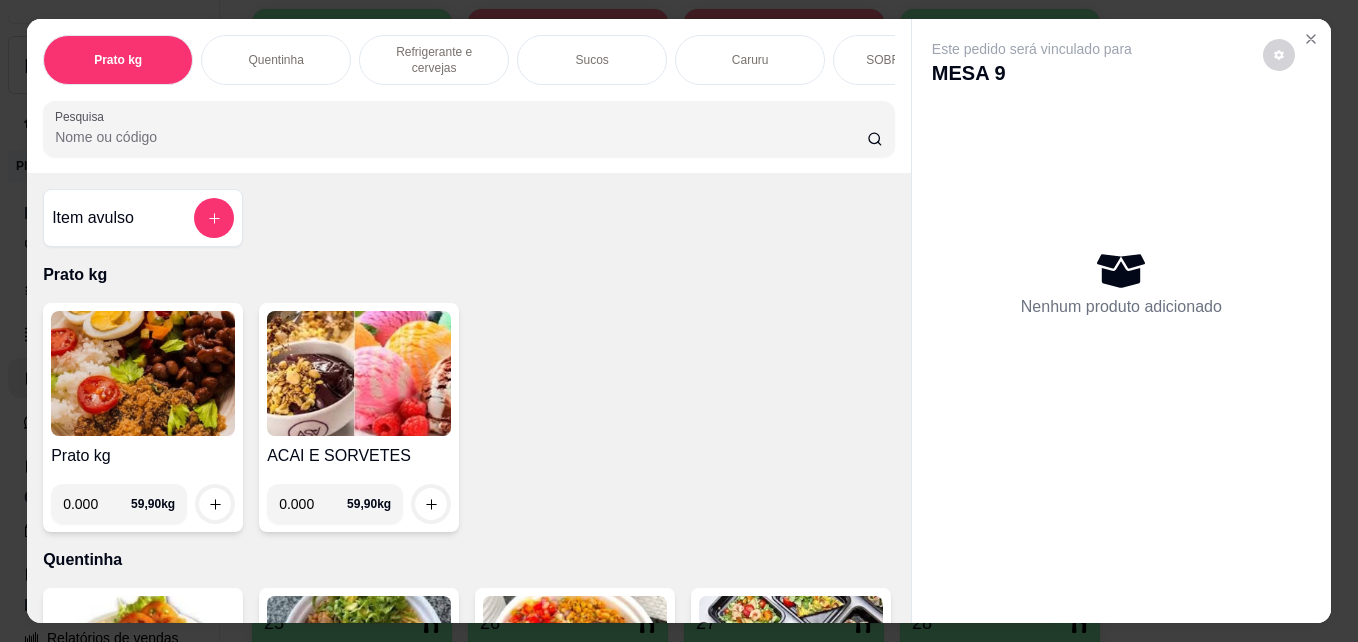 click on "0.000" at bounding box center [97, 504] 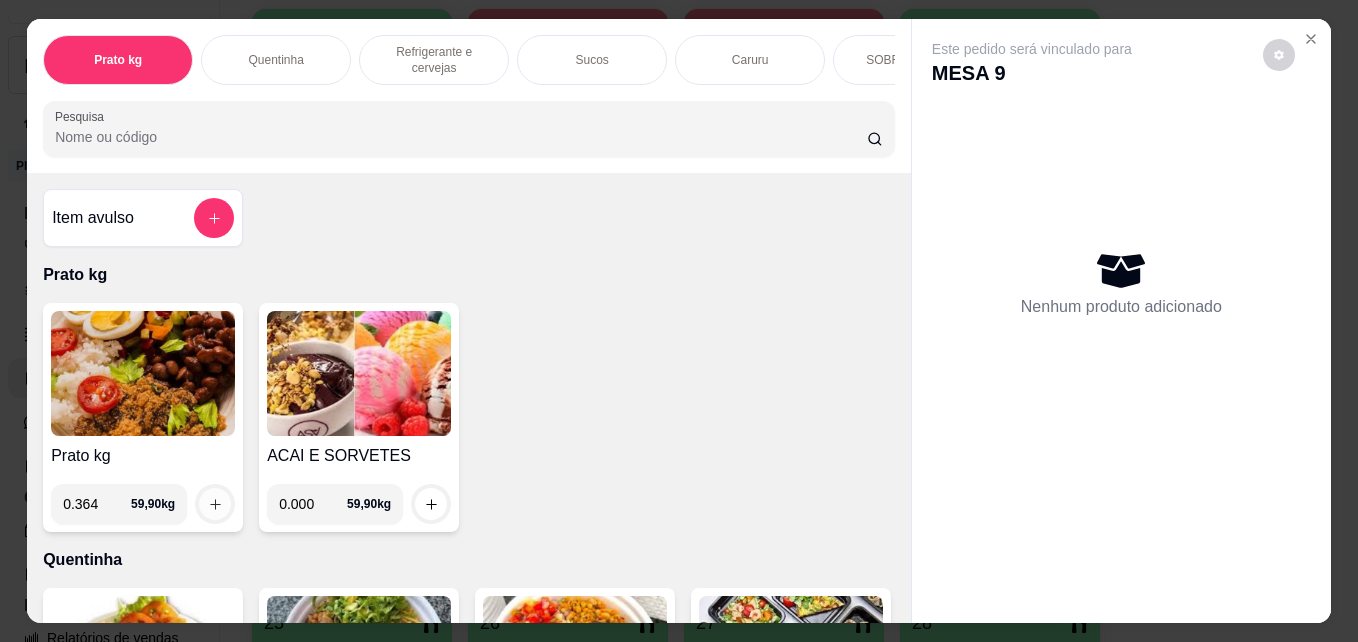 type on "0.364" 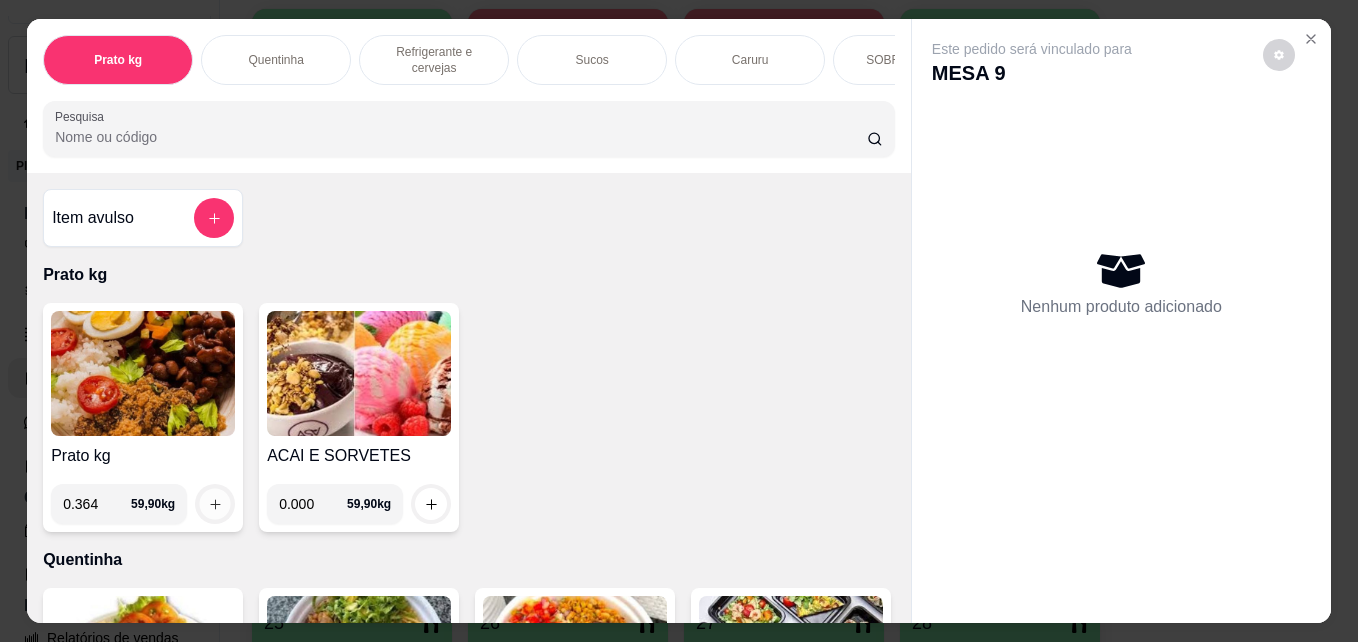 click at bounding box center (215, 504) 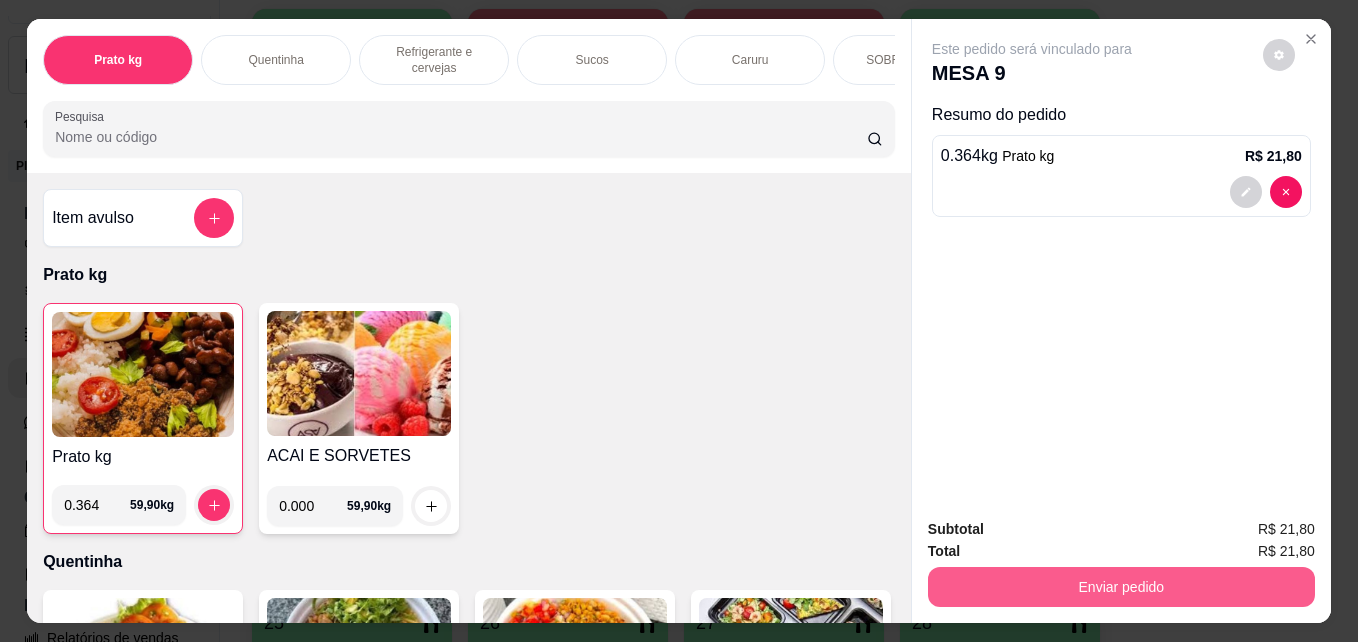 click on "Enviar pedido" at bounding box center (1121, 587) 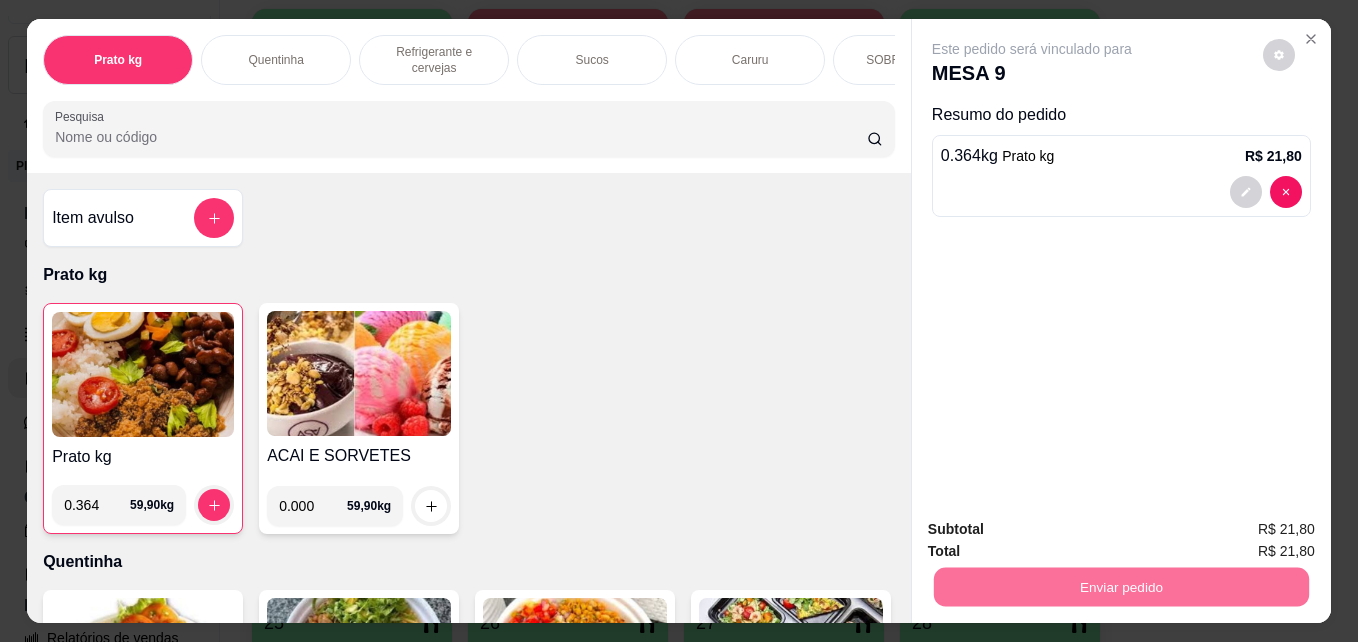click on "Não registrar e enviar pedido" at bounding box center (1055, 529) 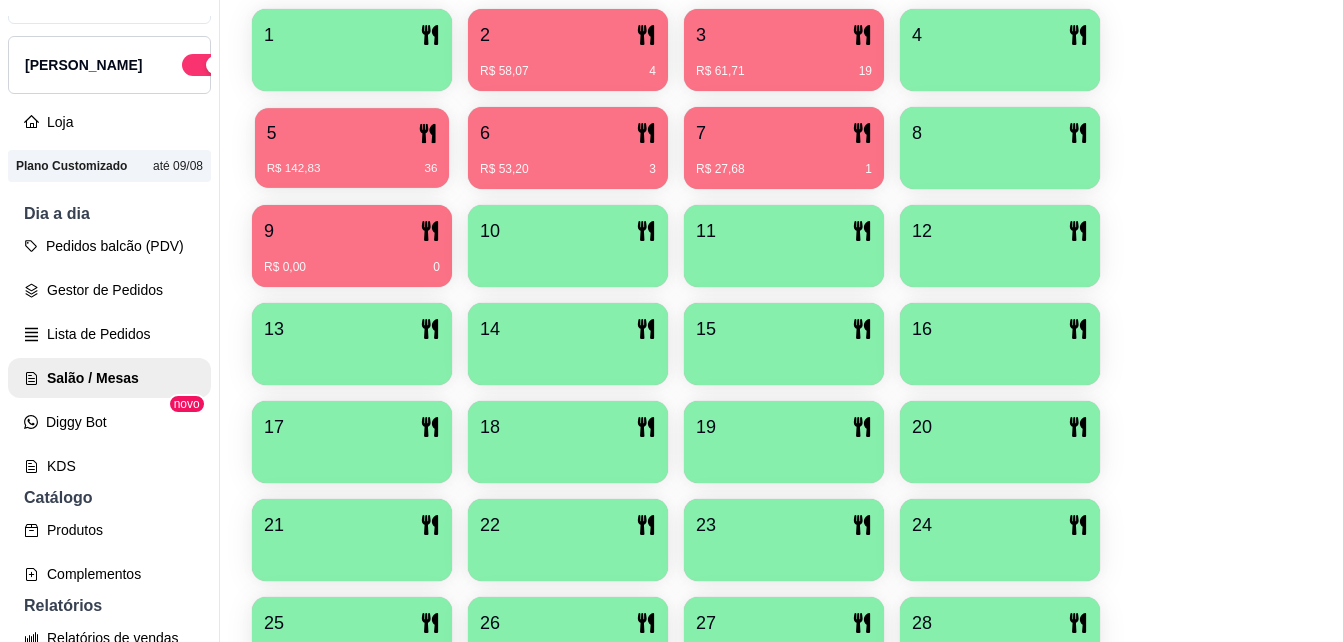click on "5" at bounding box center [352, 133] 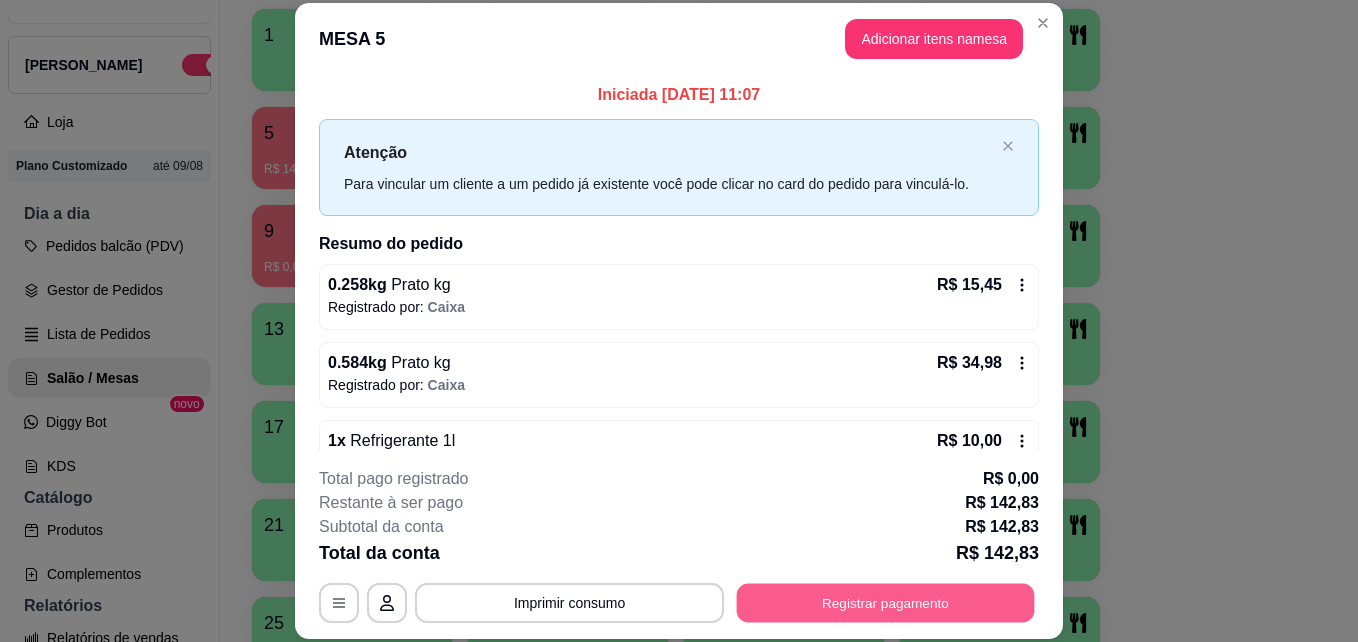 click on "Registrar pagamento" at bounding box center [886, 602] 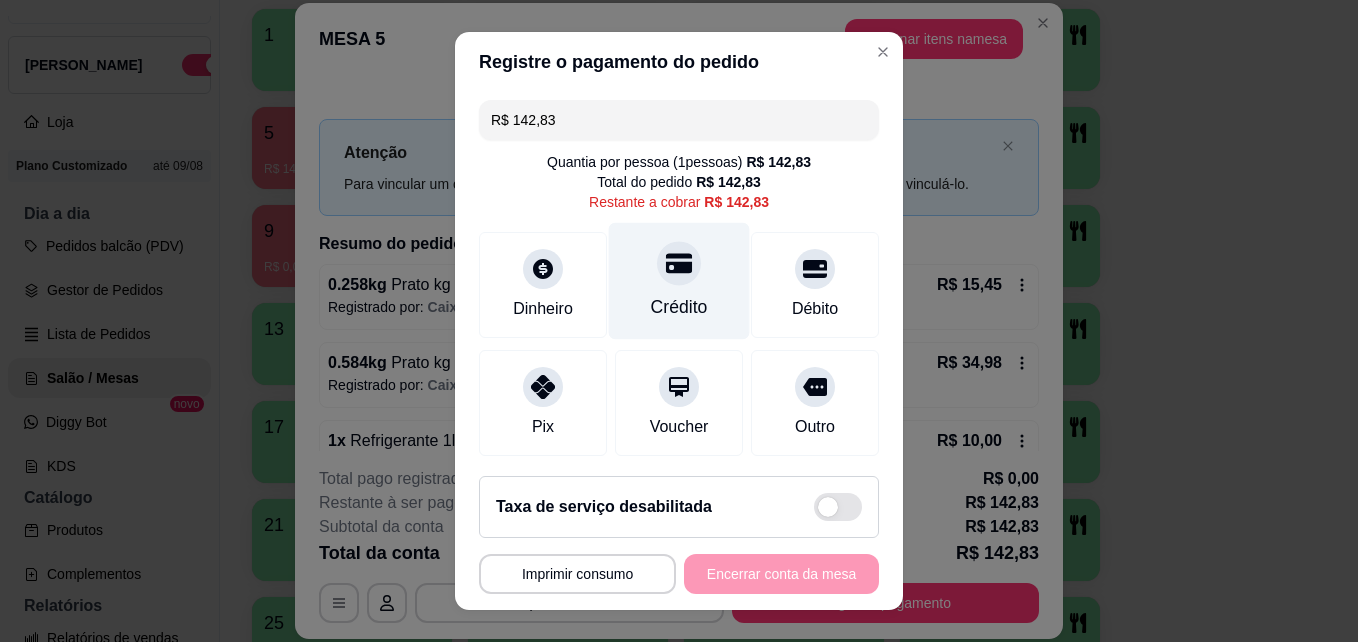 click at bounding box center [679, 264] 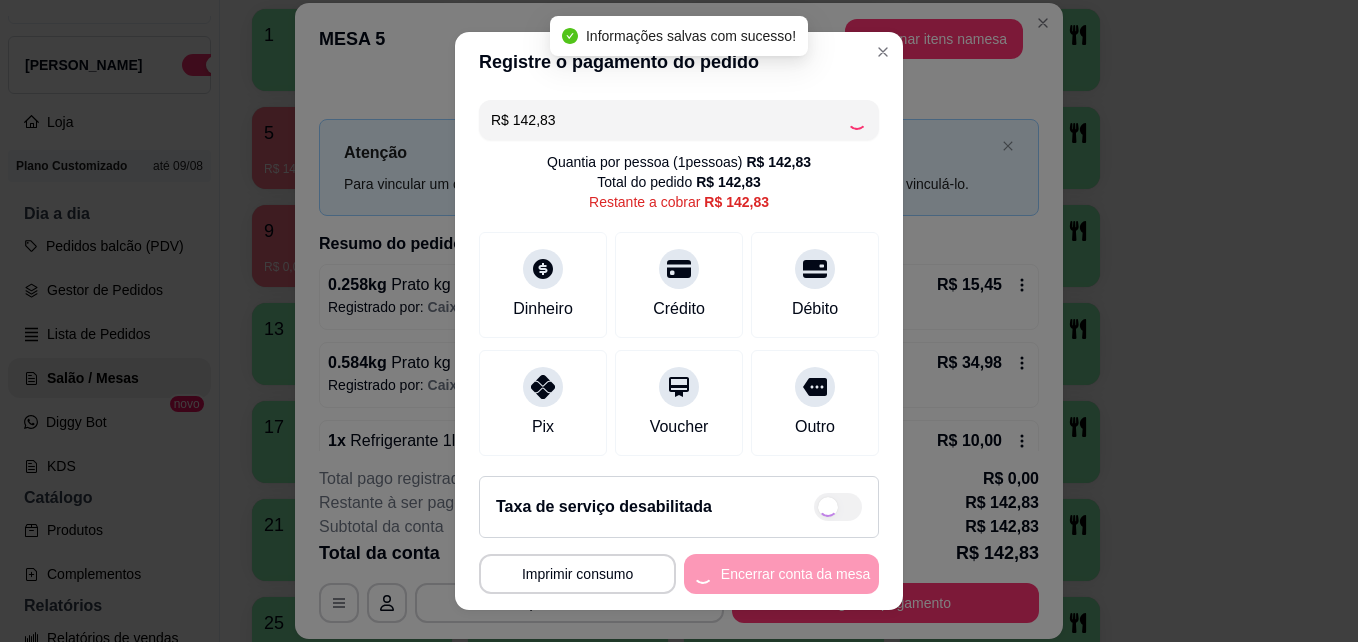 type on "R$ 0,00" 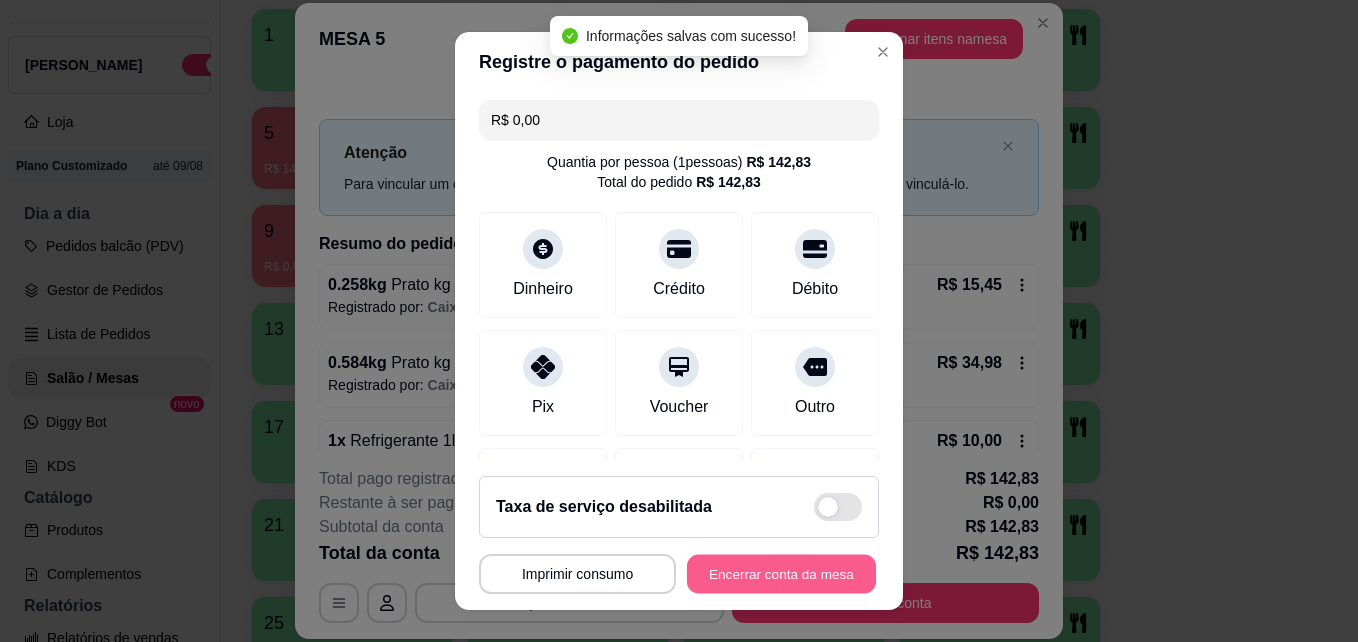 click on "Encerrar conta da mesa" at bounding box center [781, 574] 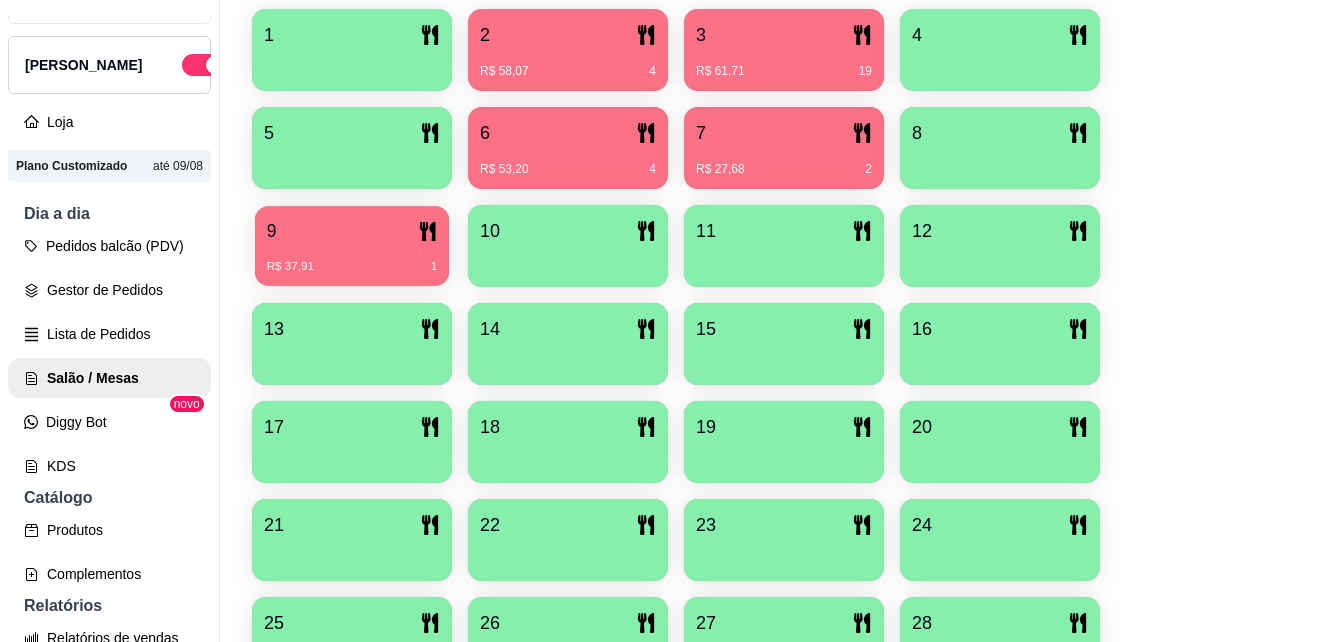 click on "R$ 37,91 1" at bounding box center (352, 259) 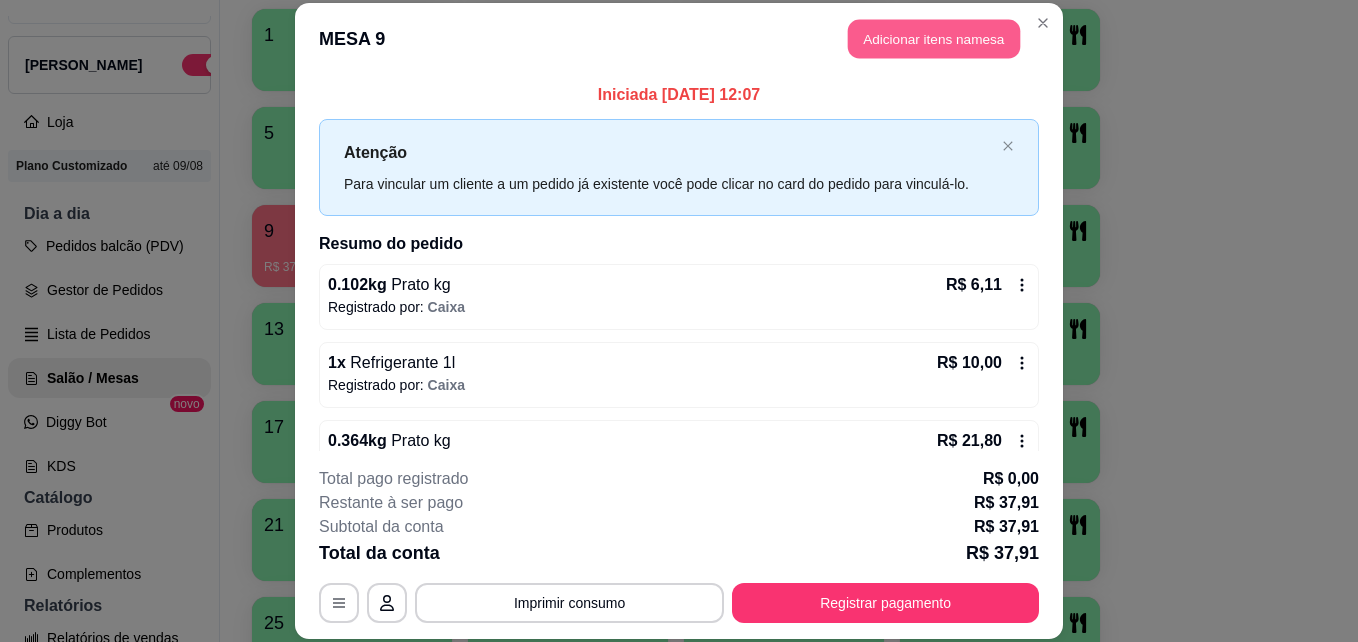 click on "Adicionar itens na  mesa" at bounding box center [934, 39] 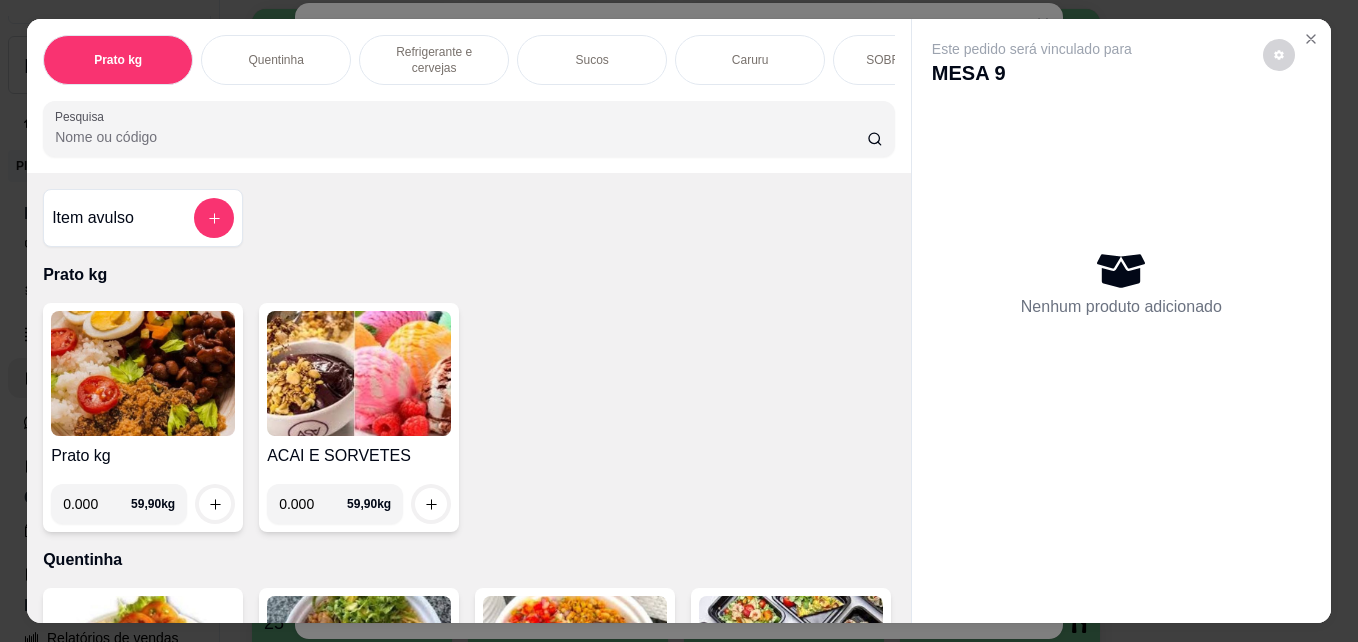 click on "0.000" at bounding box center (97, 504) 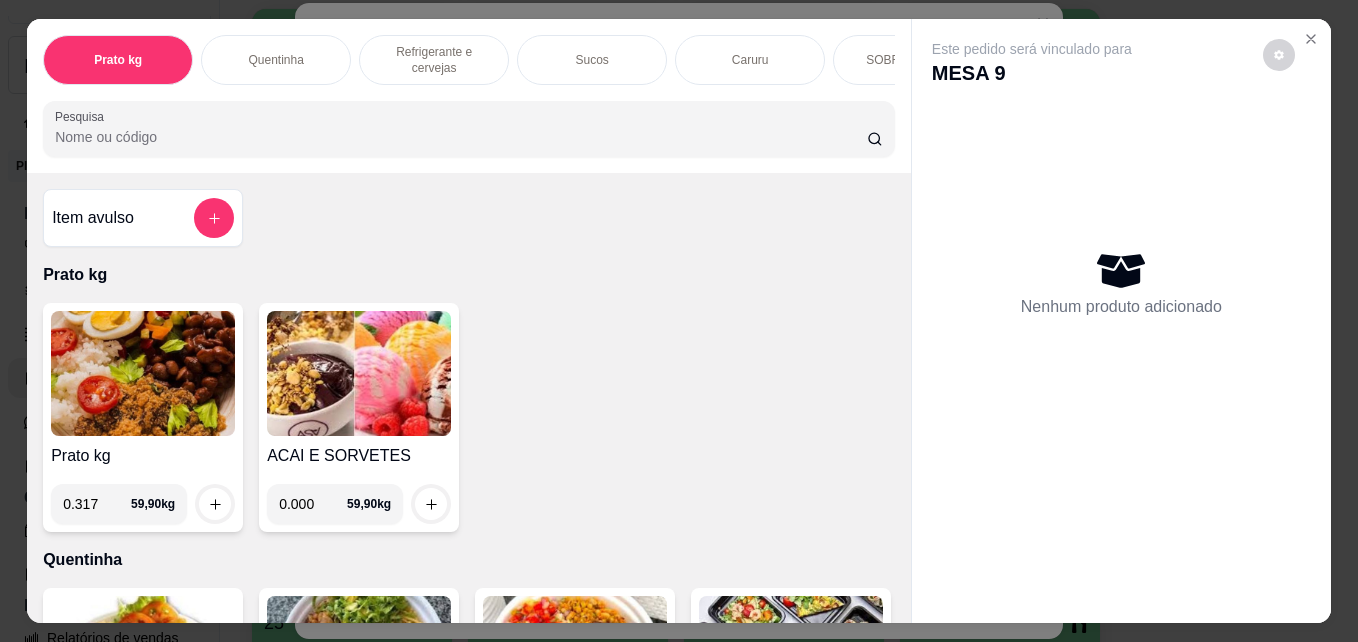 type on "0.317" 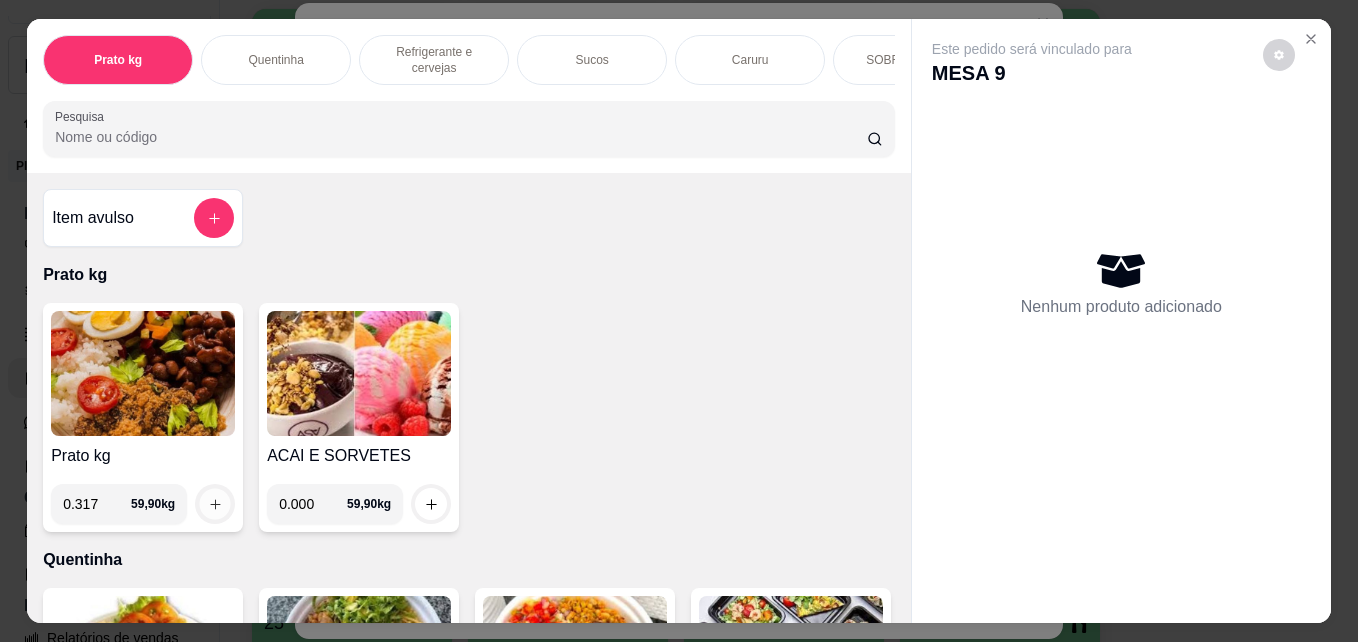 click 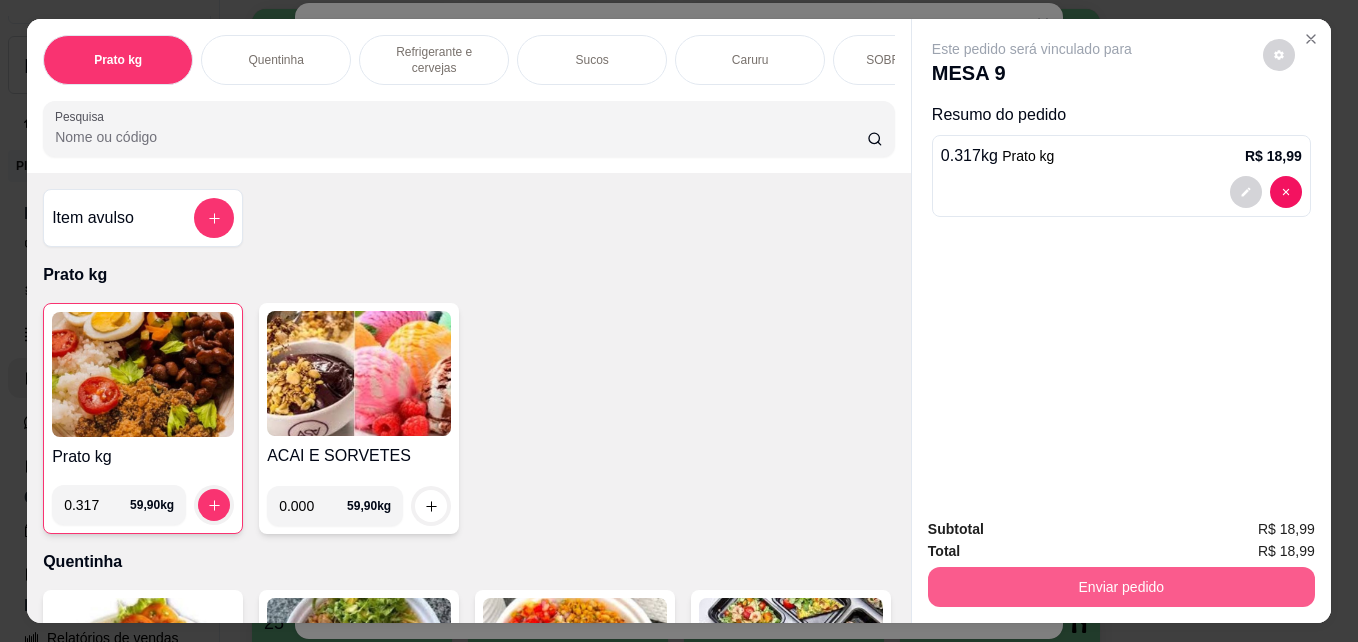 click on "Enviar pedido" at bounding box center [1121, 587] 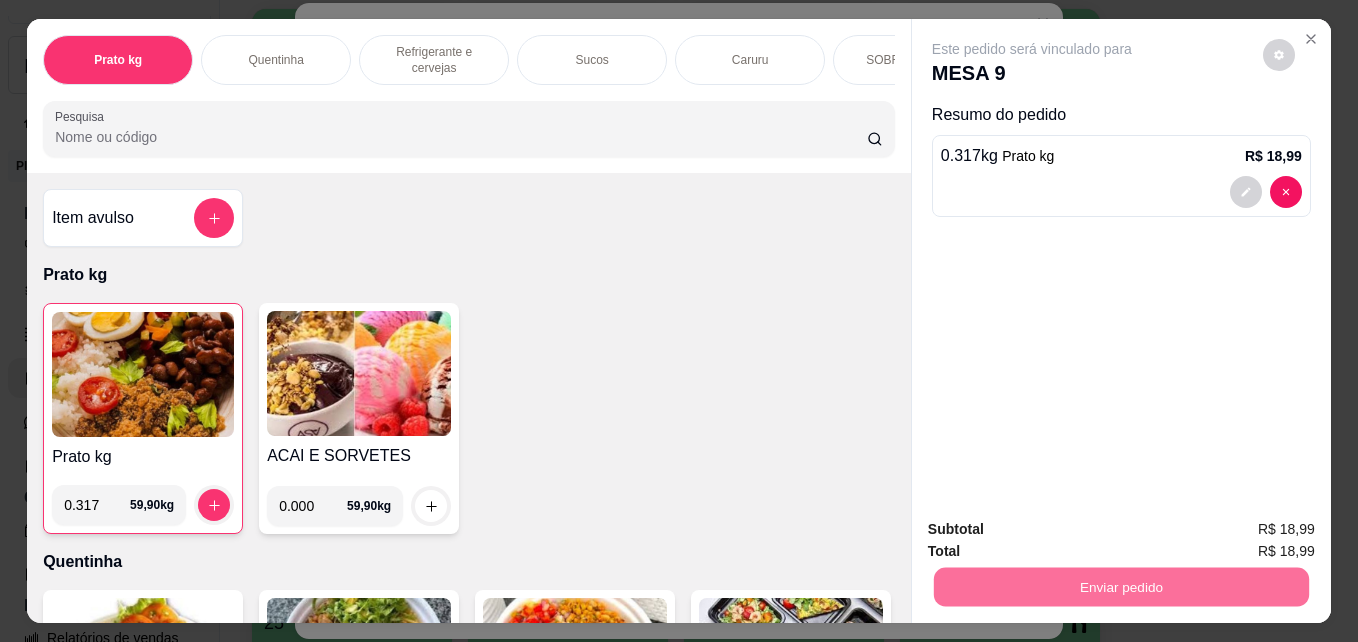 click on "Não registrar e enviar pedido" at bounding box center (1055, 529) 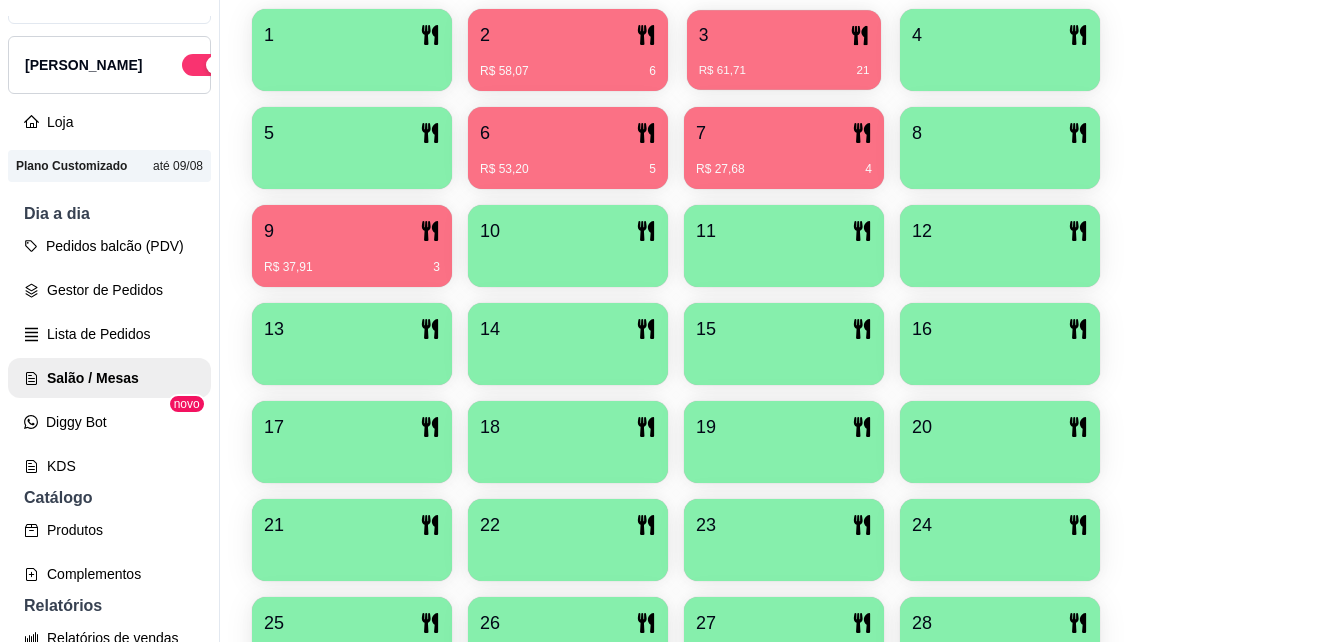 click on "R$ 61,71 21" at bounding box center (784, 63) 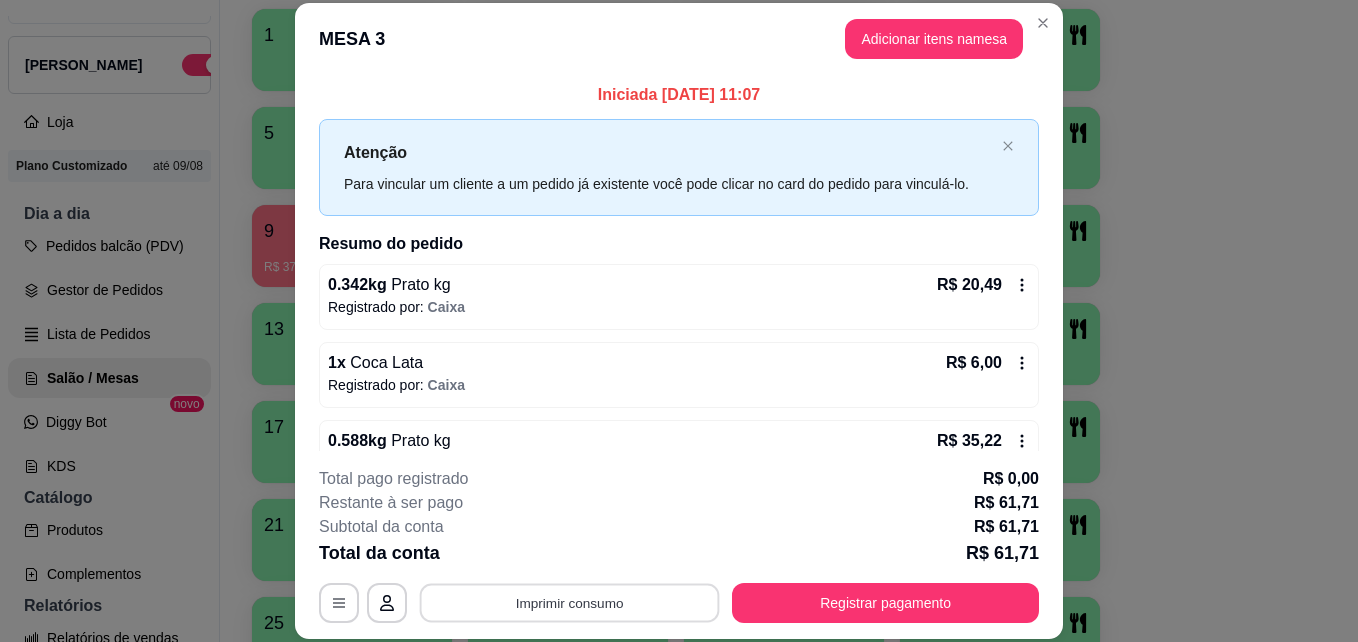 click on "Imprimir consumo" at bounding box center [570, 602] 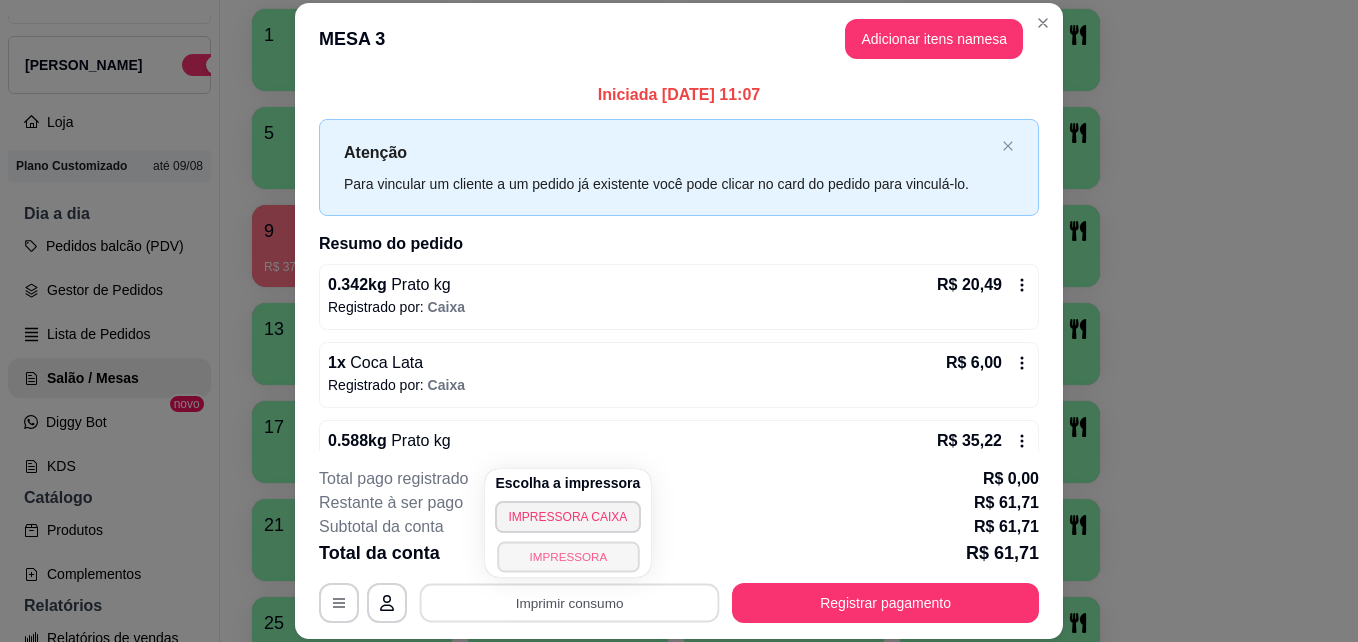 click on "IMPRESSORA" at bounding box center (568, 556) 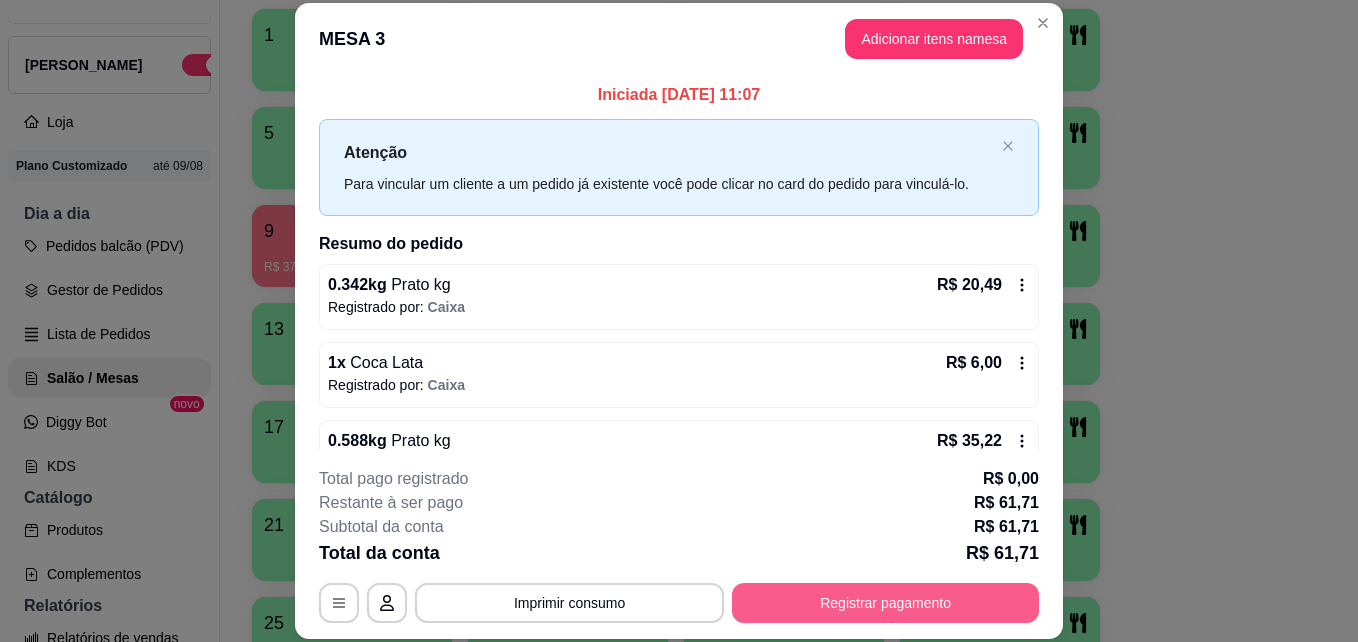 click on "Registrar pagamento" at bounding box center (885, 603) 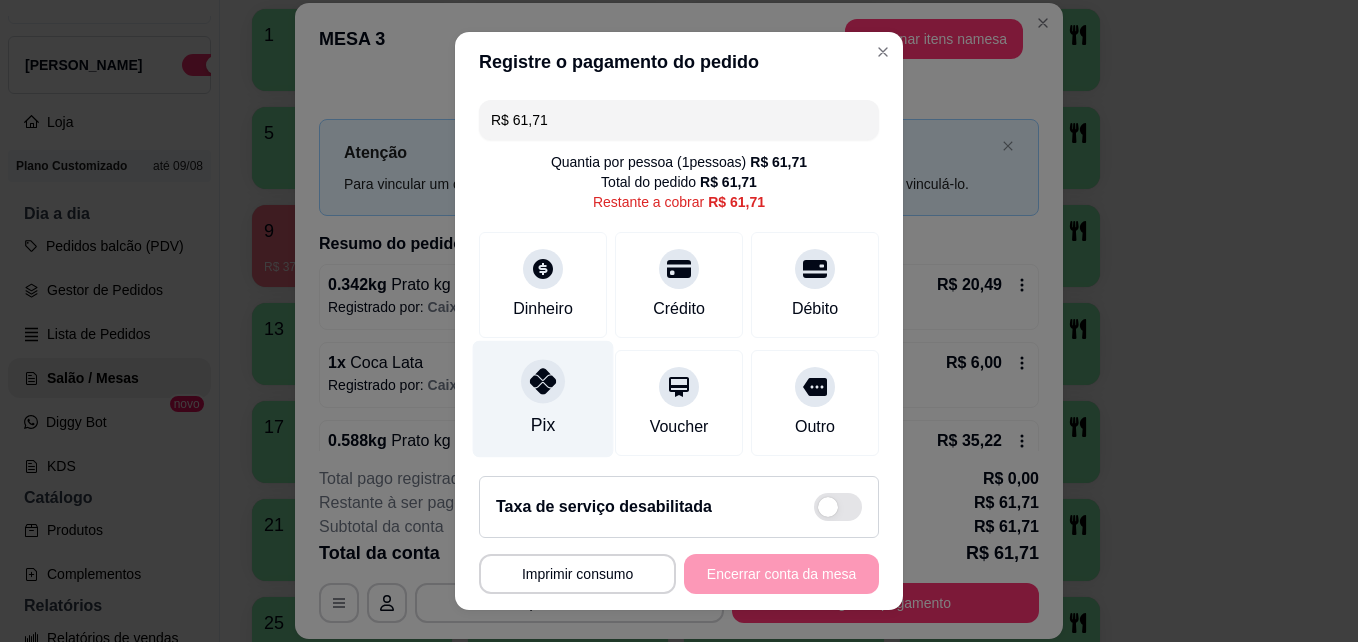 click on "Pix" at bounding box center (543, 425) 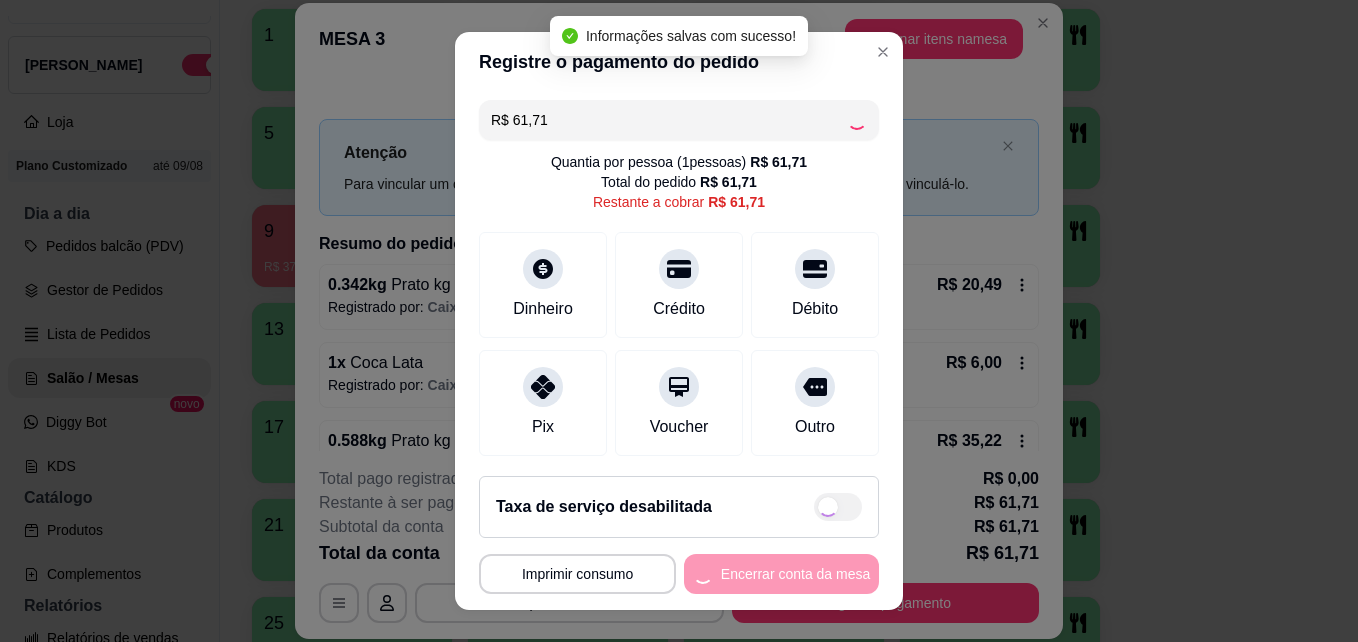 type on "R$ 0,00" 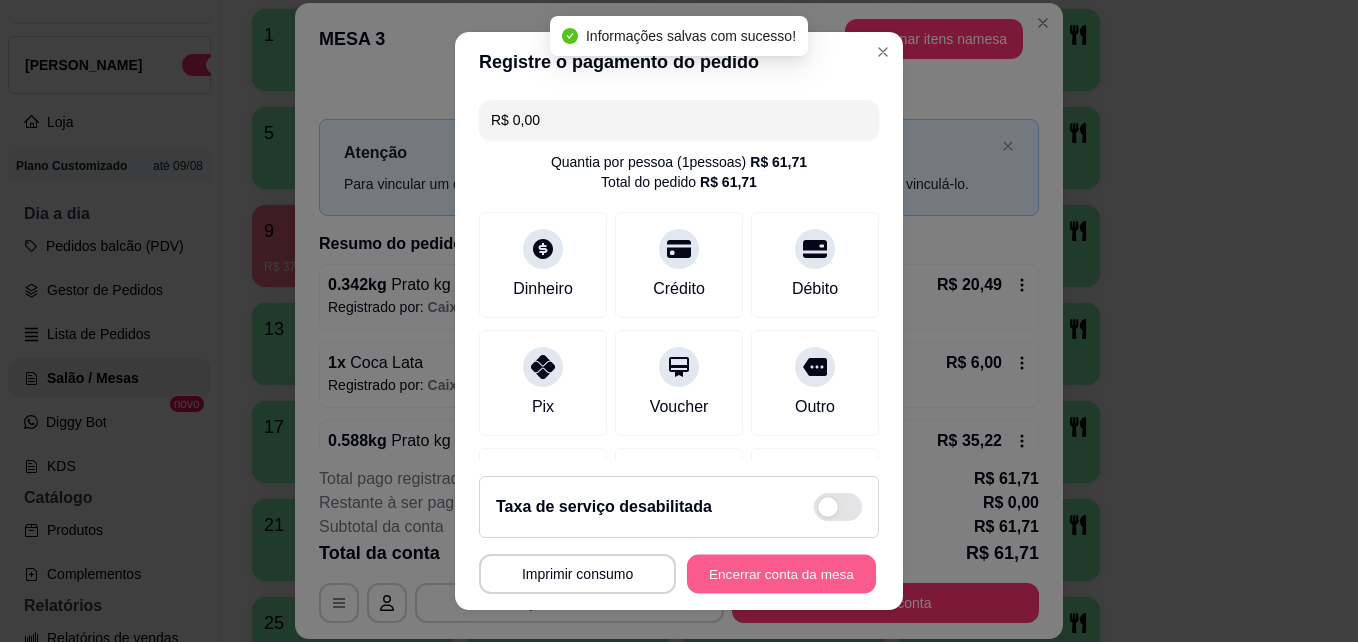 click on "Encerrar conta da mesa" at bounding box center [781, 574] 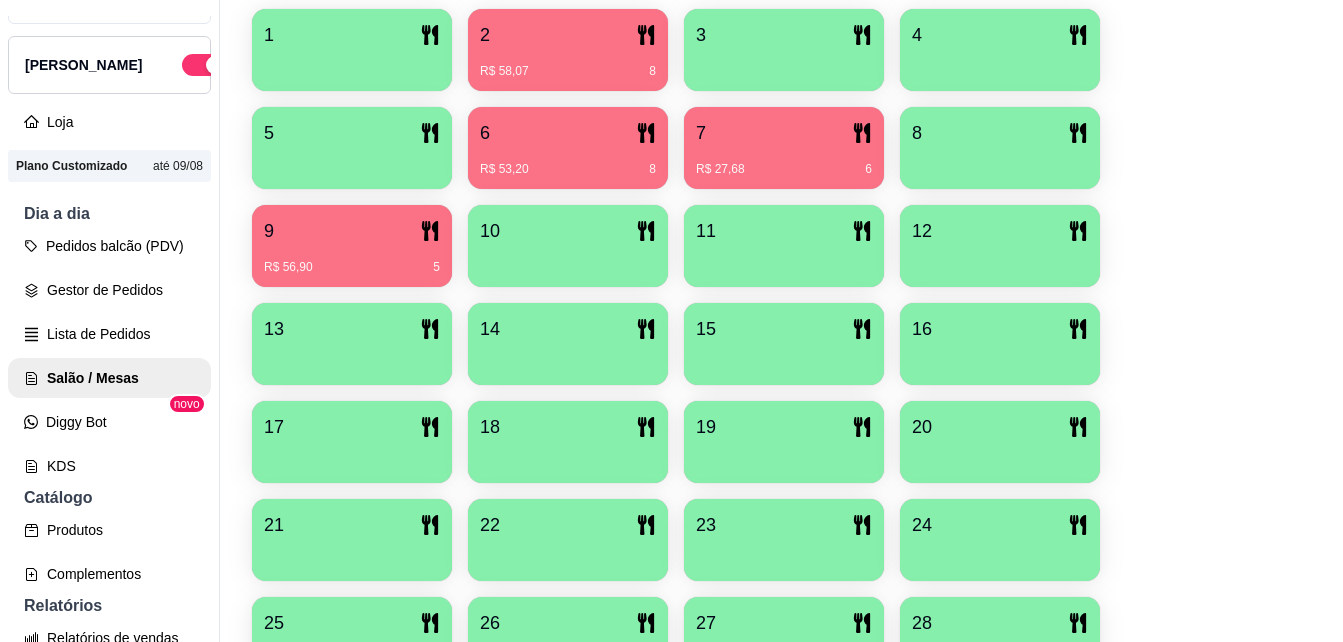 click on "1 2 R$ 58,07 8 3 4 5 6 R$ 53,20 8 7 R$ 27,68 6 8 9 R$ 56,90 5 10 11 12 13 14 15 16 17 18 19 20 21 22 23 24 25 26 27 28 29 30 31 32 33 34 35 36 37 38 39 40" at bounding box center [781, 491] 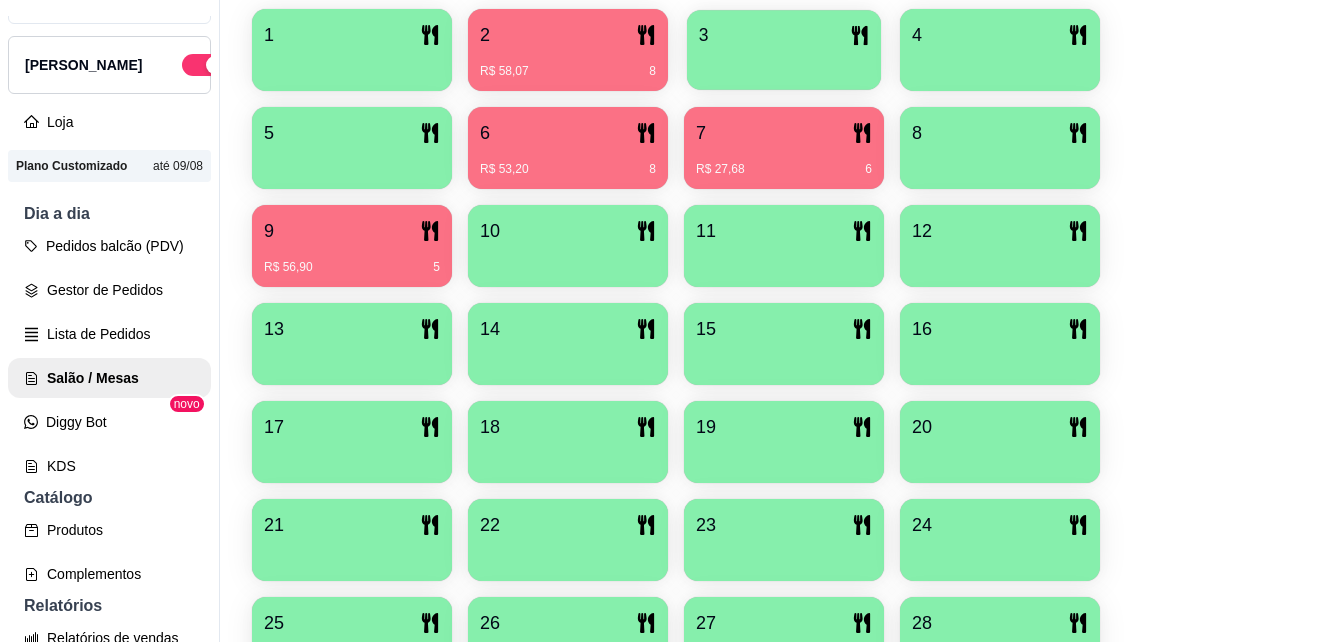 click on "3" at bounding box center [784, 35] 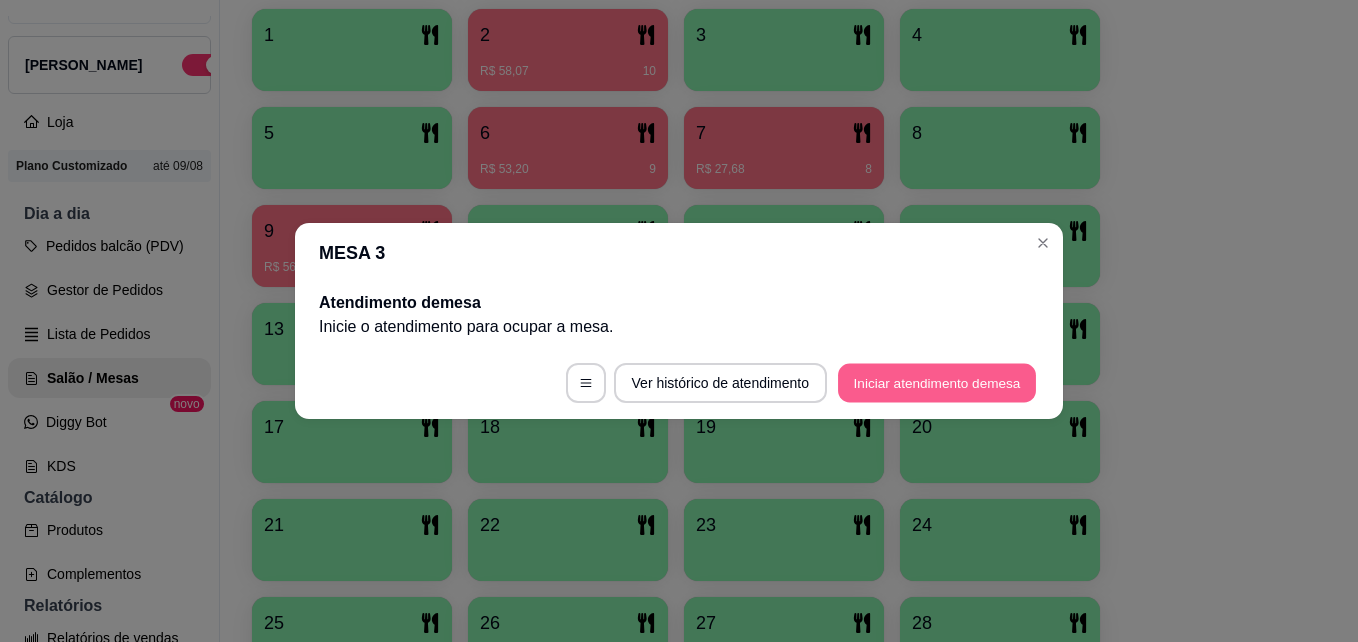 click on "Iniciar atendimento de  mesa" at bounding box center (937, 383) 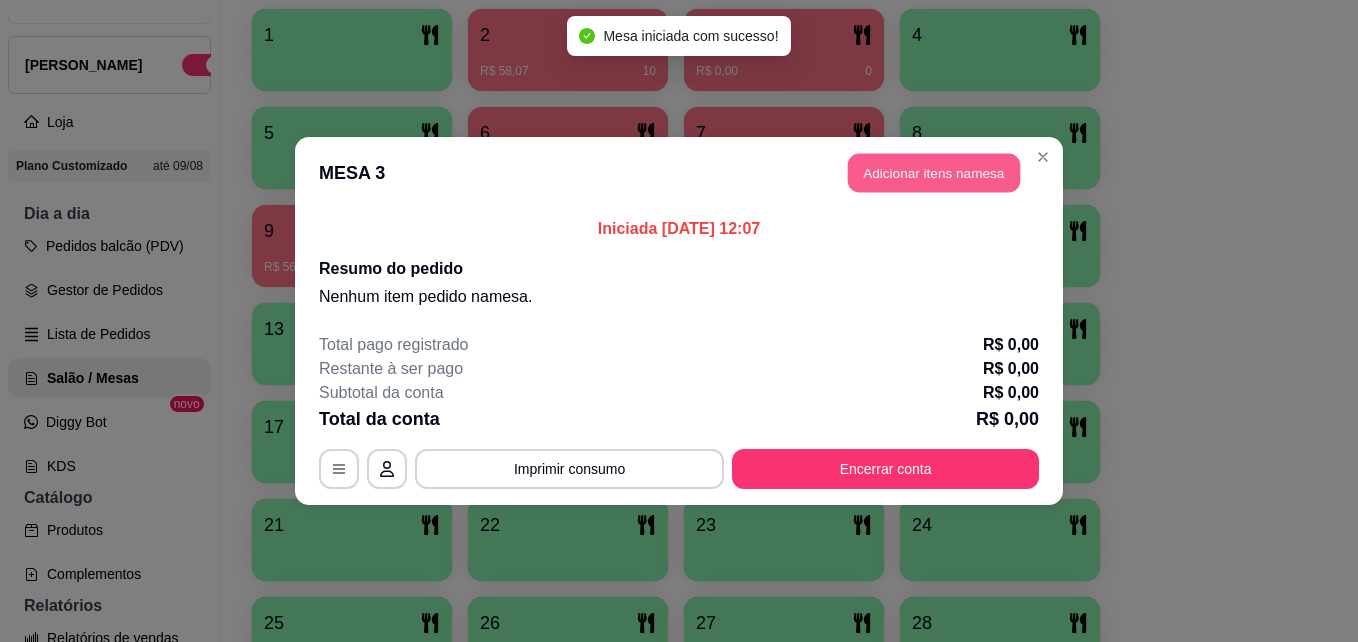 click on "Adicionar itens na  mesa" at bounding box center (934, 173) 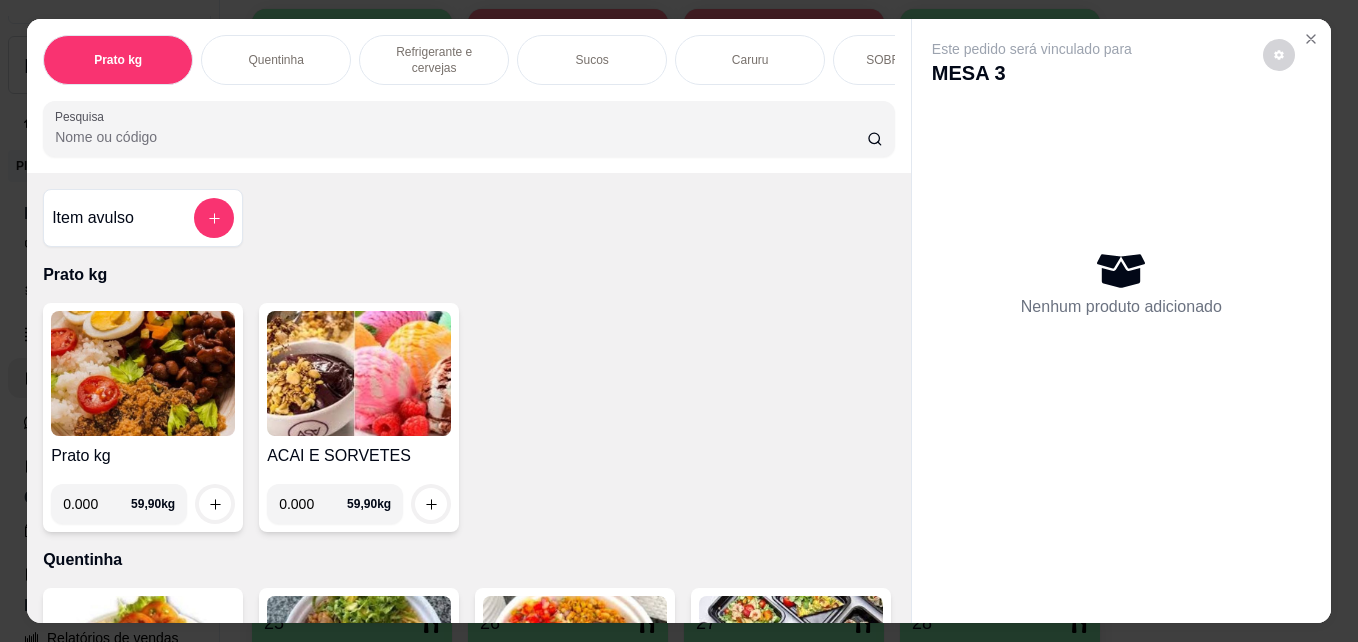 click on "0.000" at bounding box center (97, 504) 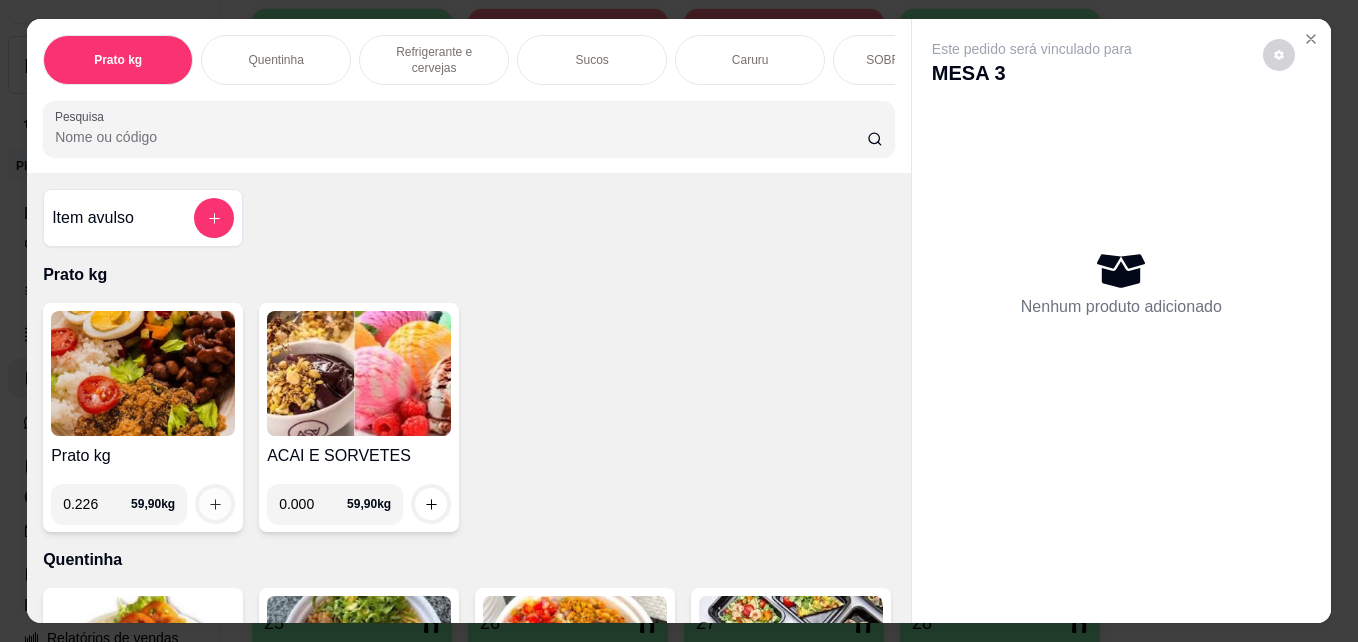 type on "0.226" 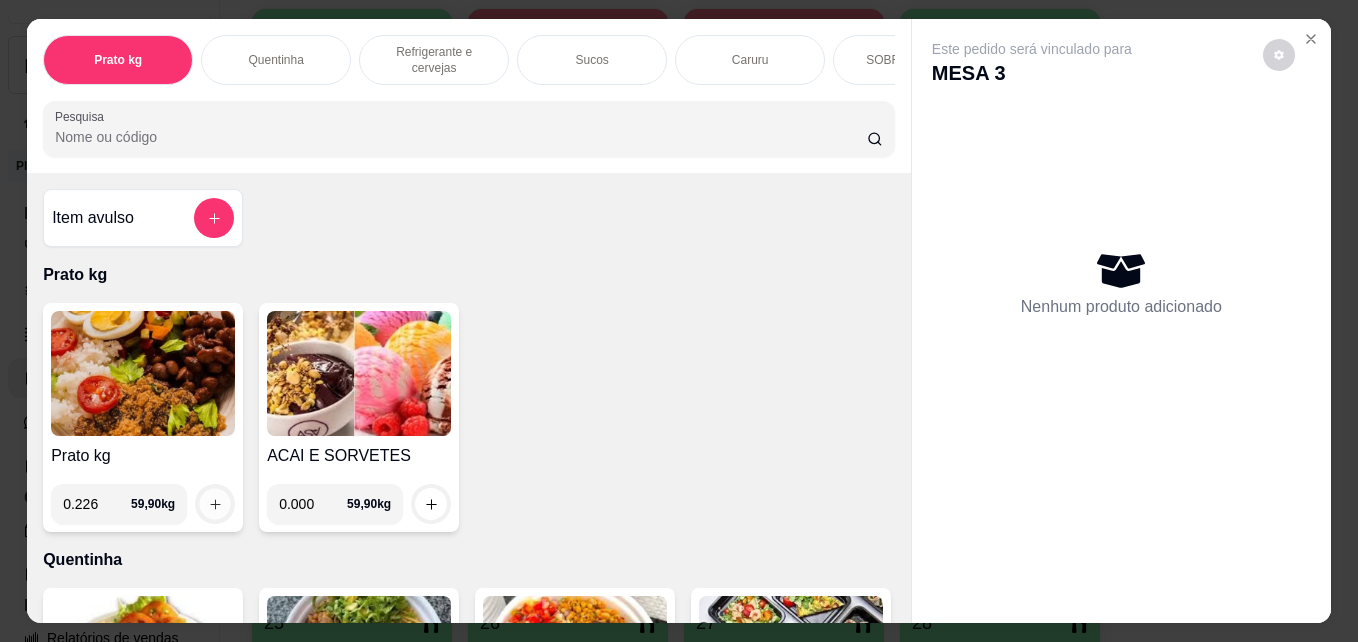 click at bounding box center (215, 504) 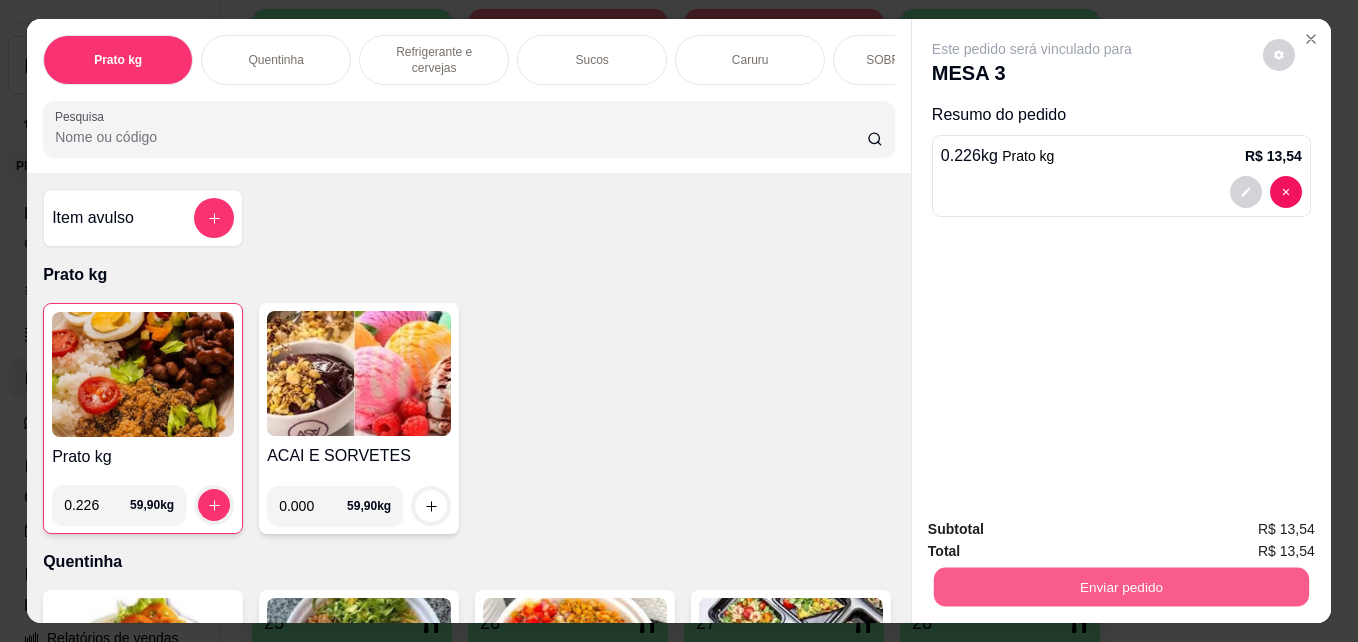click on "Enviar pedido" at bounding box center [1121, 586] 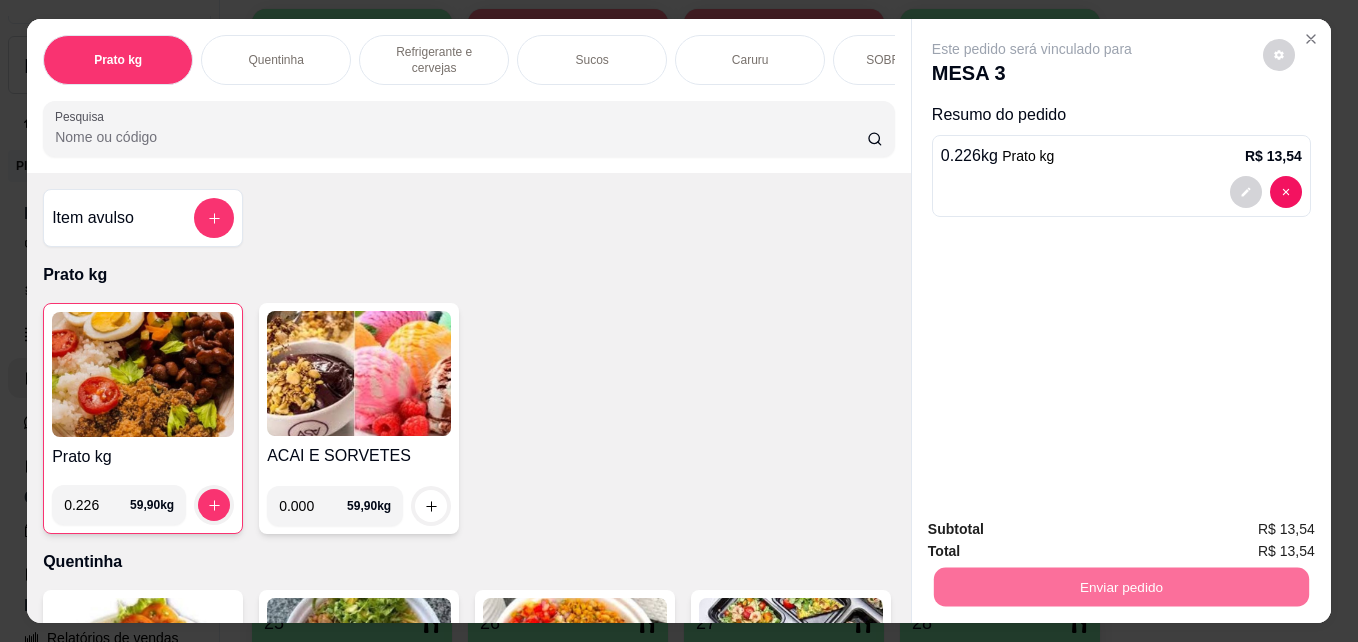 click on "Não registrar e enviar pedido" at bounding box center (1055, 529) 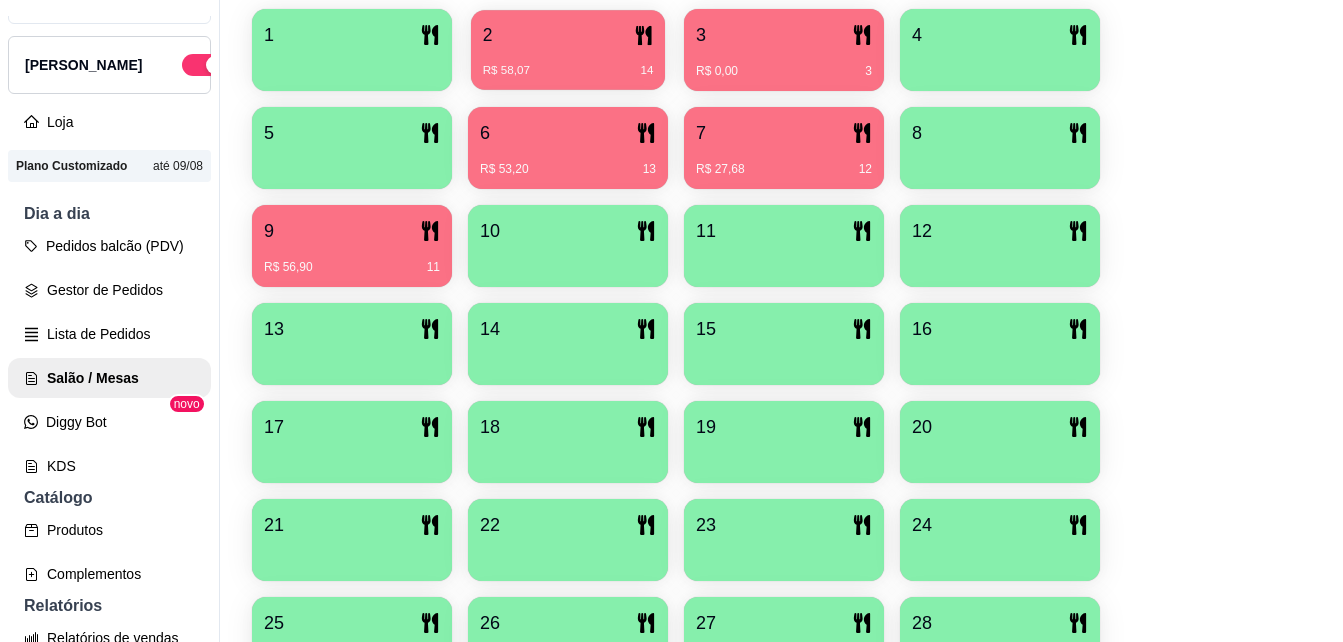 click on "R$ 58,07 14" at bounding box center (568, 63) 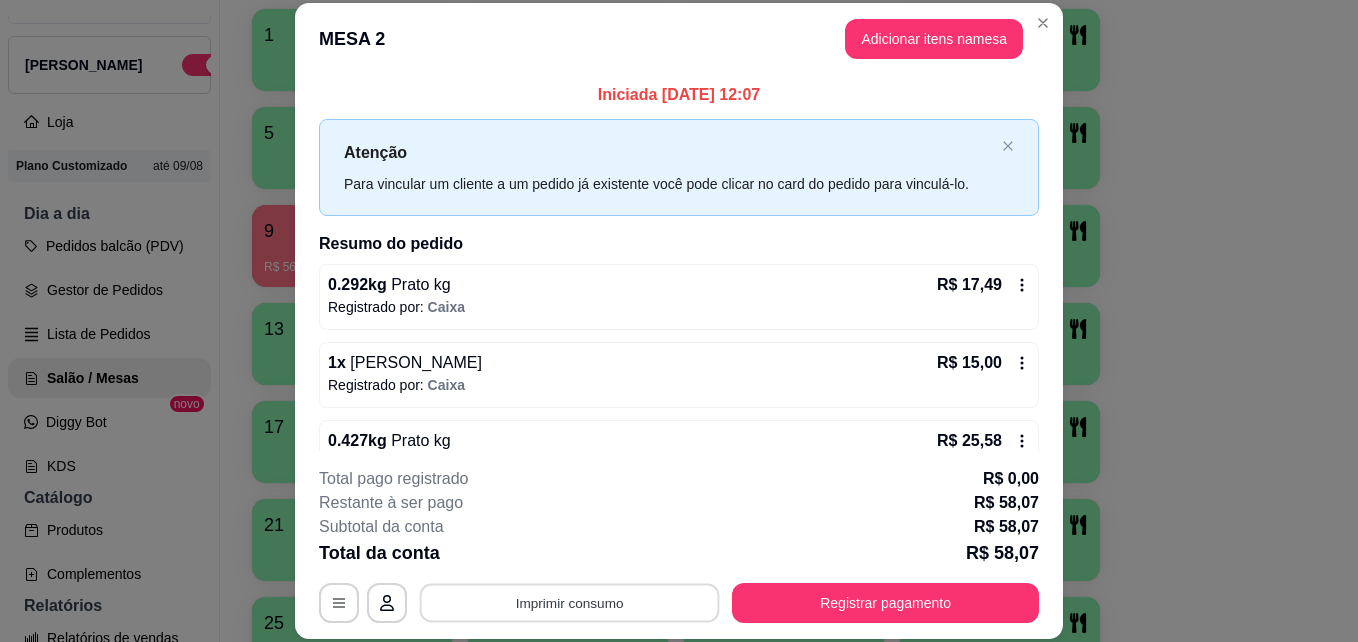 click on "Imprimir consumo" at bounding box center (570, 602) 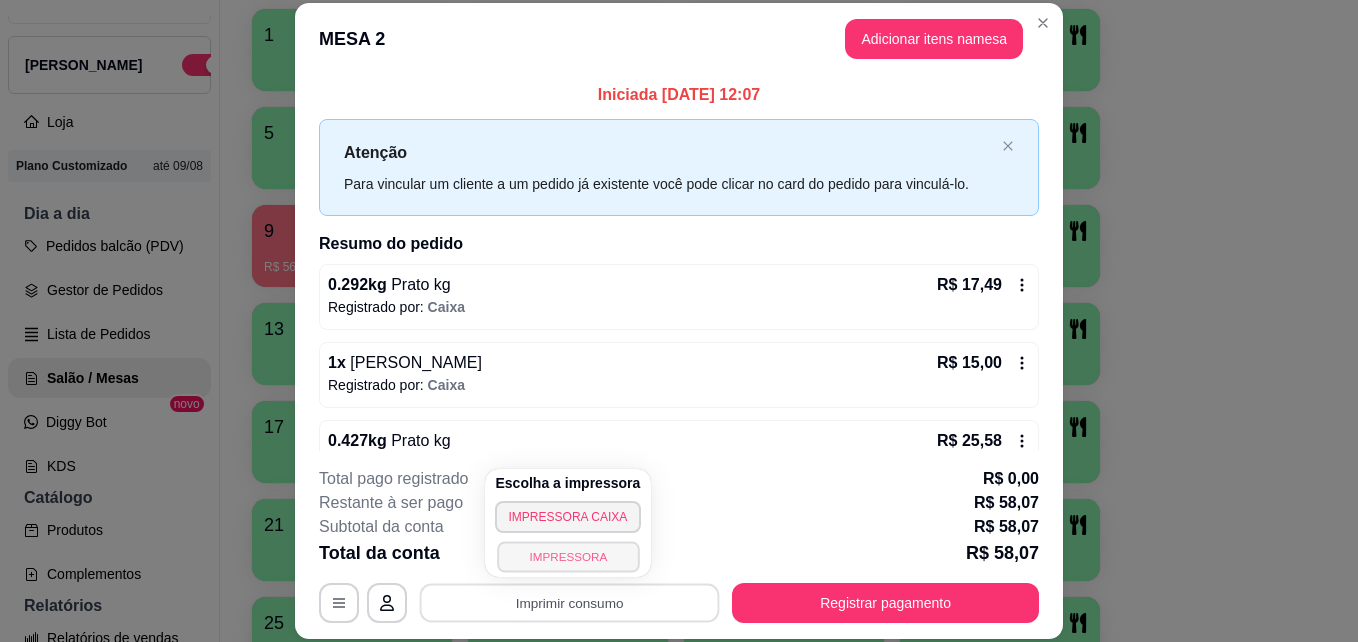 click on "IMPRESSORA" at bounding box center [568, 556] 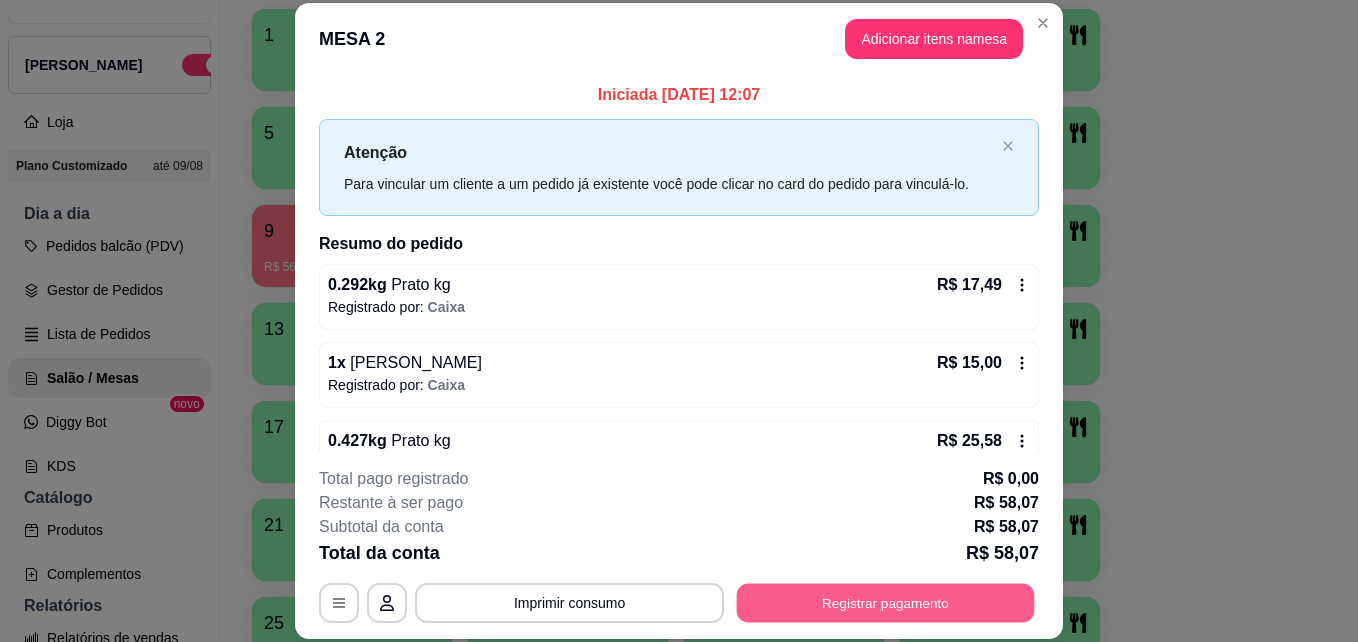 click on "Registrar pagamento" at bounding box center (886, 602) 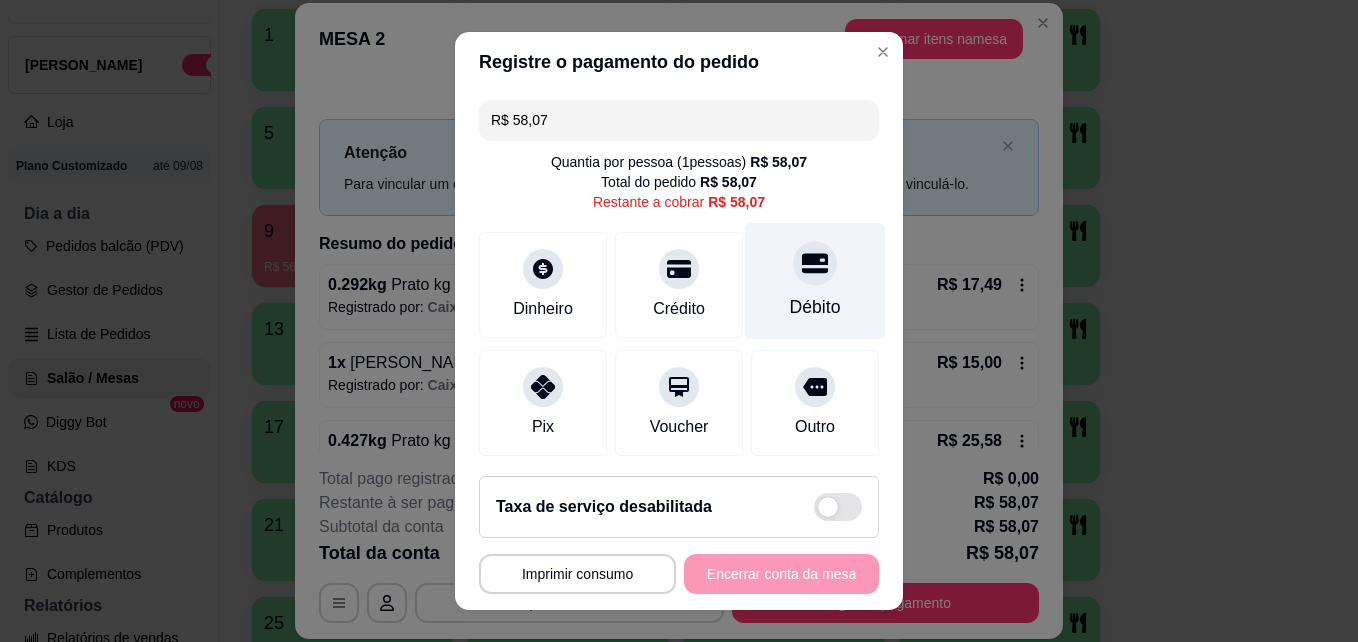 click on "Débito" at bounding box center [815, 281] 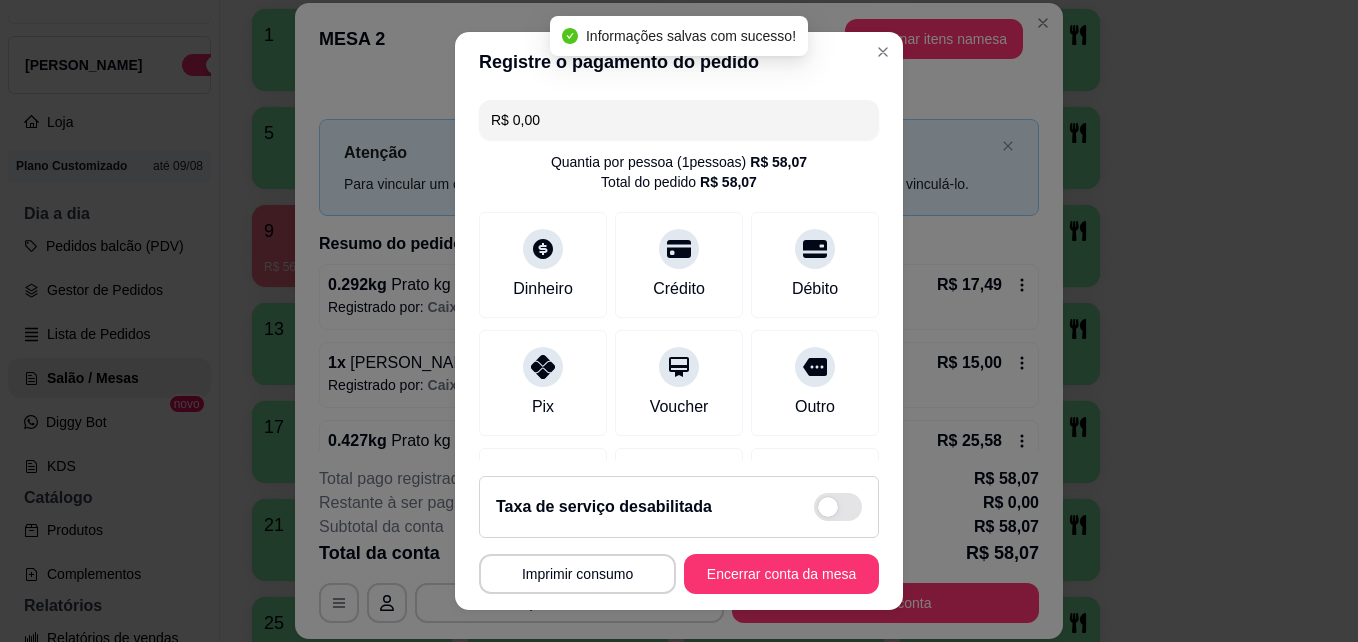 type on "R$ 0,00" 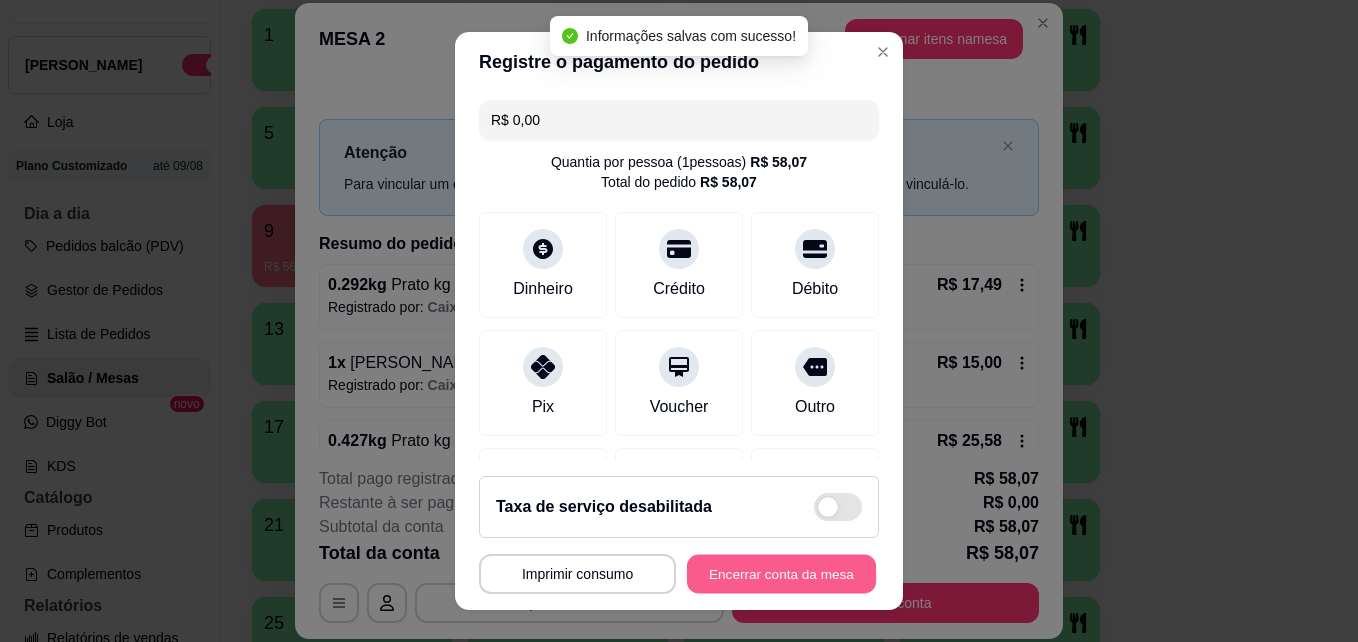 click on "Encerrar conta da mesa" at bounding box center [781, 574] 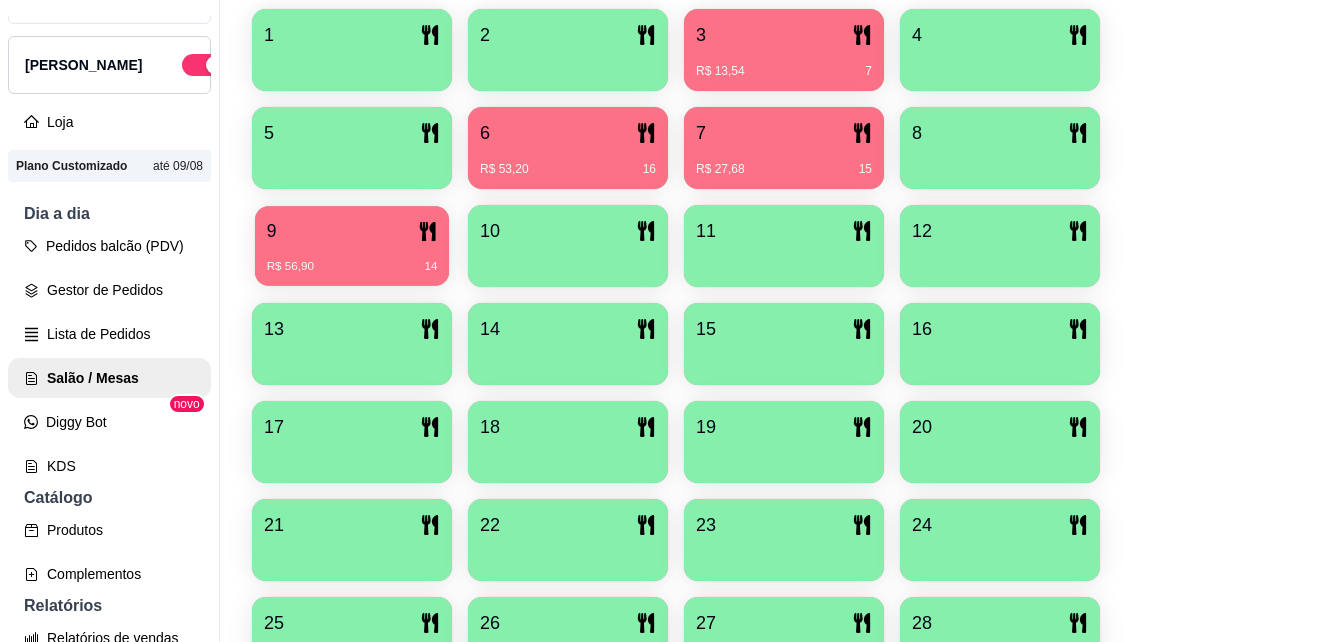 click on "9" at bounding box center [352, 231] 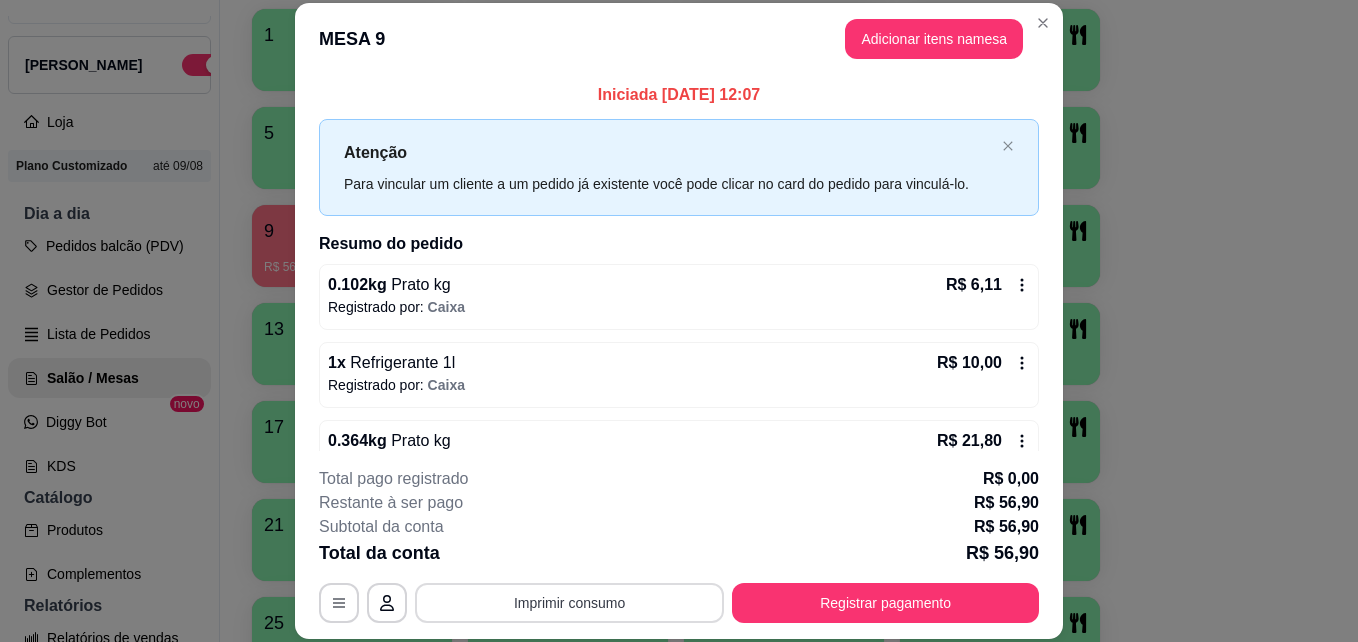 click on "Imprimir consumo" at bounding box center (569, 603) 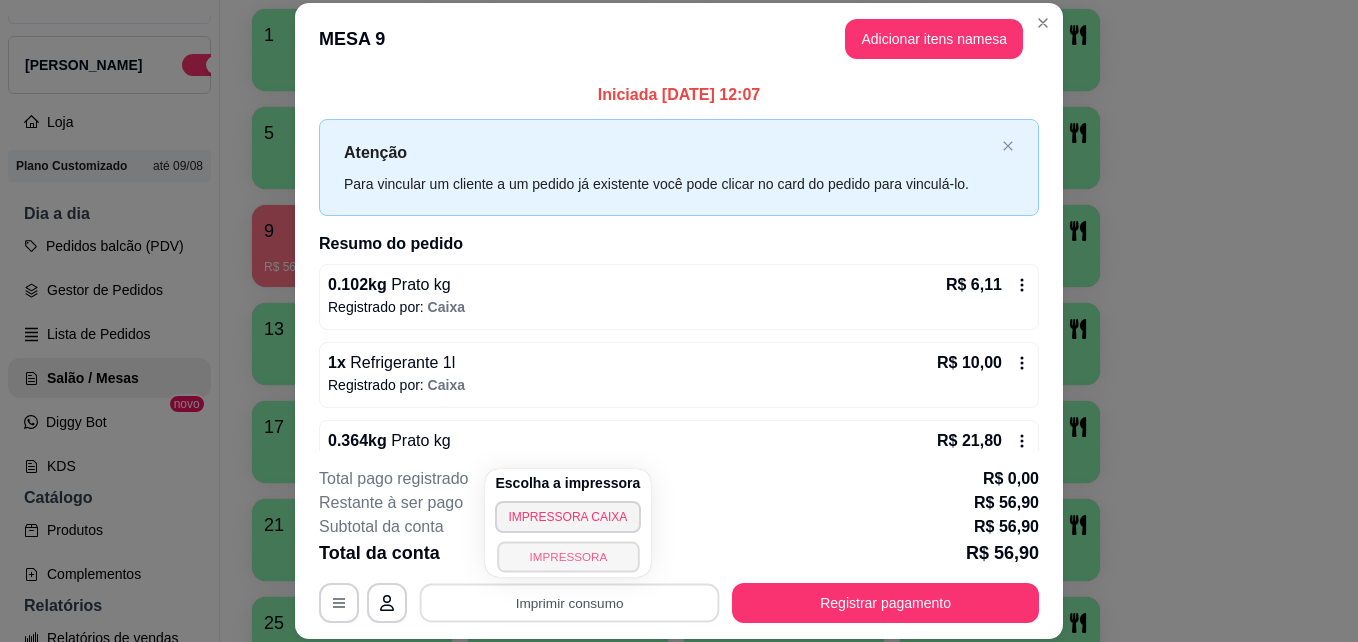click on "IMPRESSORA" at bounding box center (568, 556) 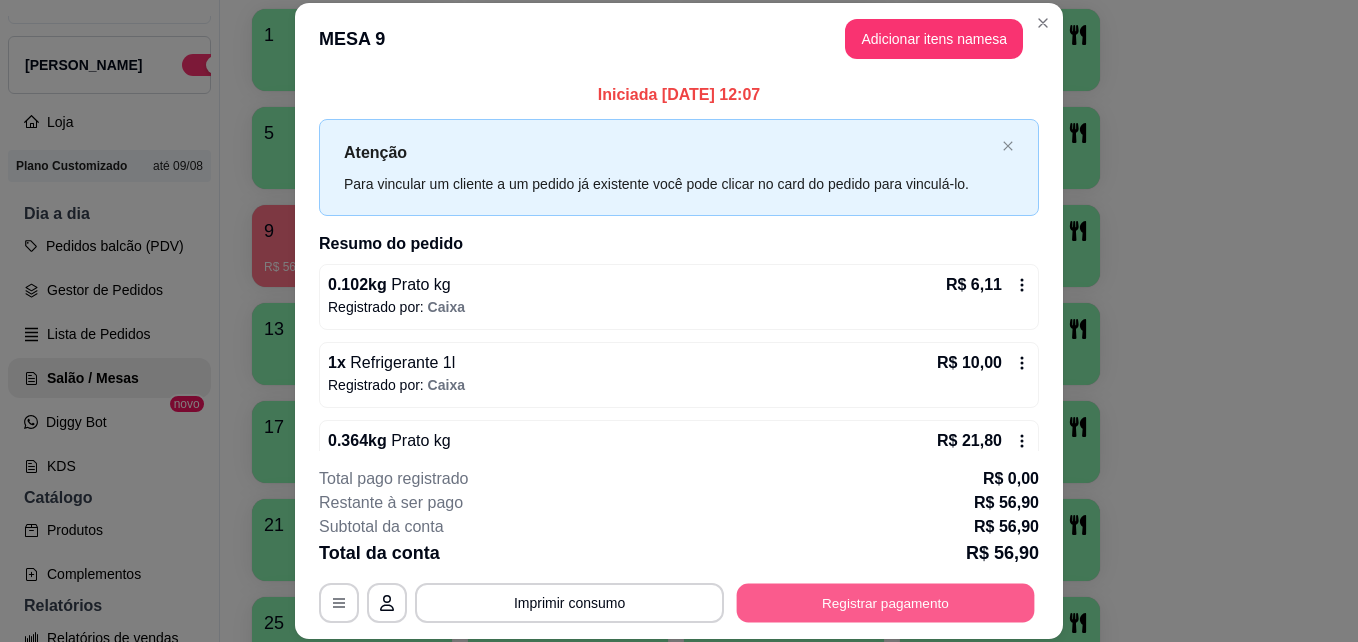 click on "Registrar pagamento" at bounding box center (886, 602) 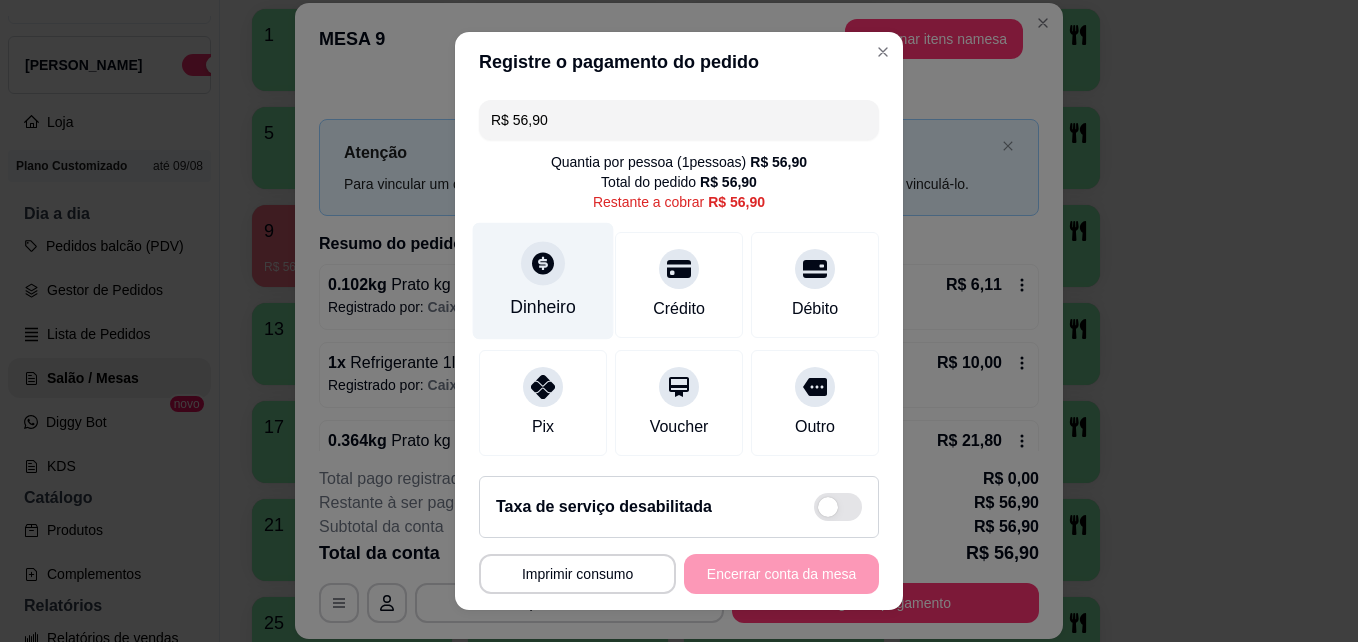 click on "Dinheiro" at bounding box center (543, 281) 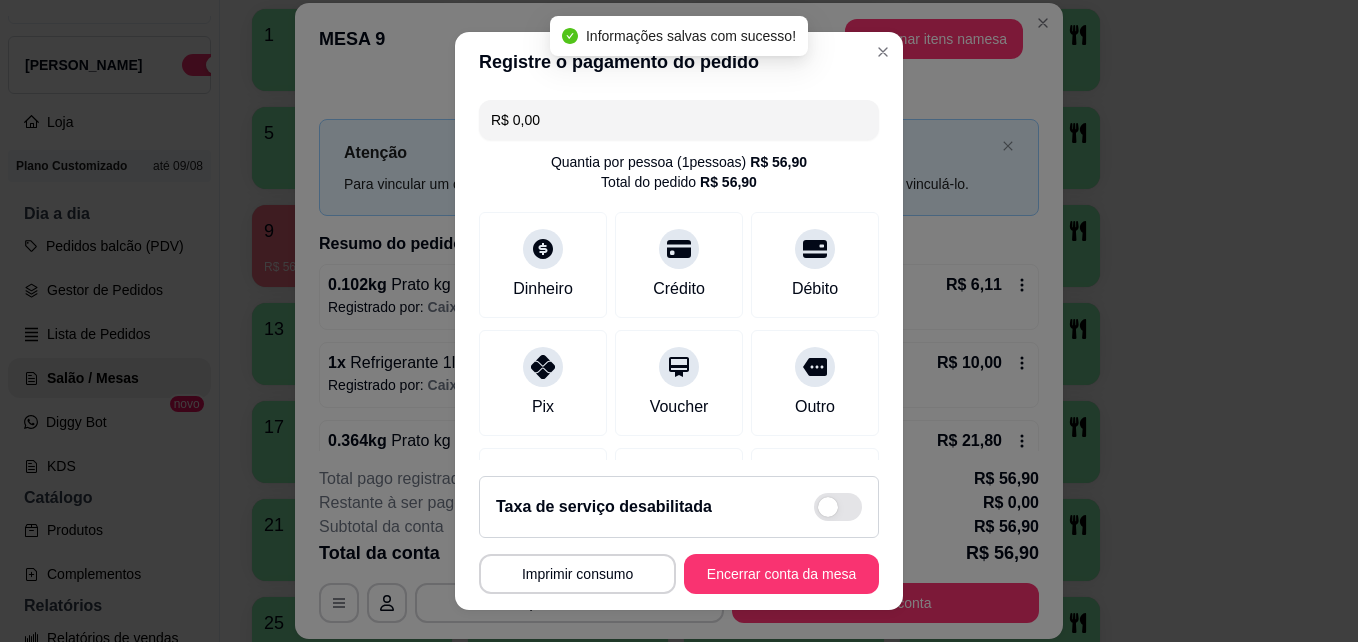 type on "R$ 0,00" 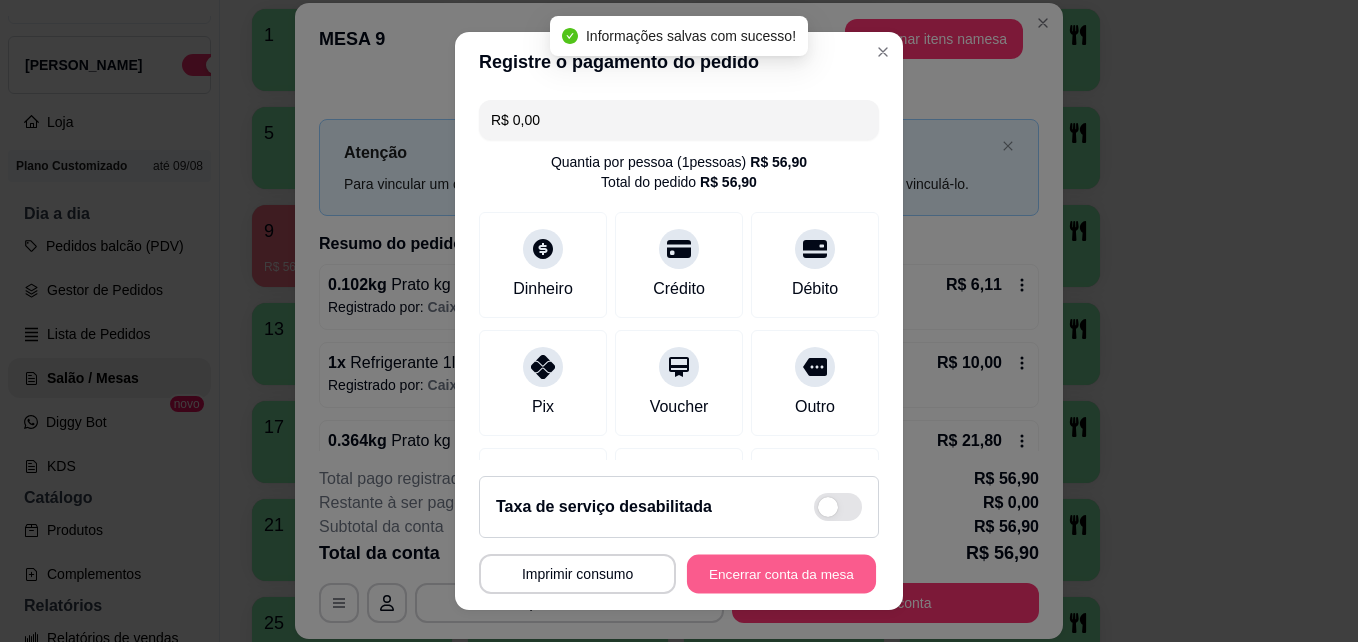 click on "Encerrar conta da mesa" at bounding box center [781, 574] 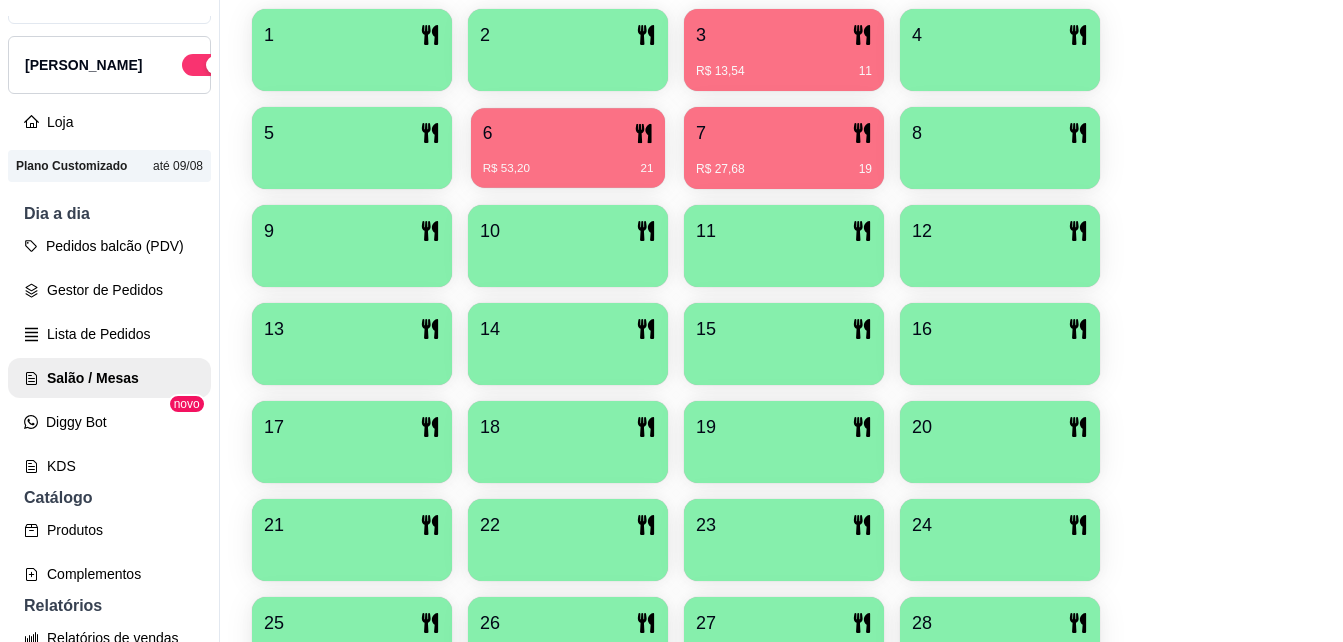 click on "6" at bounding box center (568, 133) 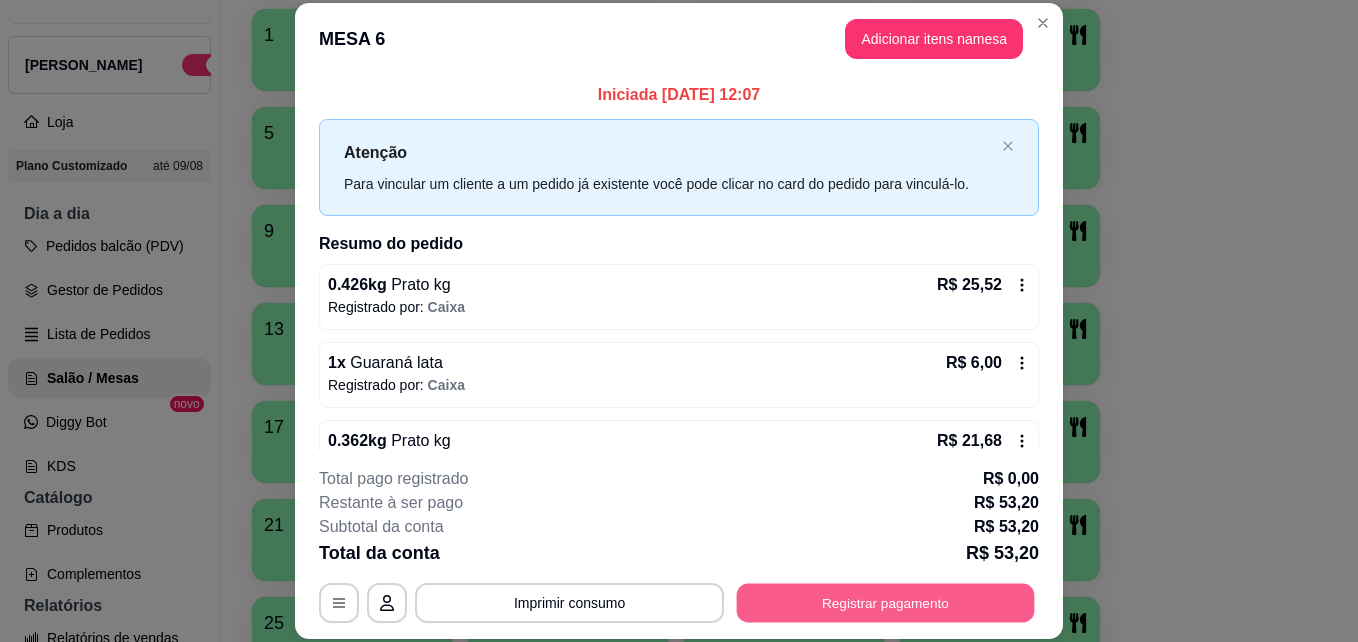 click on "Registrar pagamento" at bounding box center [886, 602] 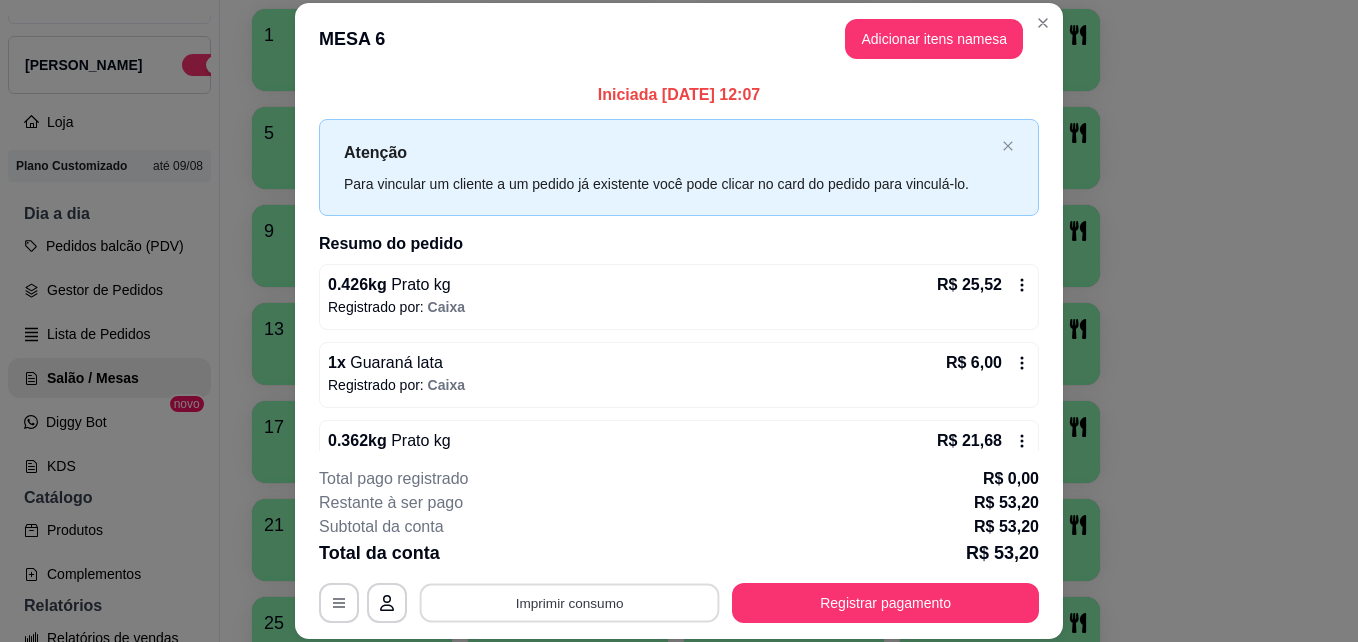 click on "Imprimir consumo" at bounding box center [570, 602] 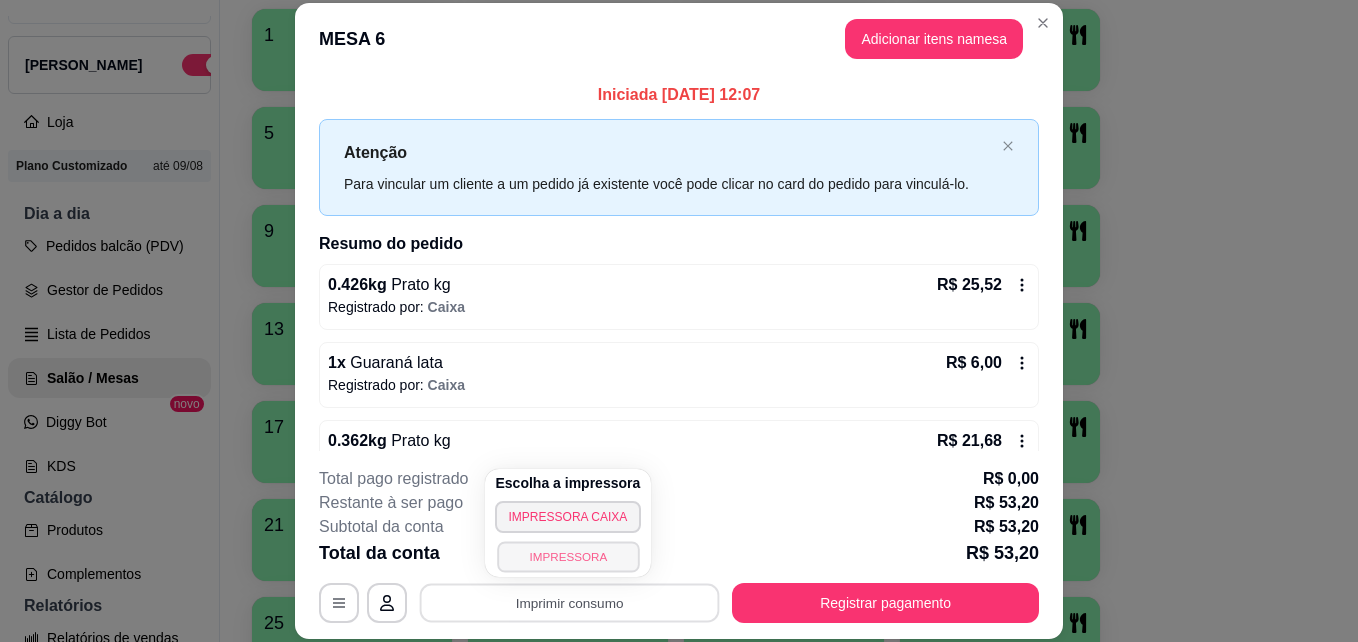 click on "IMPRESSORA" at bounding box center (568, 556) 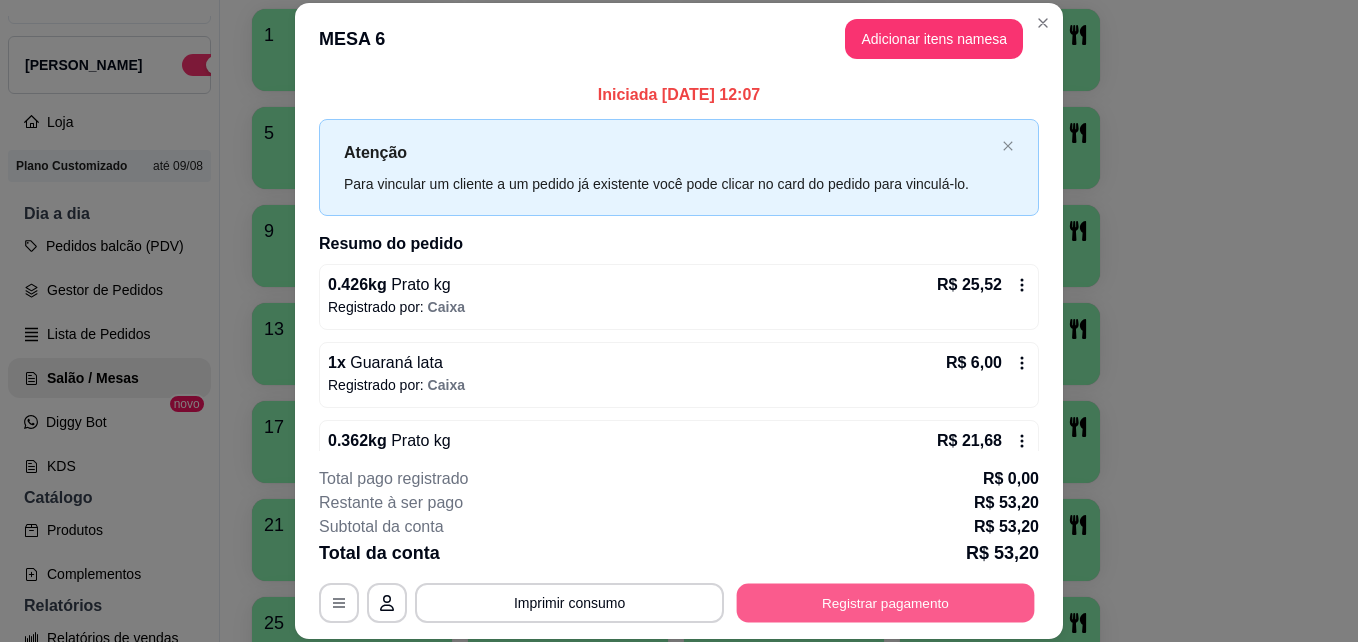 click on "Registrar pagamento" at bounding box center (886, 602) 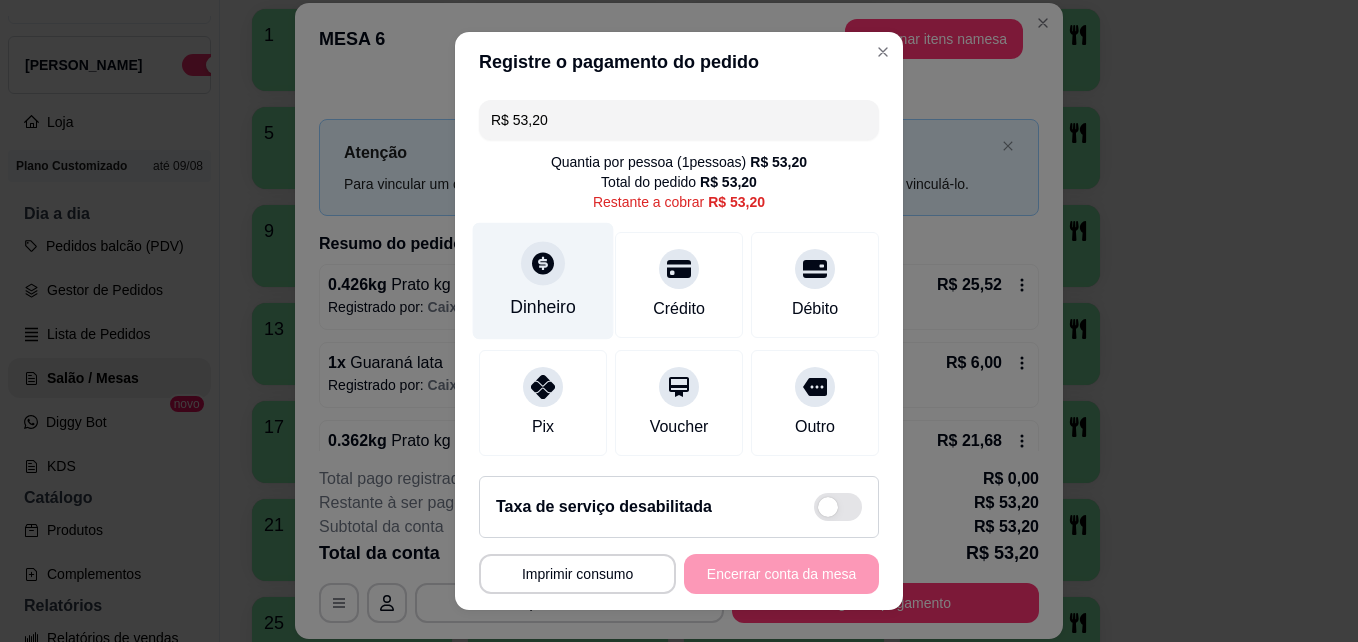click on "Dinheiro" at bounding box center [543, 281] 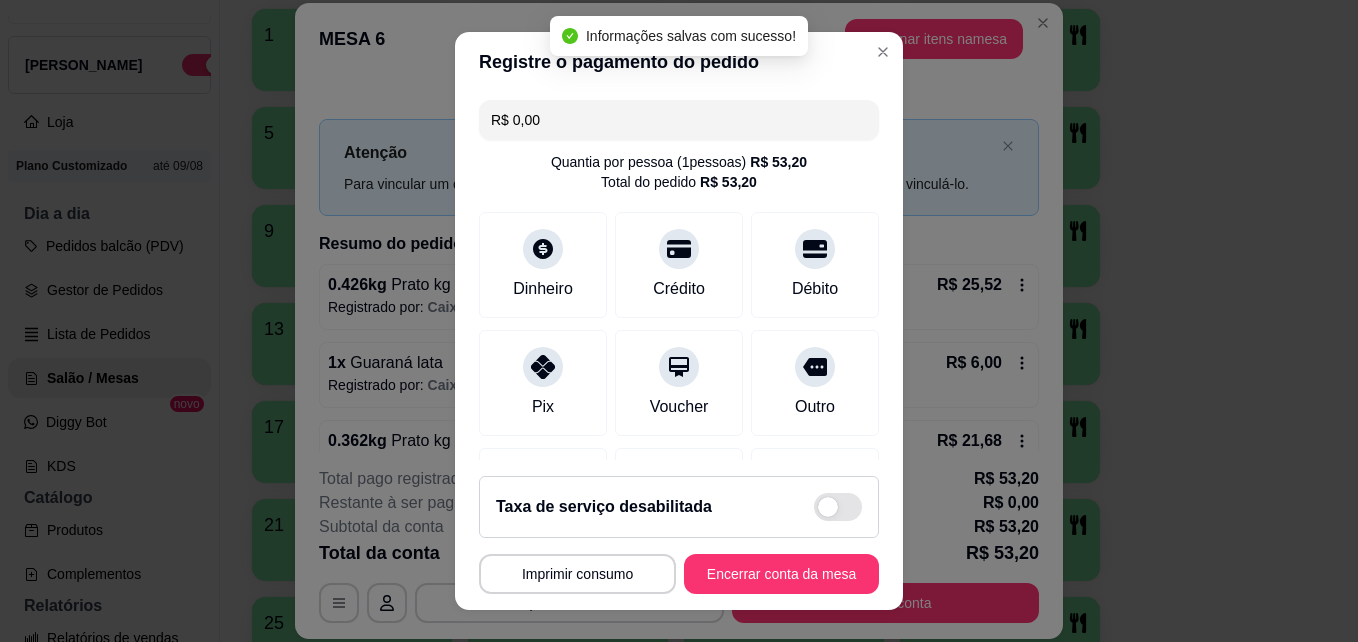 type on "R$ 0,00" 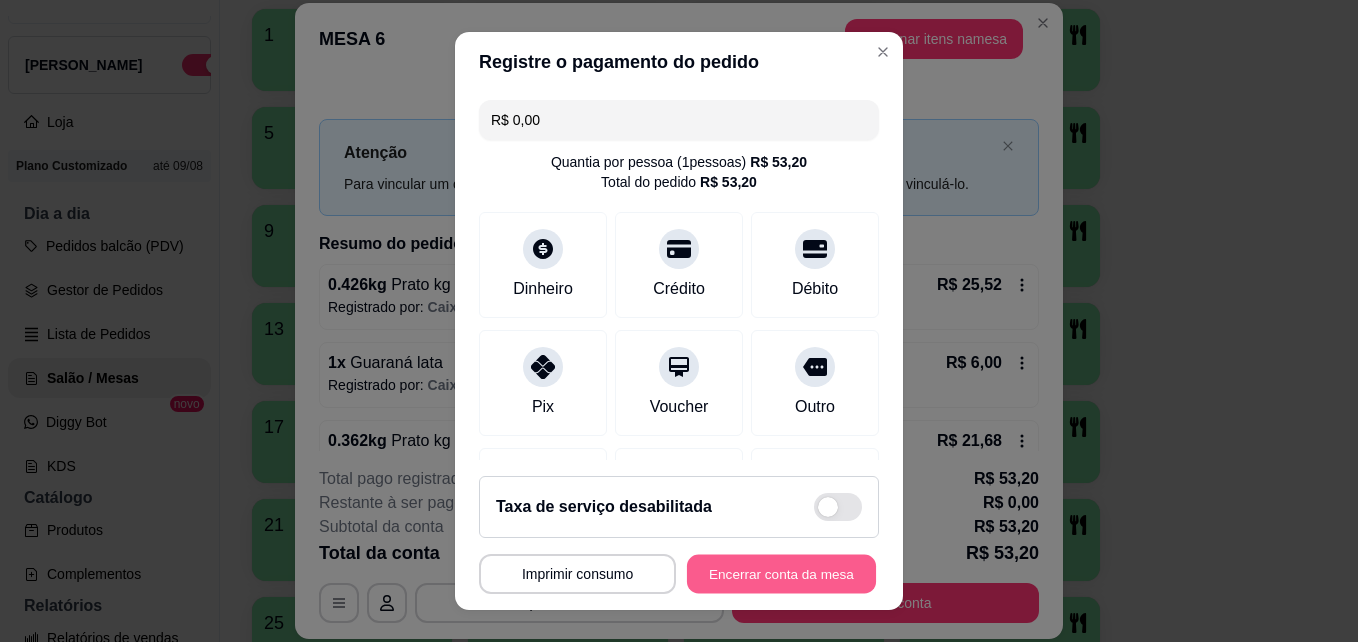 click on "Encerrar conta da mesa" at bounding box center (781, 574) 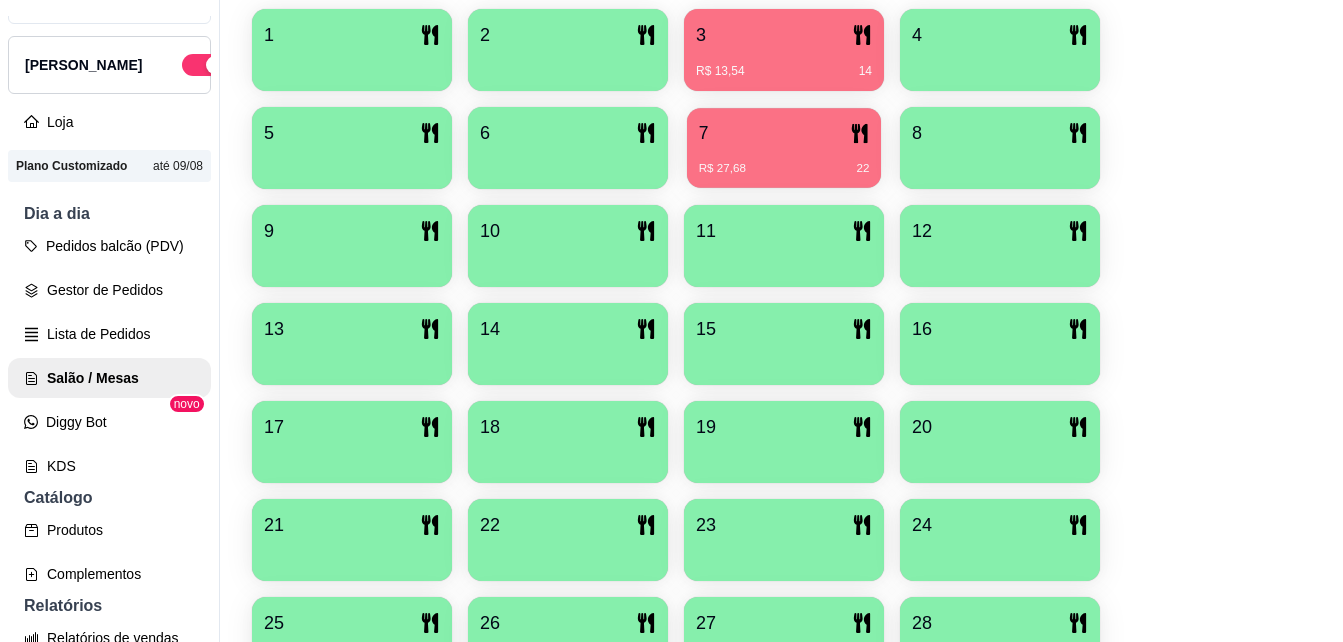 click on "R$ 27,68 22" at bounding box center [784, 169] 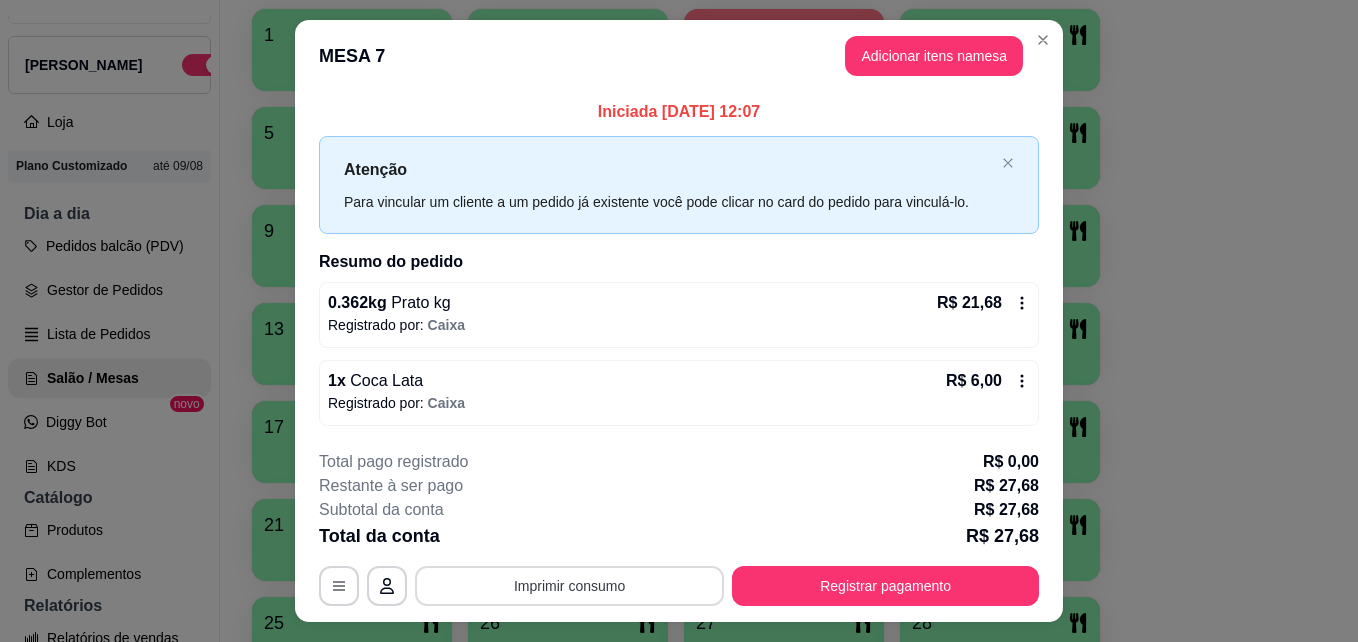 drag, startPoint x: 614, startPoint y: 611, endPoint x: 593, endPoint y: 586, distance: 32.649654 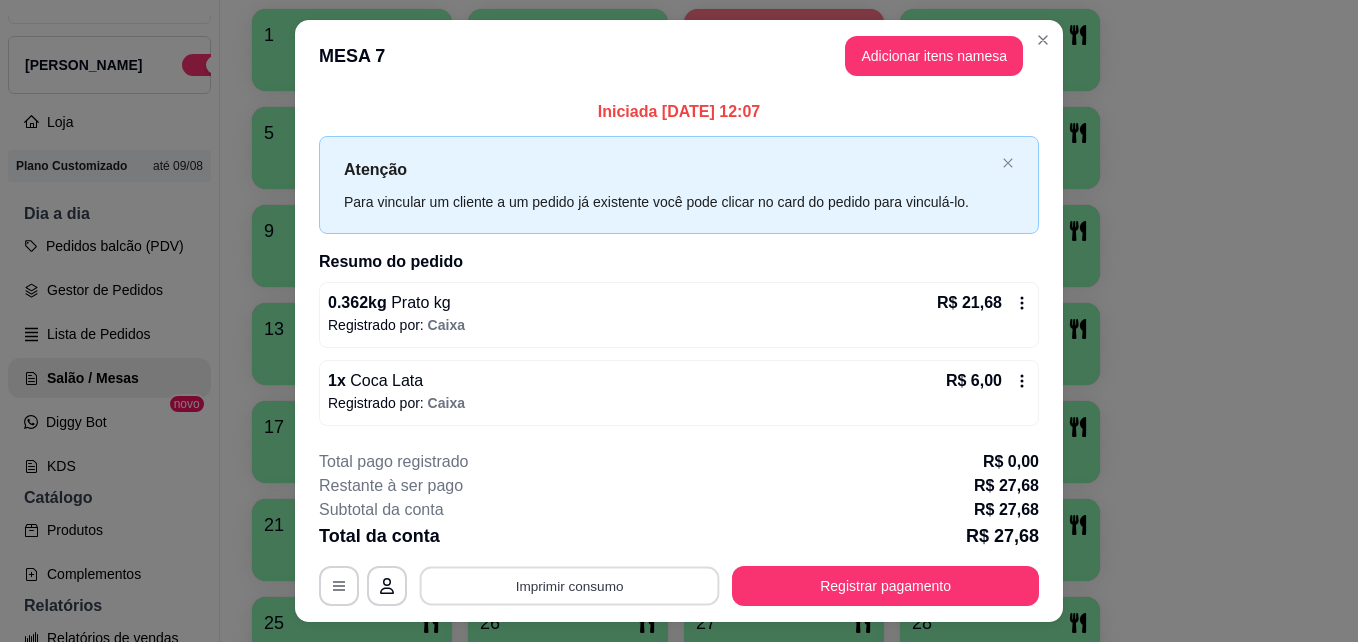click on "Imprimir consumo" at bounding box center (570, 585) 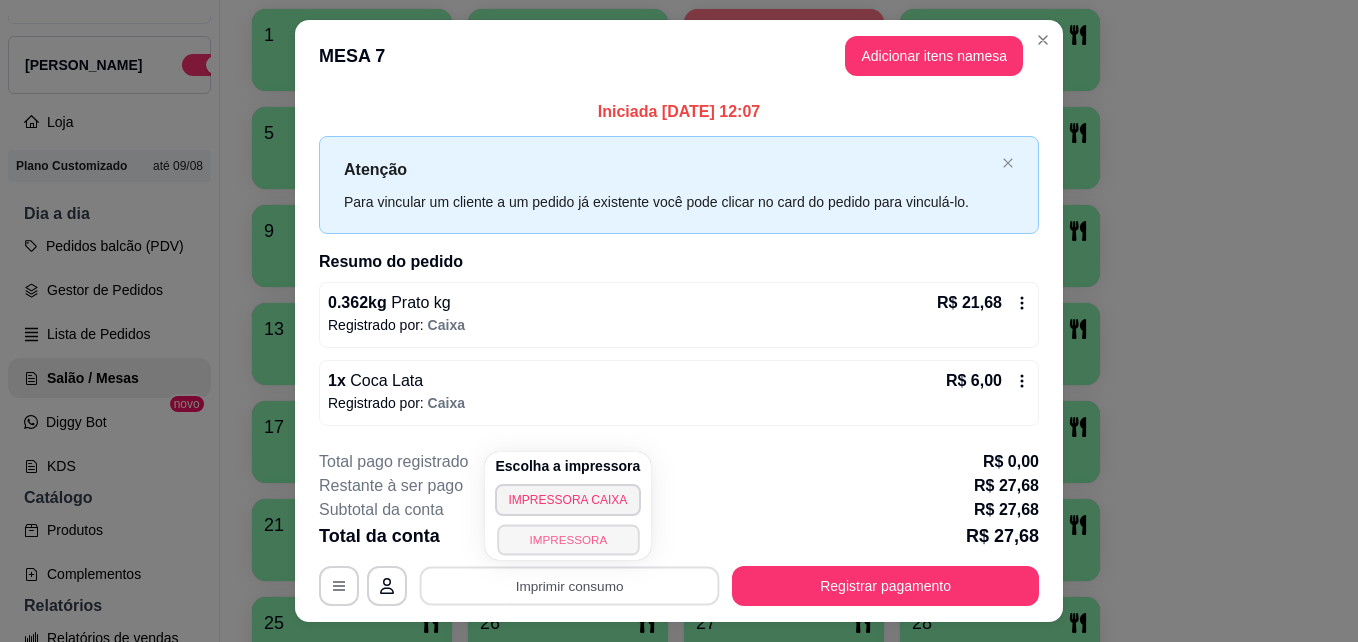 click on "IMPRESSORA" at bounding box center (568, 539) 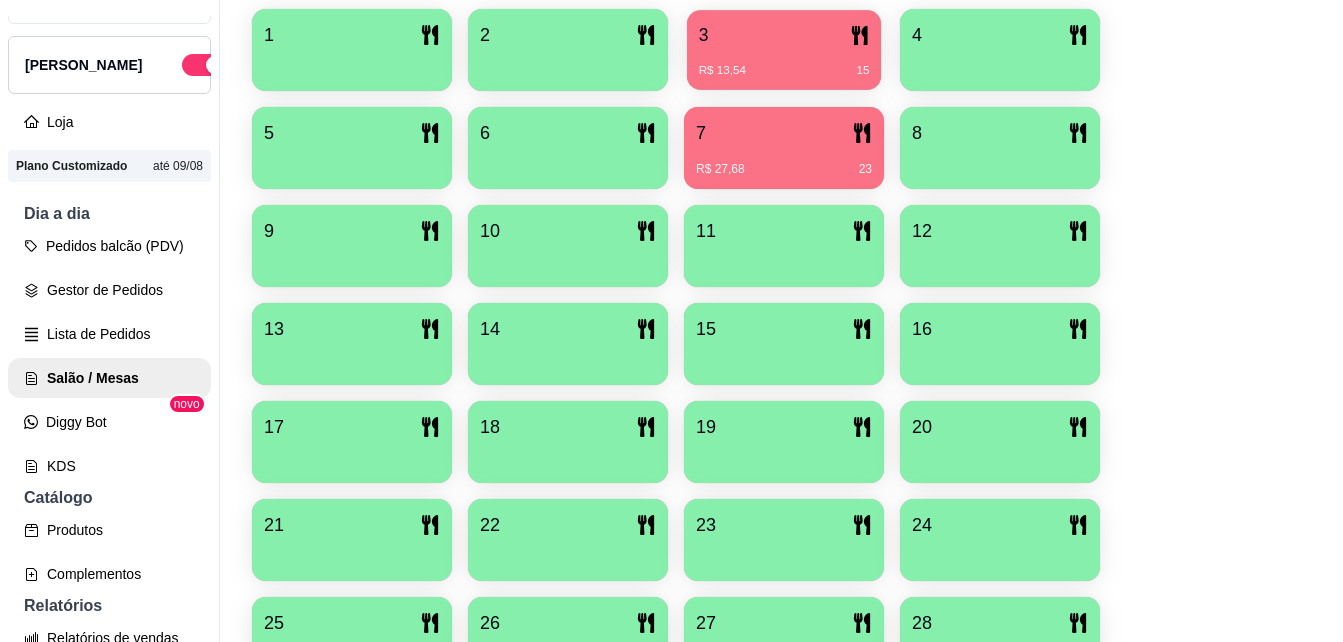 click on "3" at bounding box center [784, 35] 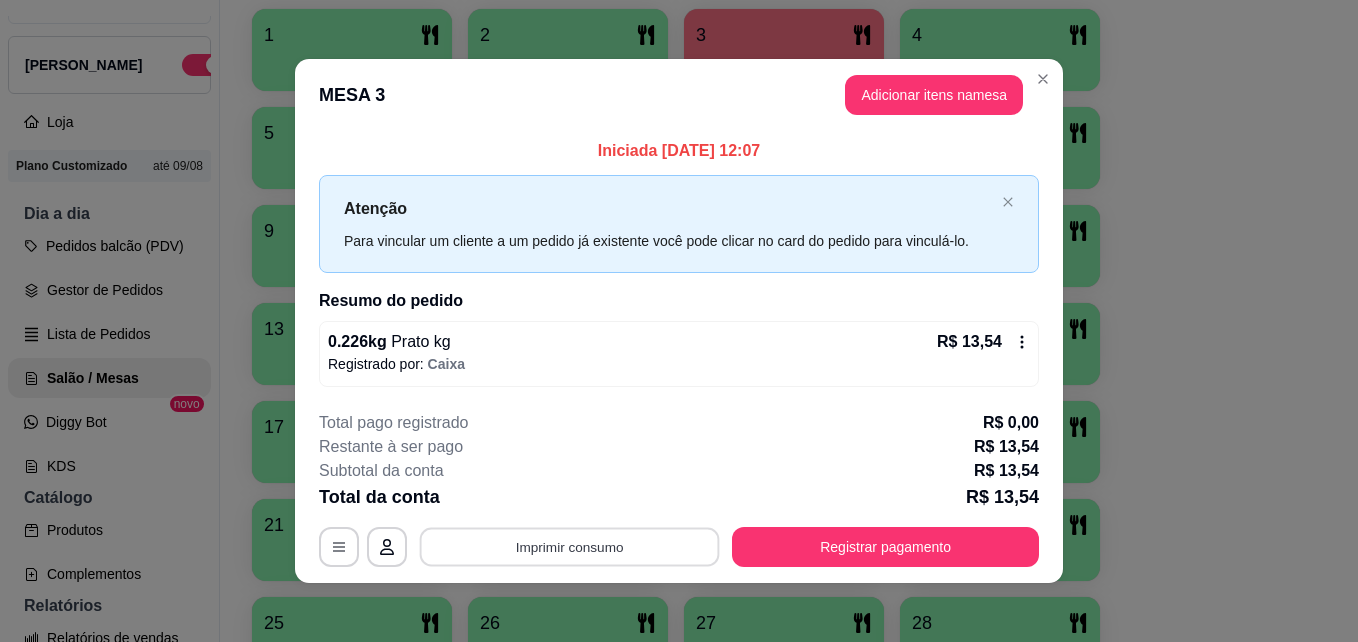 click on "Imprimir consumo" at bounding box center [570, 546] 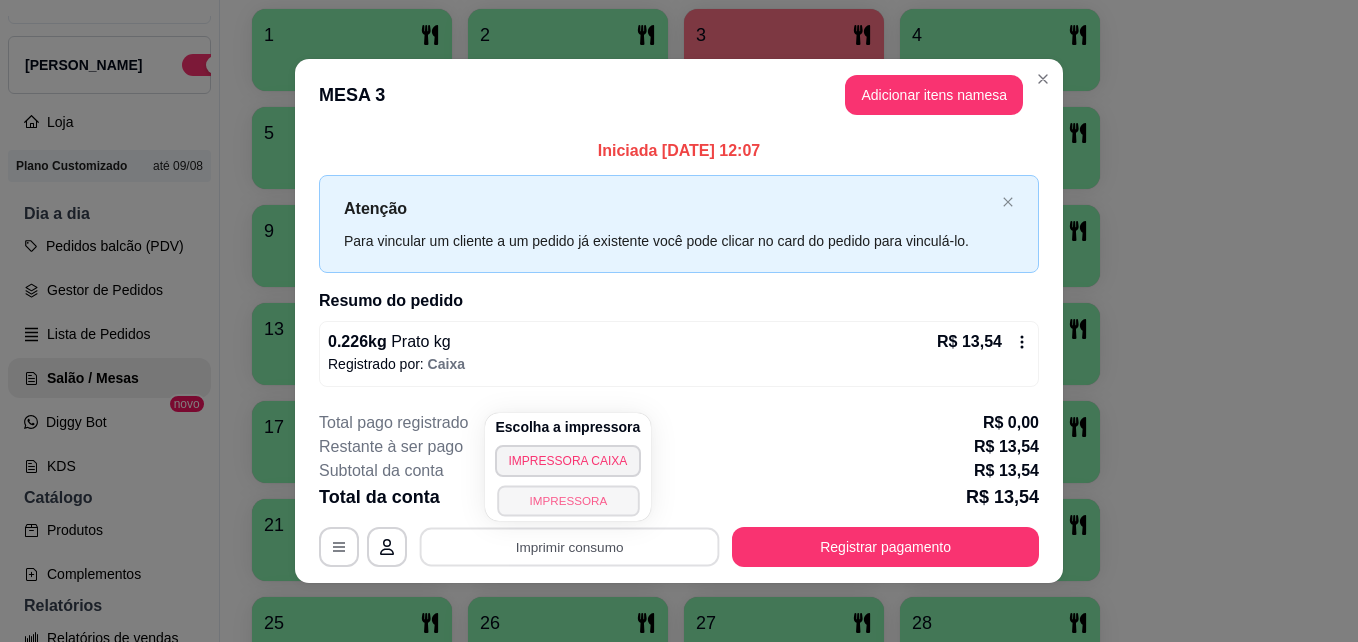 click on "IMPRESSORA" at bounding box center [568, 500] 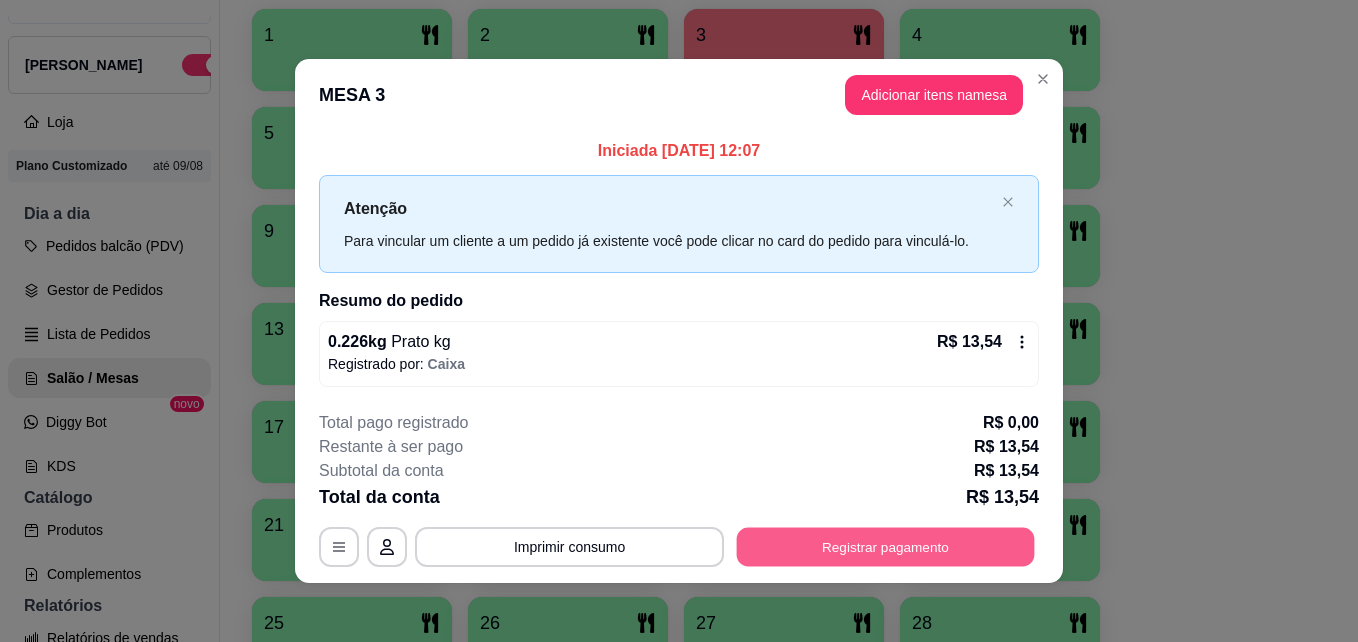 click on "Registrar pagamento" at bounding box center [886, 546] 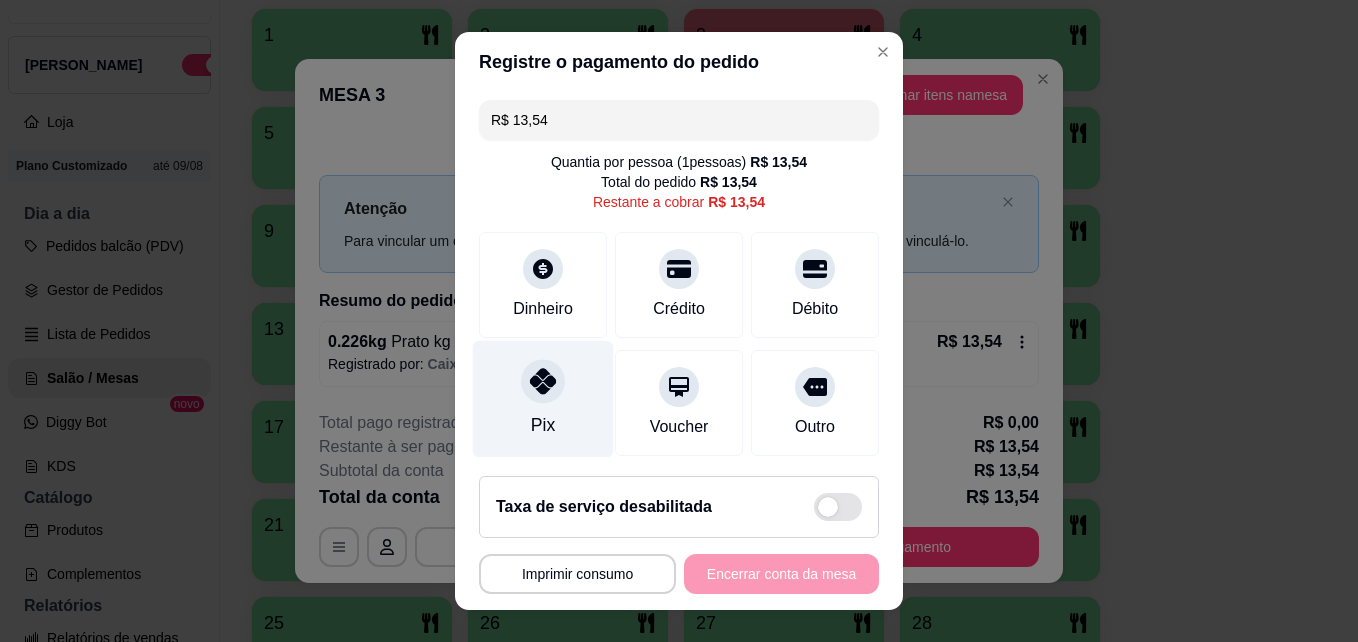 click at bounding box center [543, 382] 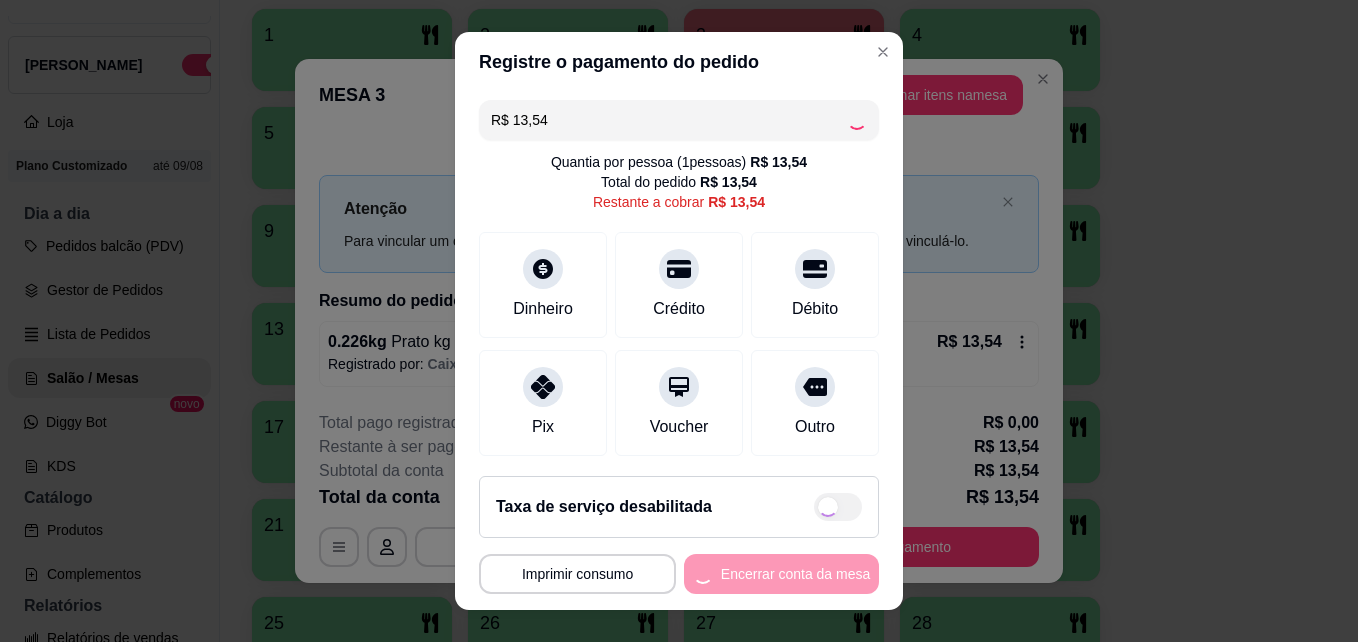 type on "R$ 0,00" 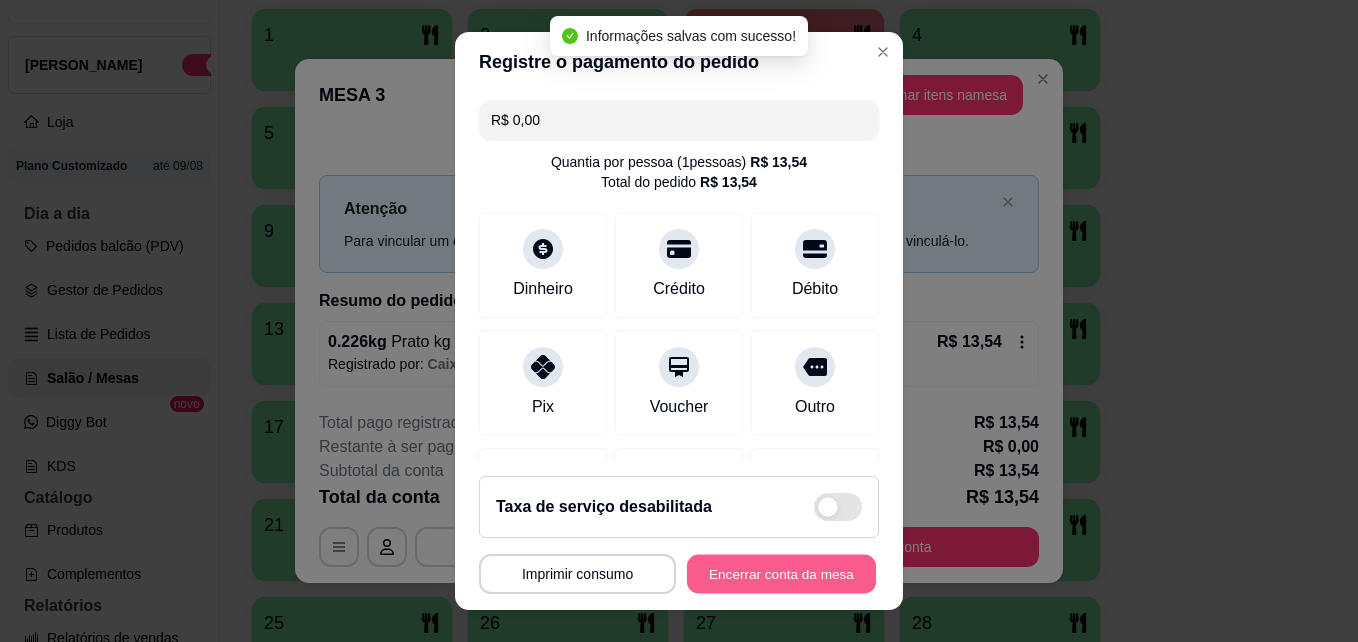 click on "Encerrar conta da mesa" at bounding box center [781, 574] 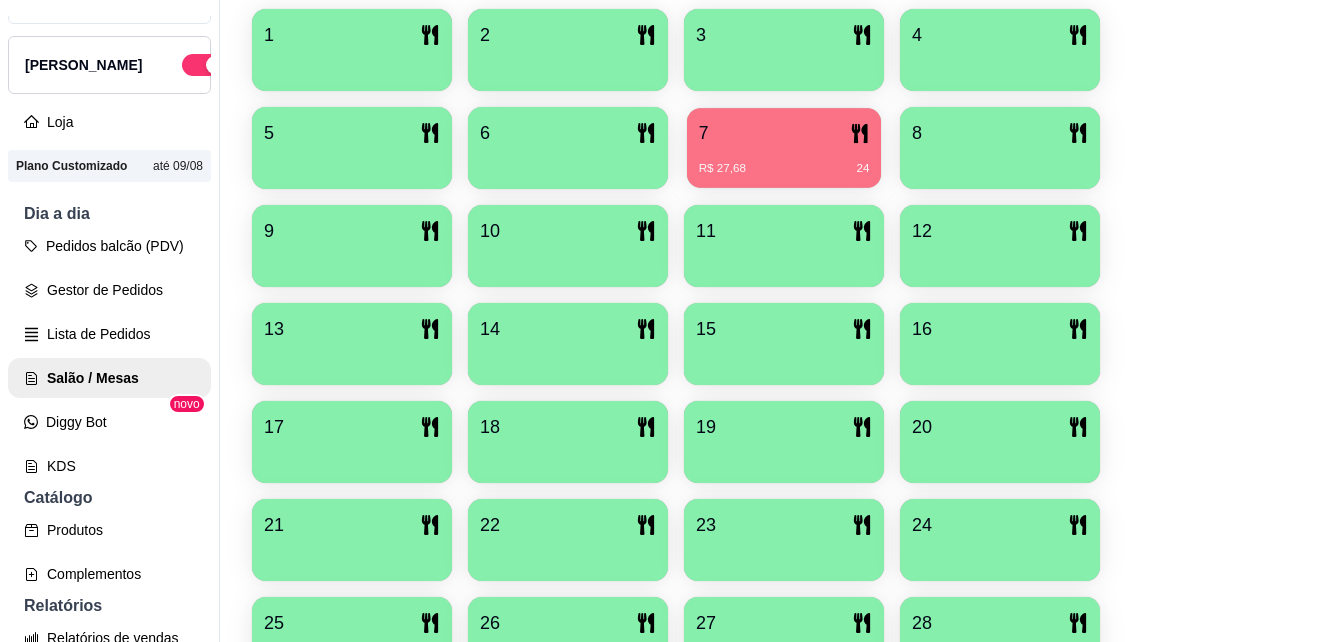 click on "7" at bounding box center [784, 133] 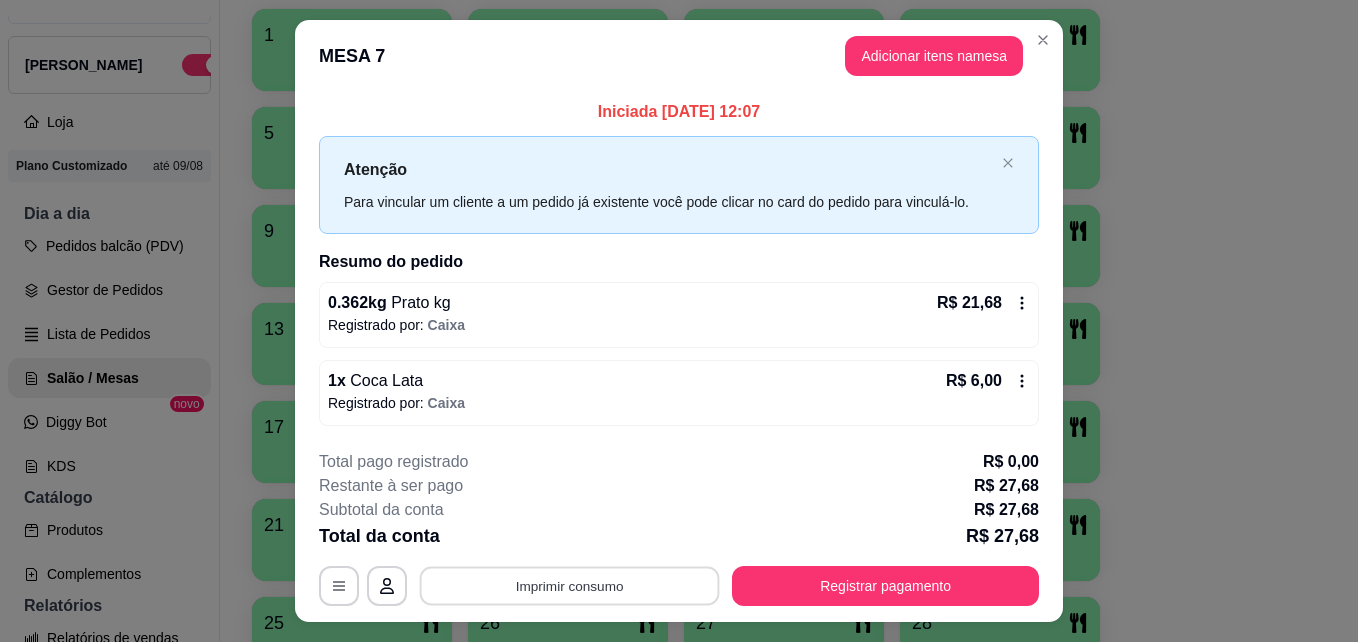click on "Imprimir consumo" at bounding box center (570, 585) 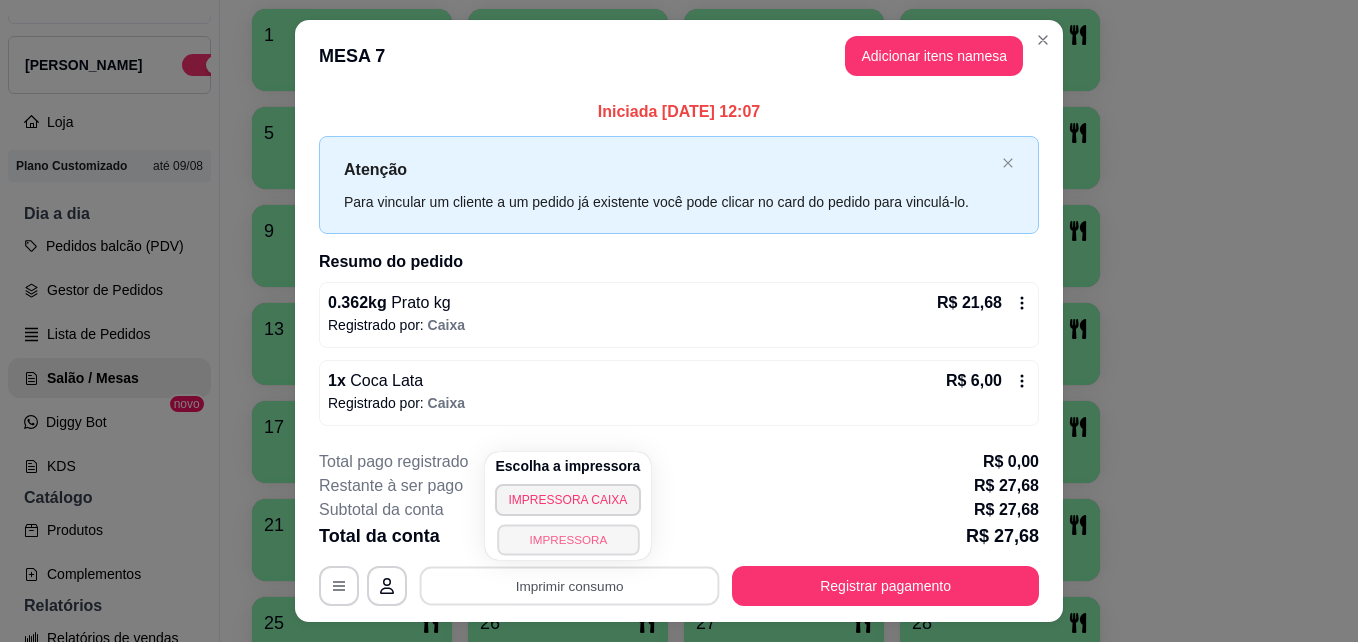 click on "IMPRESSORA" at bounding box center [568, 539] 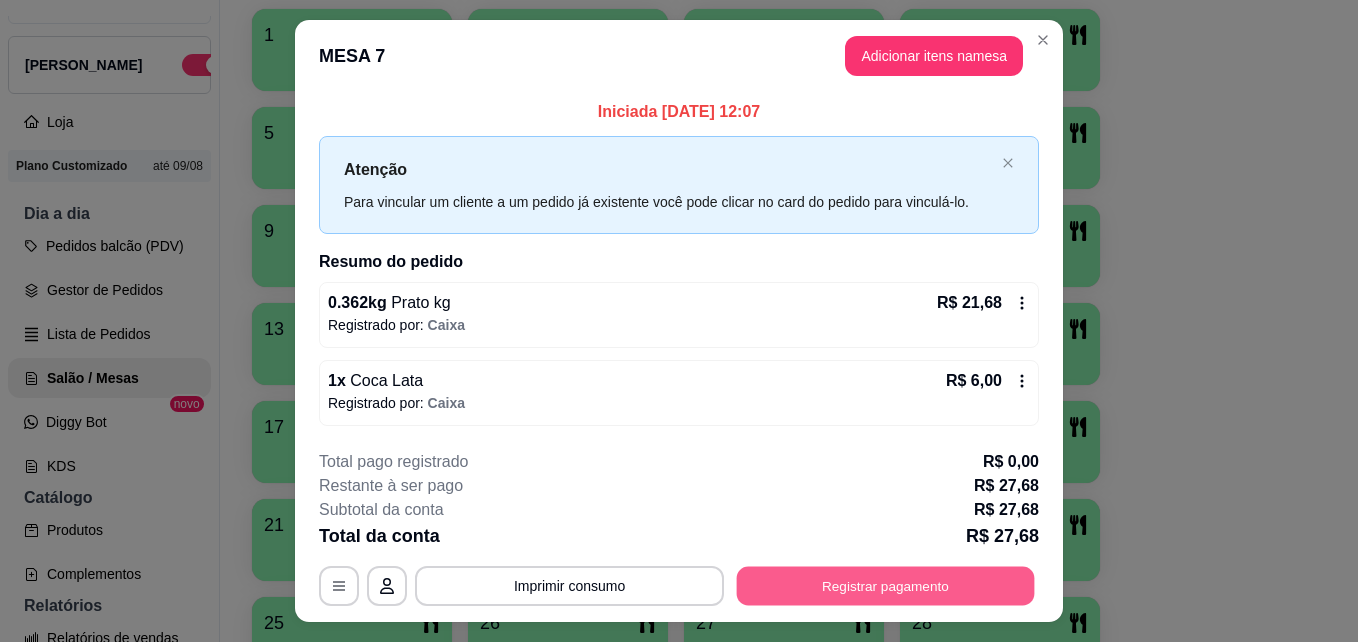 click on "Registrar pagamento" at bounding box center (886, 585) 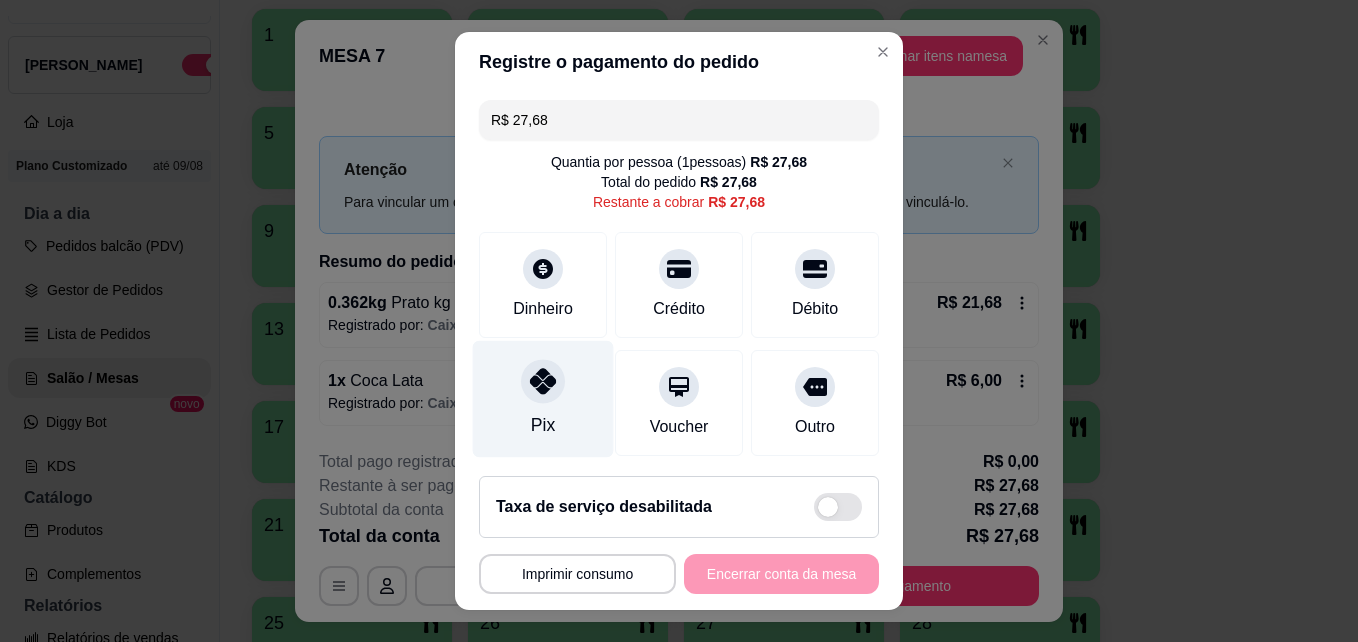 click on "Pix" at bounding box center (543, 399) 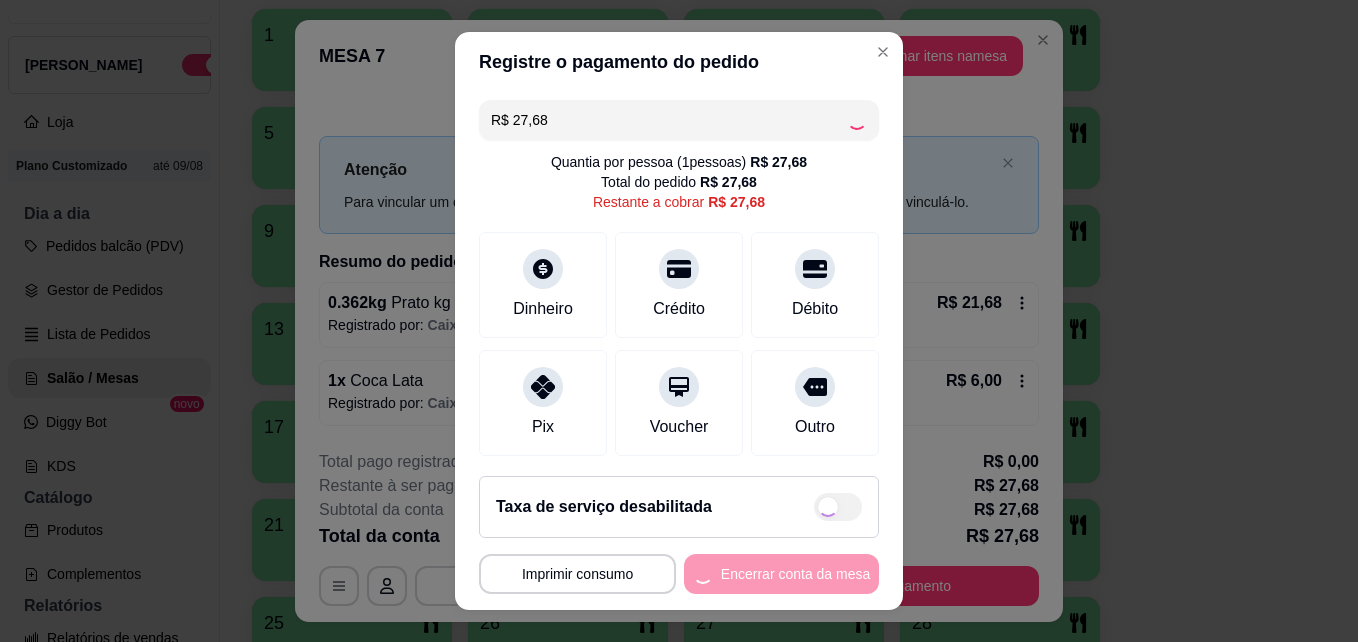 type on "R$ 0,00" 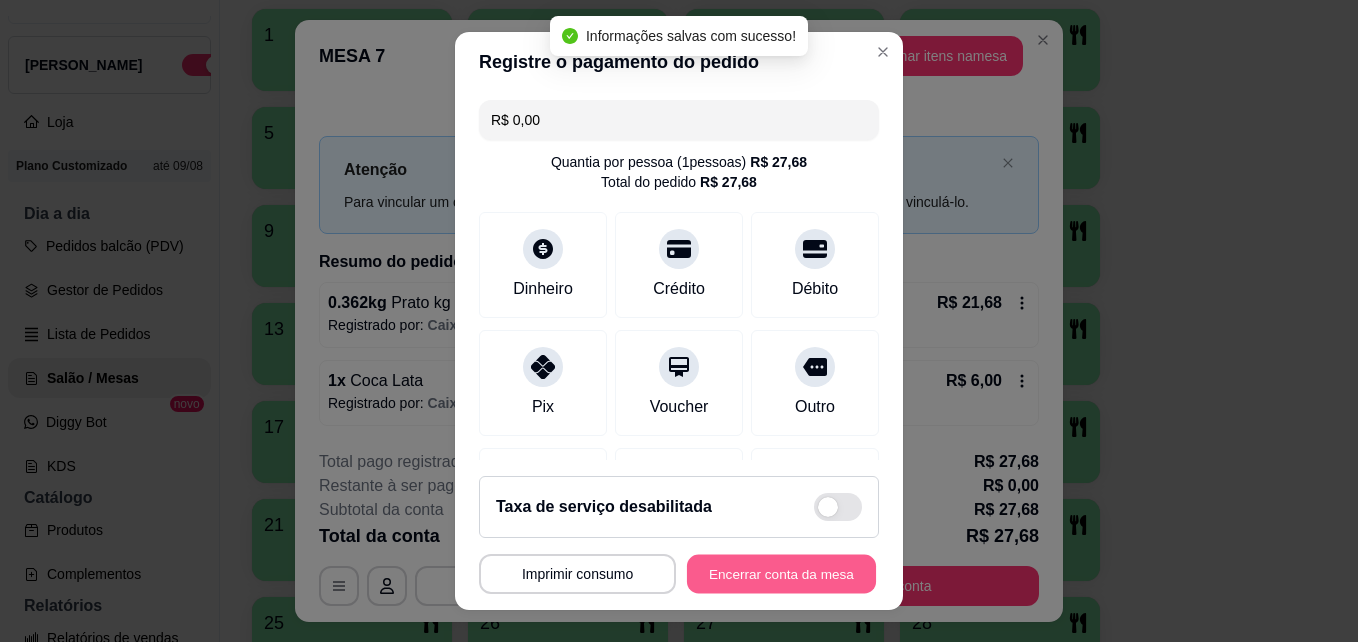 click on "Encerrar conta da mesa" at bounding box center (781, 574) 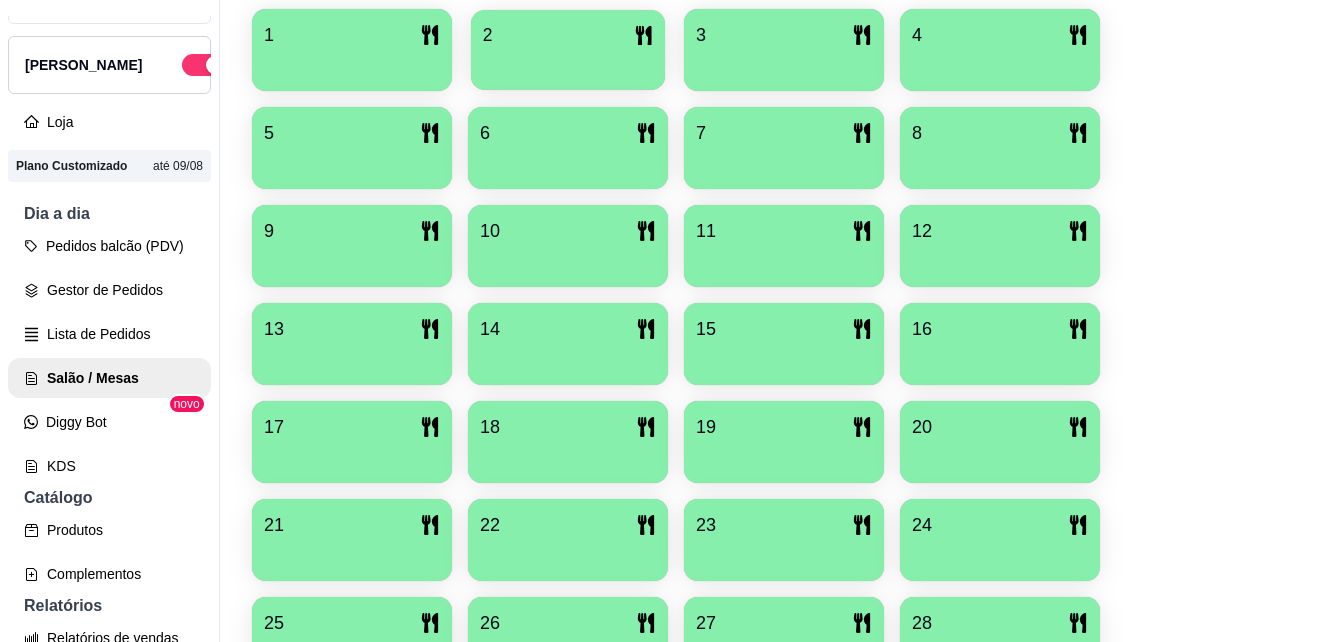 click on "2" at bounding box center (568, 35) 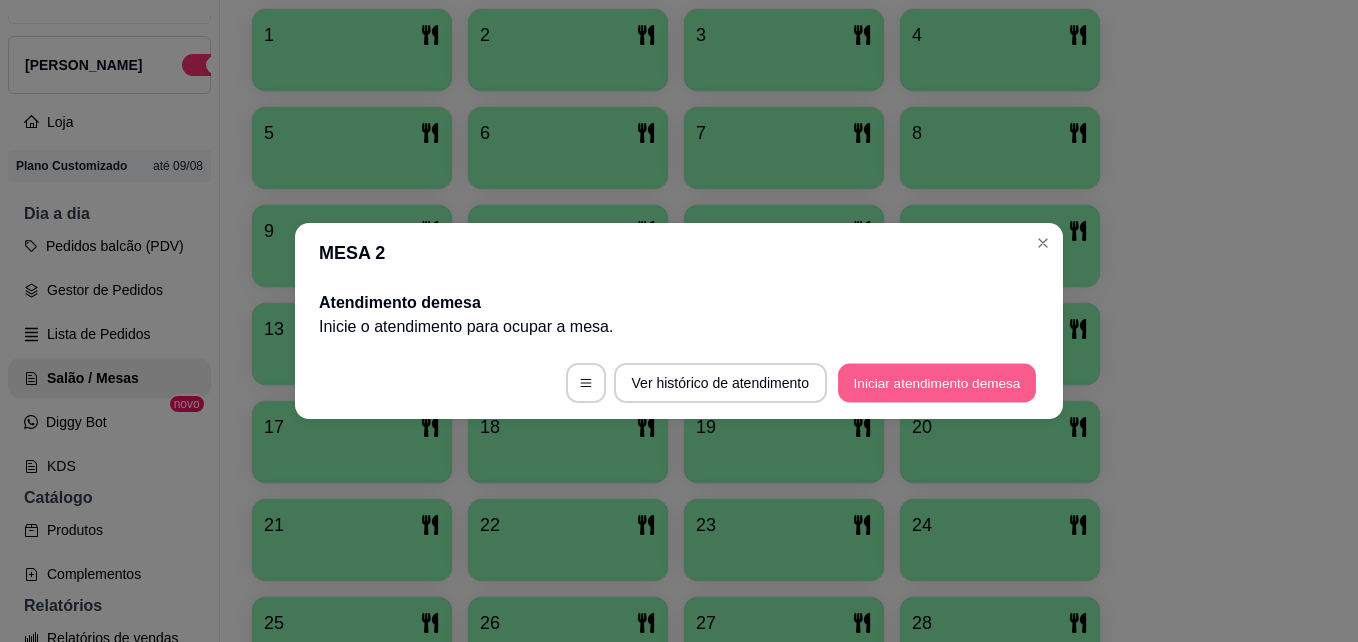 click on "Iniciar atendimento de  mesa" at bounding box center (937, 383) 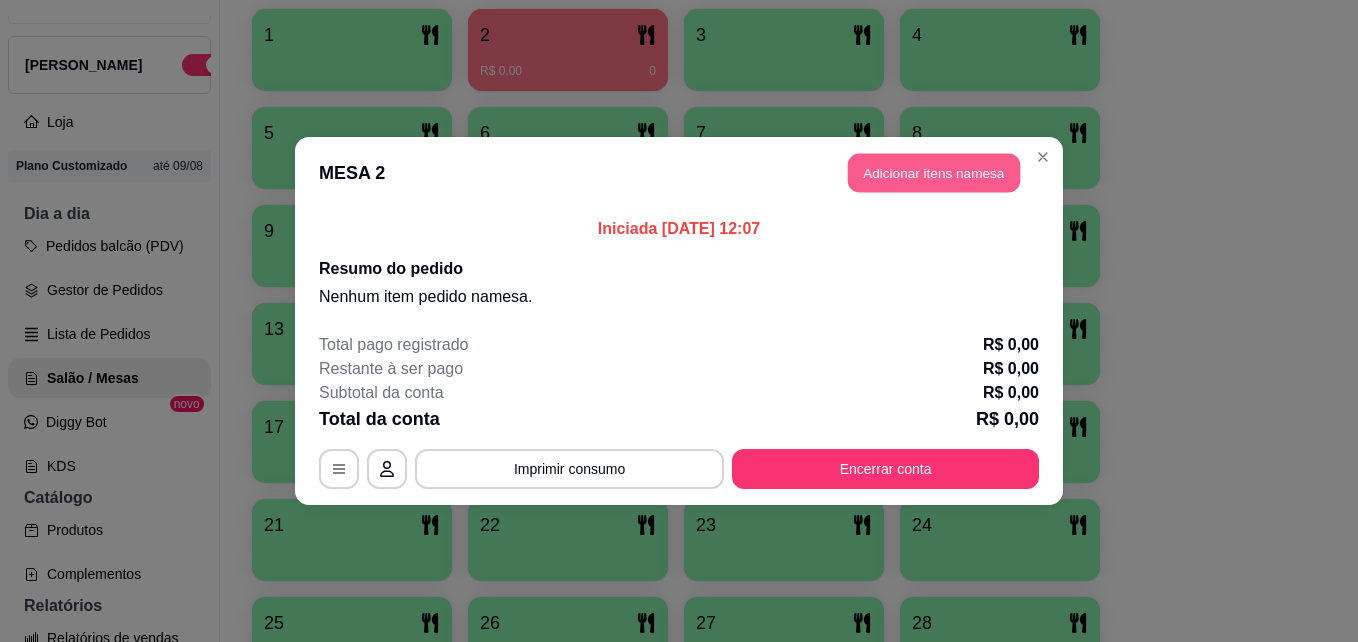 click on "Adicionar itens na  mesa" at bounding box center [934, 173] 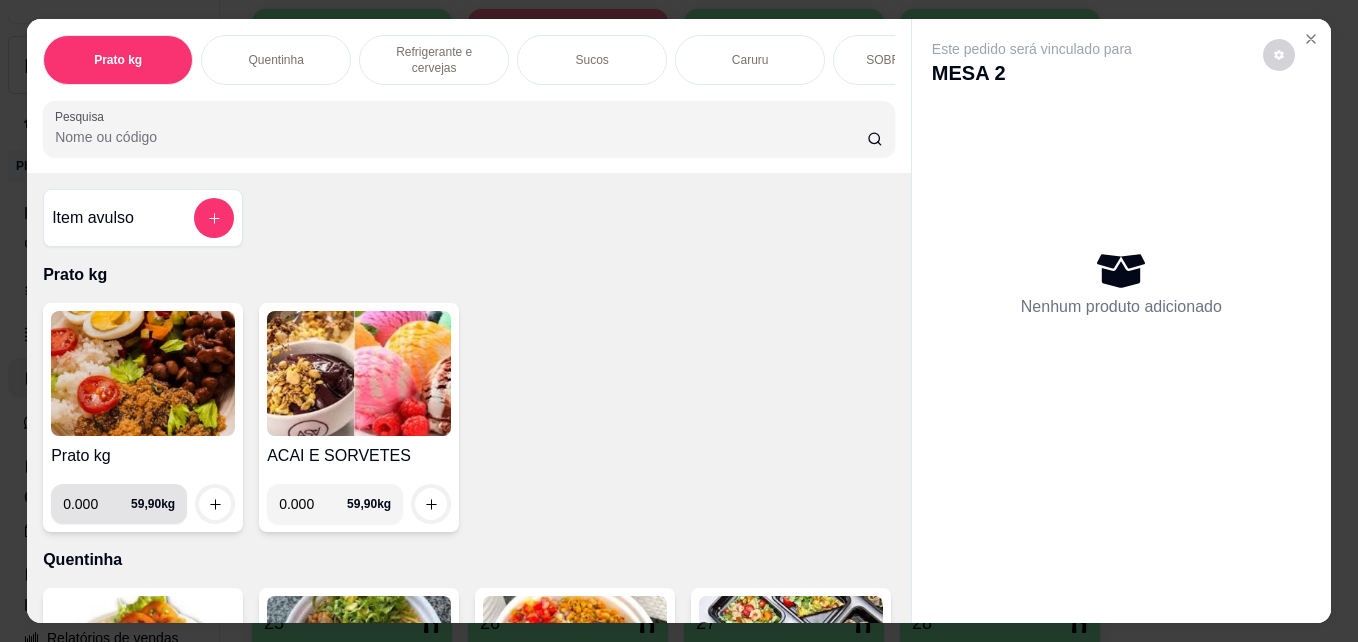 click on "0.000" at bounding box center (97, 504) 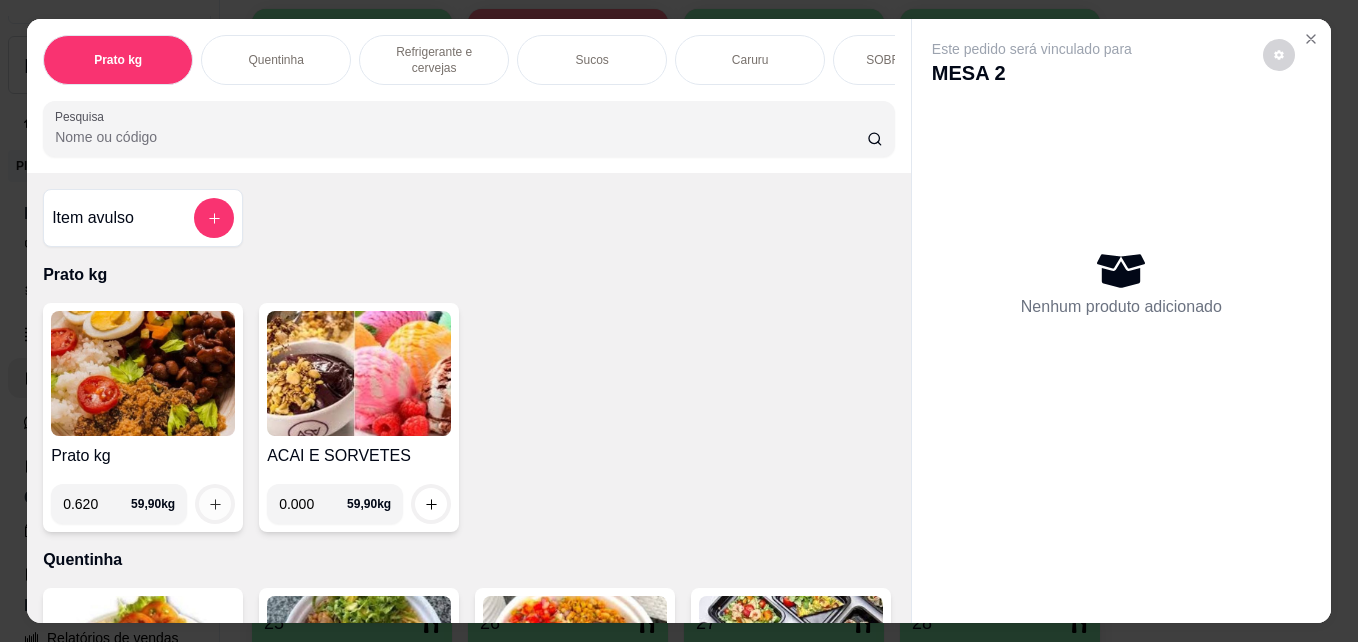type on "0.620" 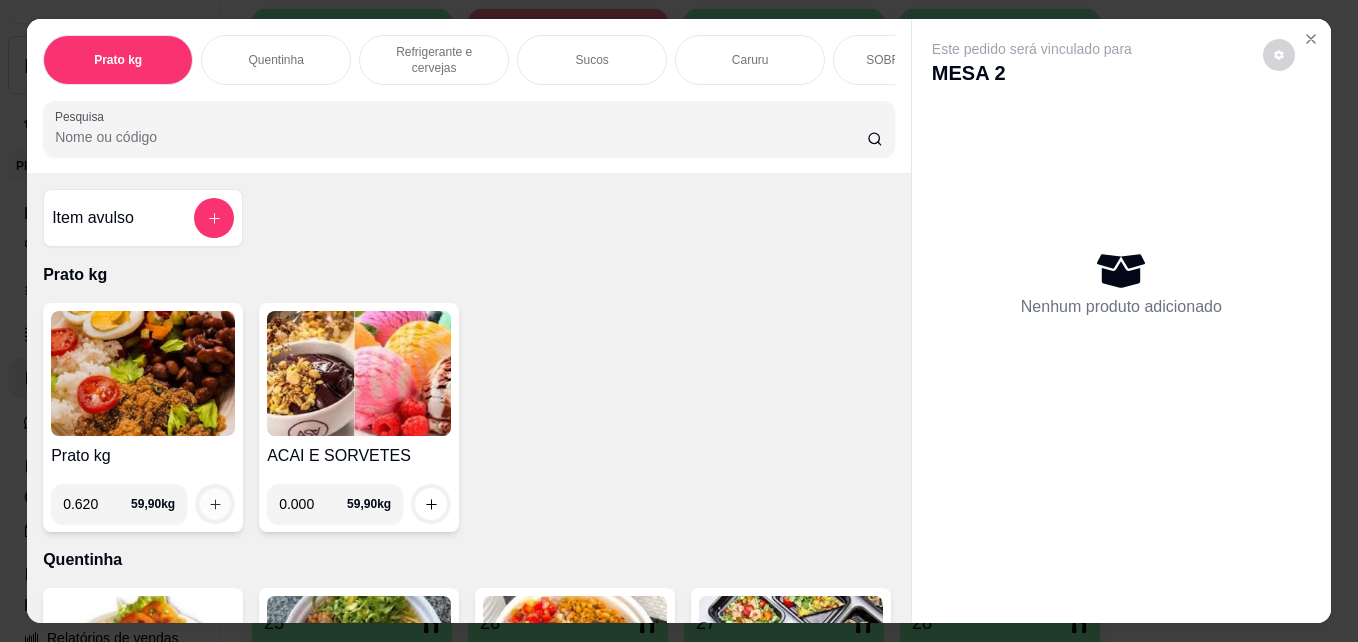 click at bounding box center [215, 504] 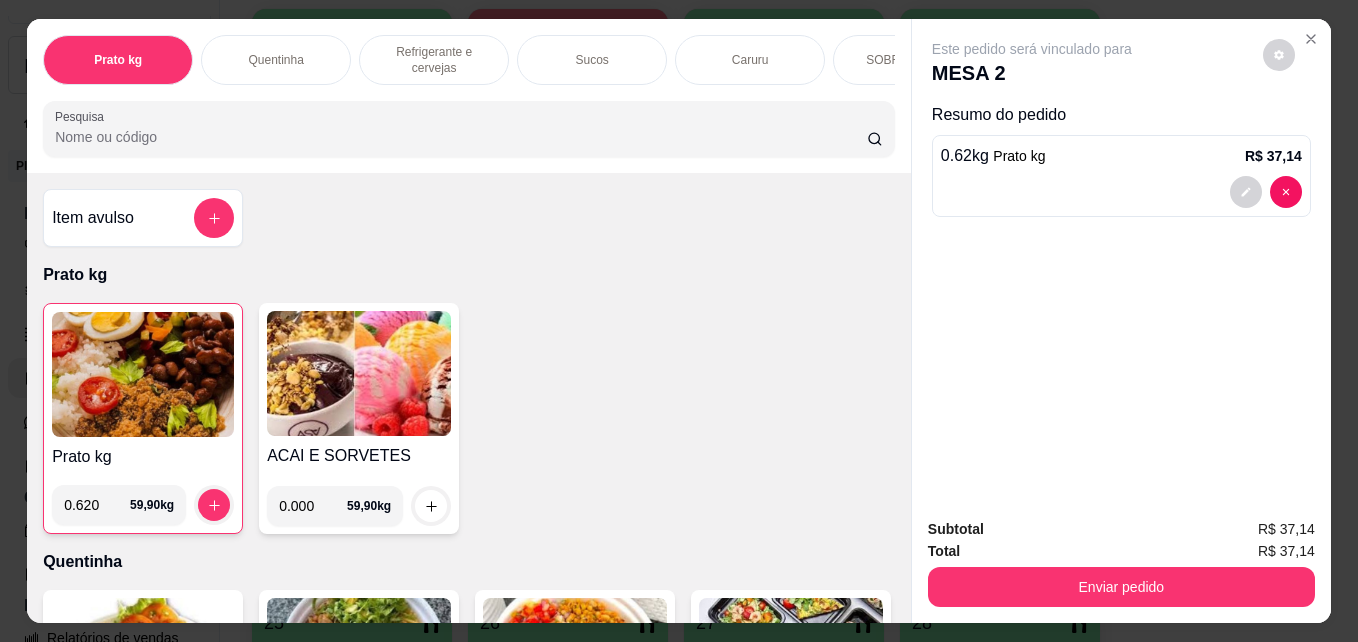 click on "Sucos" at bounding box center (592, 60) 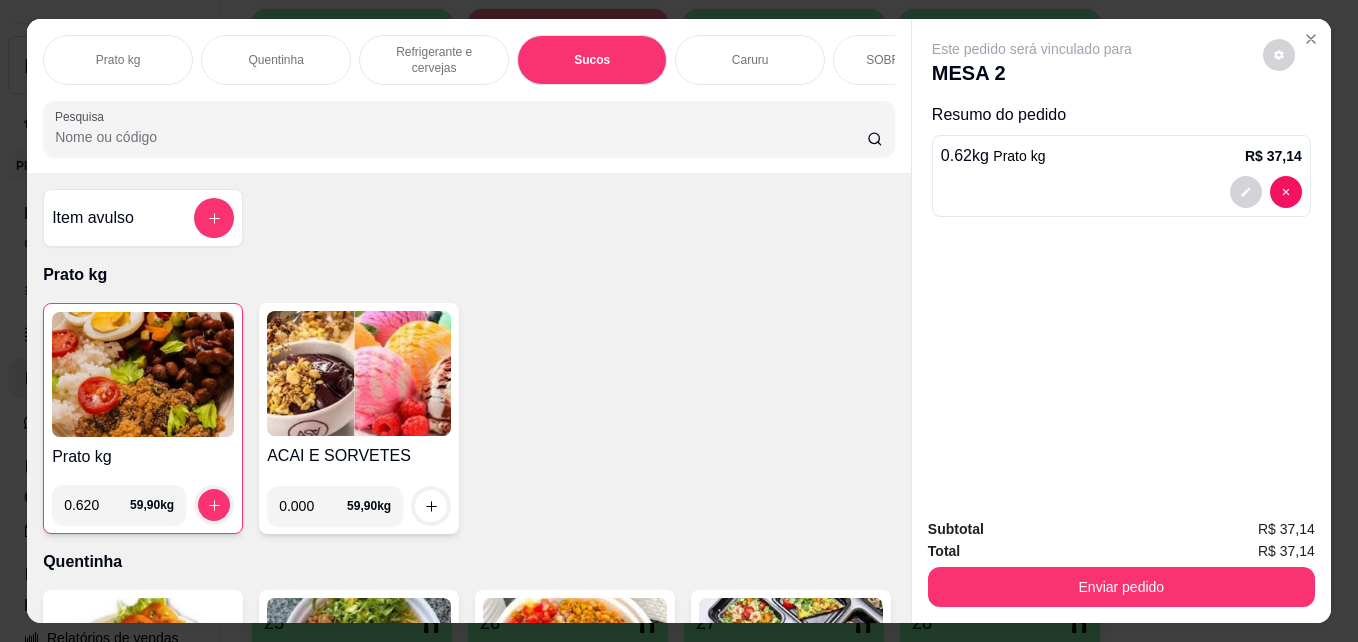 scroll, scrollTop: 1882, scrollLeft: 0, axis: vertical 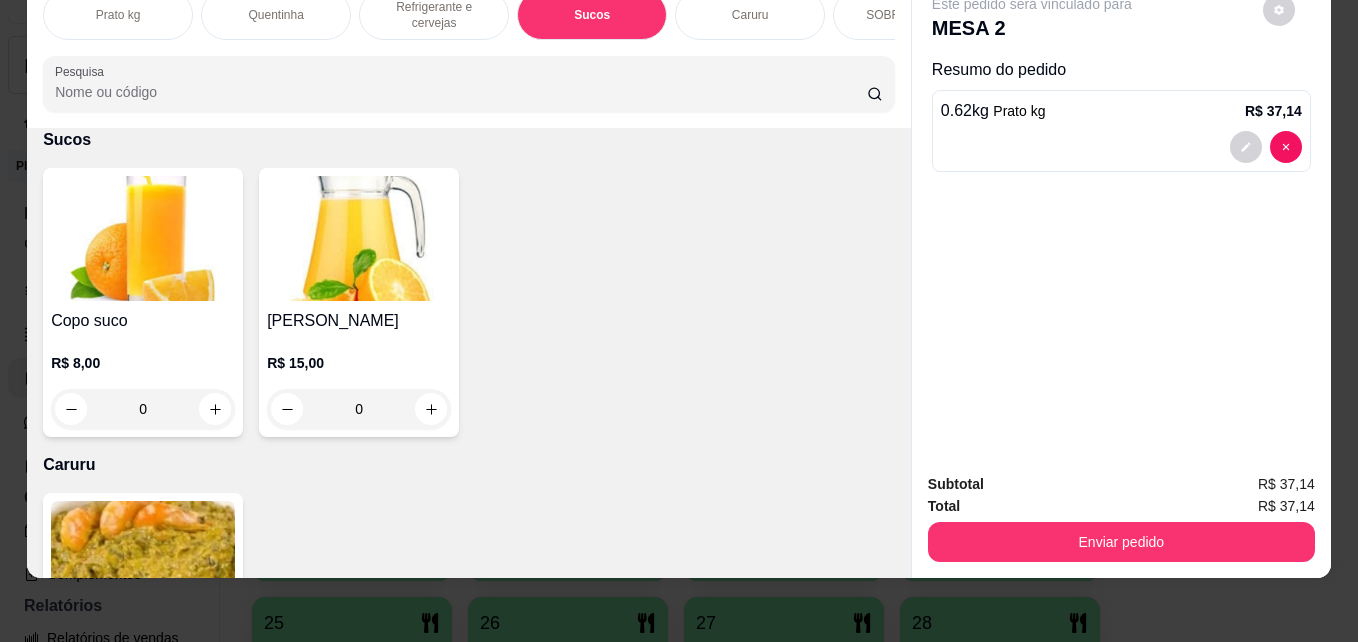 click on "Refrigerante e cervejas" at bounding box center (434, 15) 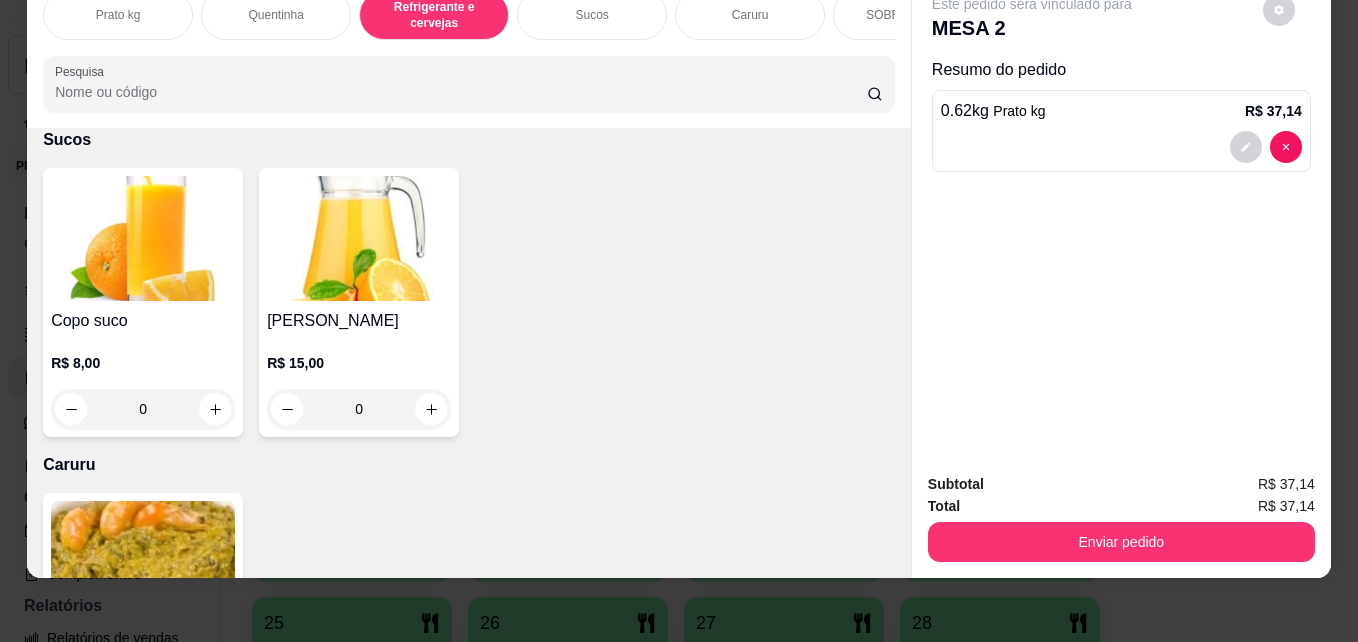 scroll, scrollTop: 987, scrollLeft: 0, axis: vertical 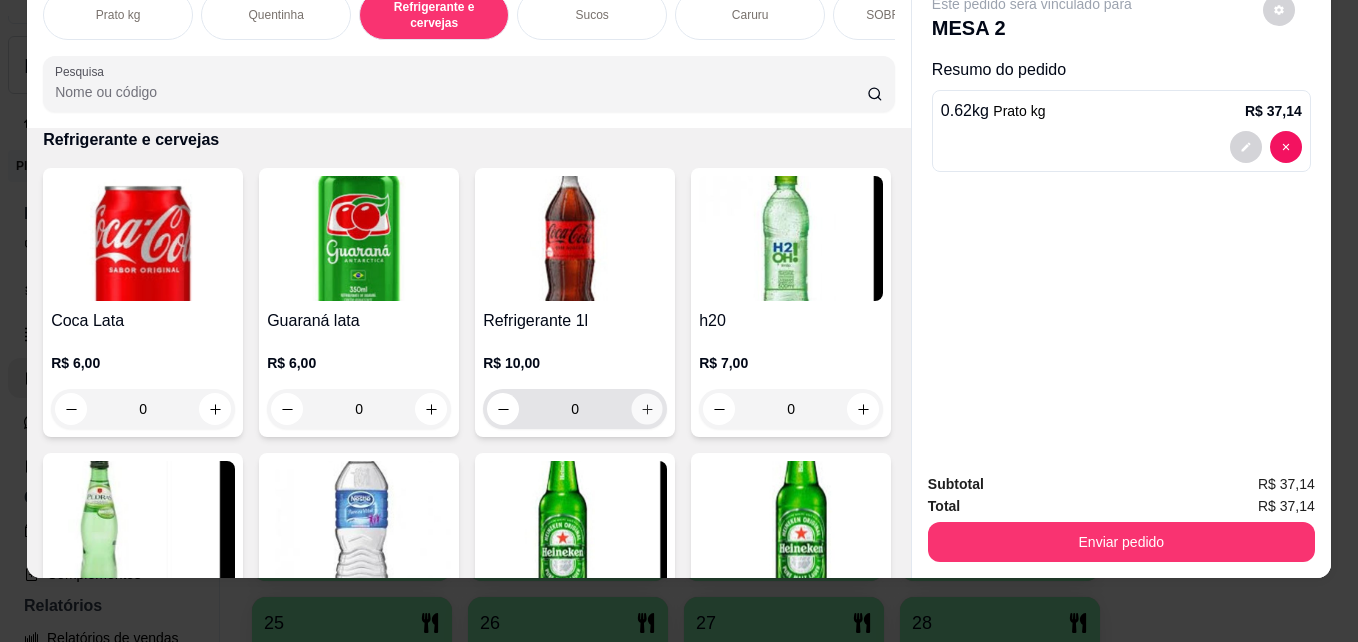 click 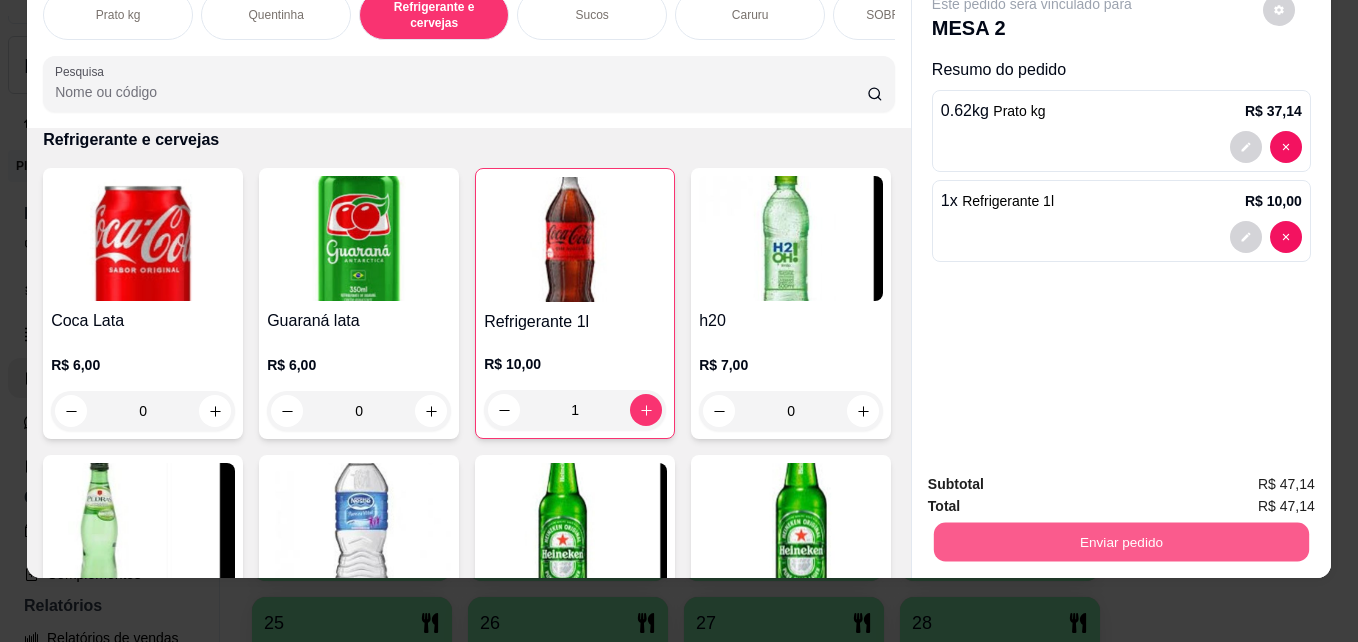 click on "Enviar pedido" at bounding box center [1121, 541] 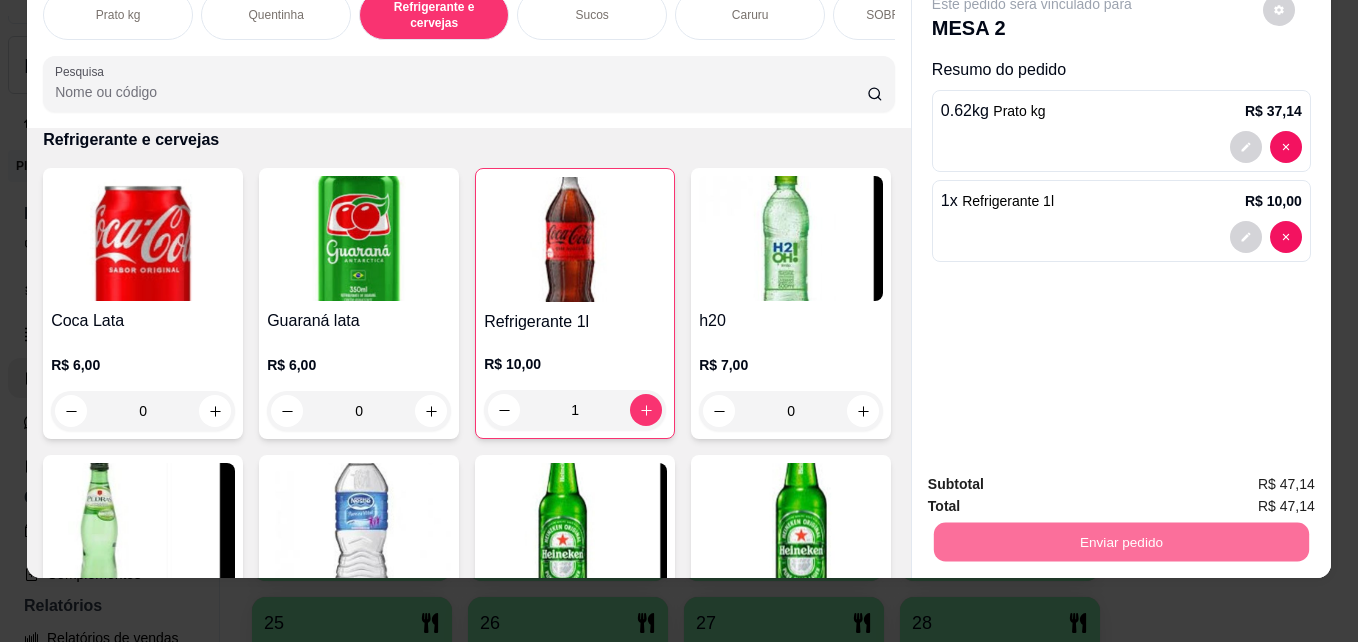 click on "Não registrar e enviar pedido" at bounding box center (1055, 477) 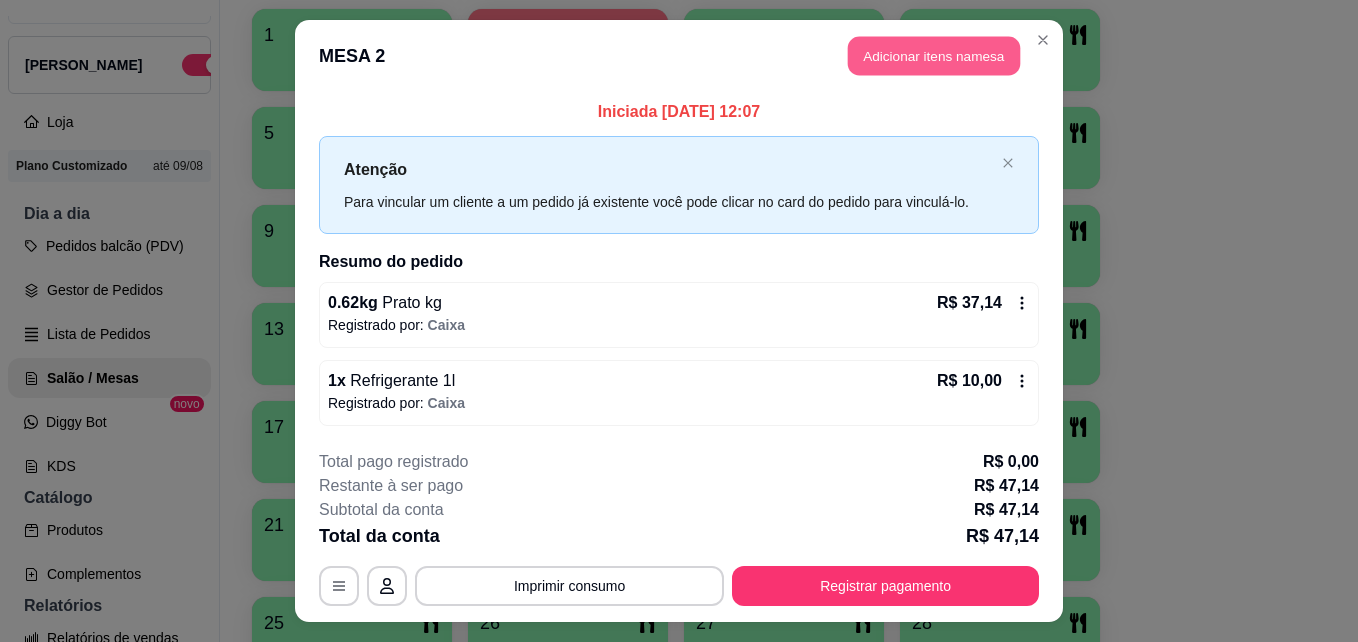 click on "Adicionar itens na  mesa" at bounding box center (934, 56) 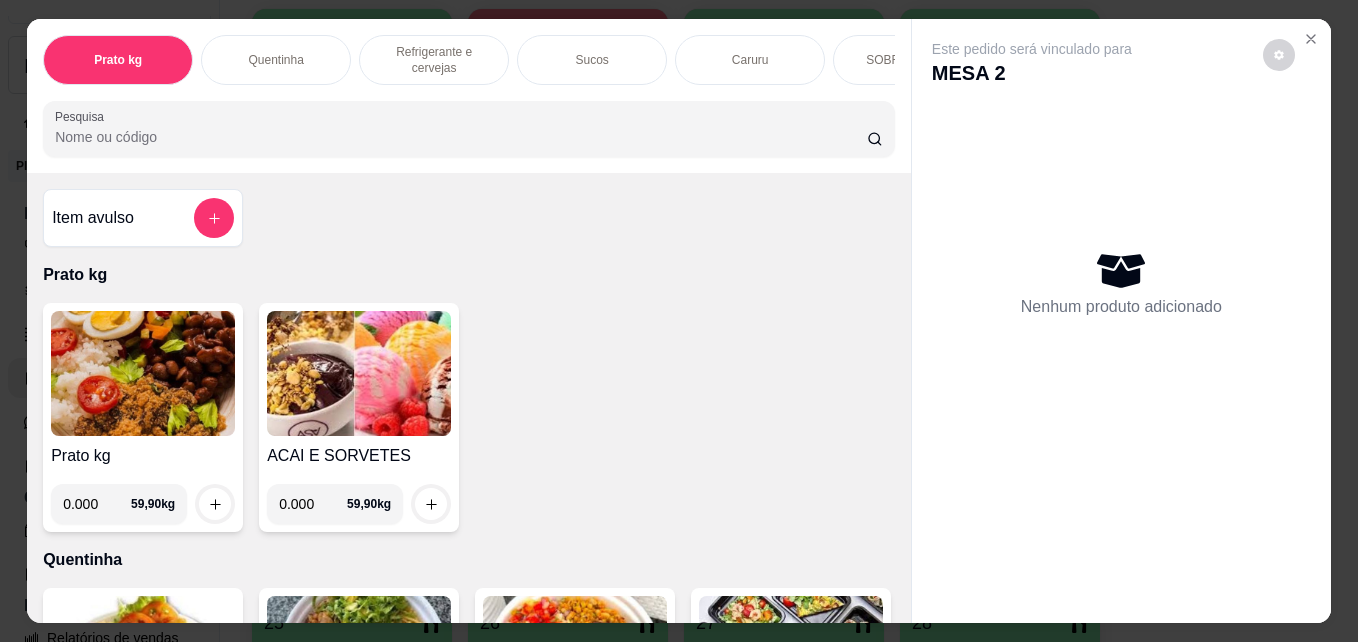 click on "0.000" at bounding box center [97, 504] 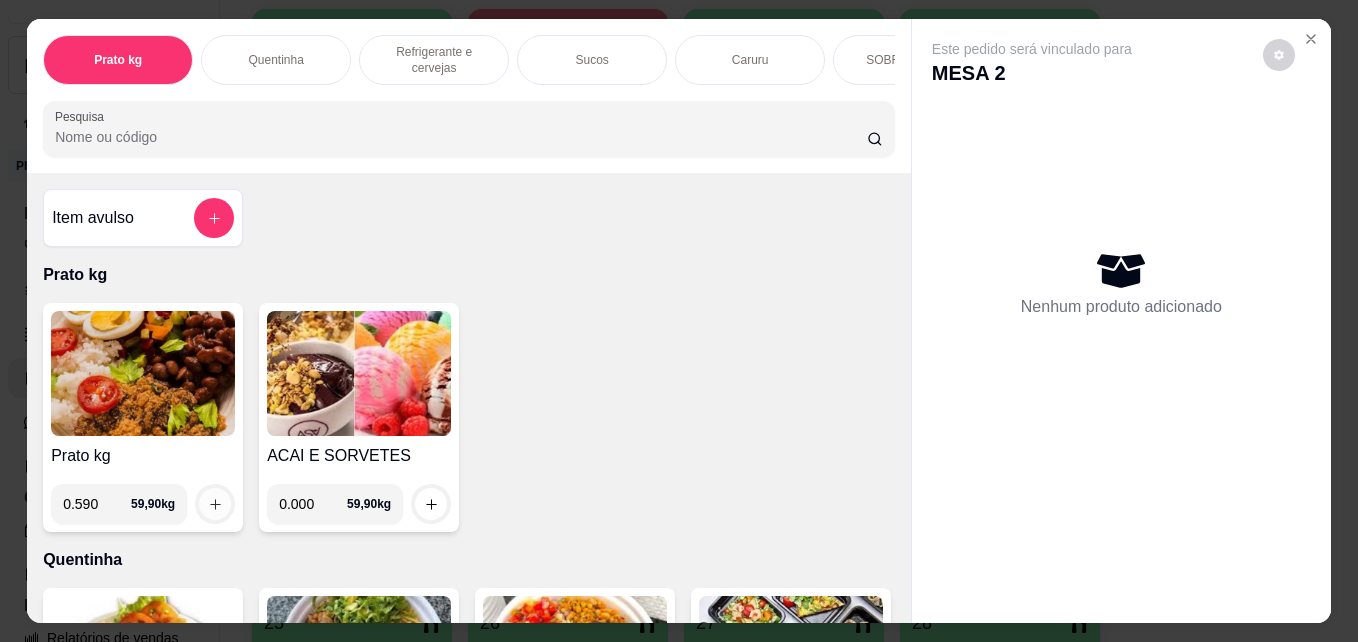 type on "0.590" 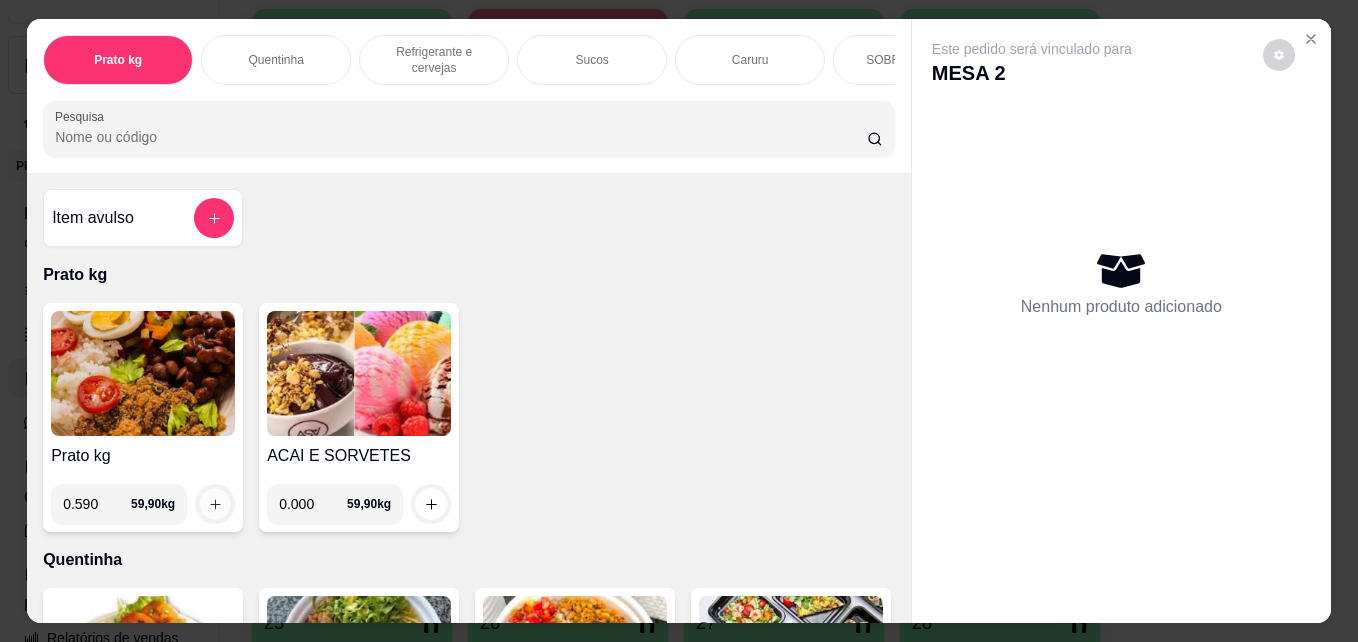 click at bounding box center (215, 504) 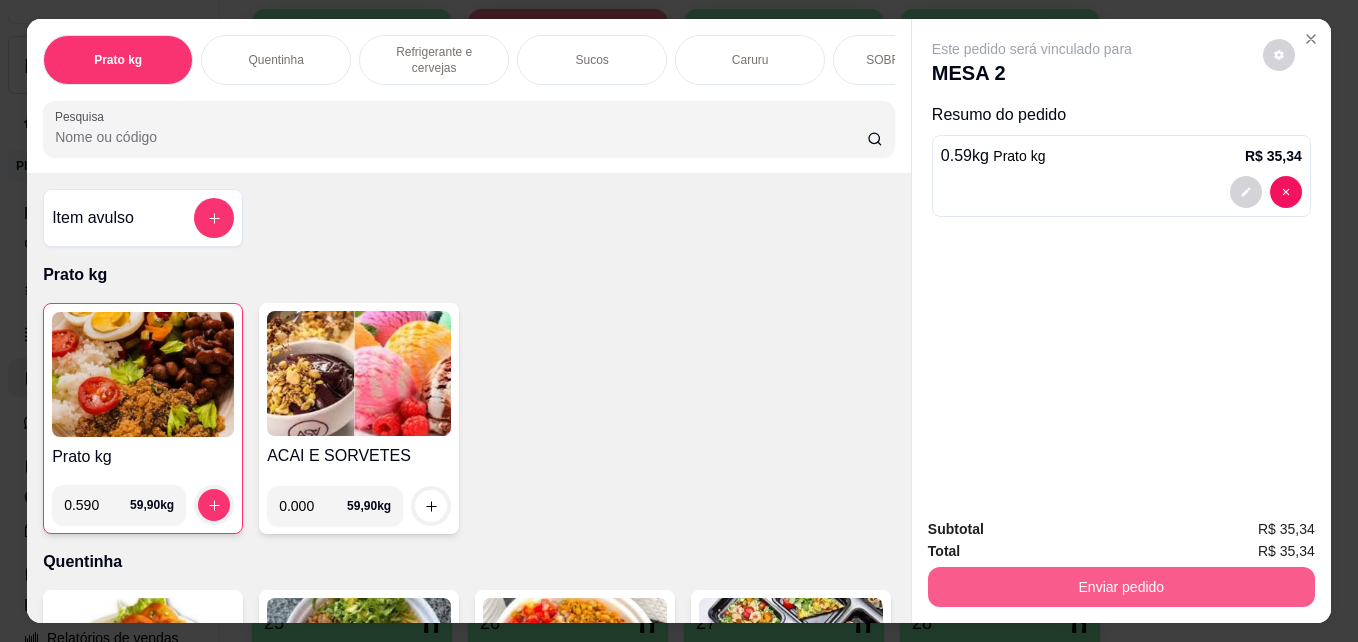 click on "Enviar pedido" at bounding box center (1121, 587) 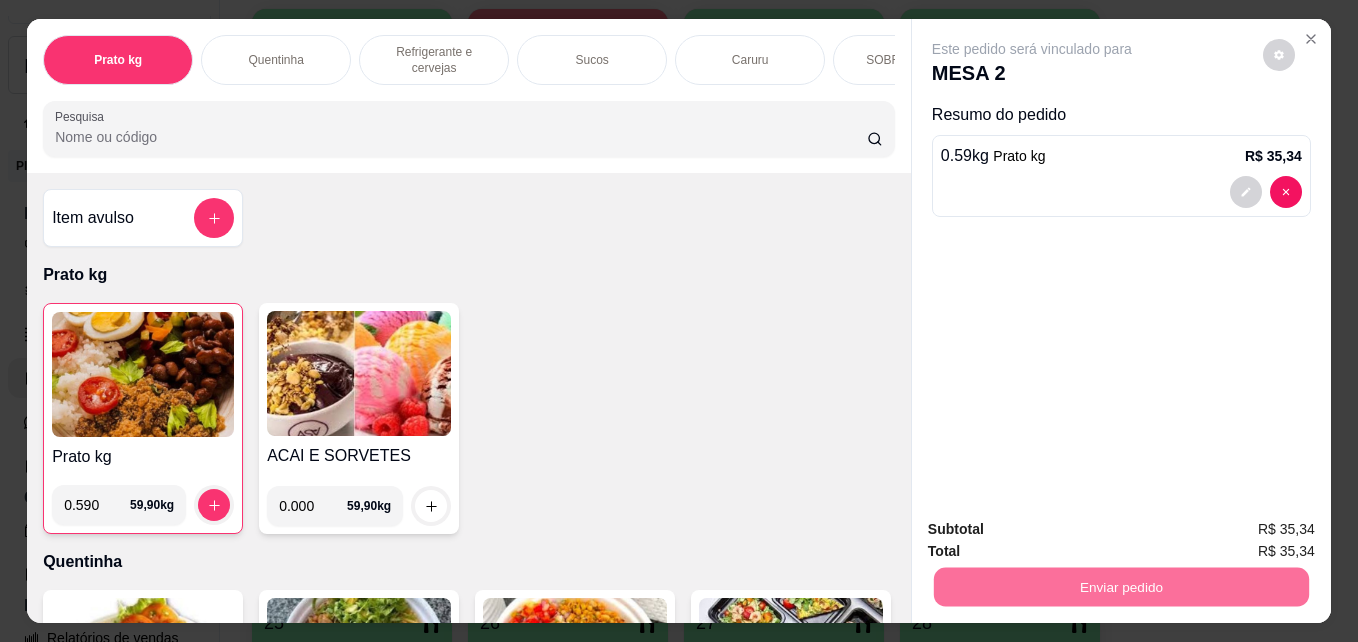 click on "Não registrar e enviar pedido" at bounding box center [1055, 529] 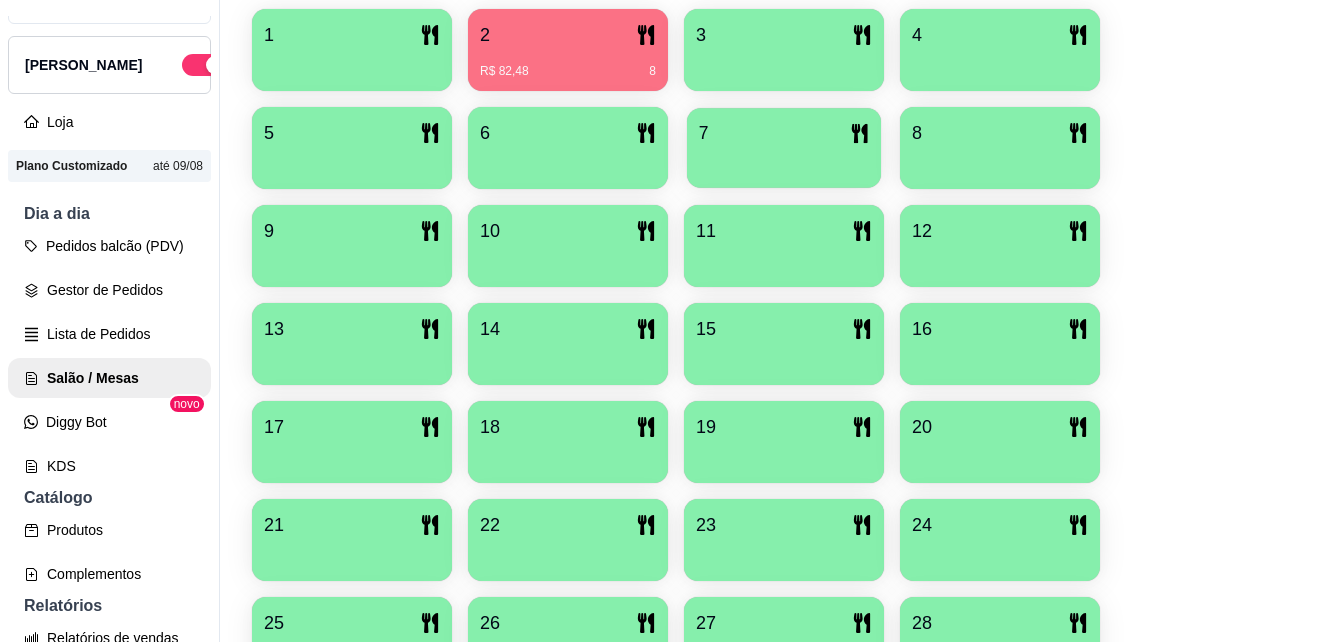 click at bounding box center (784, 161) 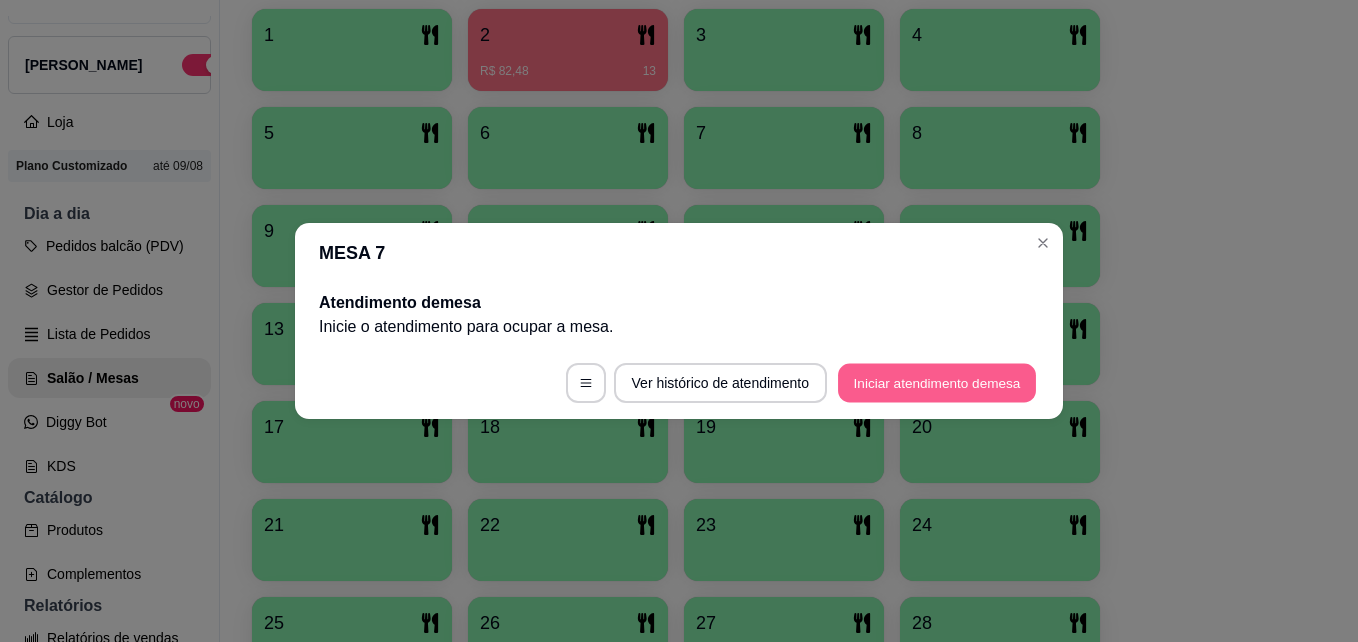 click on "Iniciar atendimento de  mesa" at bounding box center (937, 383) 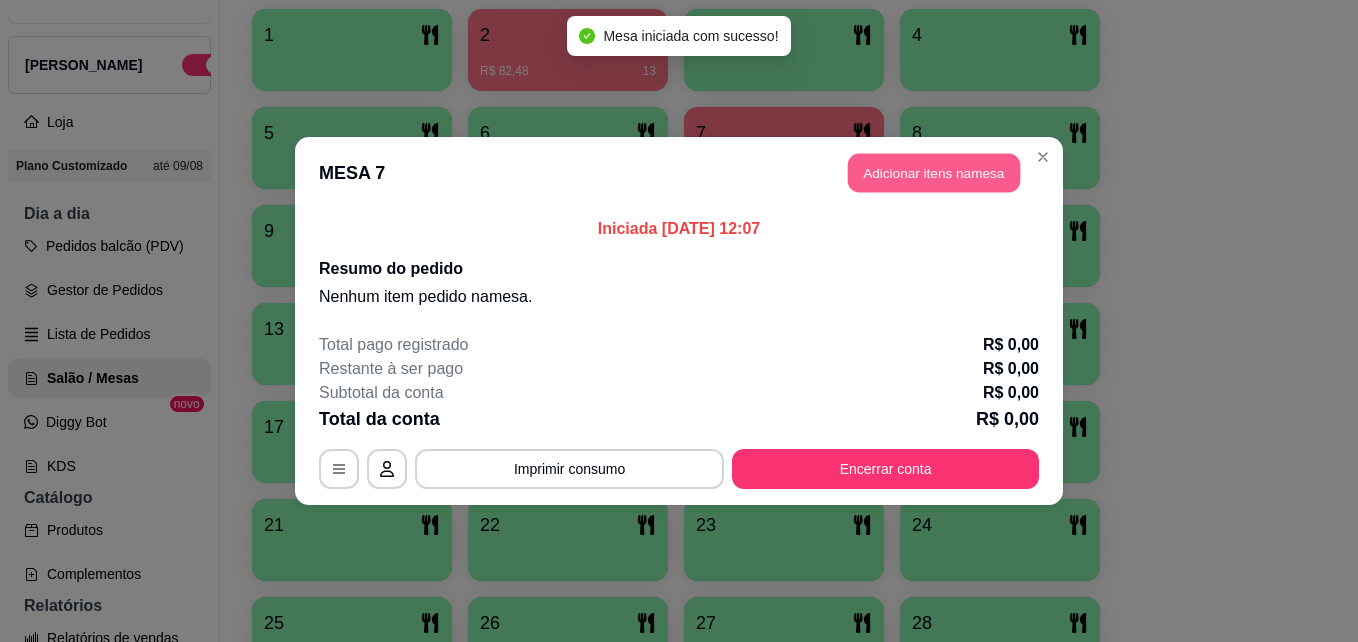click on "Adicionar itens na  mesa" at bounding box center (934, 173) 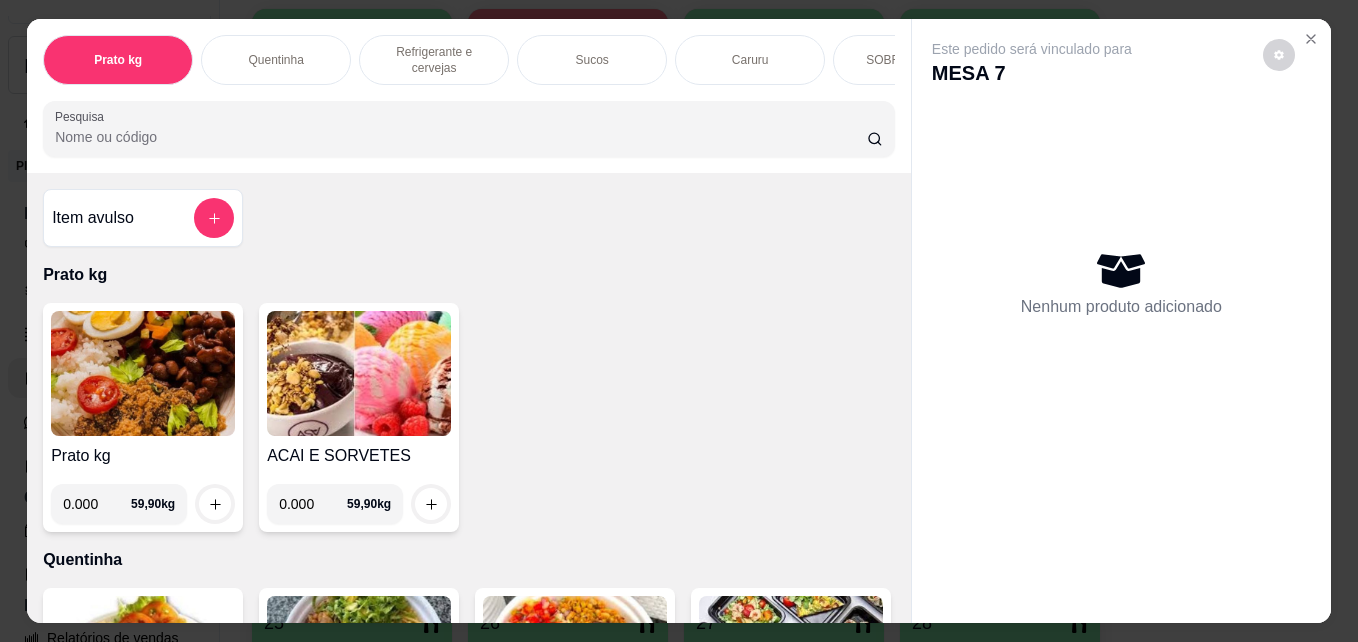 click on "0.000" at bounding box center [97, 504] 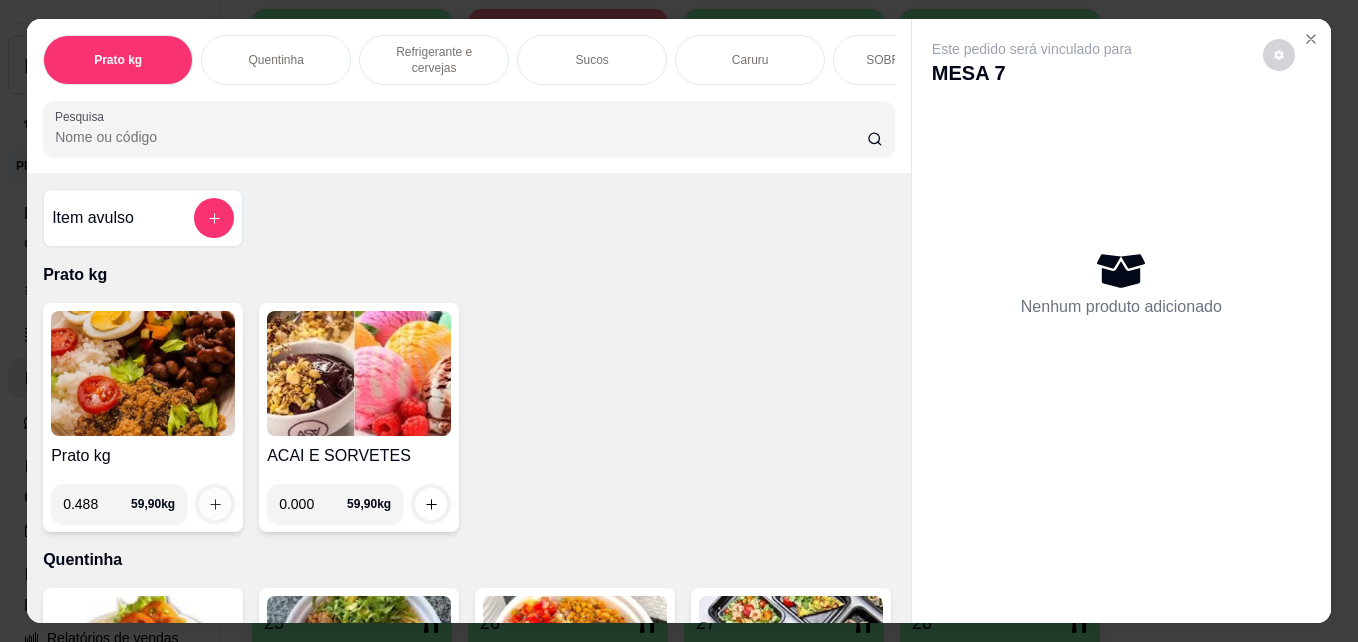 type on "0.488" 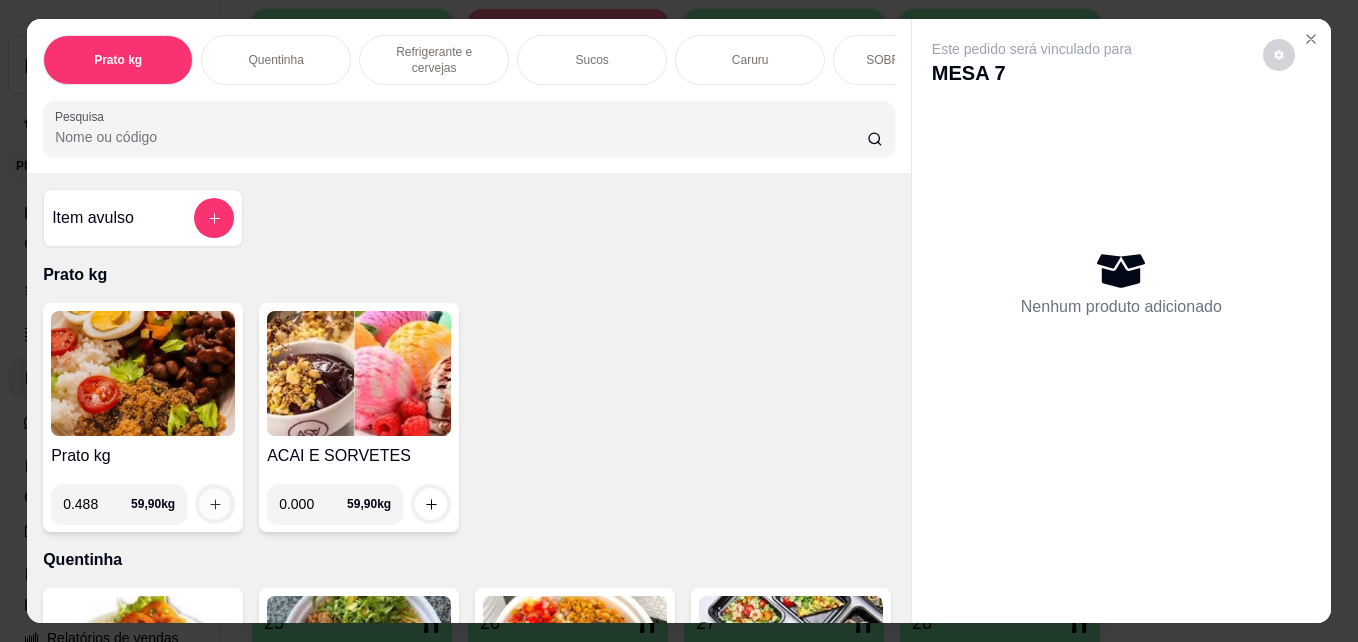 click at bounding box center [215, 504] 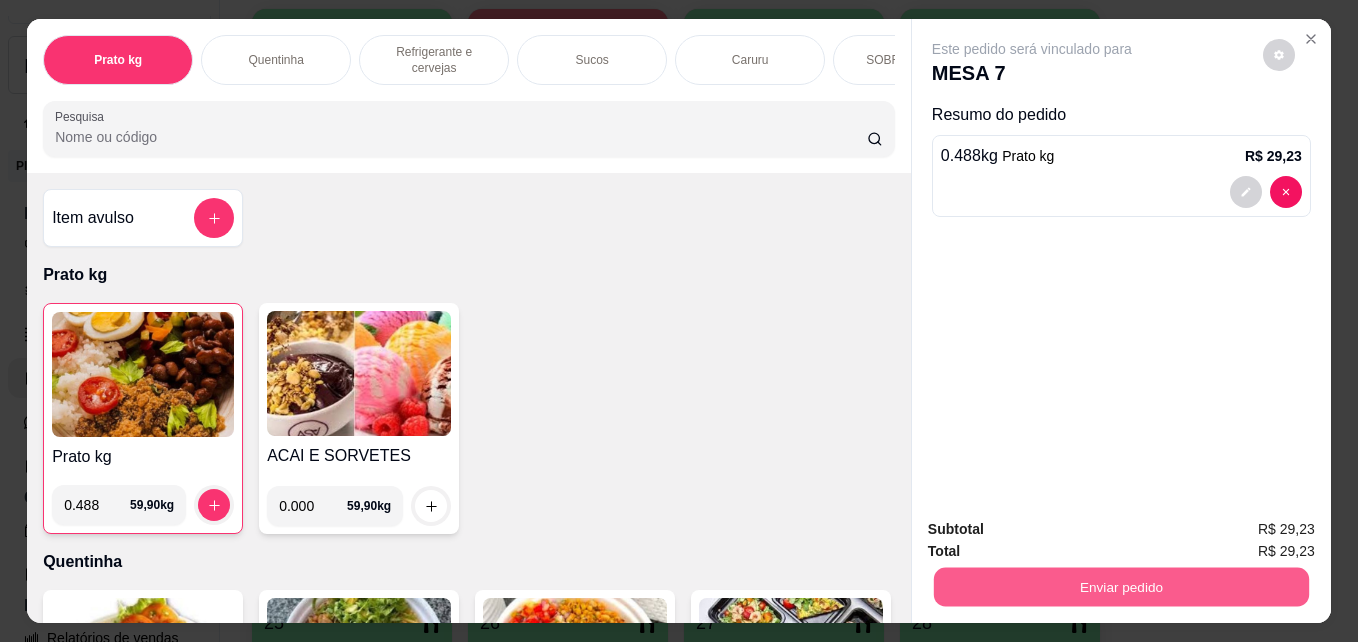 click on "Enviar pedido" at bounding box center [1121, 586] 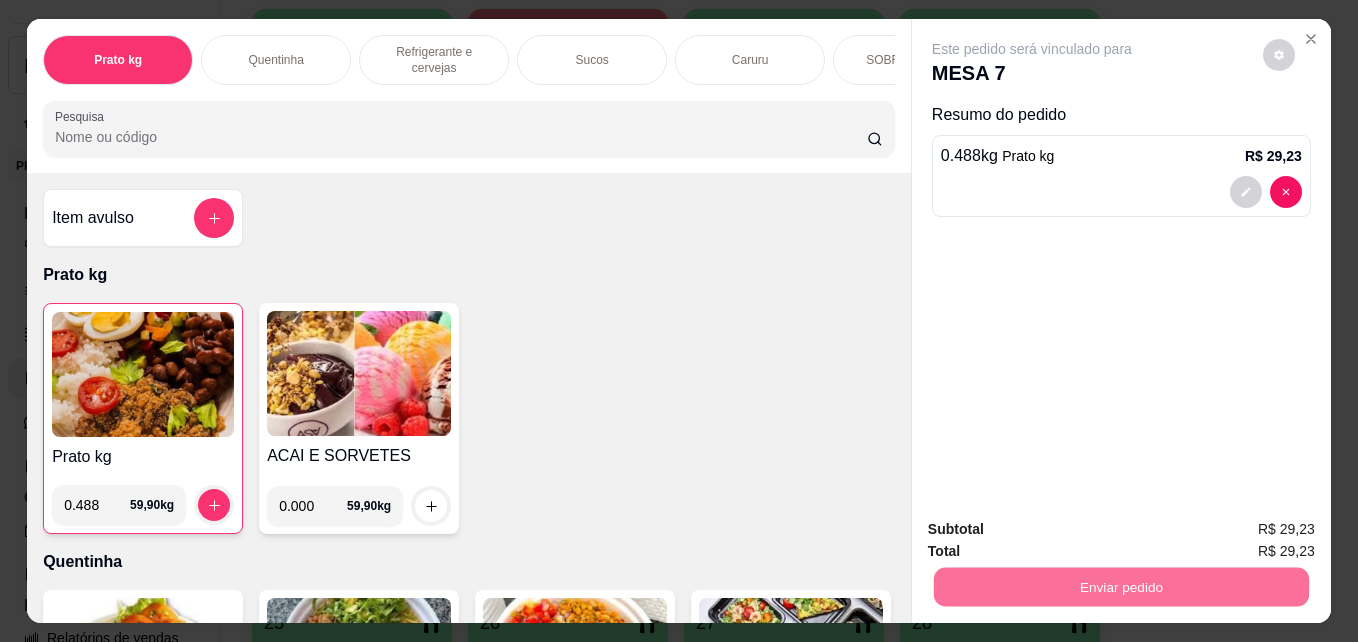 click on "Não registrar e enviar pedido" at bounding box center [1055, 529] 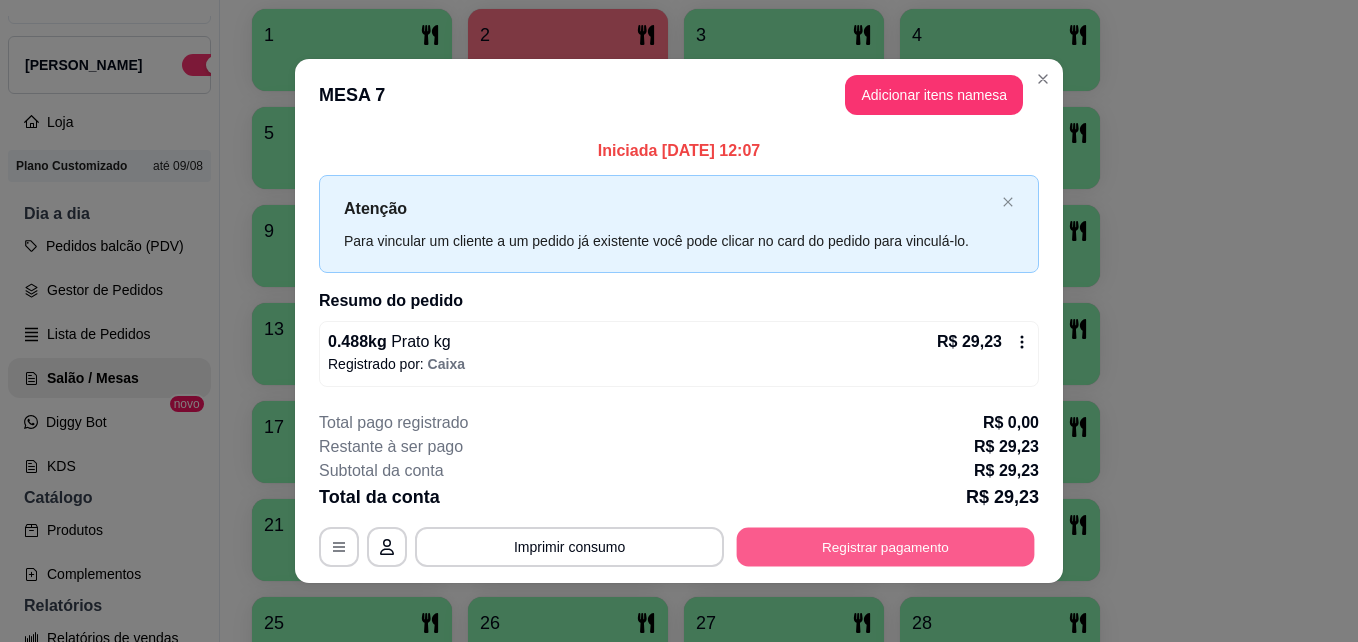 click on "Registrar pagamento" at bounding box center (886, 546) 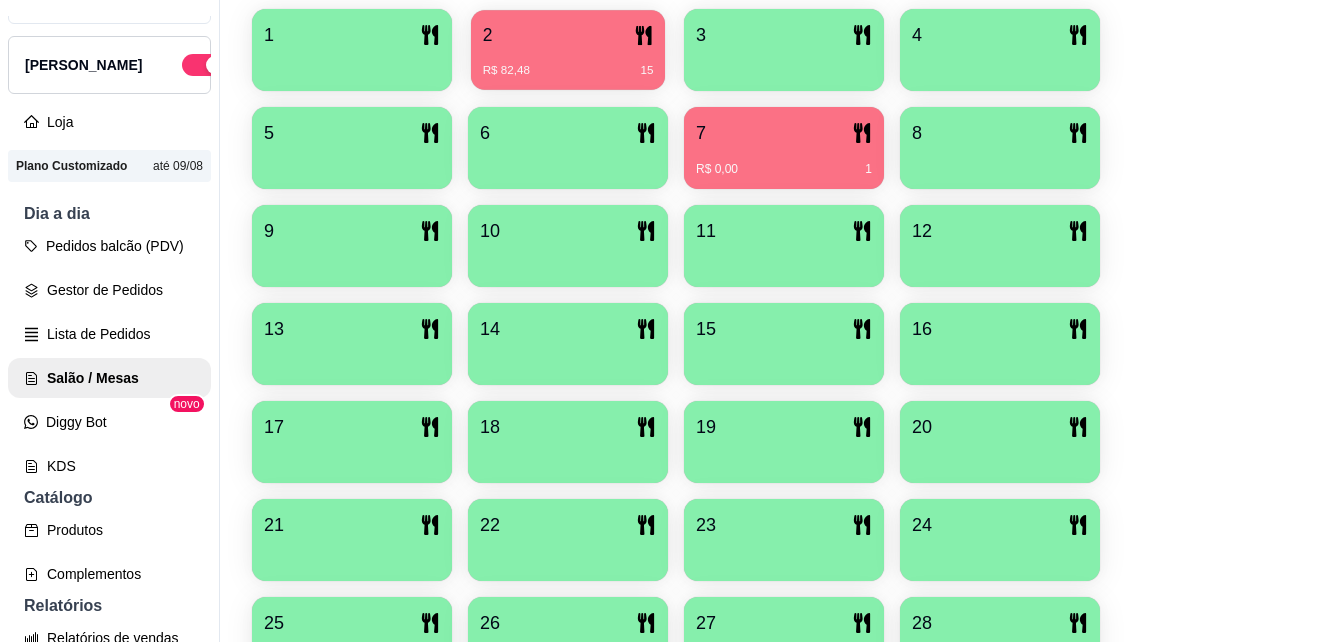 click on "2 R$ 82,48 15" at bounding box center (568, 50) 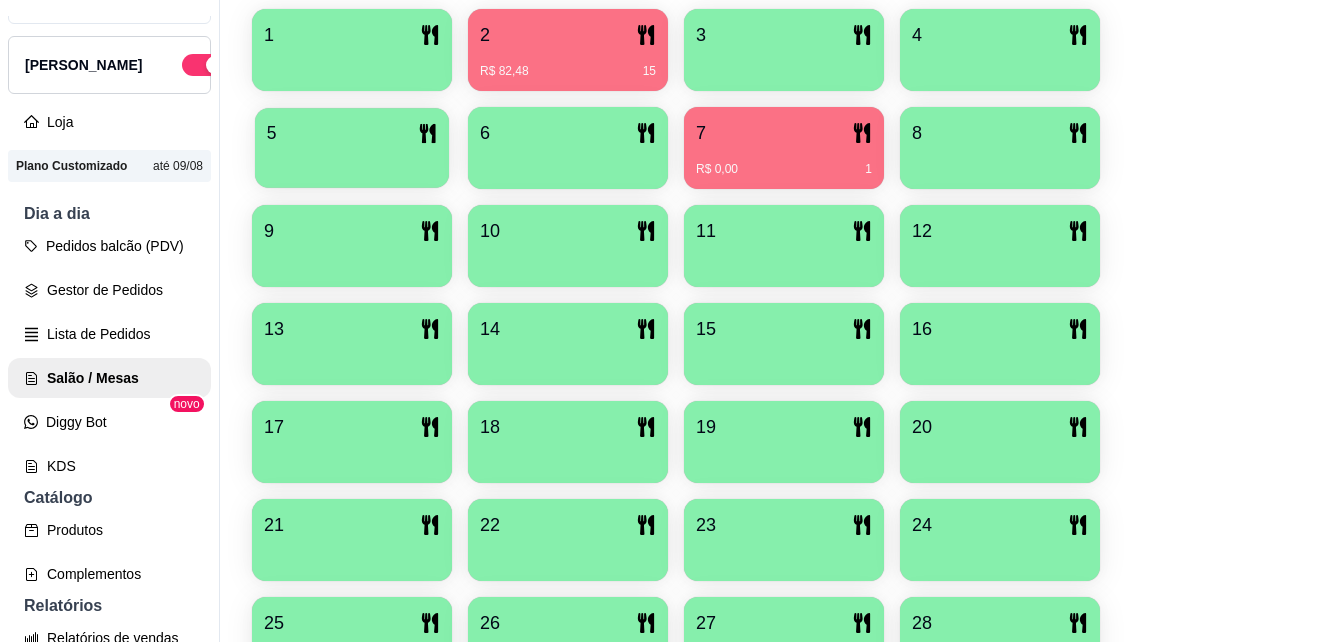 click on "5" at bounding box center [352, 133] 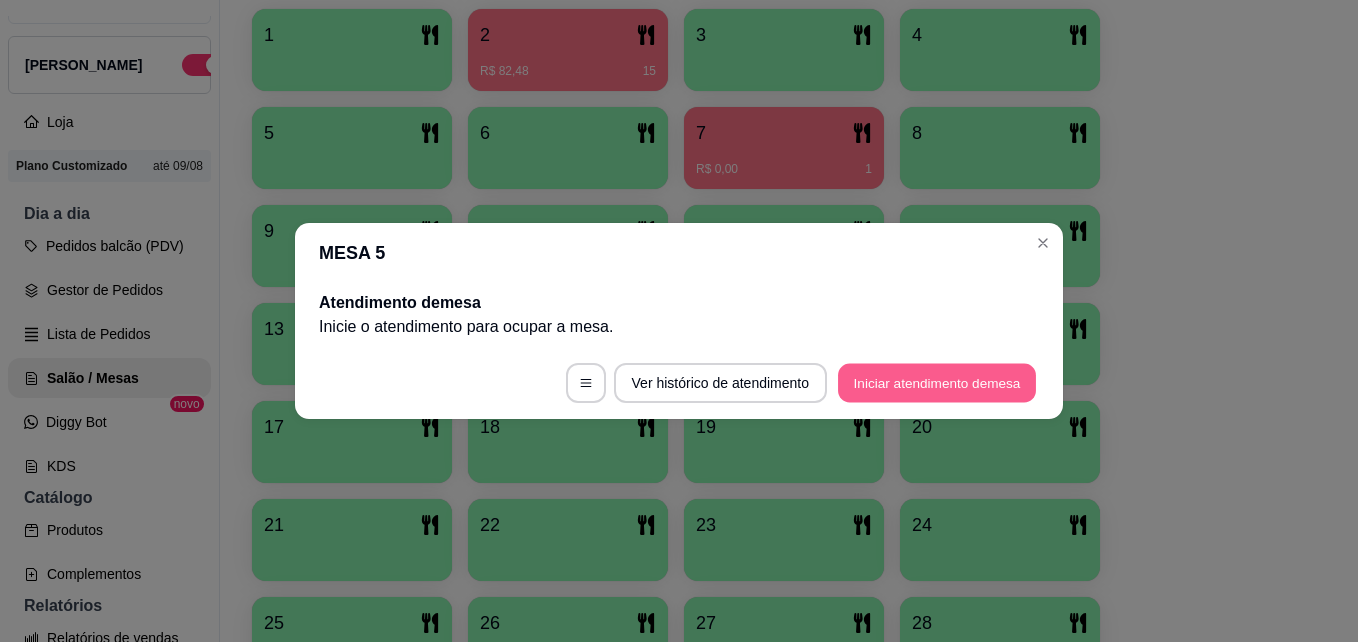 click on "Iniciar atendimento de  mesa" at bounding box center (937, 383) 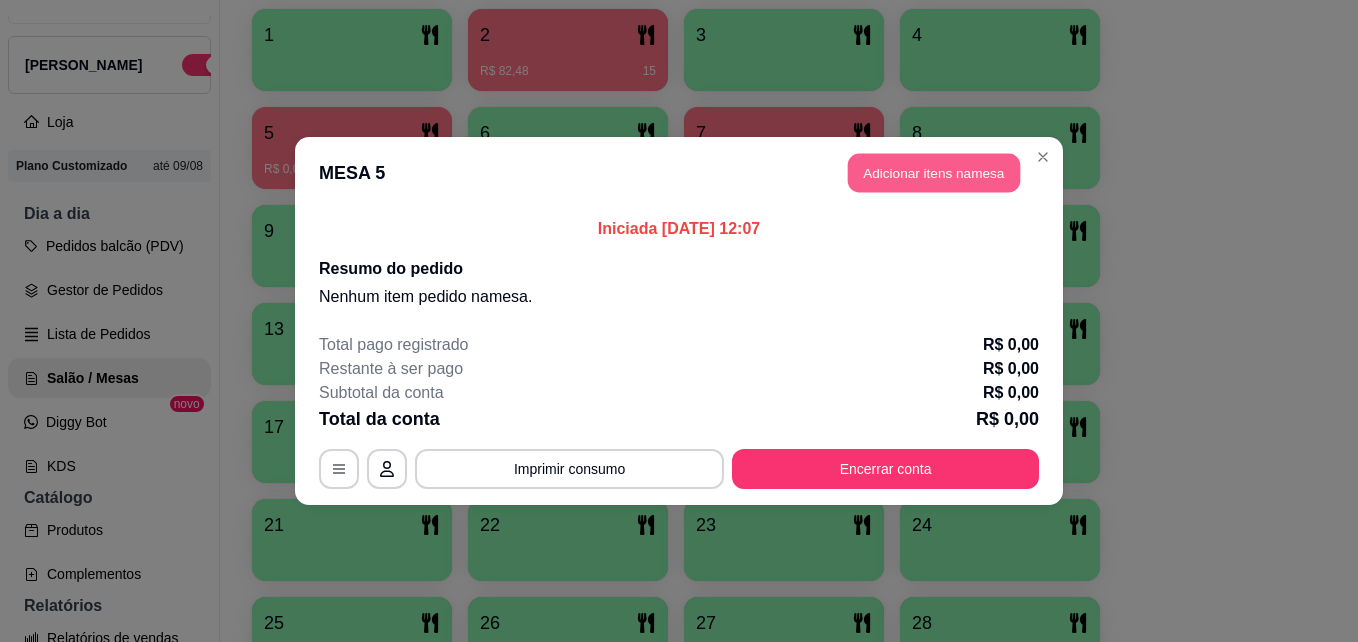 click on "Adicionar itens na  mesa" at bounding box center [934, 173] 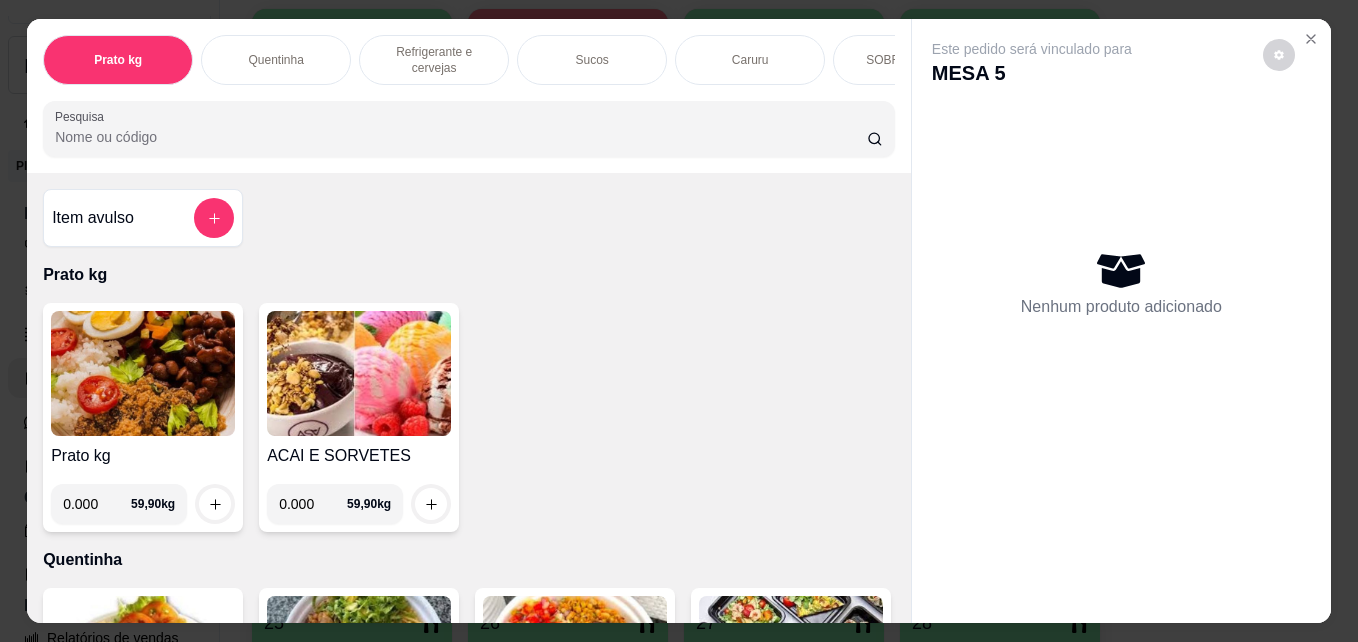 click on "0.000" at bounding box center [97, 504] 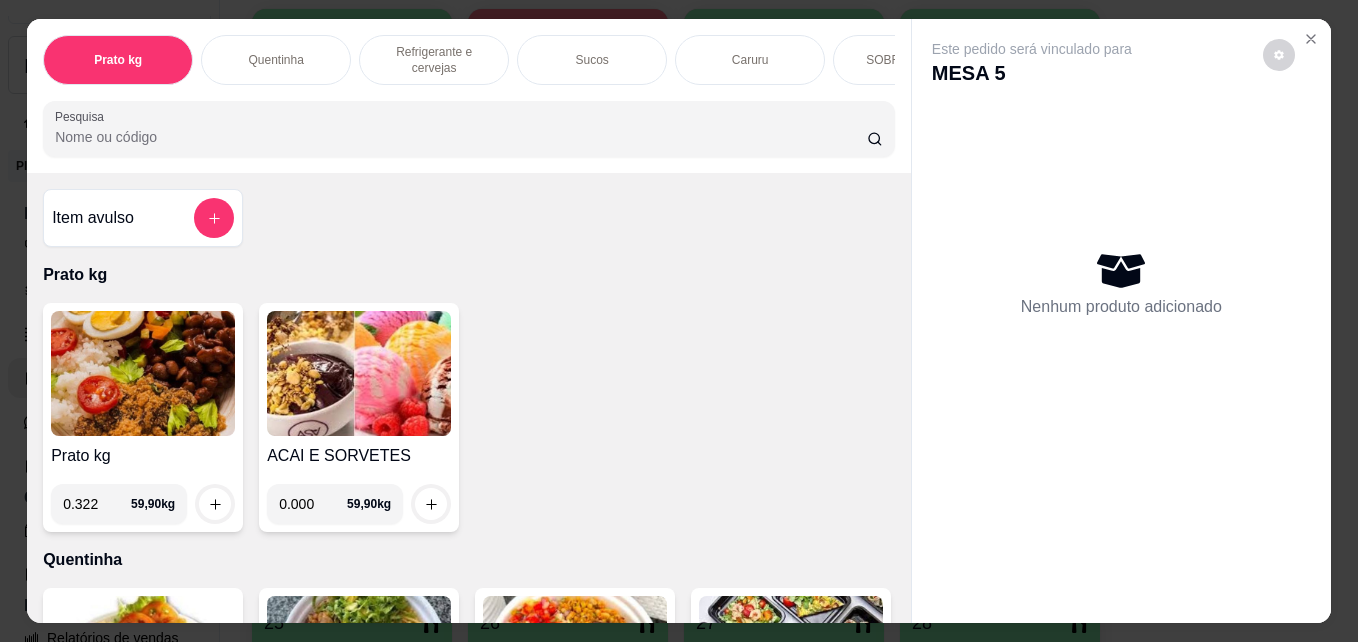 type on "0.322" 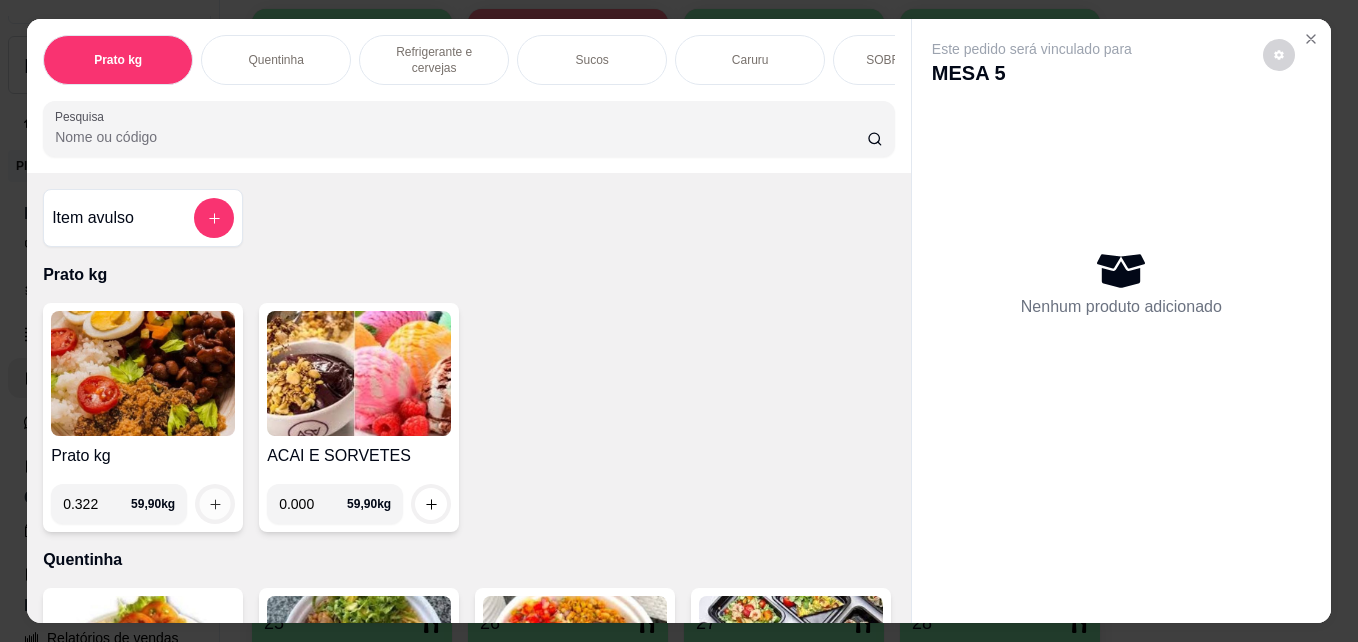 click at bounding box center (215, 504) 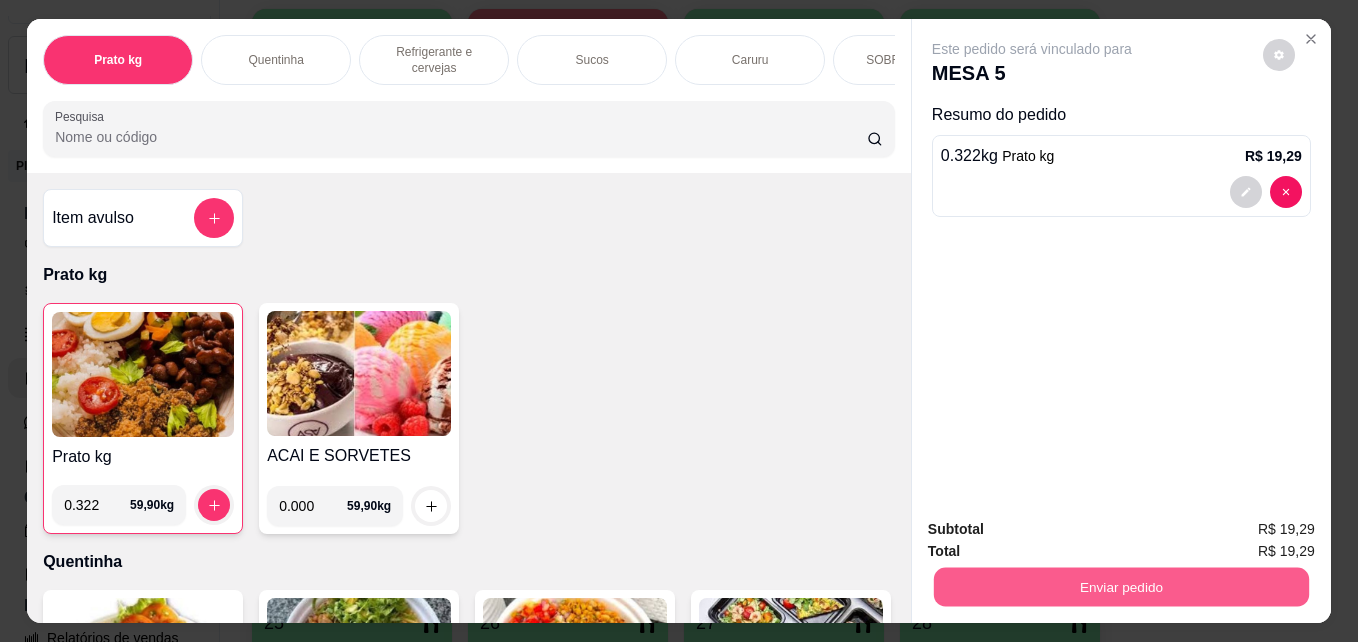 click on "Enviar pedido" at bounding box center (1121, 586) 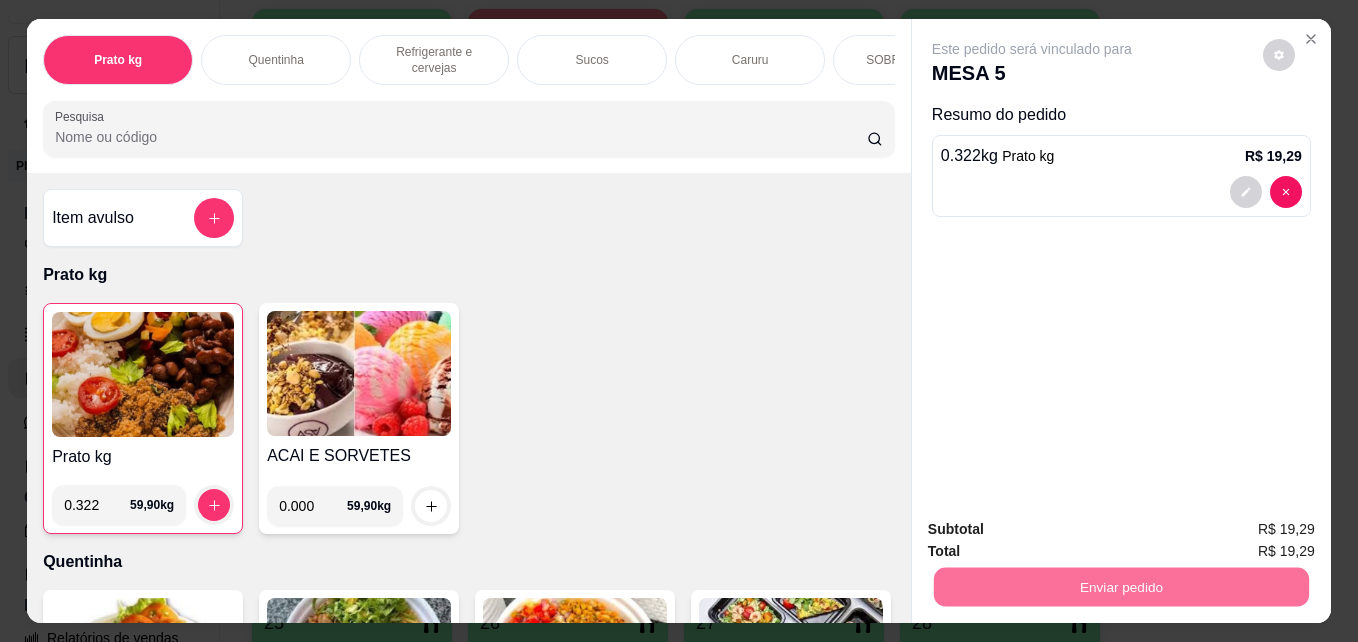 click on "Não registrar e enviar pedido" at bounding box center (1055, 529) 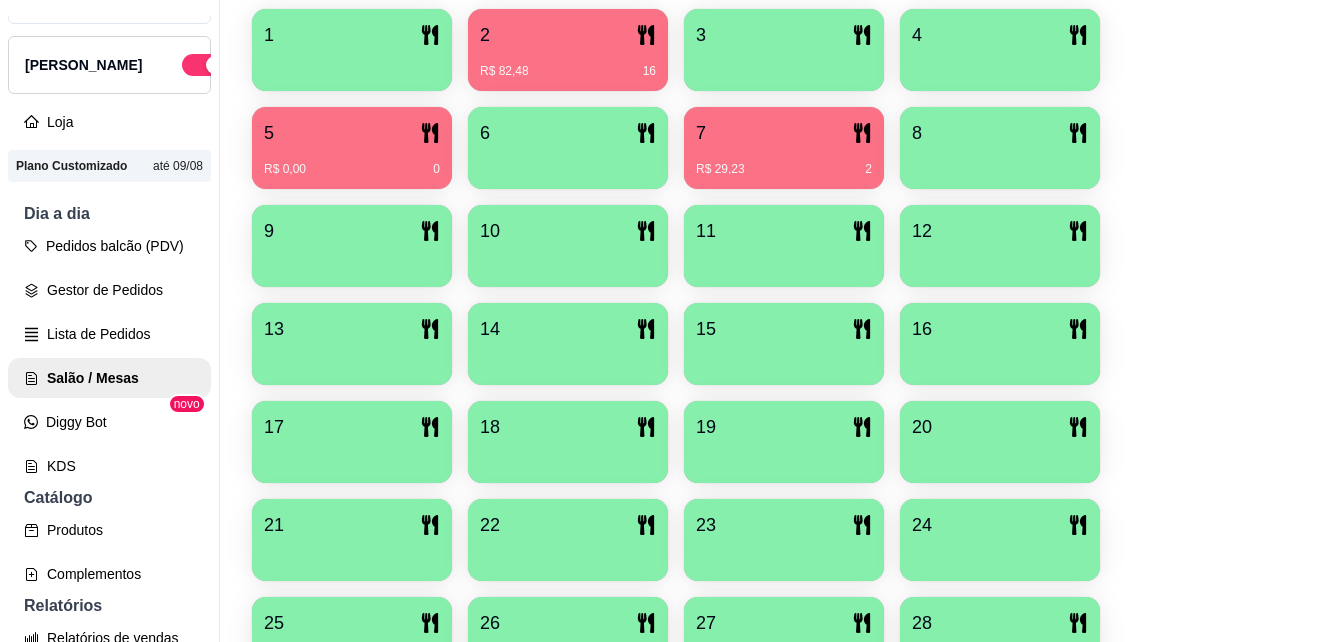 click on "3" at bounding box center [784, 35] 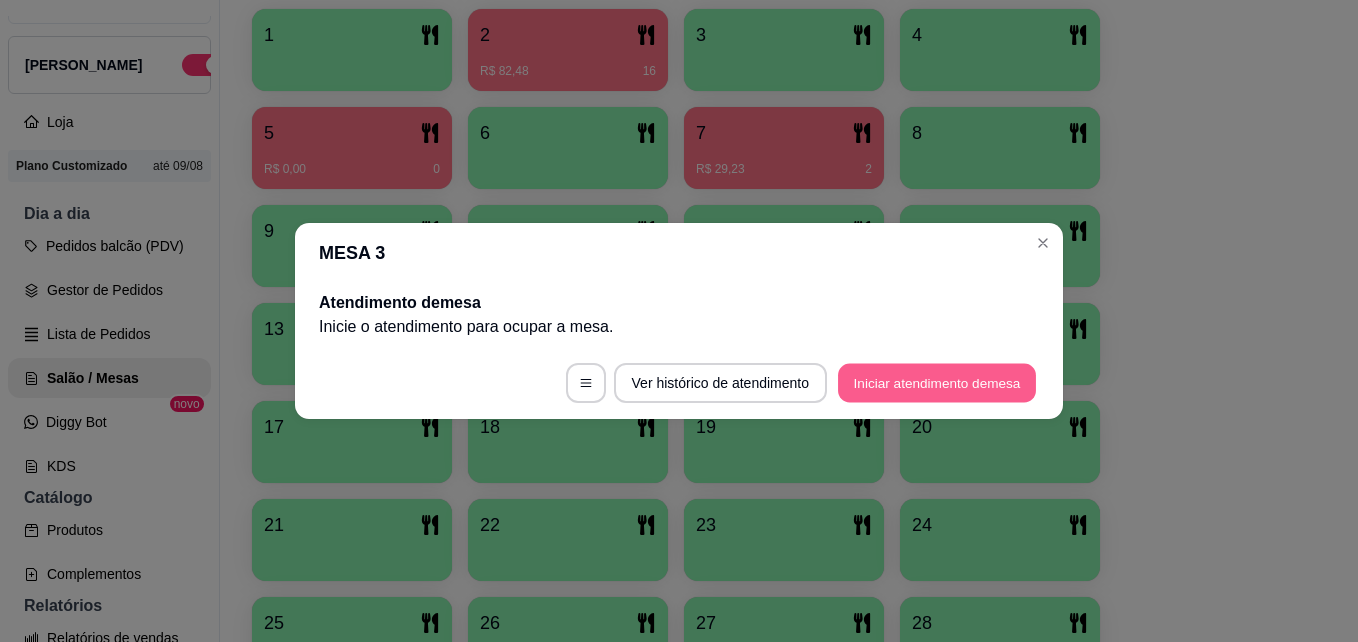 click on "Iniciar atendimento de  mesa" at bounding box center [937, 383] 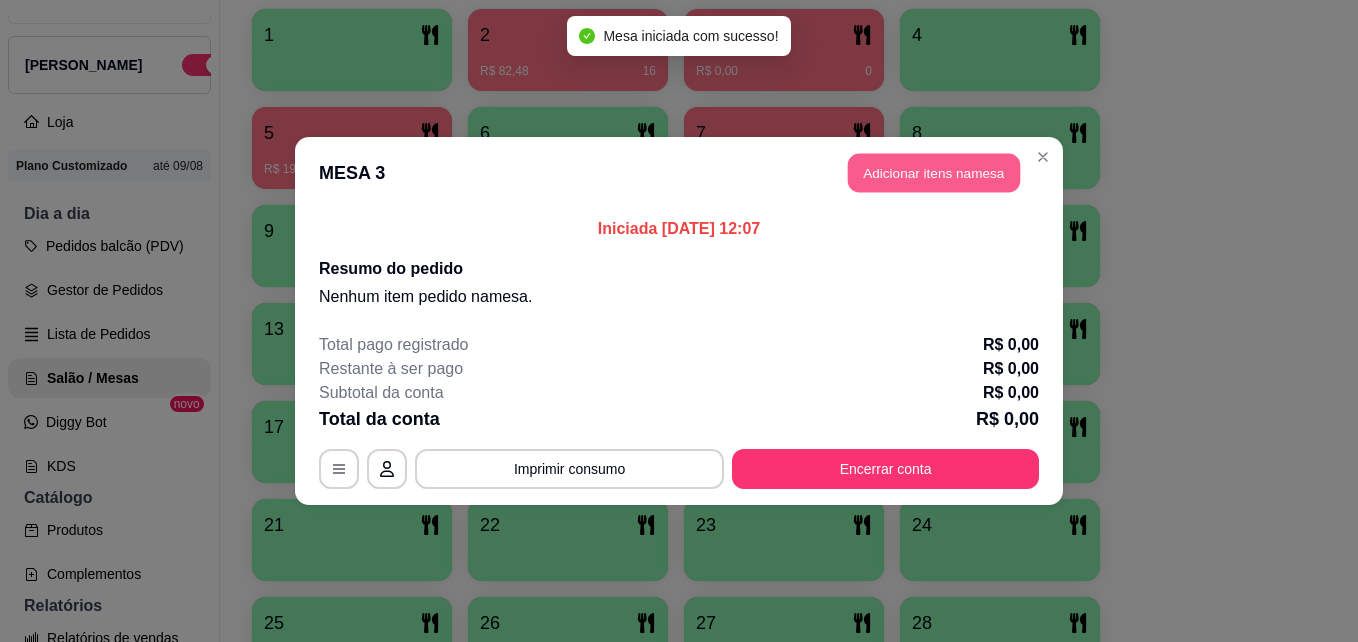 click on "Adicionar itens na  mesa" at bounding box center [934, 173] 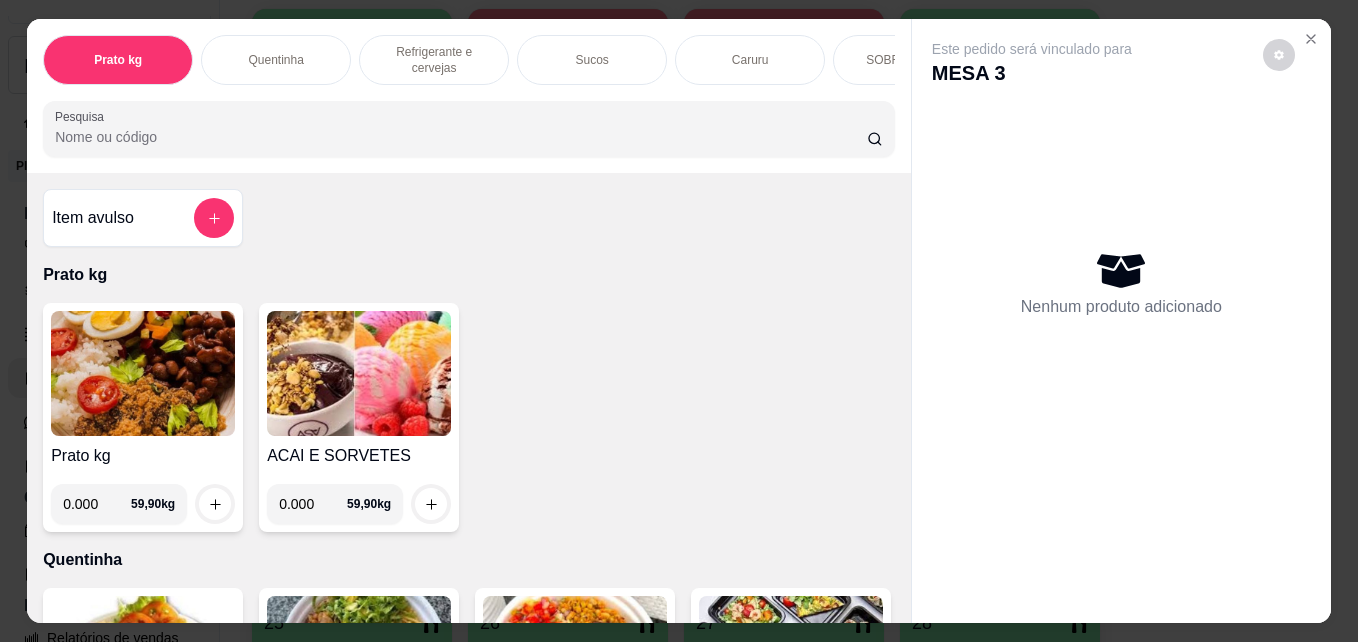click on "0.000" at bounding box center [97, 504] 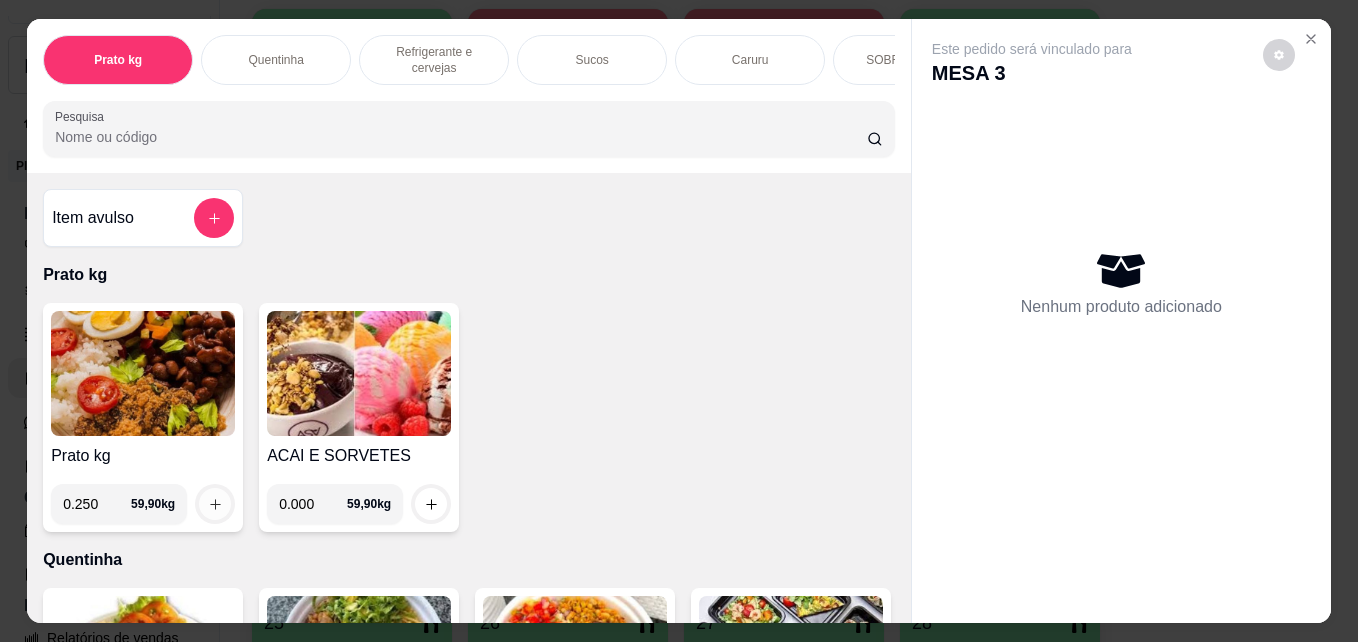 type on "0.250" 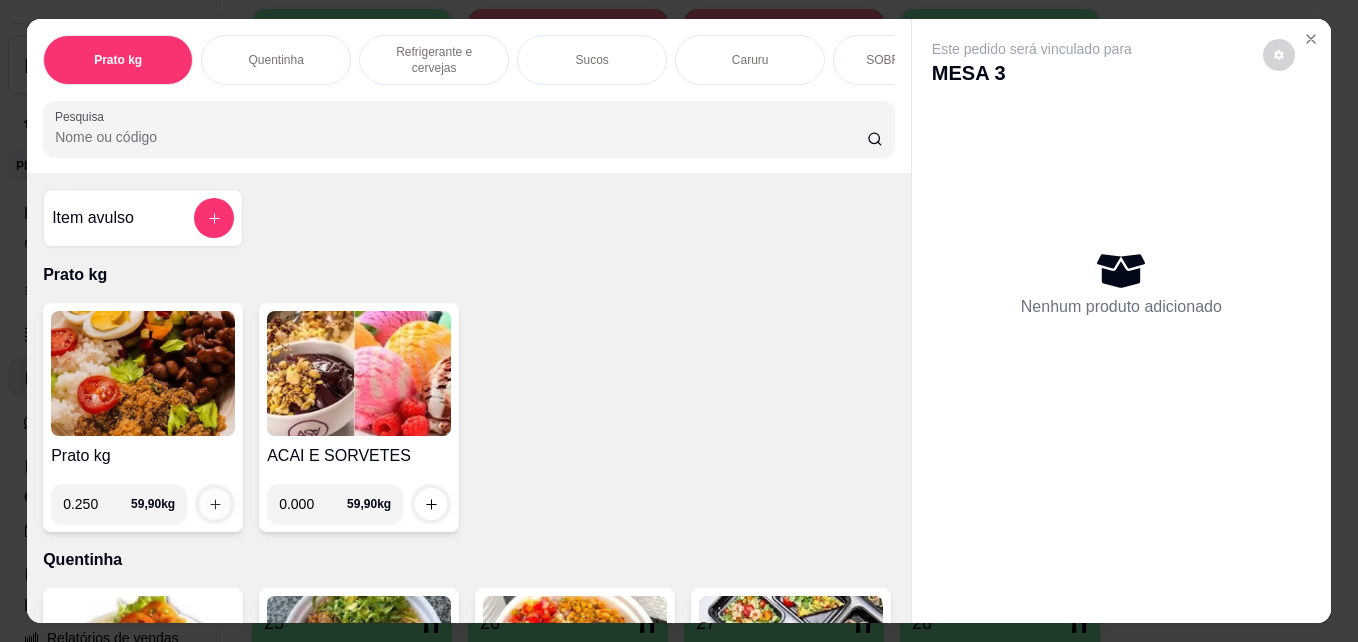 click at bounding box center (215, 504) 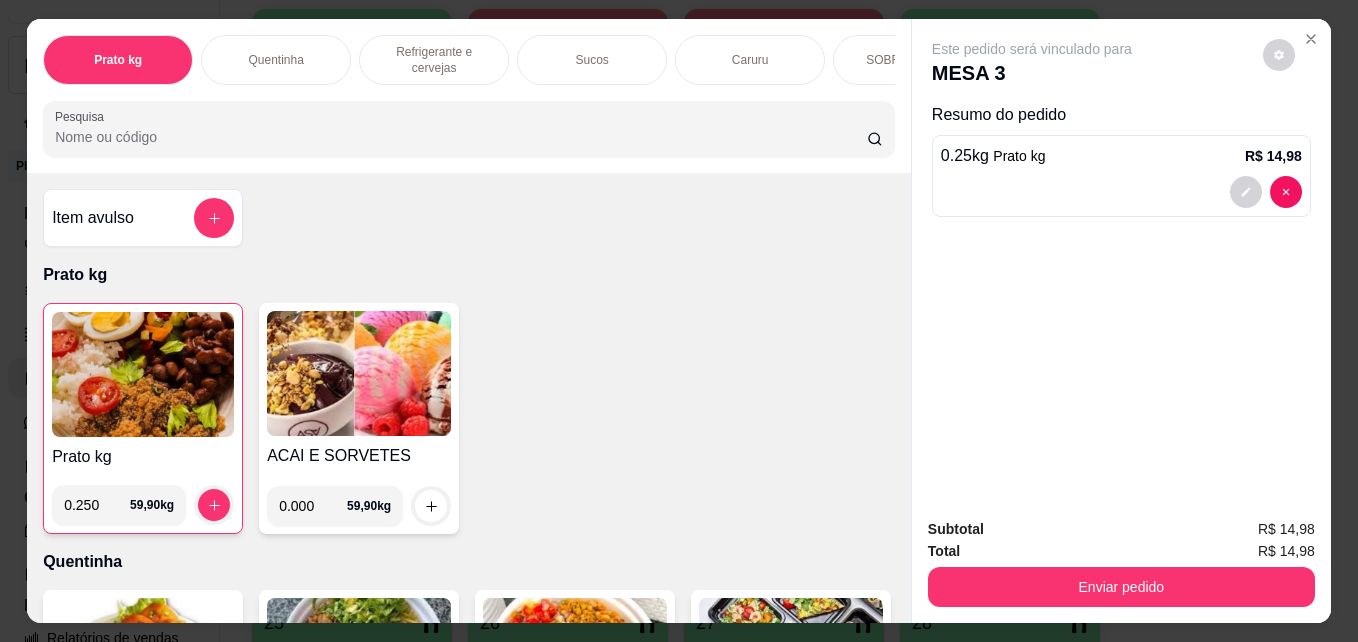 click on "Refrigerante e cervejas" at bounding box center [434, 60] 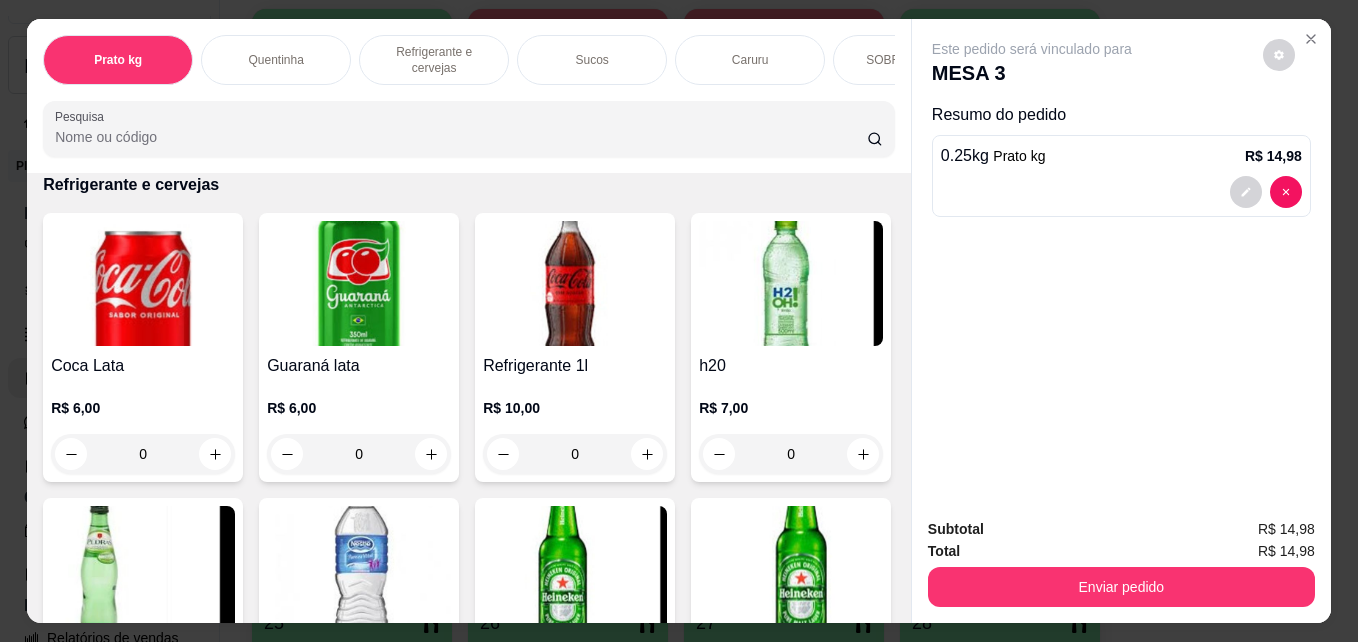 scroll, scrollTop: 52, scrollLeft: 0, axis: vertical 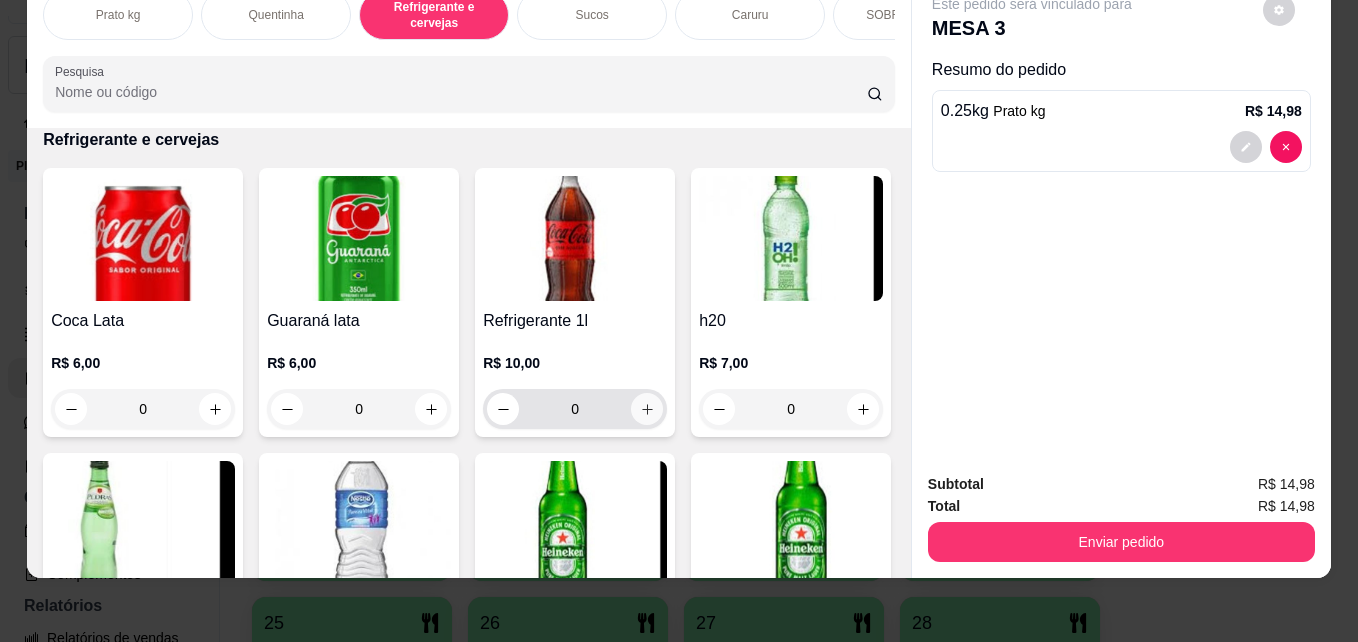 click at bounding box center (647, 409) 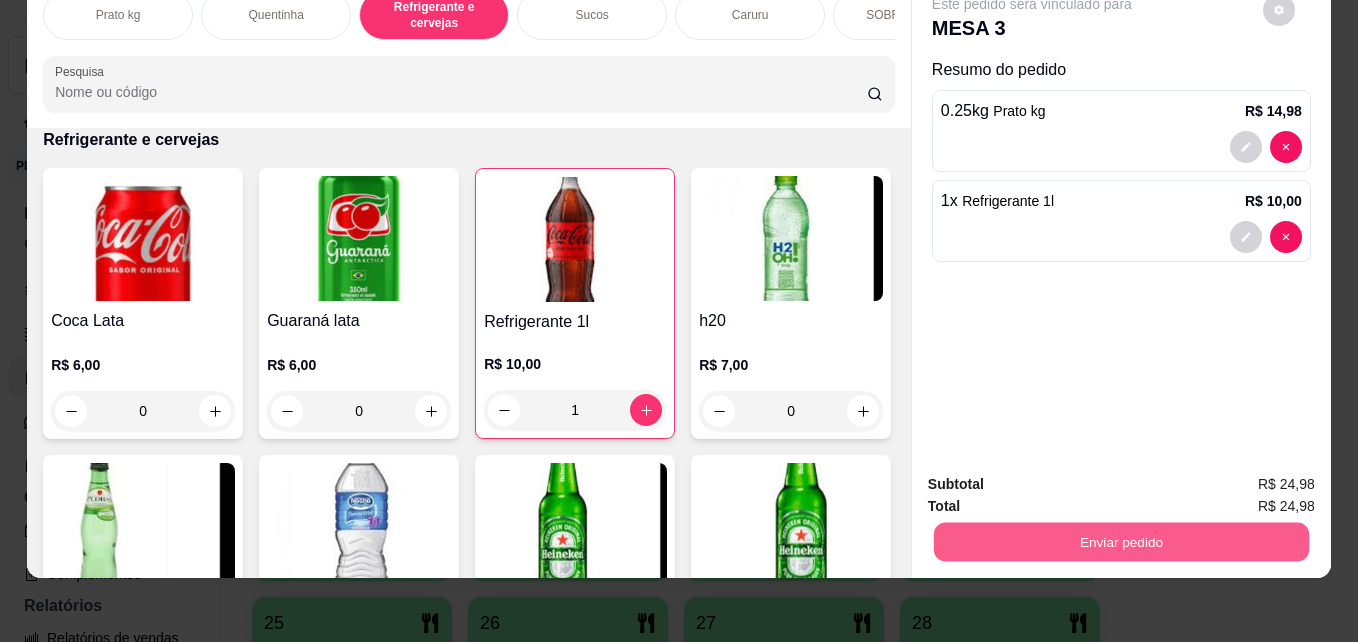click on "Enviar pedido" at bounding box center (1121, 541) 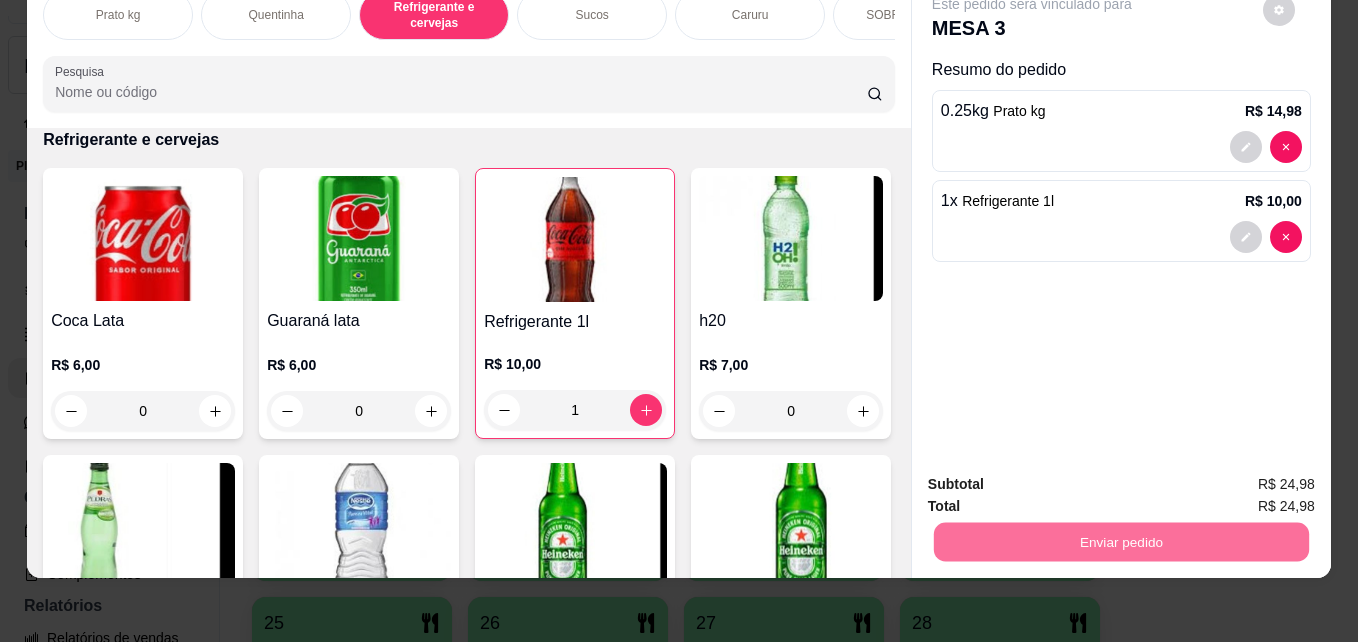 click on "Não registrar e enviar pedido" at bounding box center (1055, 477) 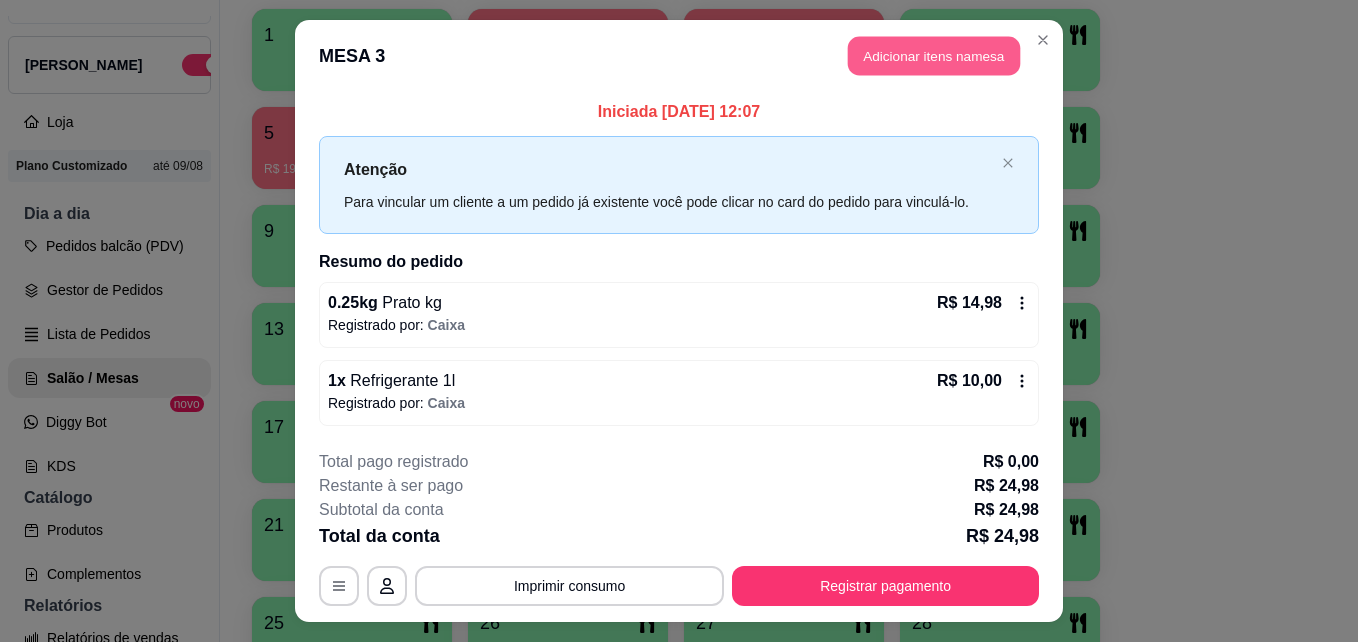 click on "Adicionar itens na  mesa" at bounding box center [934, 56] 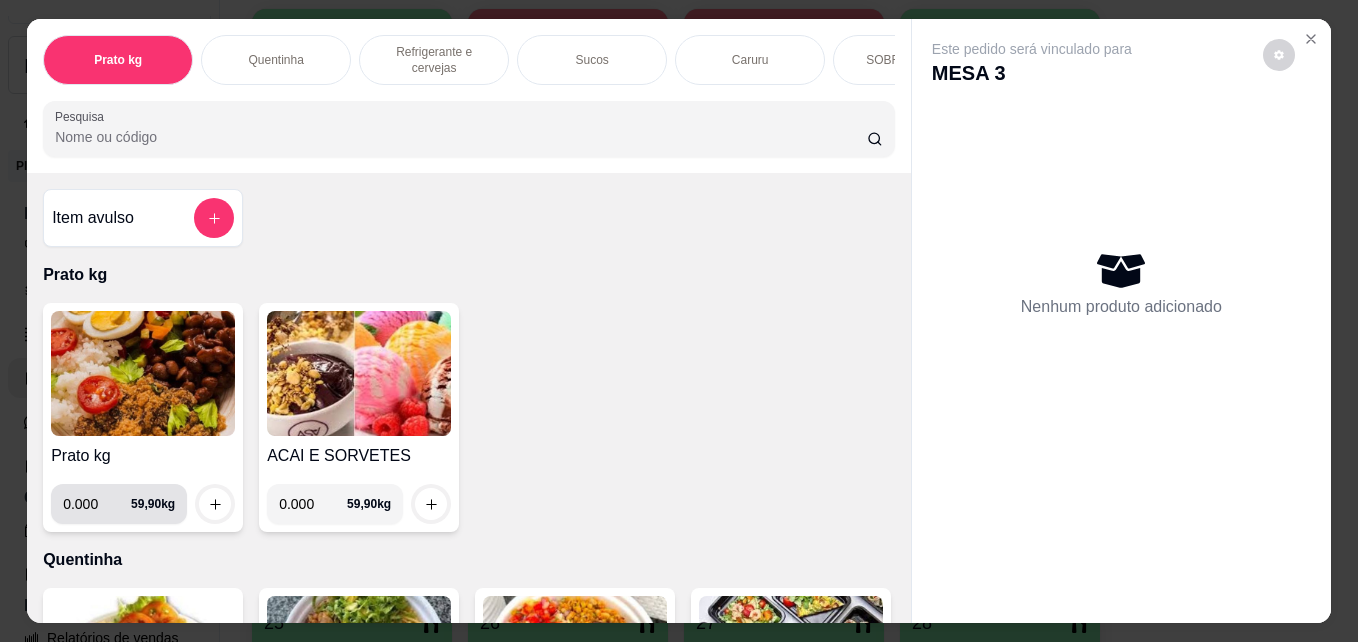 click on "0.000" at bounding box center [97, 504] 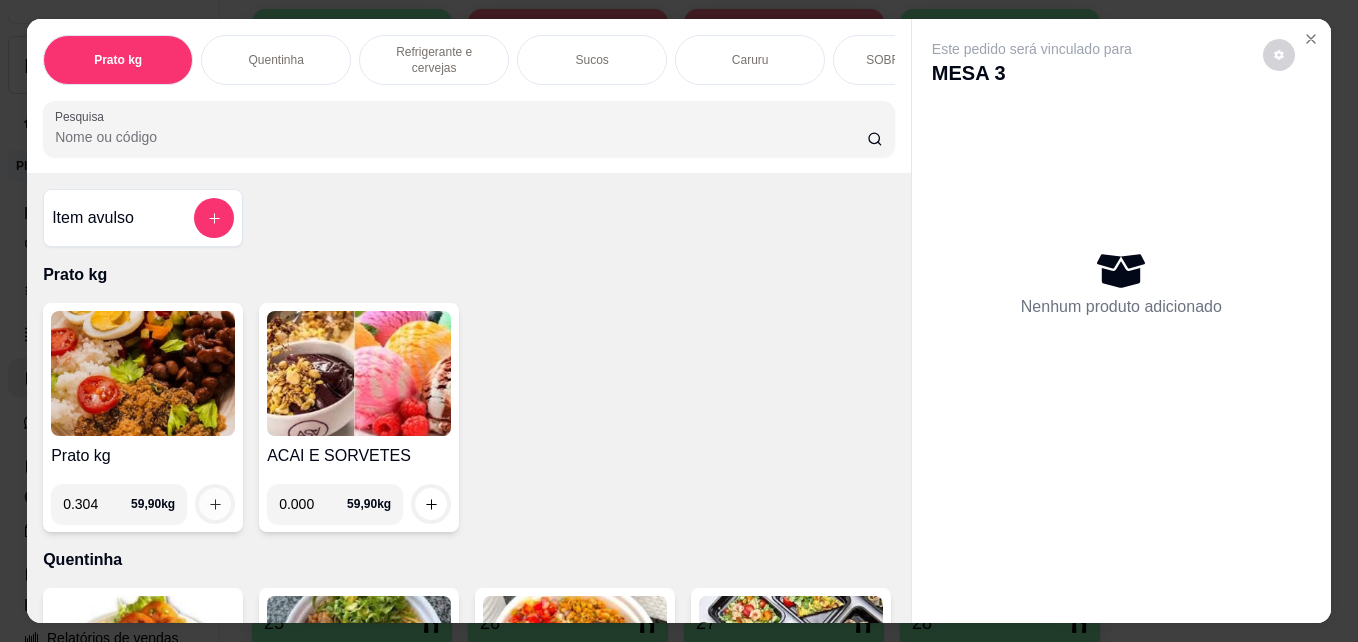 type on "0.304" 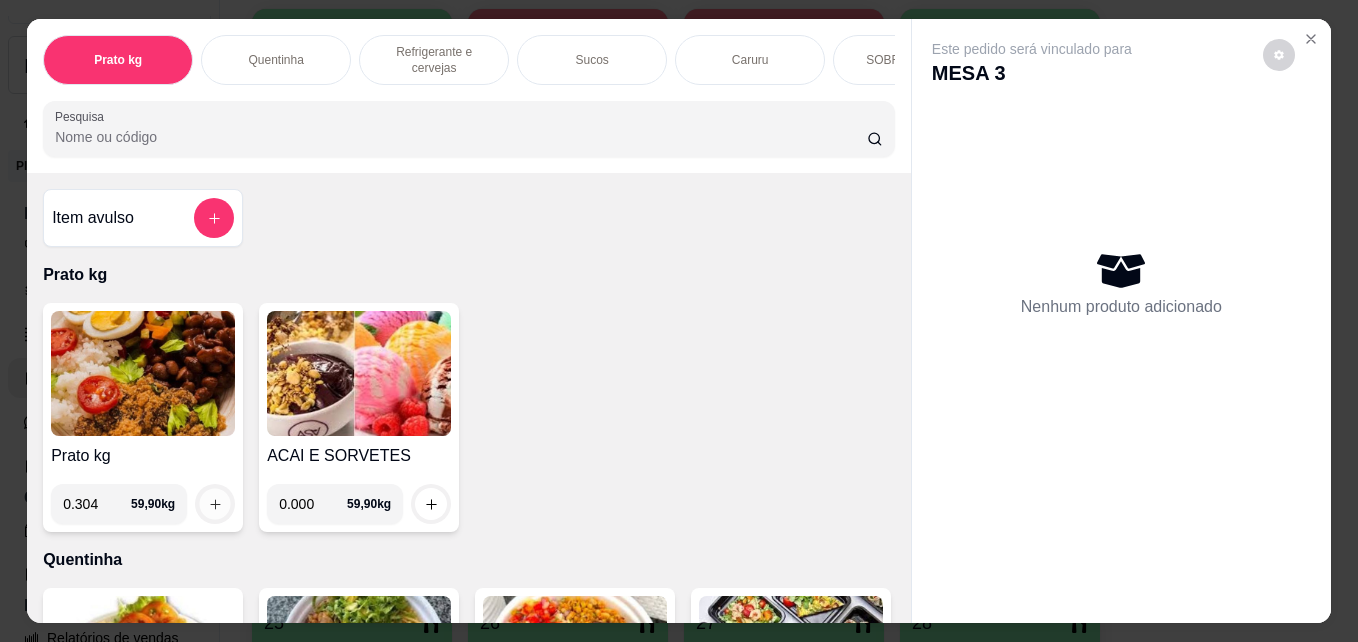 click at bounding box center [215, 504] 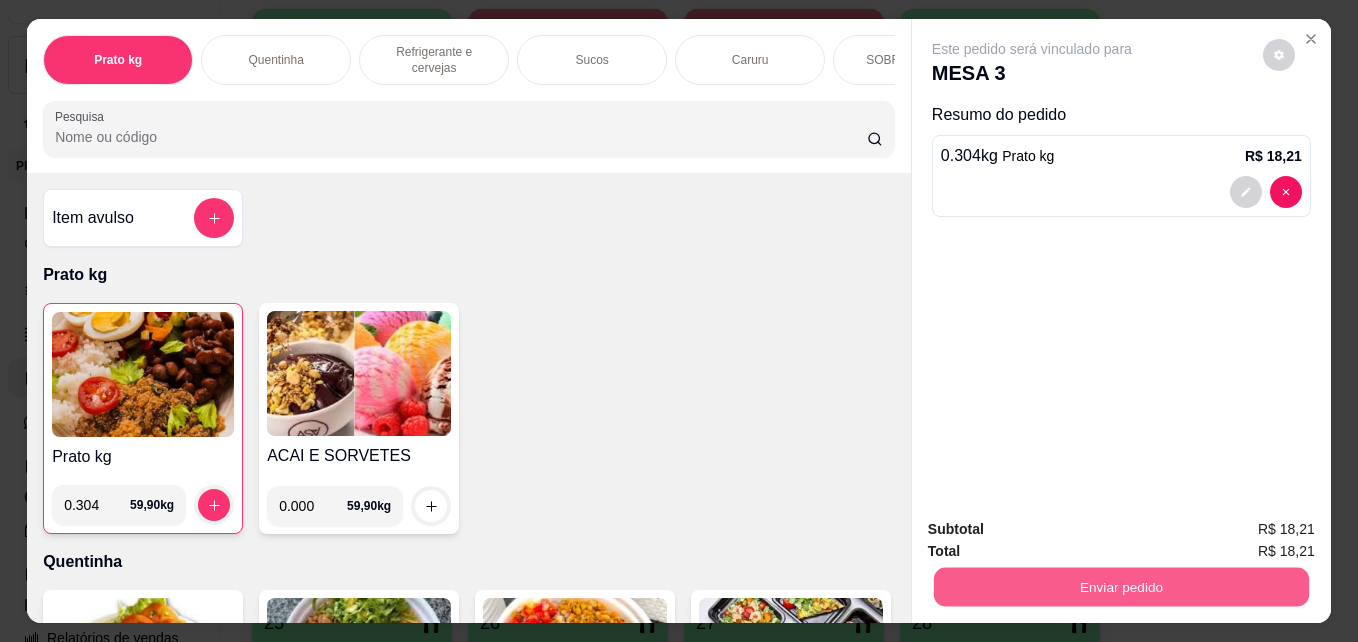 click on "Enviar pedido" at bounding box center (1121, 586) 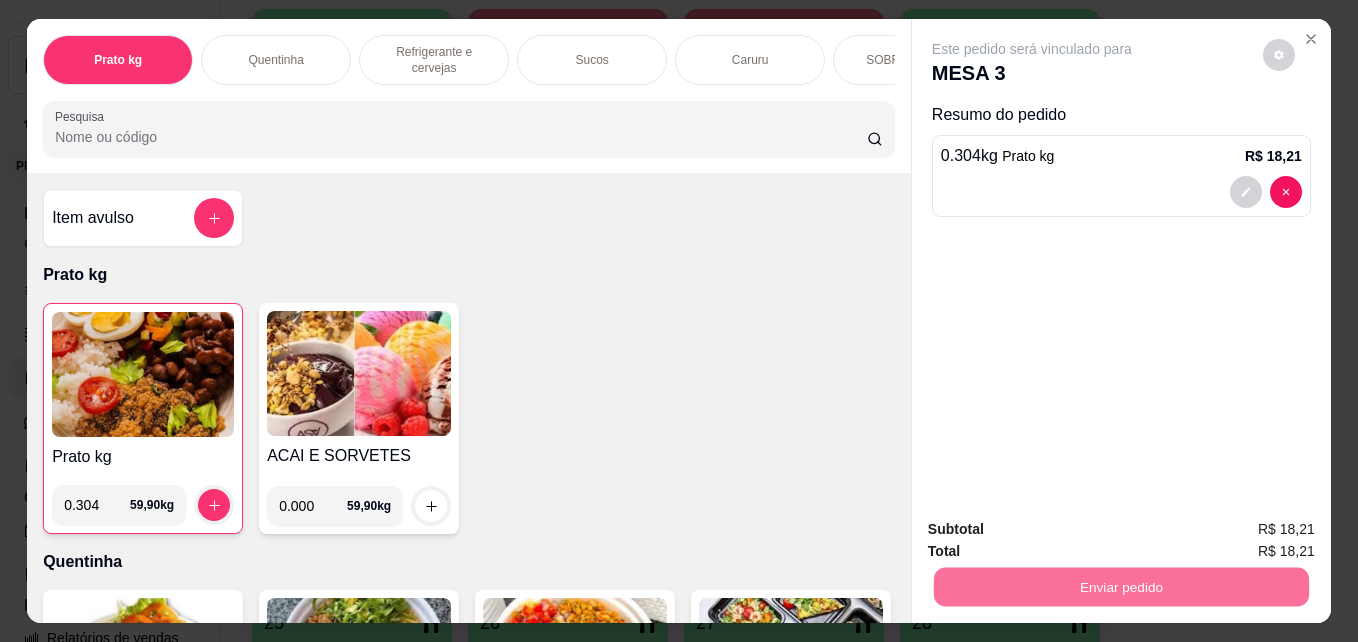 click on "Não registrar e enviar pedido" at bounding box center (1055, 529) 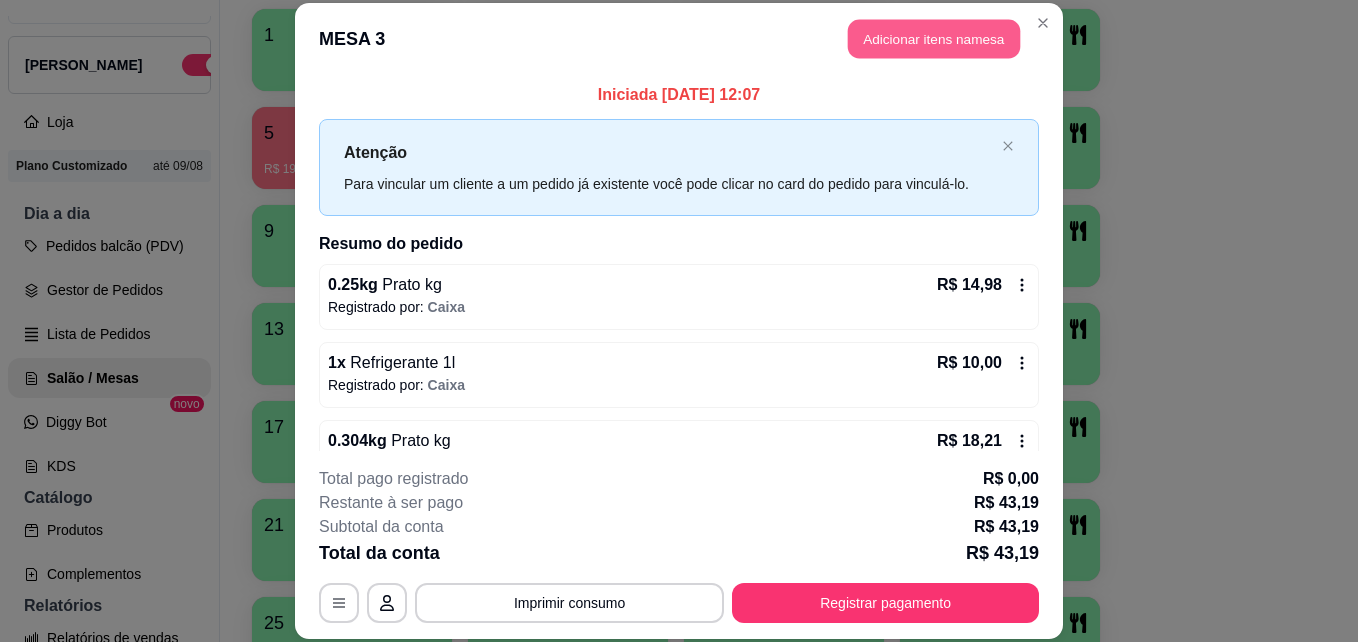 click on "Adicionar itens na  mesa" at bounding box center [934, 39] 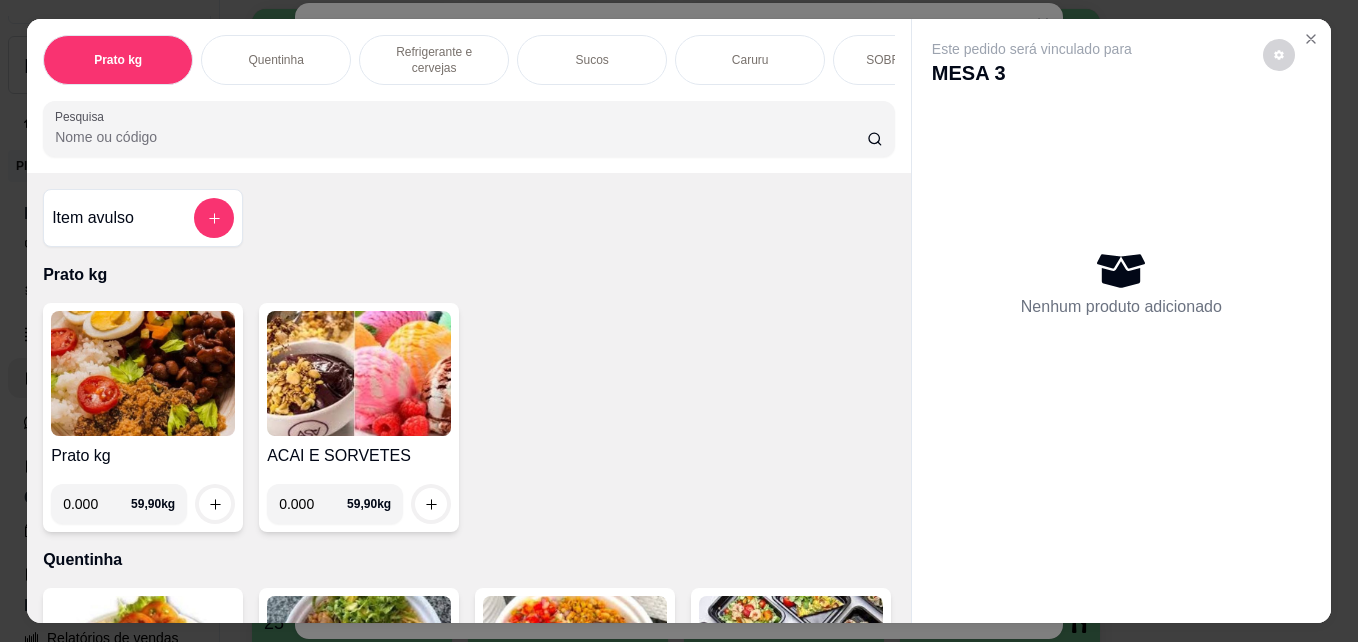 click on "0.000" at bounding box center (97, 504) 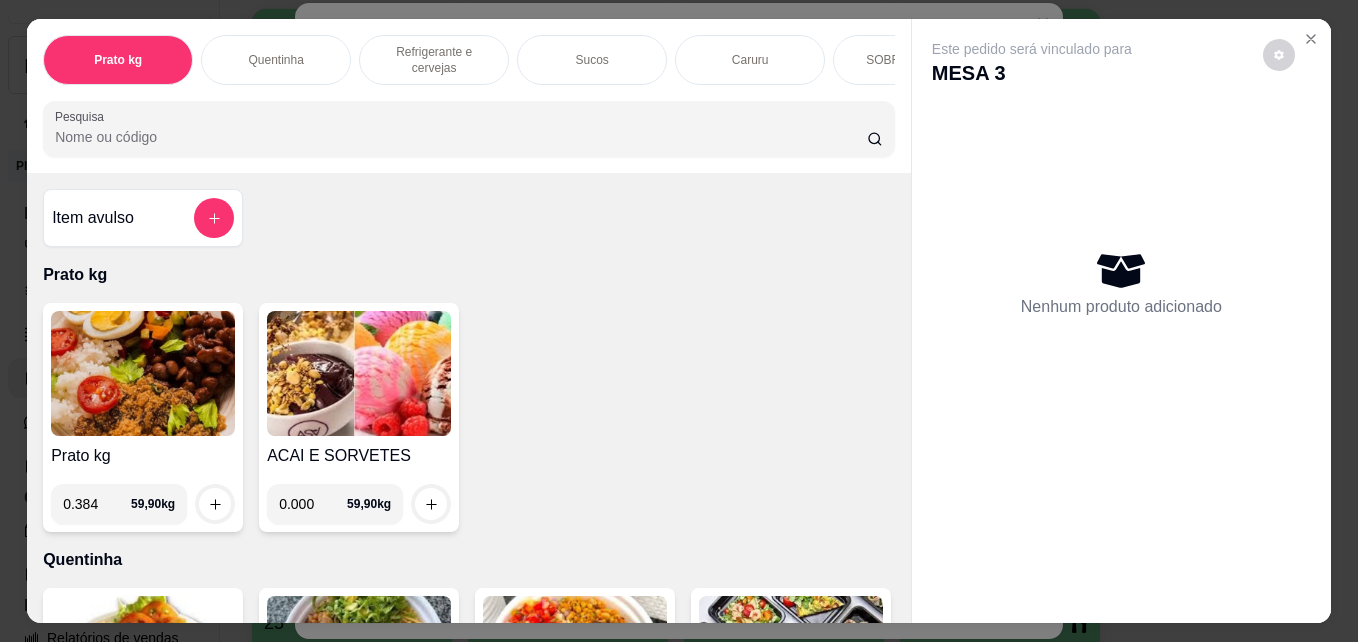 type on "0.384" 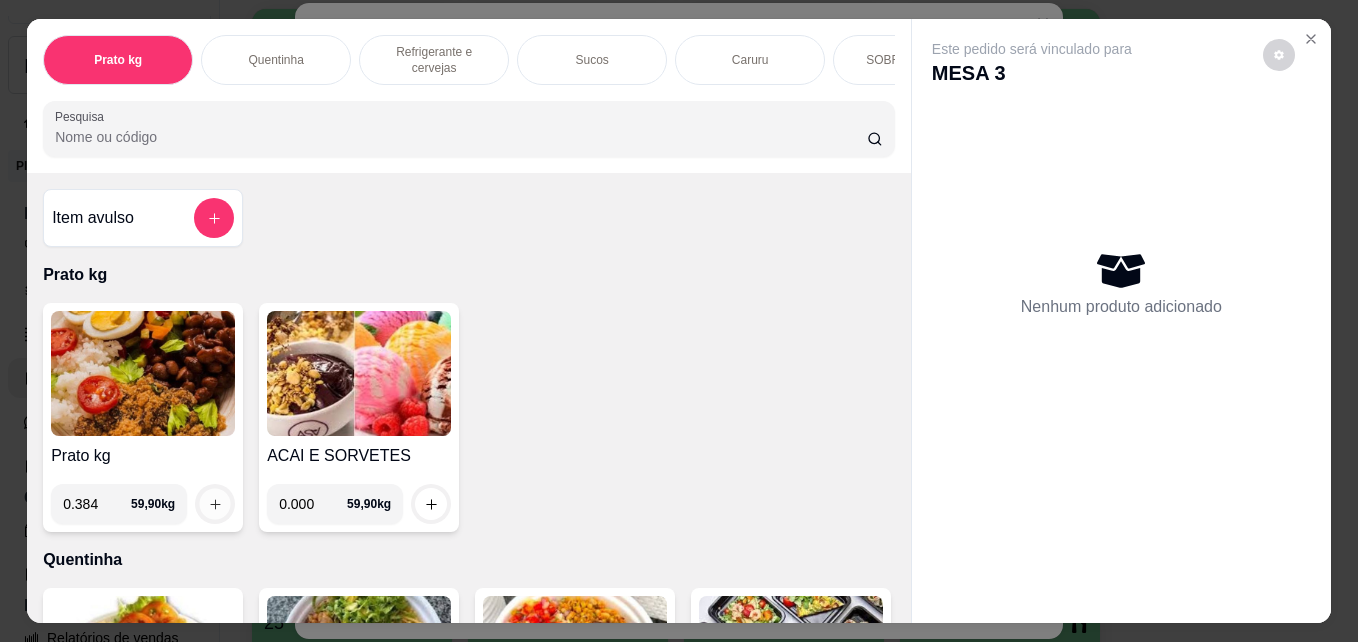 click at bounding box center [215, 504] 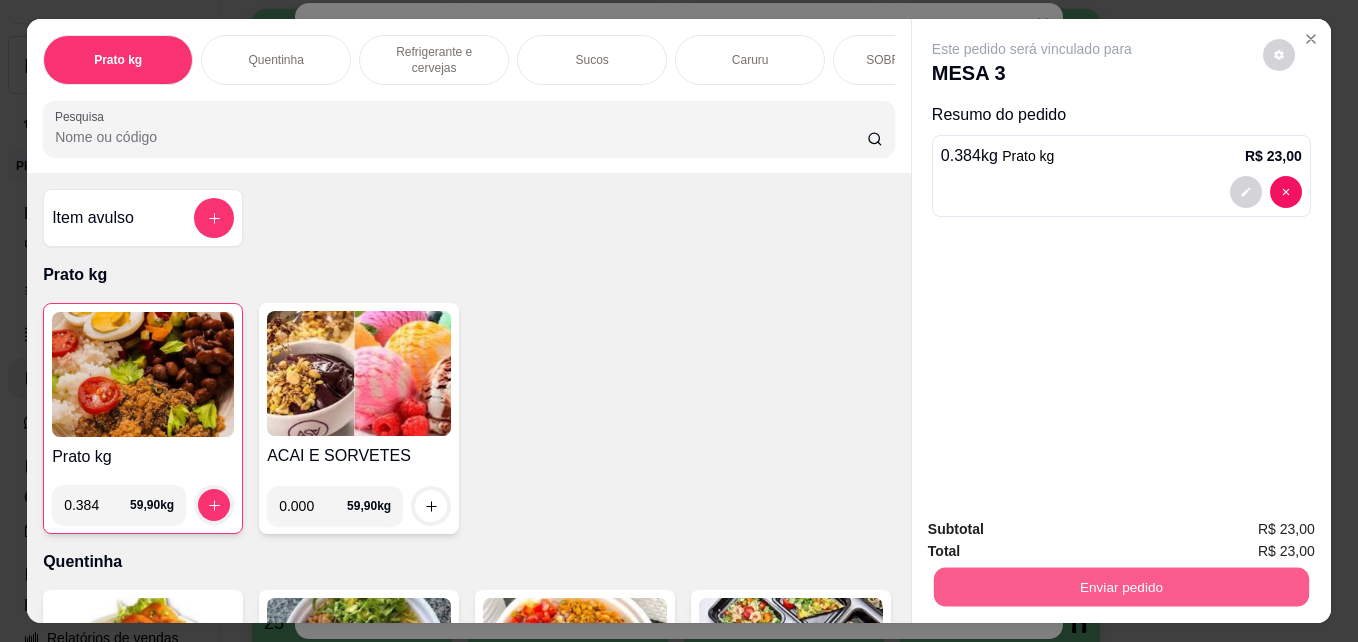 click on "Enviar pedido" at bounding box center (1121, 586) 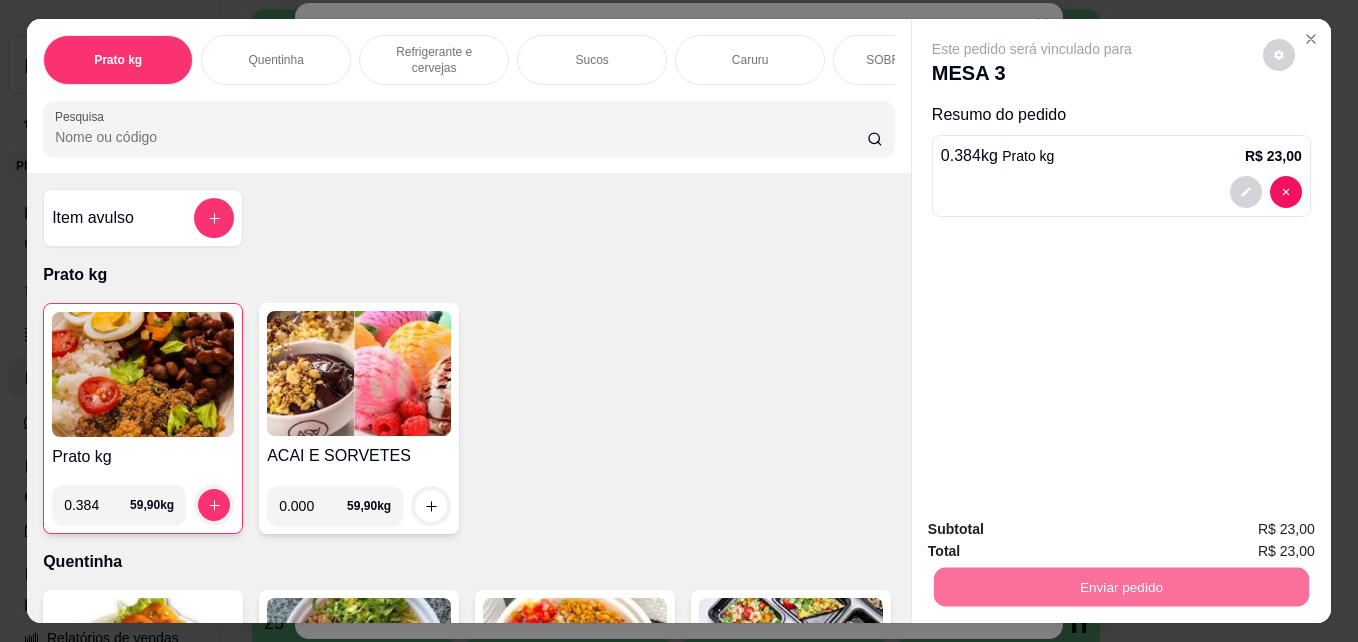 click on "Não registrar e enviar pedido" at bounding box center (1055, 529) 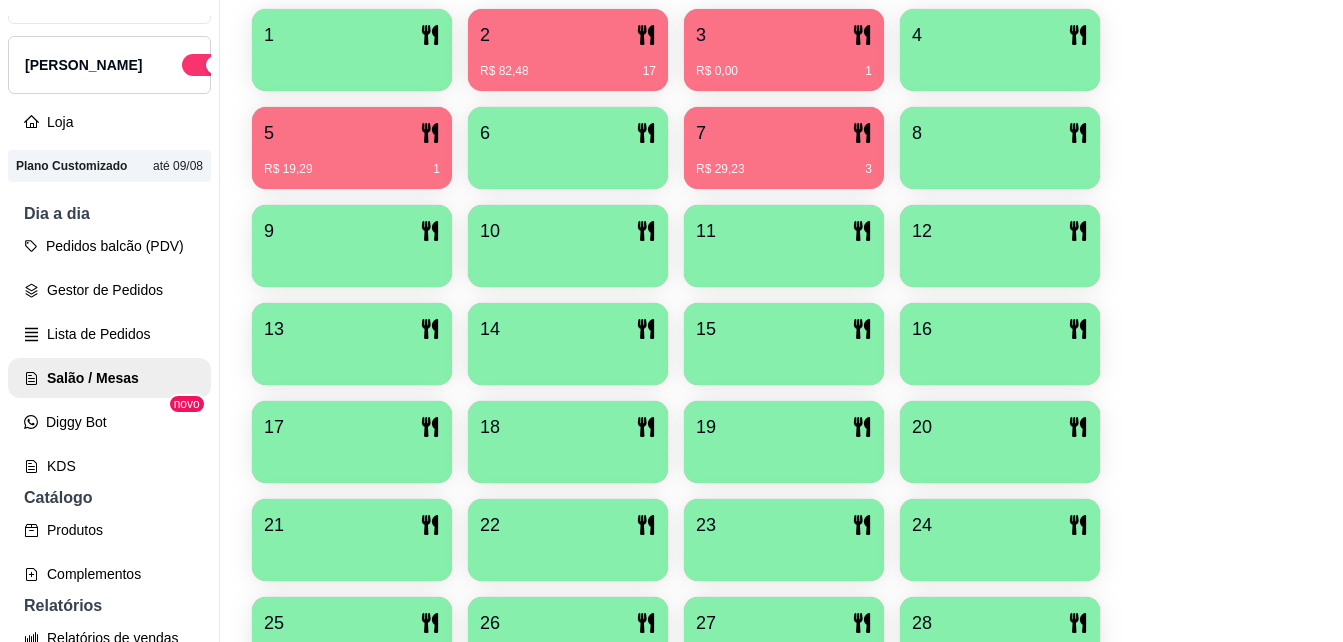 click on "1 2 R$ 82,48 17 3 R$ 0,00 1 4 5 R$ 19,29 1 6 7 R$ 29,23 3 8 9 10 11 12 13 14 15 16 17 18 19 20 21 22 23 24 25 26 27 28 29 30 31 32 33 34 35 36 37 38 39 40" at bounding box center [781, 491] 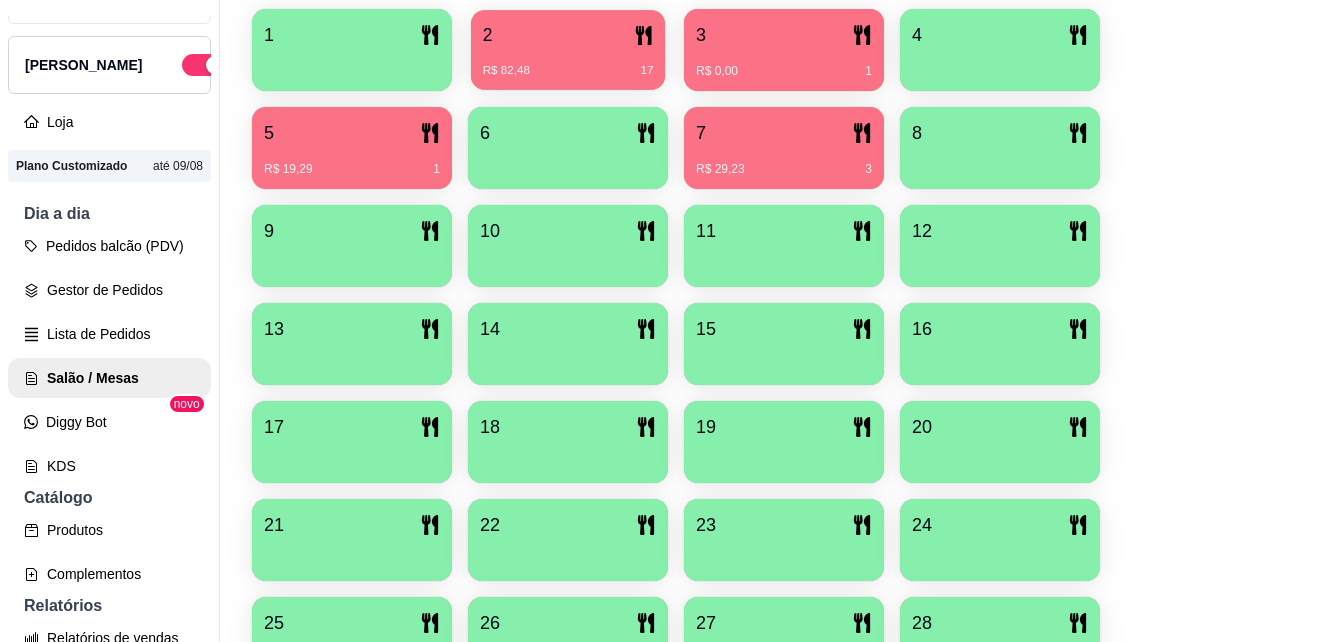 click on "R$ 82,48 17" at bounding box center [568, 63] 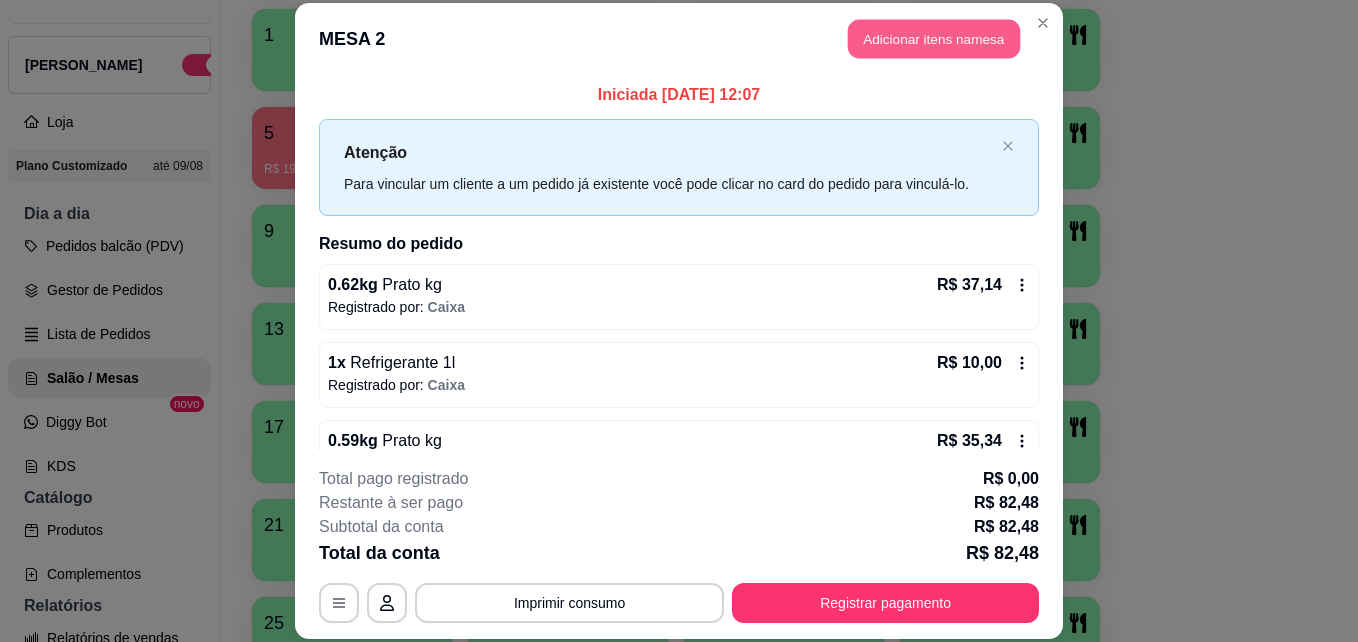 click on "Adicionar itens na  mesa" at bounding box center (934, 39) 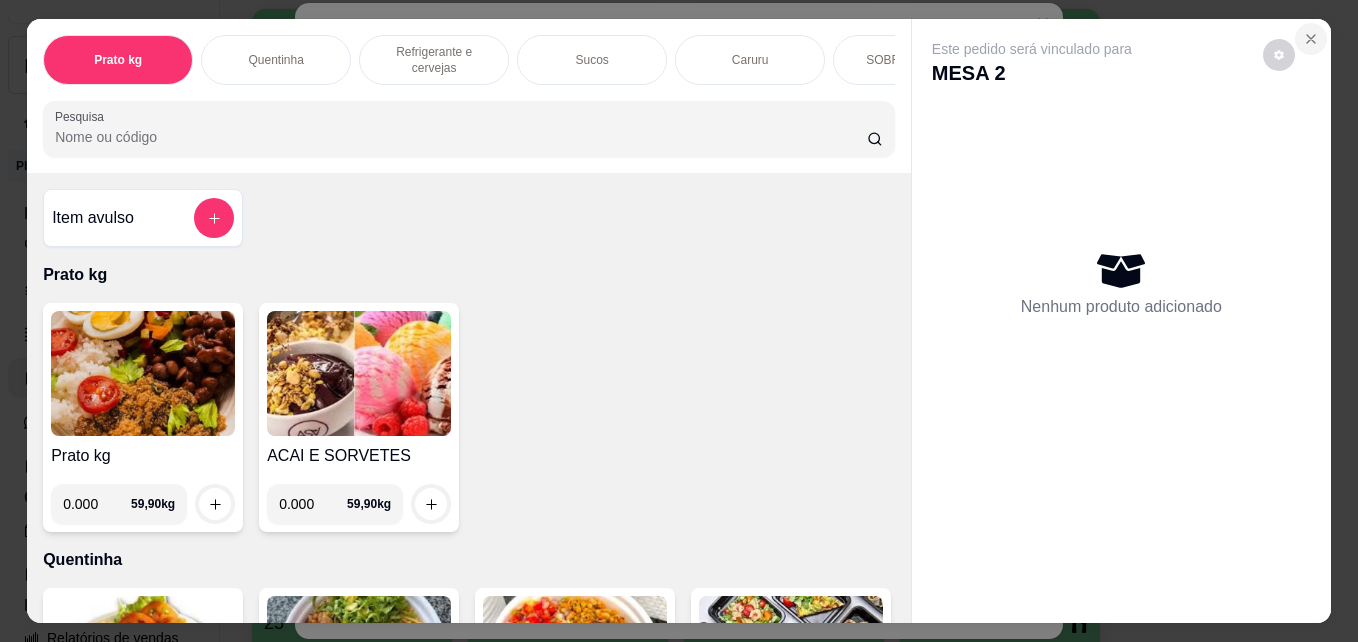 click 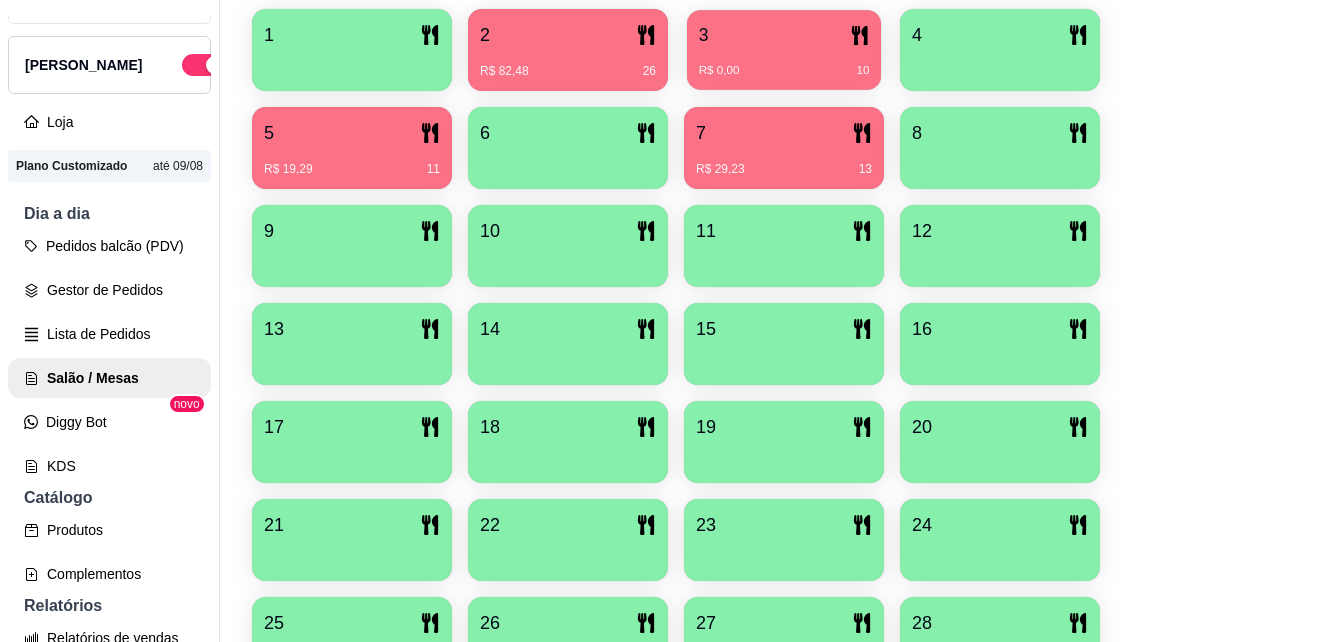 click on "R$ 0,00 10" at bounding box center (784, 71) 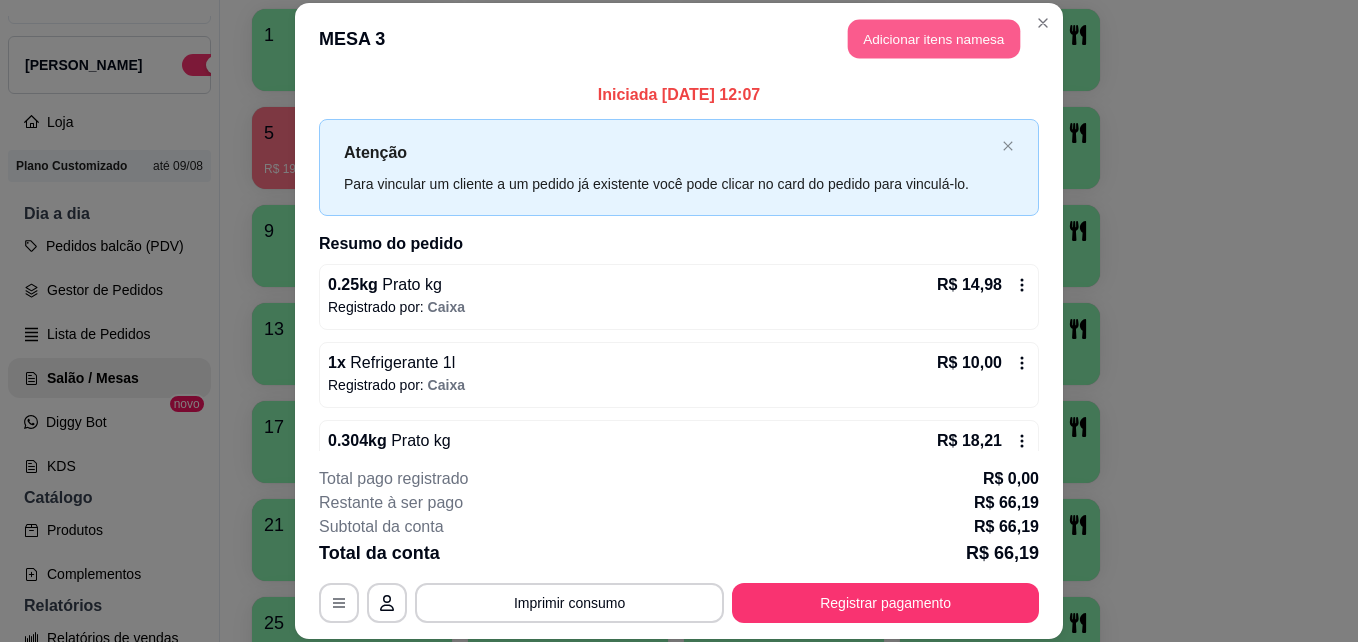 click on "Adicionar itens na  mesa" at bounding box center (934, 39) 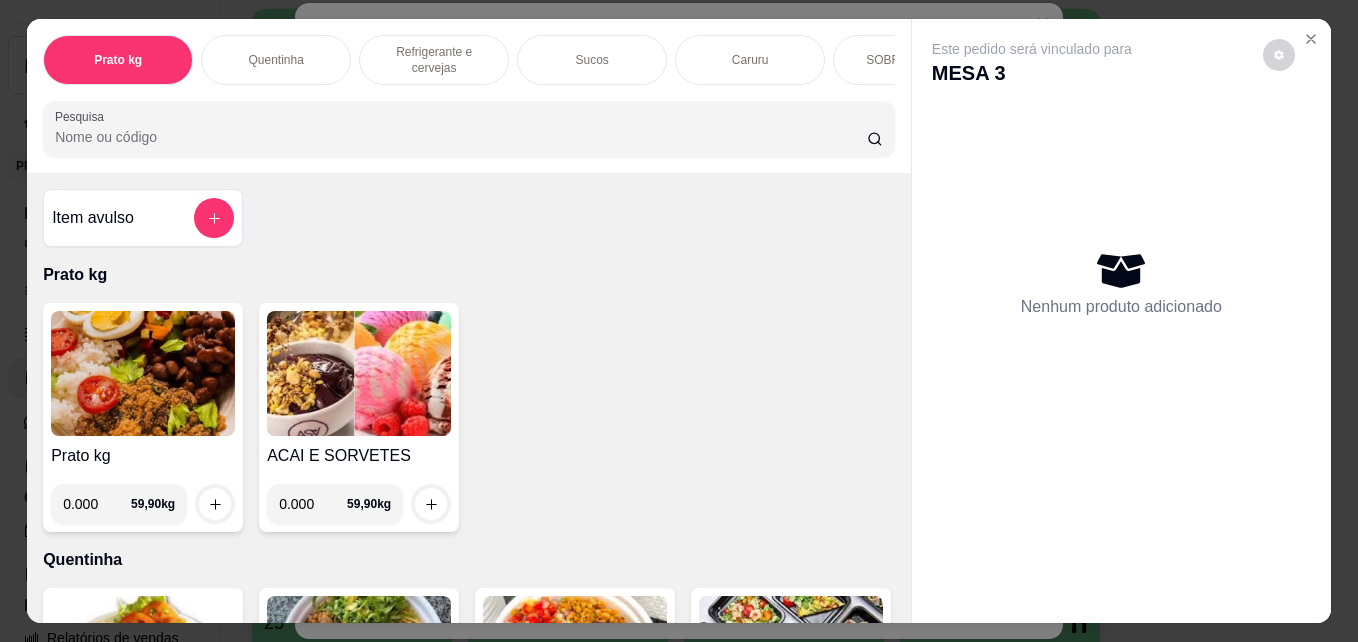 click on "0.000" at bounding box center (313, 504) 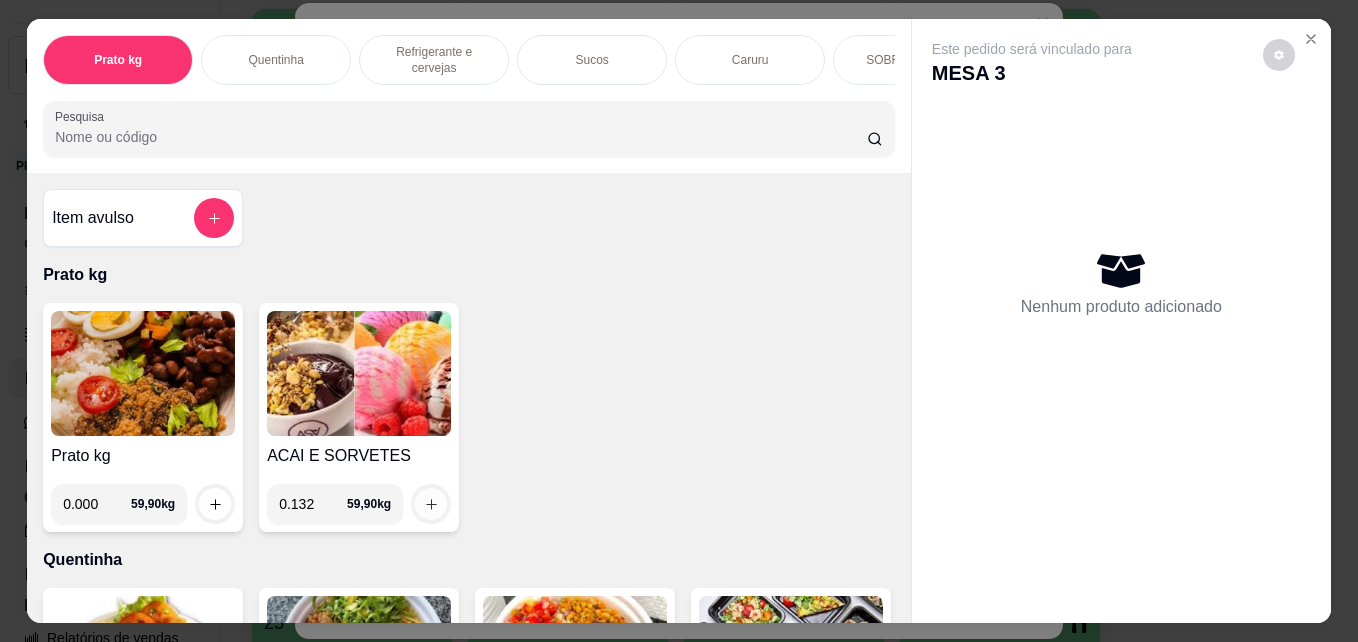 type on "0.132" 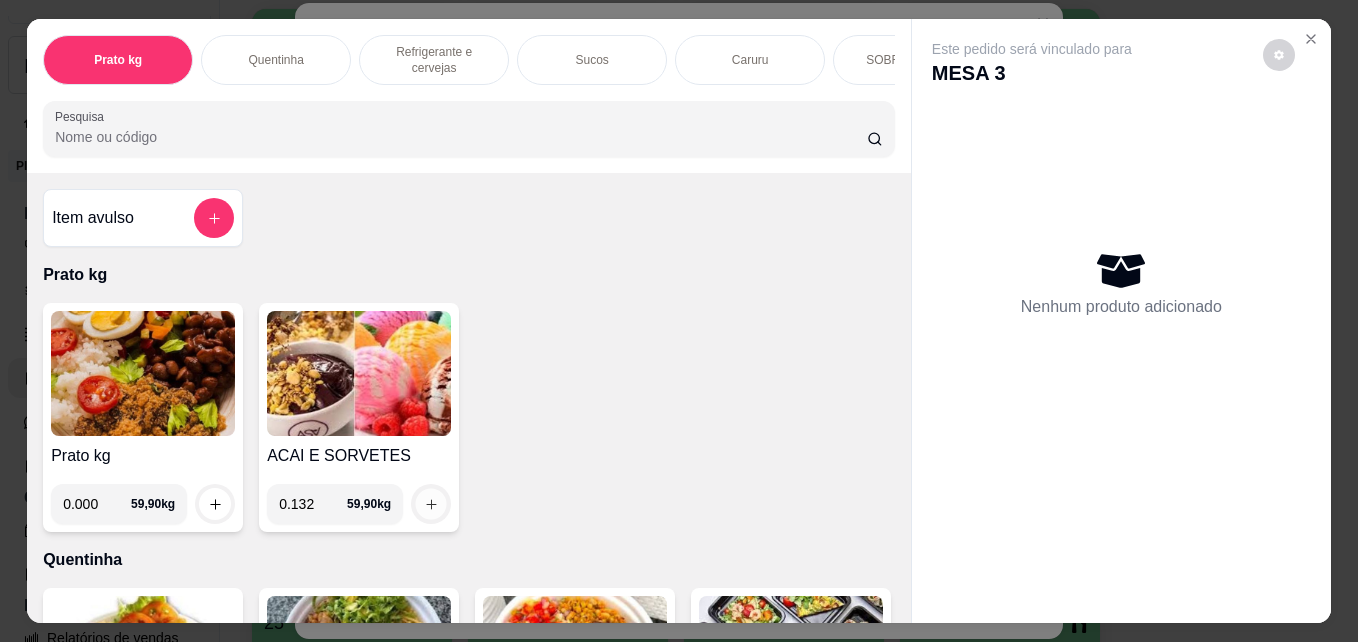 click at bounding box center (431, 504) 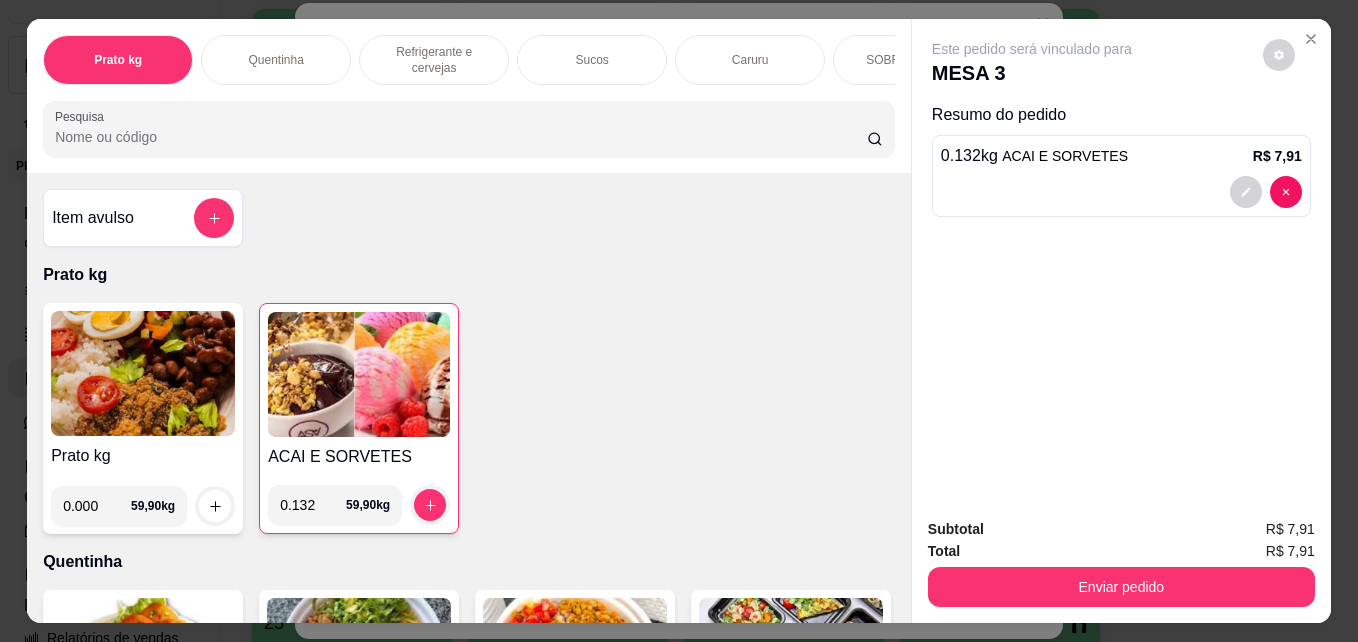 click on "Subtotal R$ 7,91 Total R$ 7,91 Enviar pedido" at bounding box center [1121, 562] 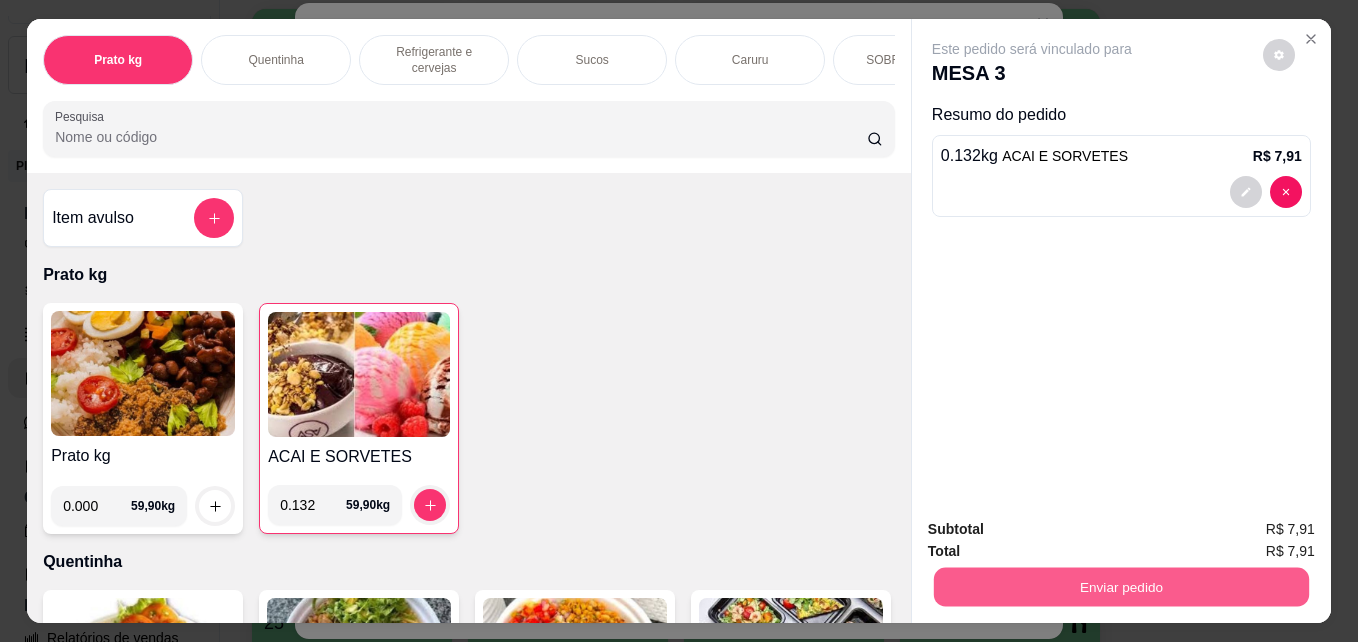 click on "Enviar pedido" at bounding box center [1121, 586] 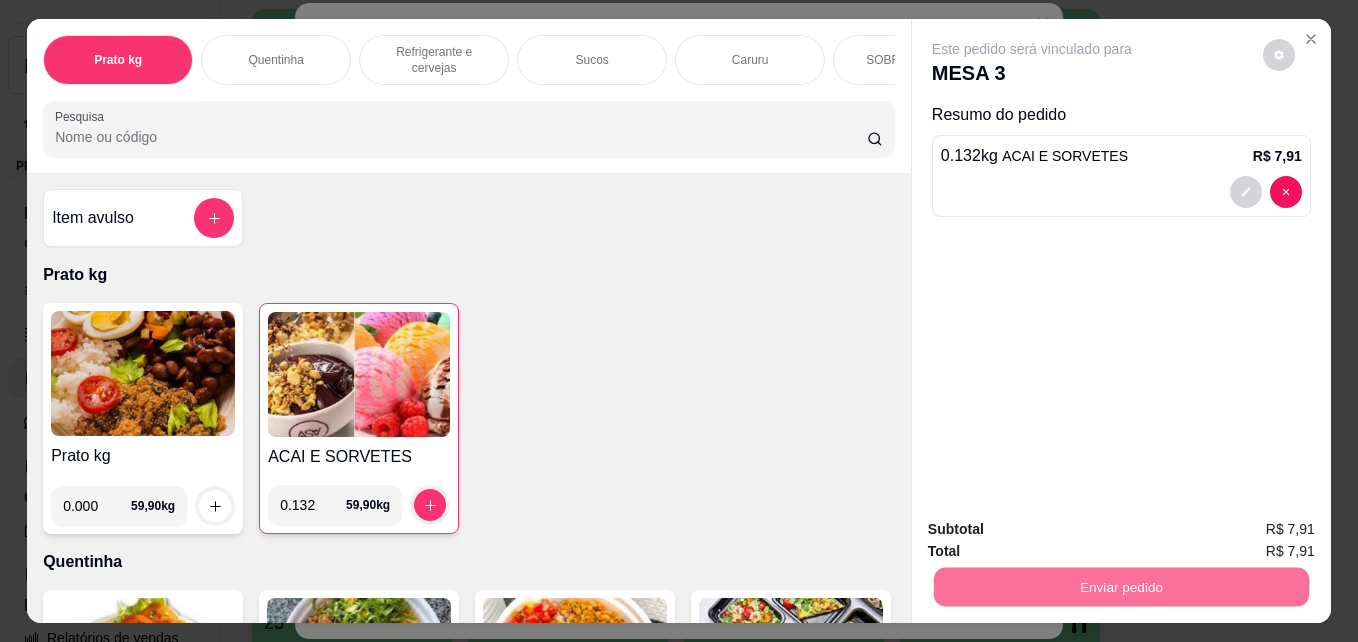 click on "Não registrar e enviar pedido" at bounding box center (1055, 529) 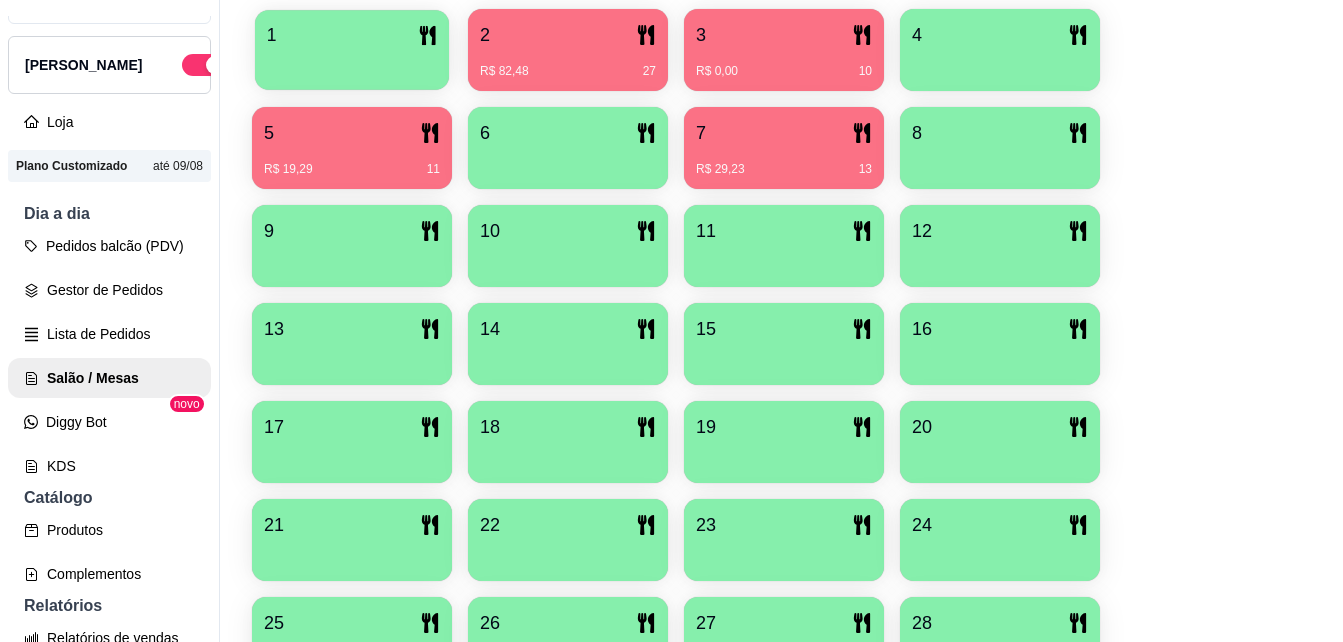 click on "1" at bounding box center (272, 35) 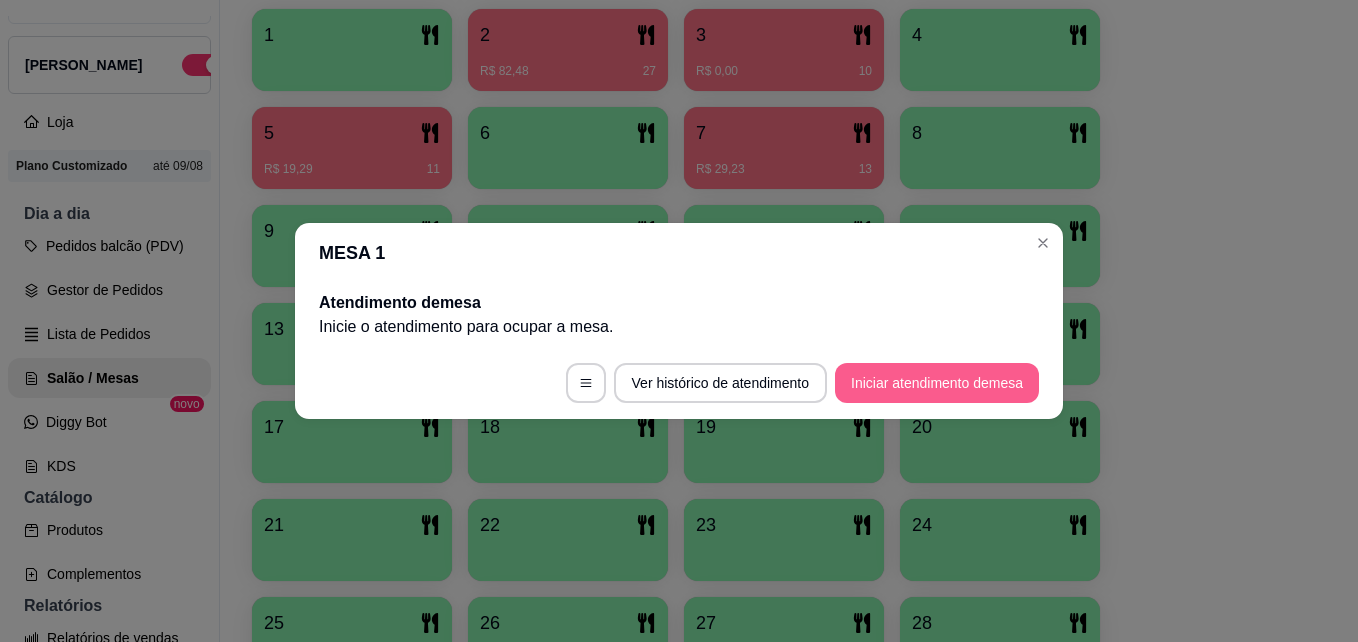 click on "Iniciar atendimento de  mesa" at bounding box center (937, 383) 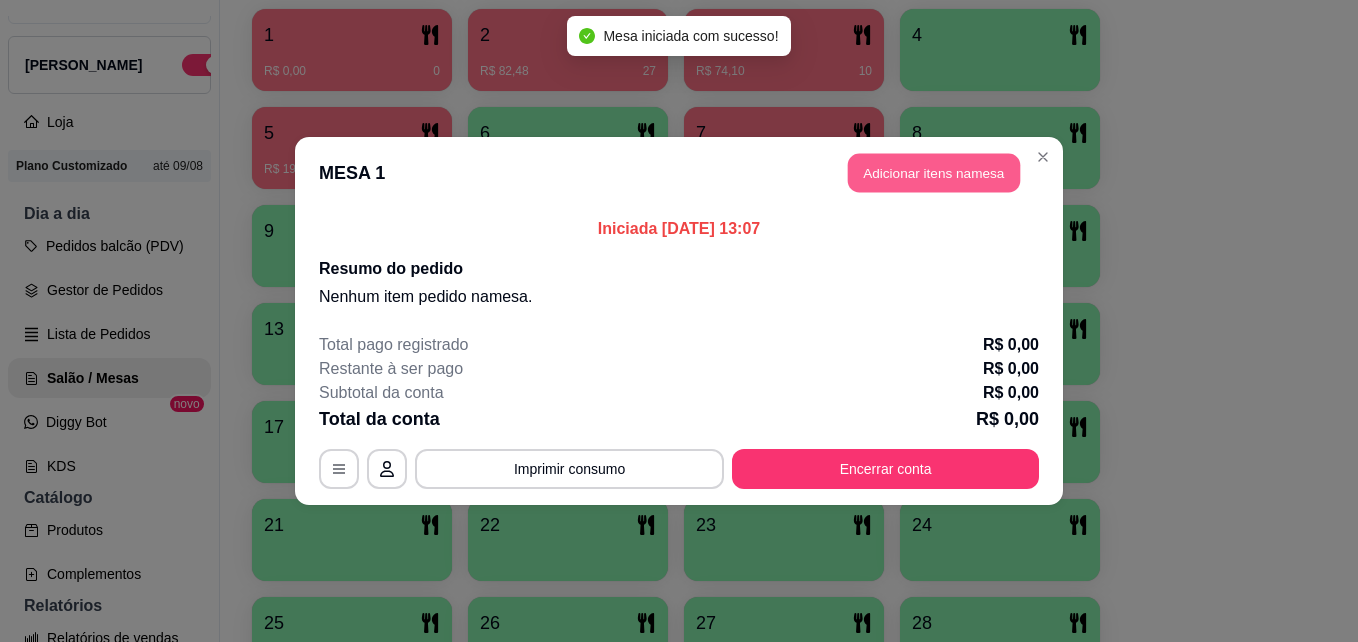 click on "Adicionar itens na  mesa" at bounding box center (934, 173) 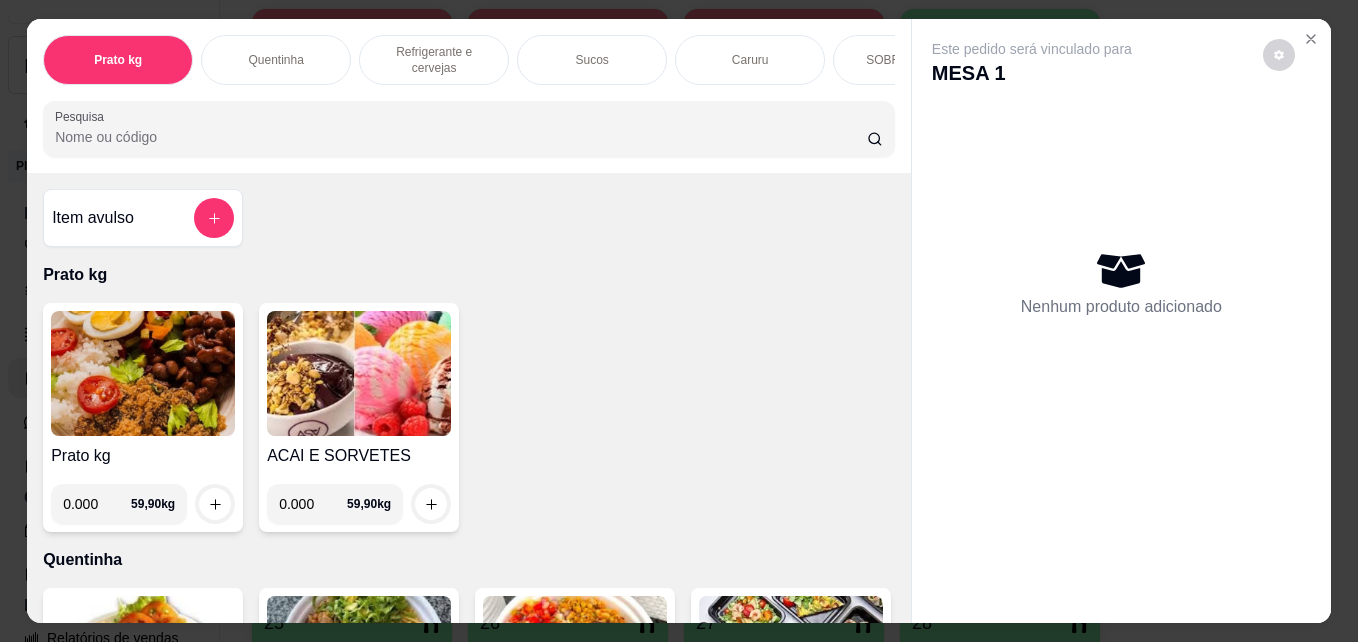 click on "0.000" at bounding box center (97, 504) 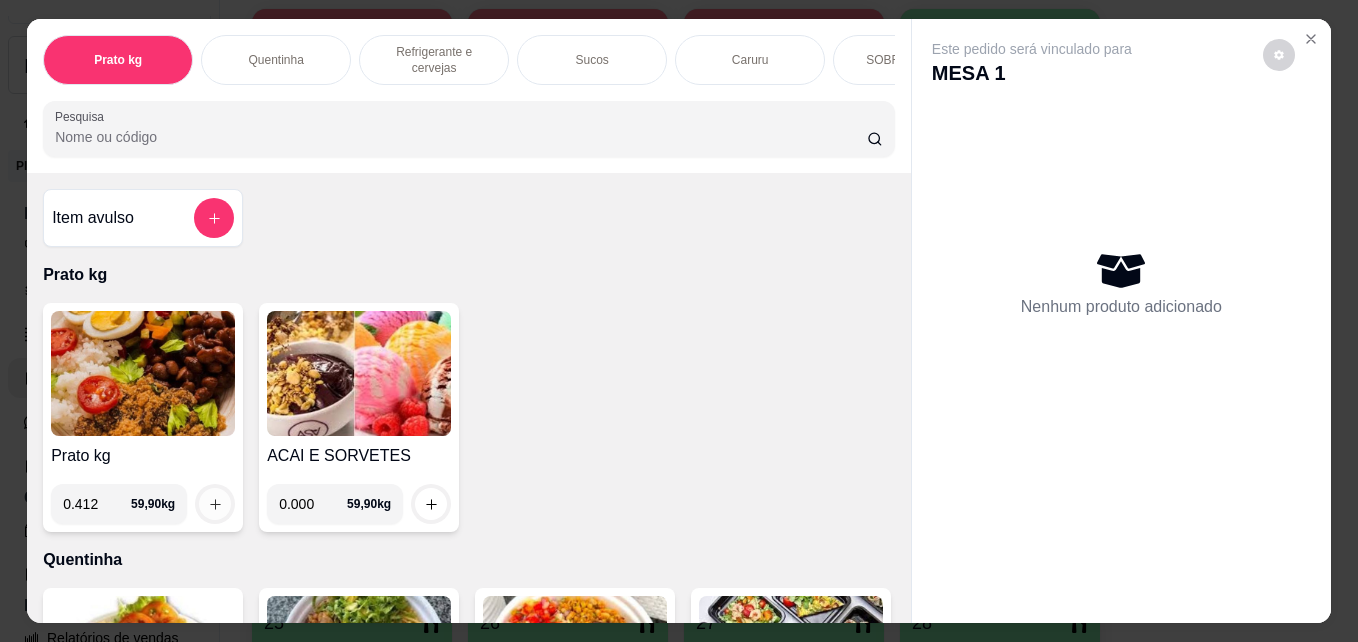 type on "0.412" 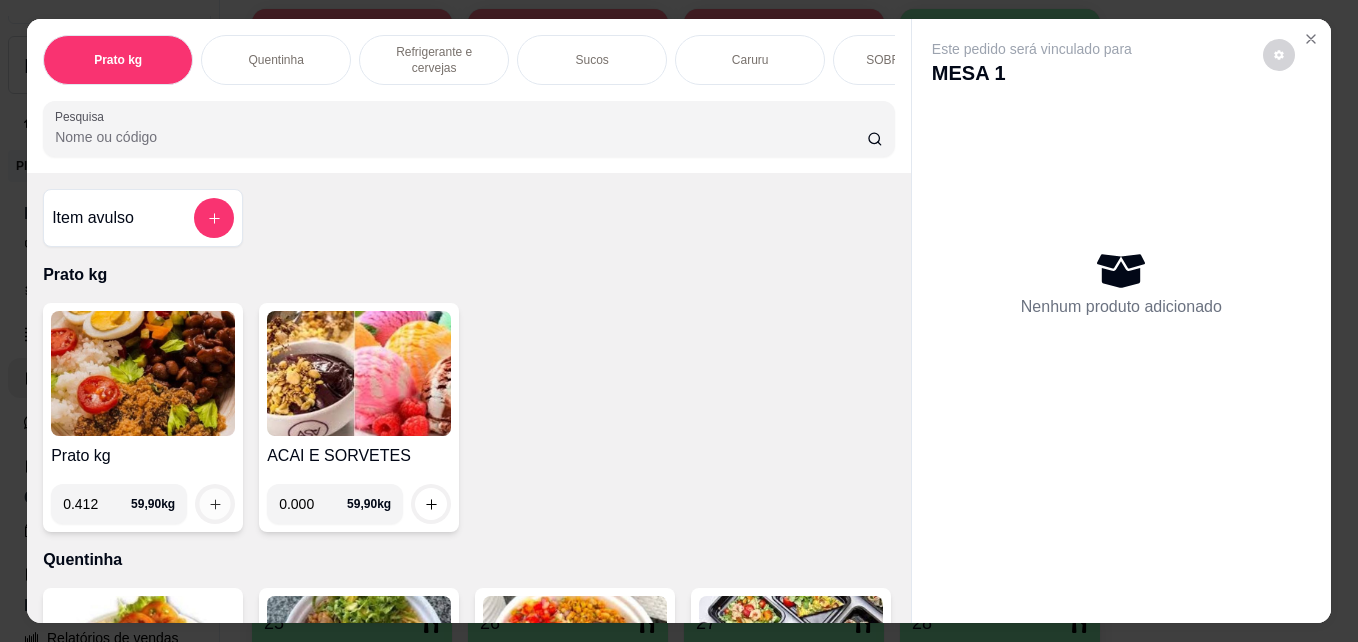click 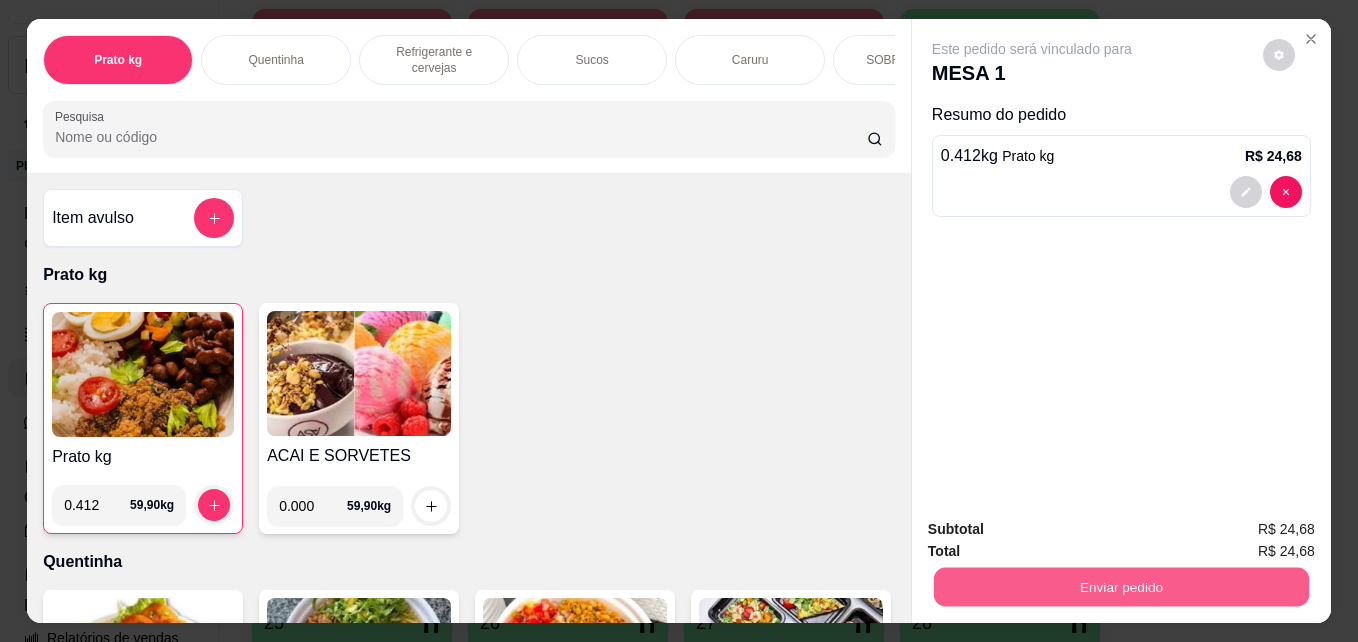 click on "Enviar pedido" at bounding box center (1121, 586) 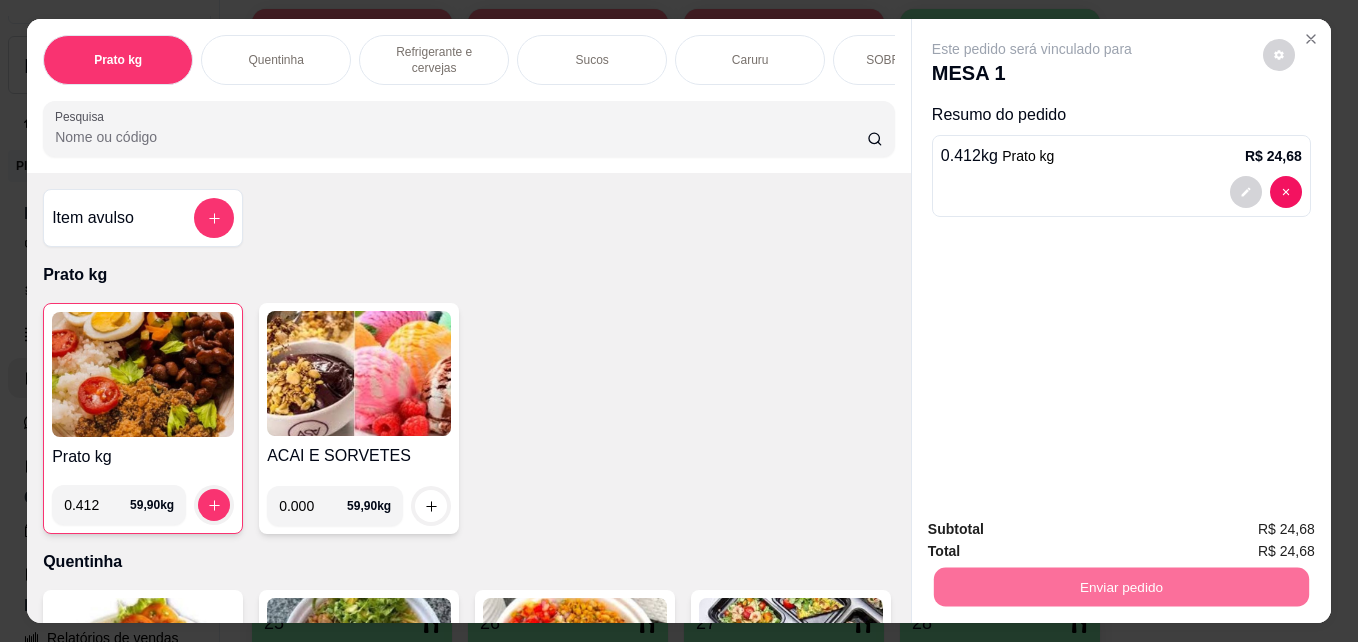 click on "Não registrar e enviar pedido" at bounding box center (1055, 529) 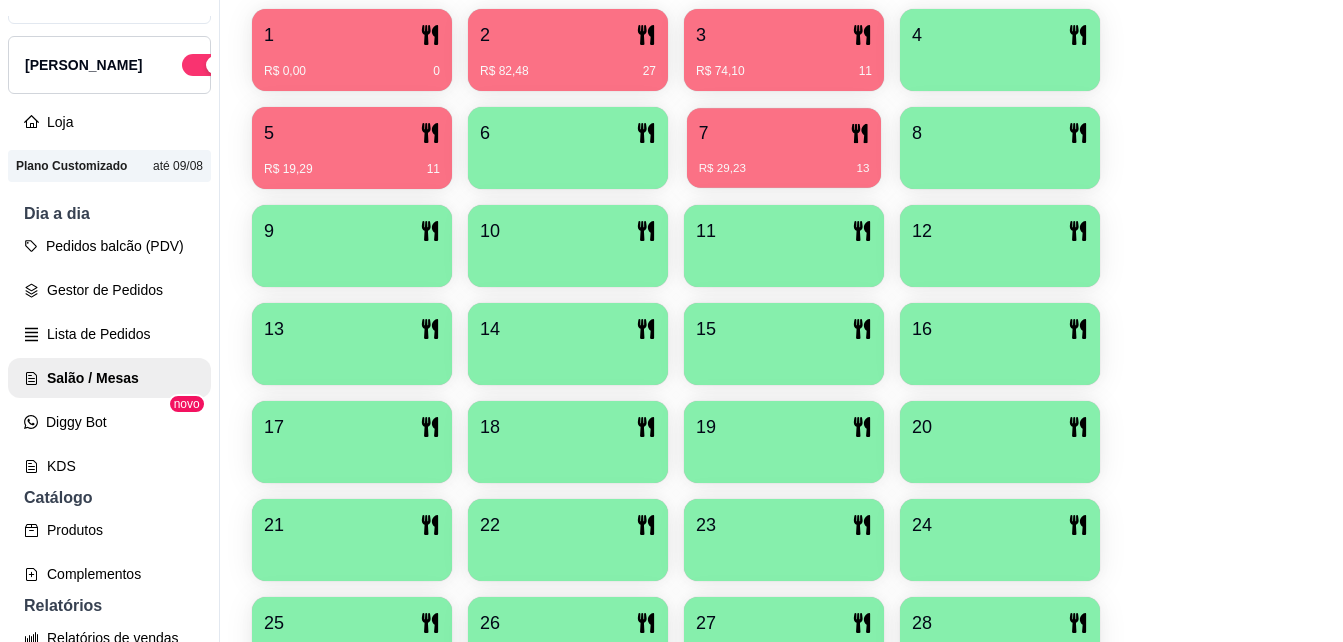 click on "7" at bounding box center [784, 133] 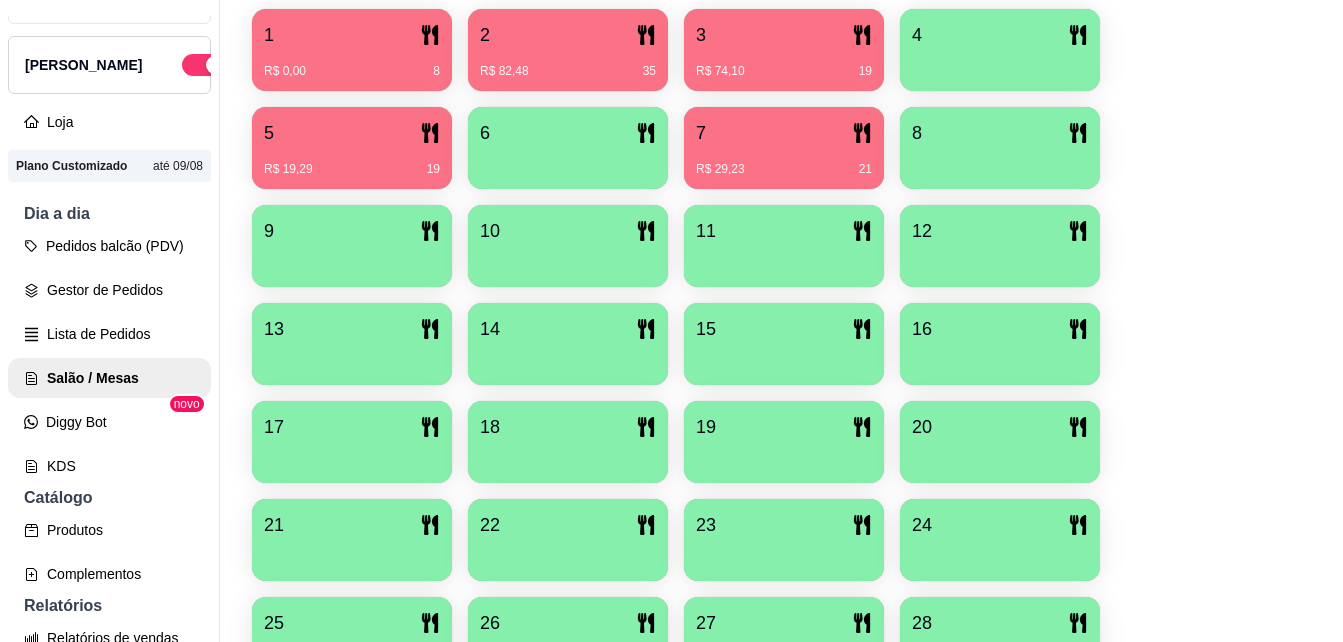 click on "3" at bounding box center [784, 35] 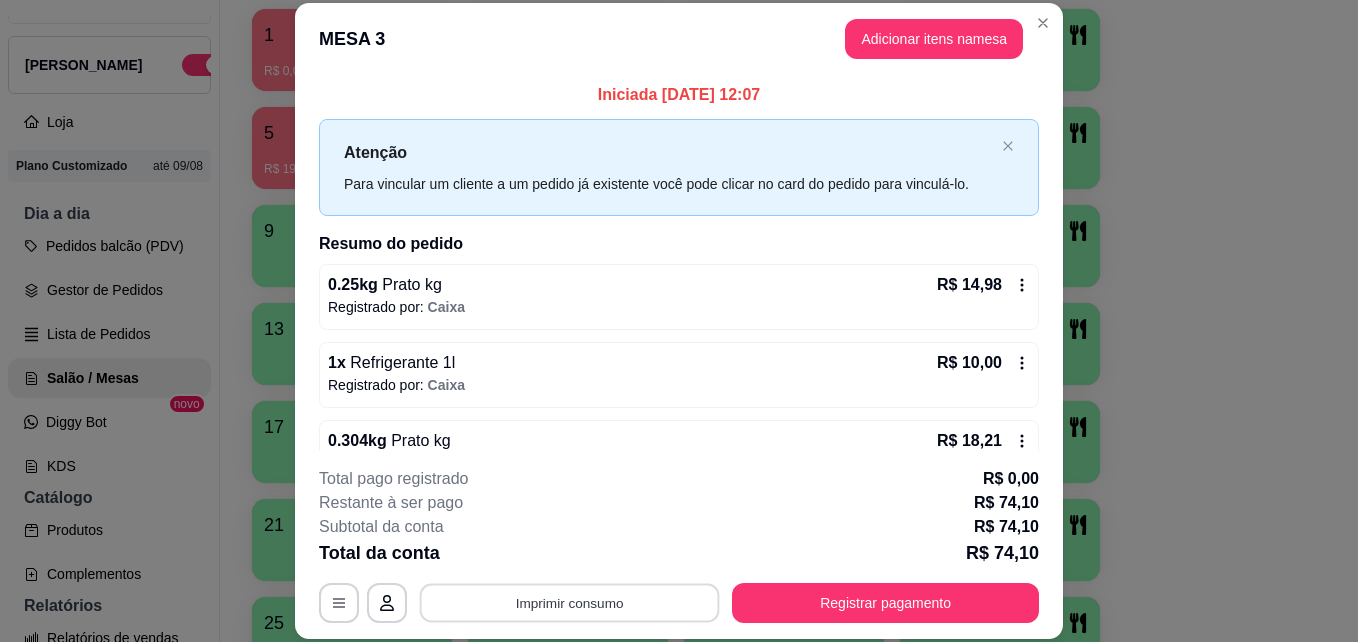 click on "Imprimir consumo" at bounding box center (570, 602) 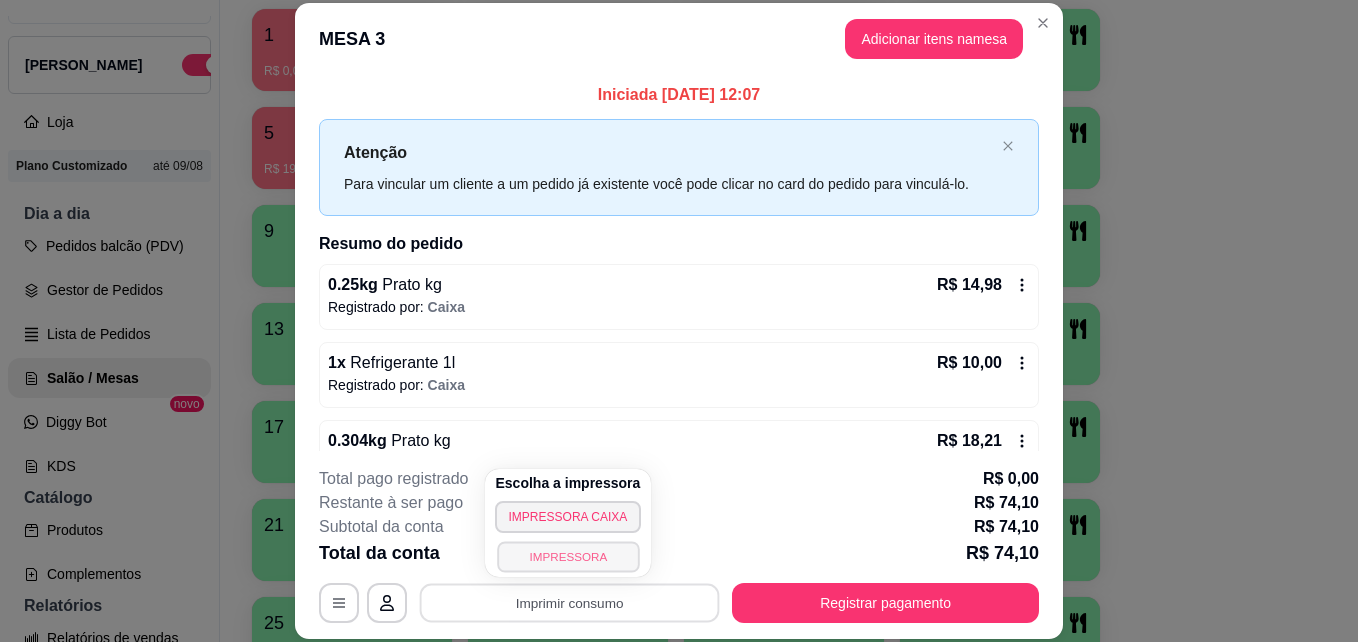 click on "IMPRESSORA" at bounding box center [568, 556] 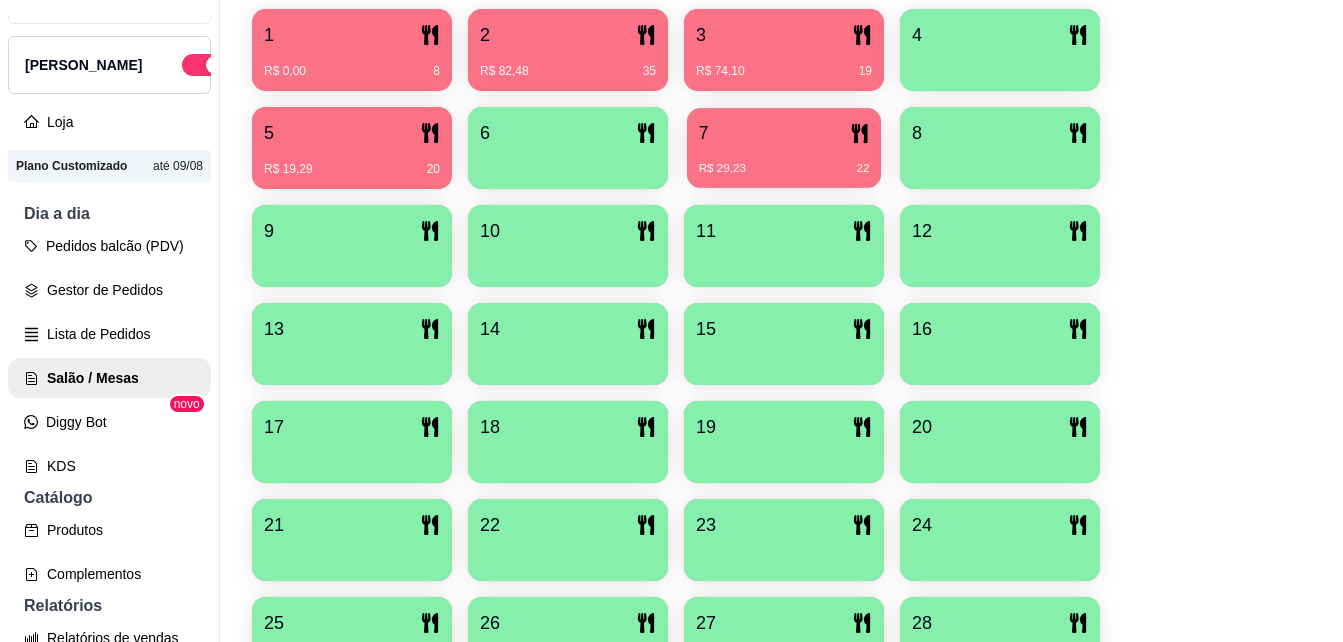 click on "7" at bounding box center (784, 133) 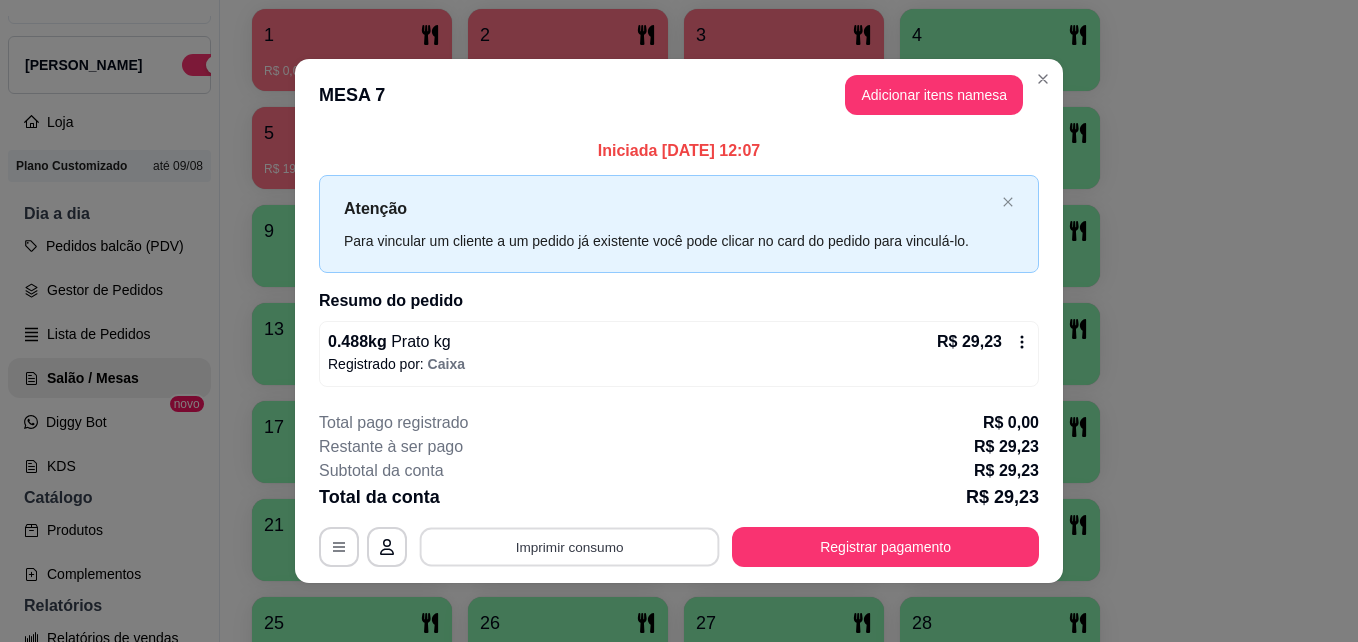 click on "Imprimir consumo" at bounding box center (570, 546) 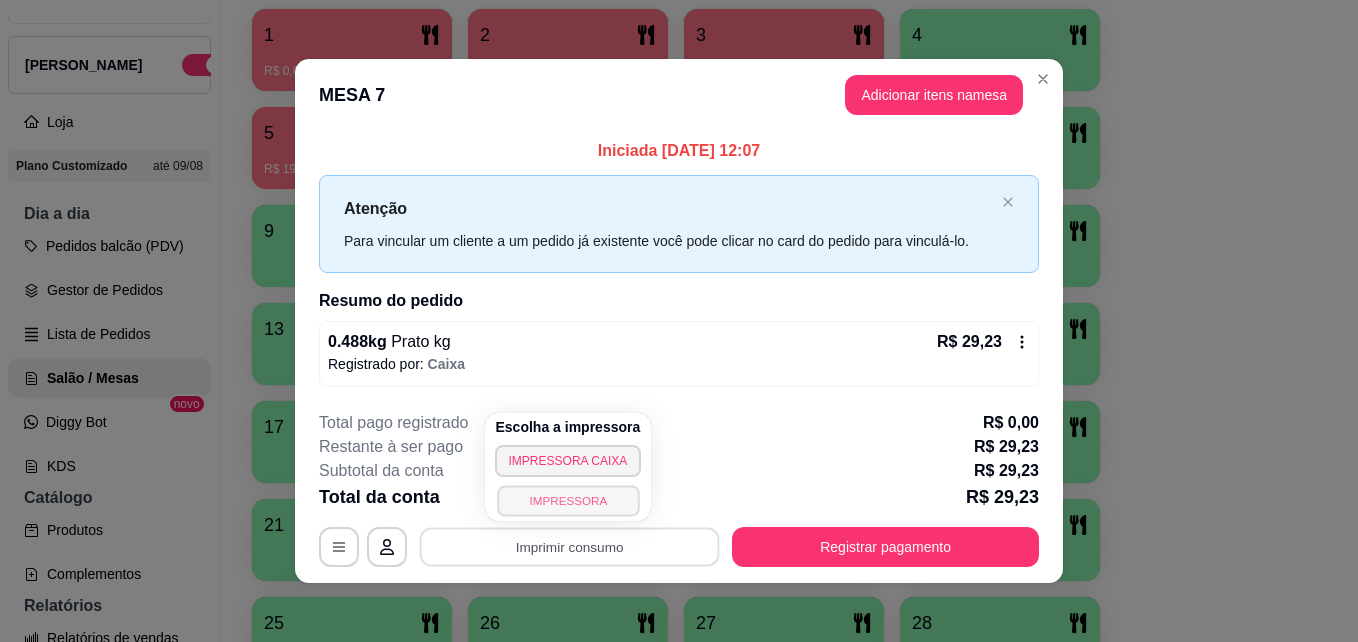 click on "IMPRESSORA" at bounding box center (568, 500) 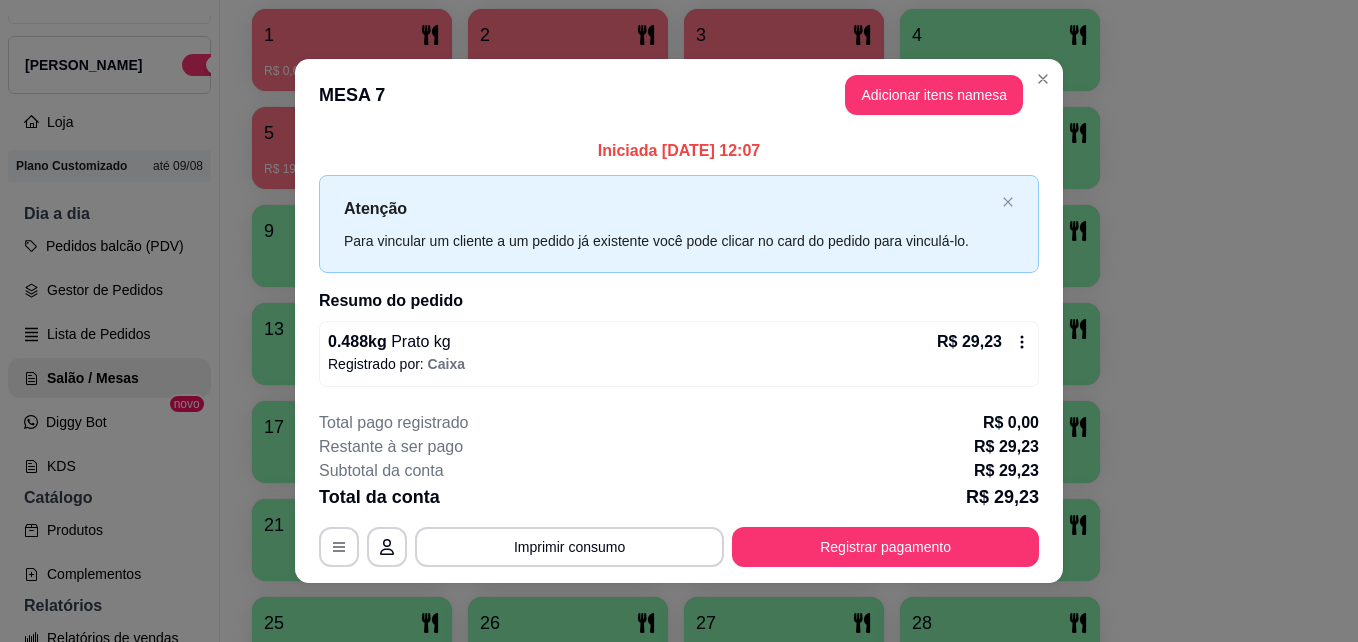 type 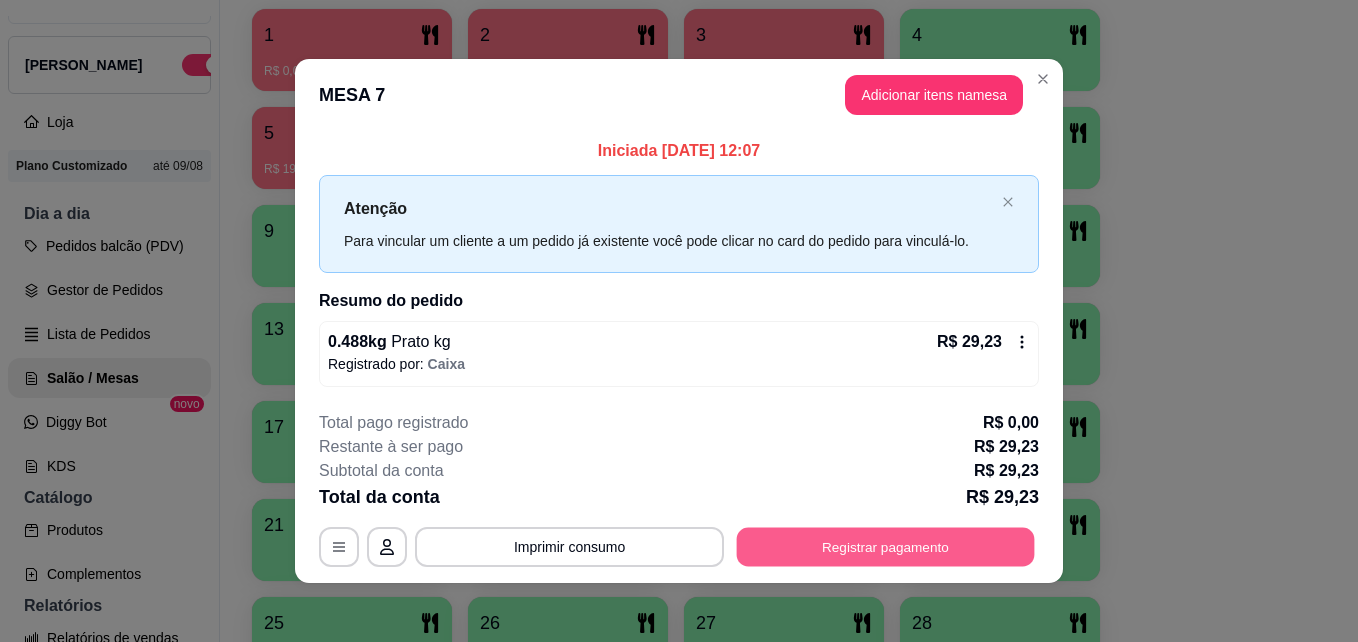 click on "Registrar pagamento" at bounding box center (886, 546) 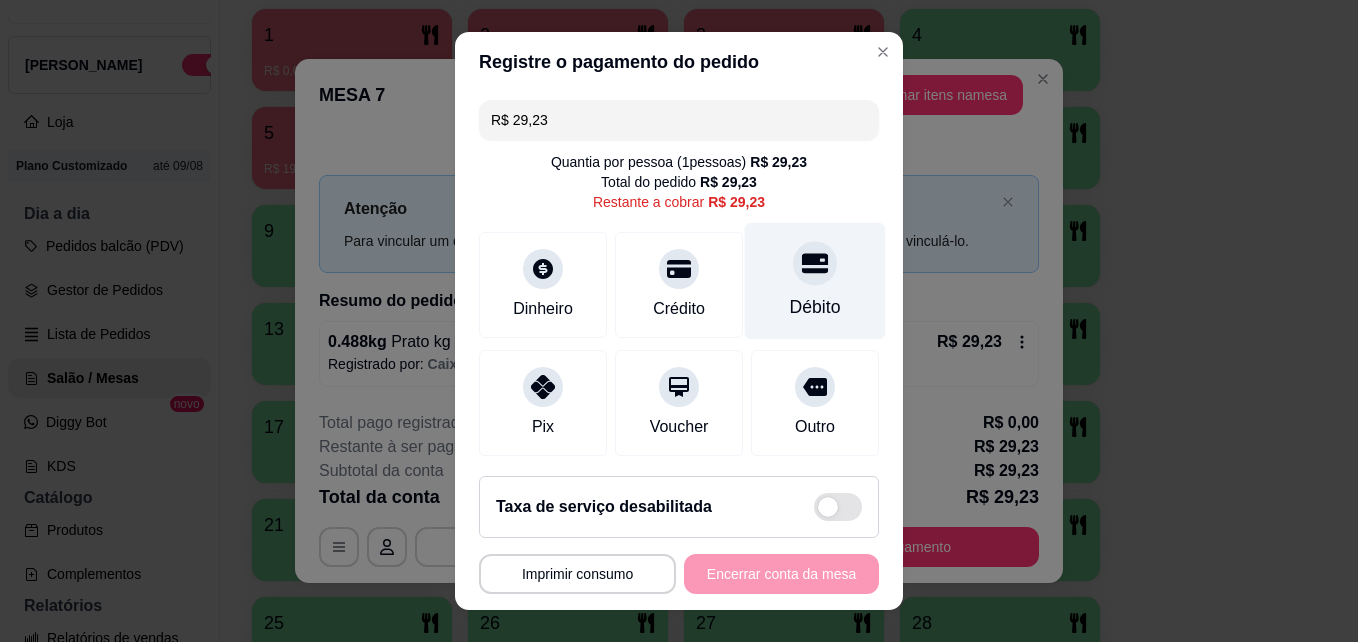 click 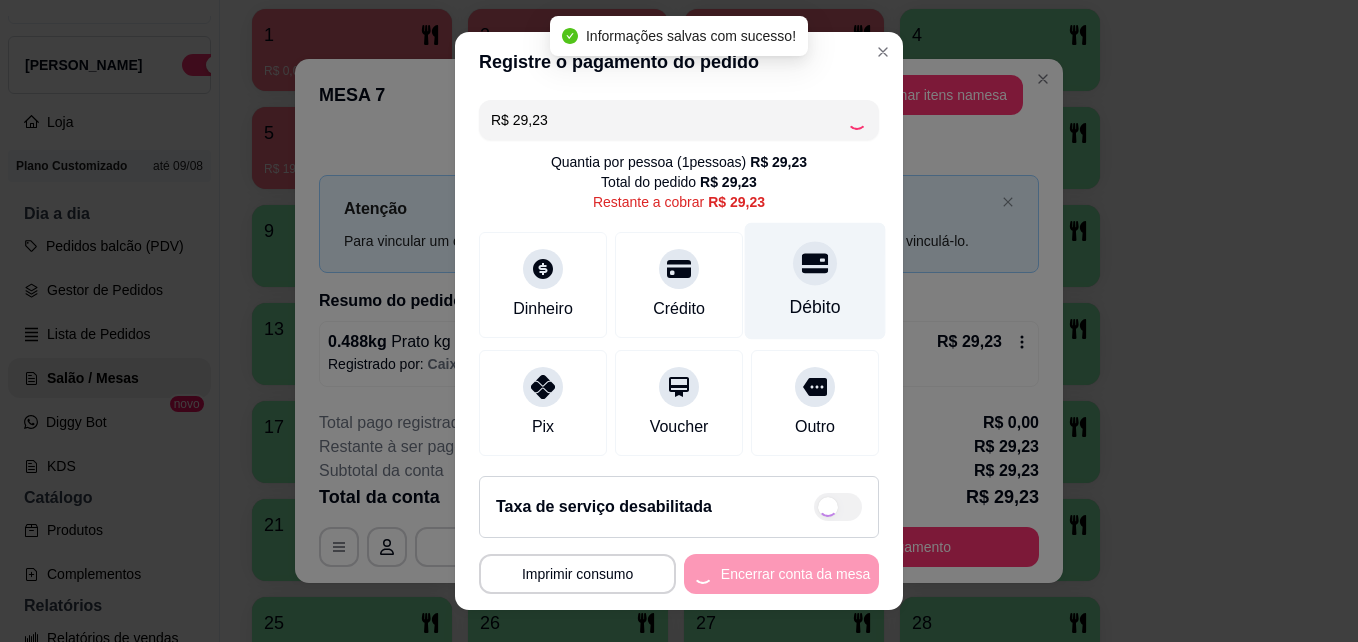 type on "R$ 0,00" 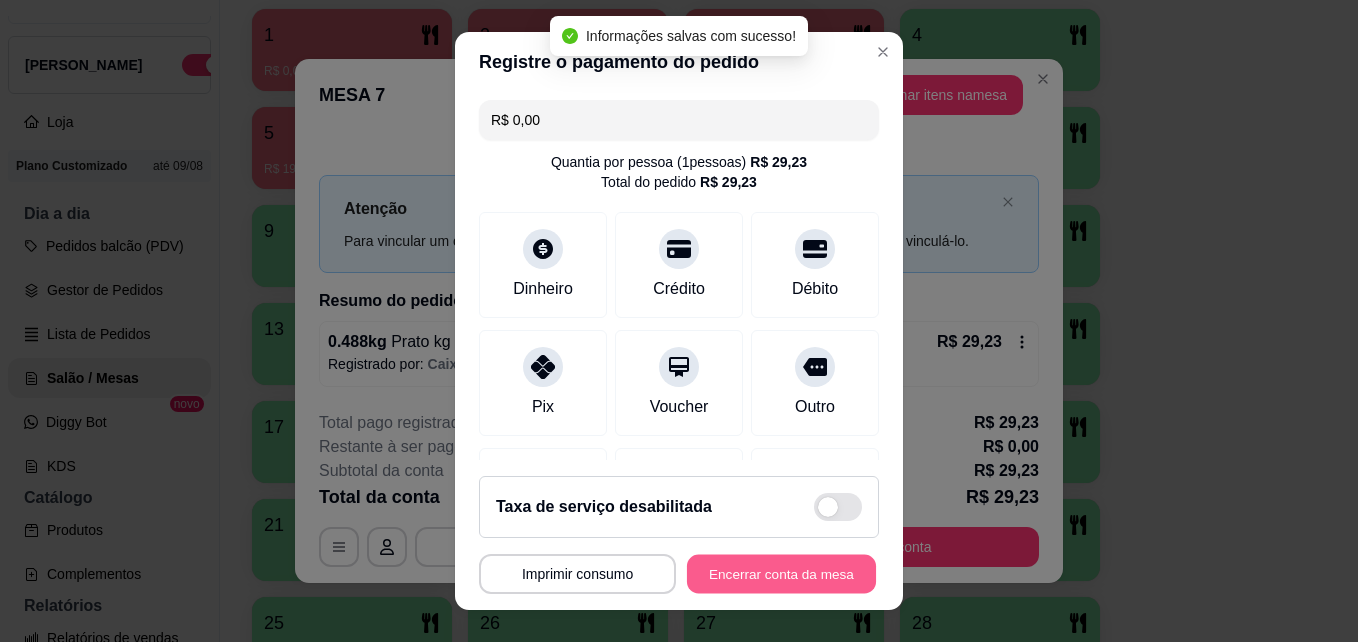 click on "Encerrar conta da mesa" at bounding box center (781, 574) 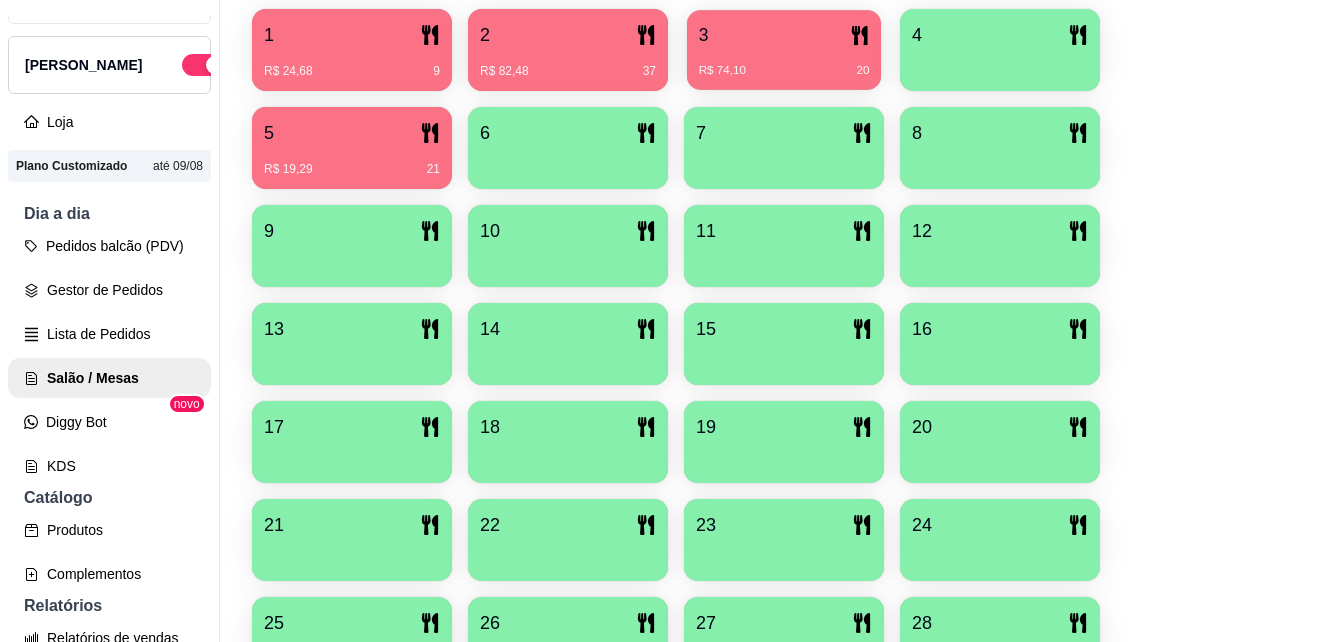 click on "R$ 74,10 20" at bounding box center [784, 63] 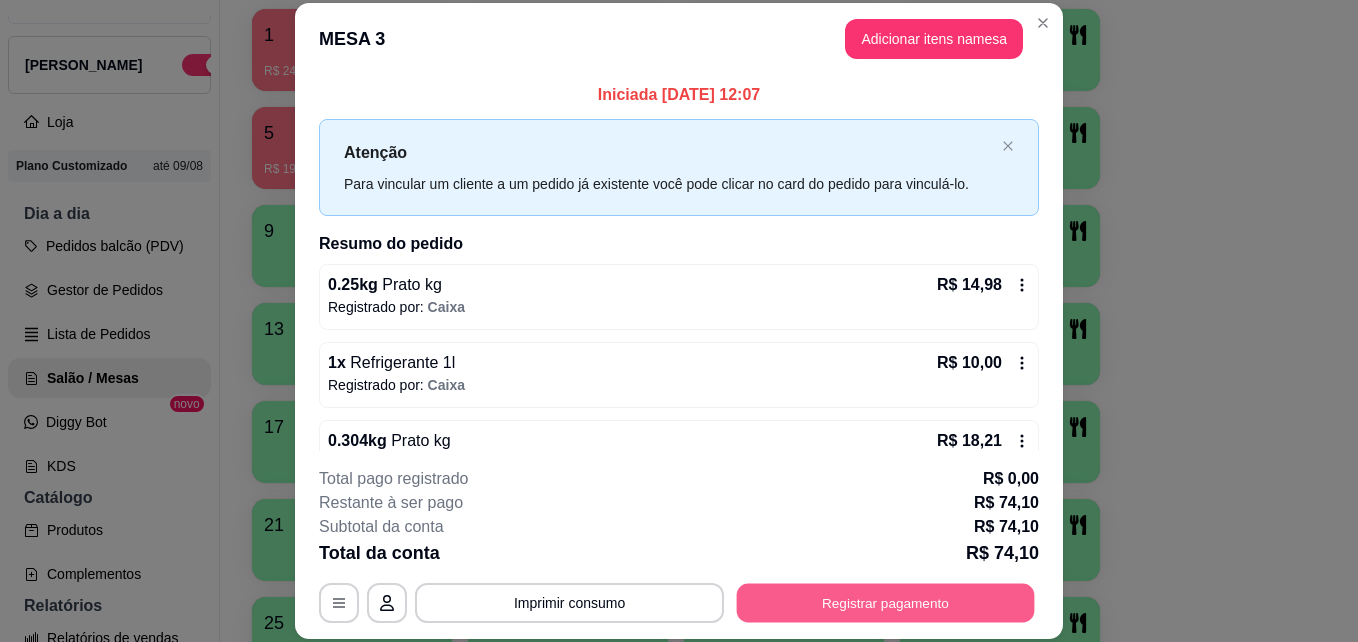 click on "Registrar pagamento" at bounding box center (886, 602) 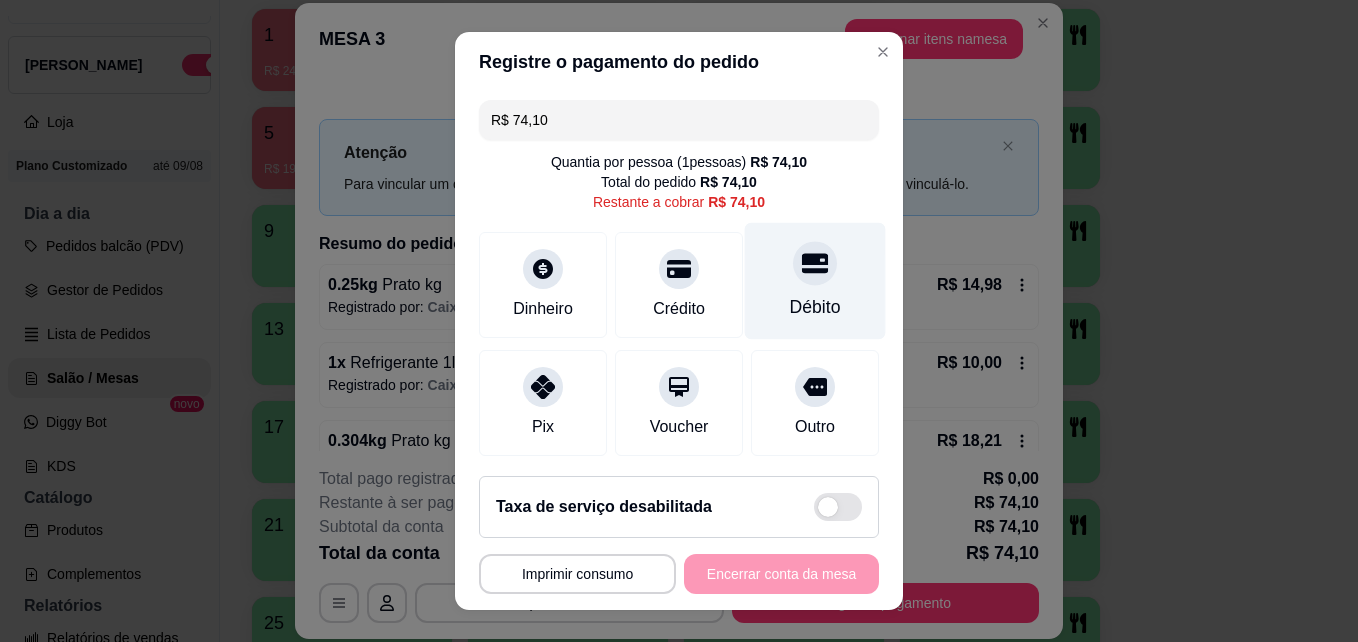 click at bounding box center [815, 264] 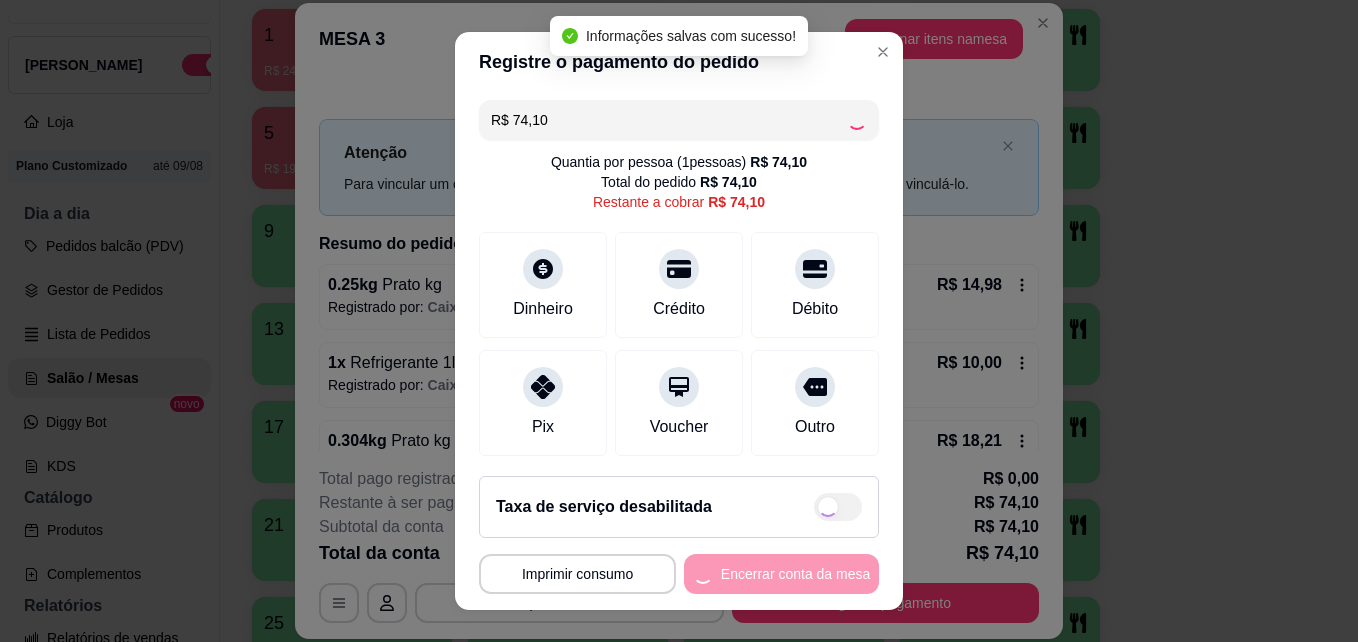 type on "R$ 0,00" 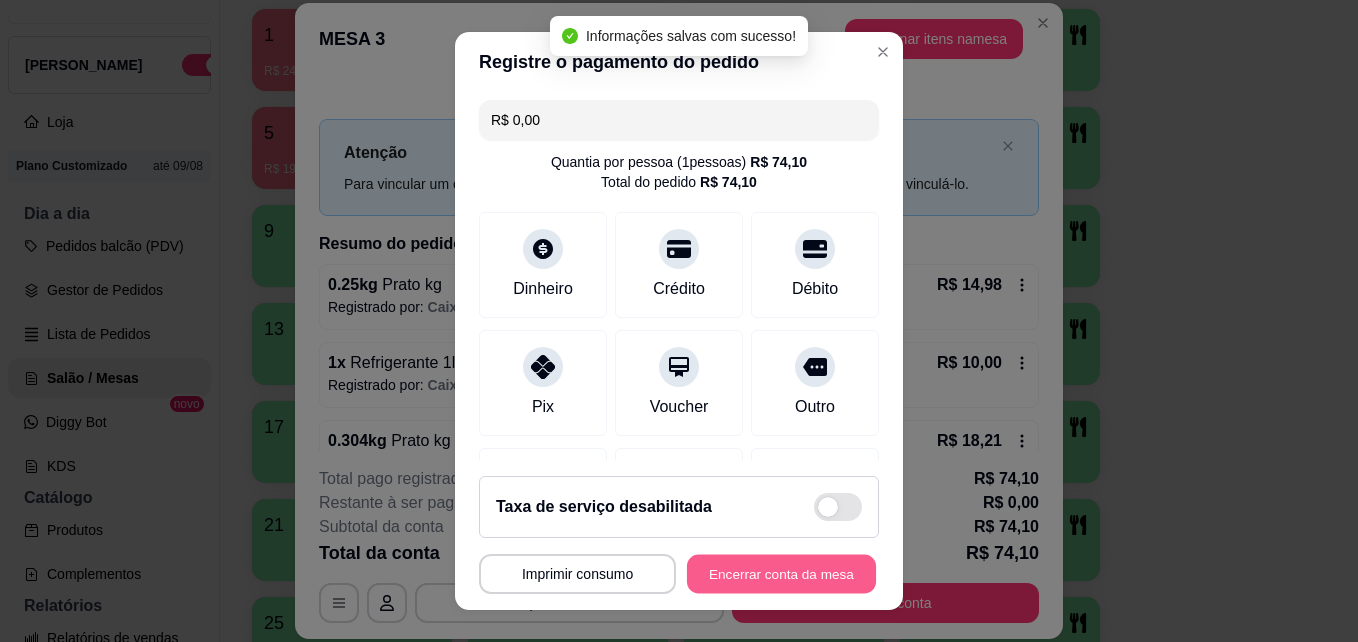 click on "Encerrar conta da mesa" at bounding box center (781, 574) 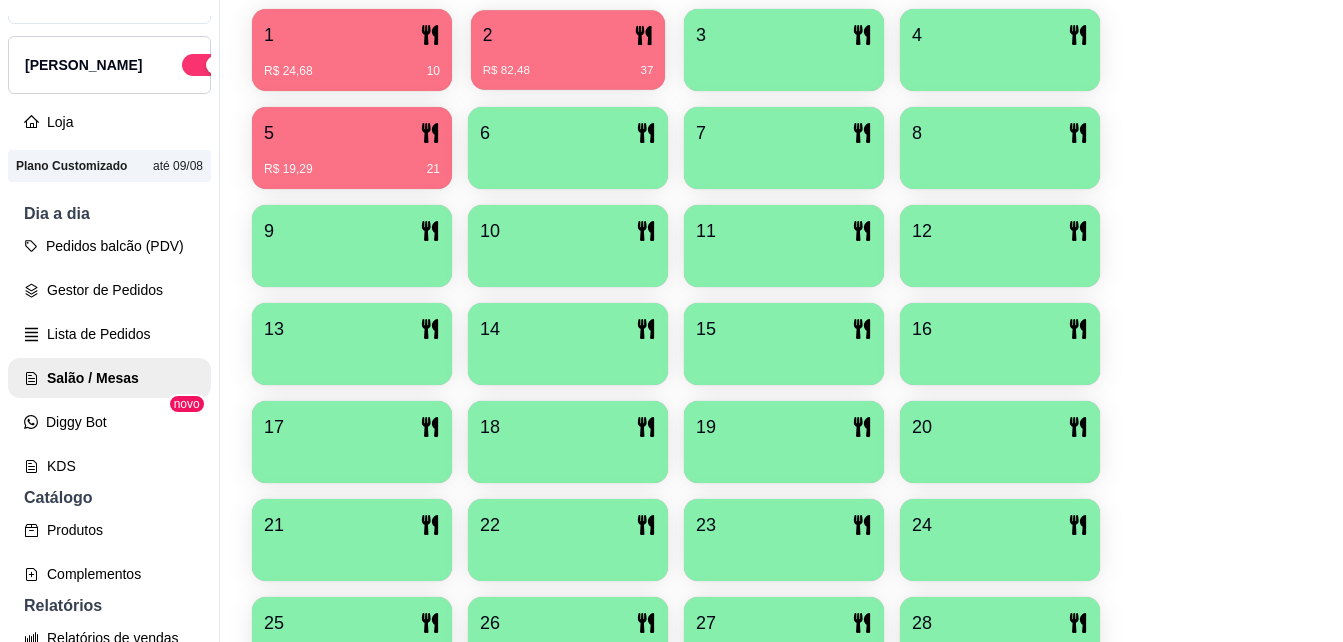 click on "2" at bounding box center [568, 35] 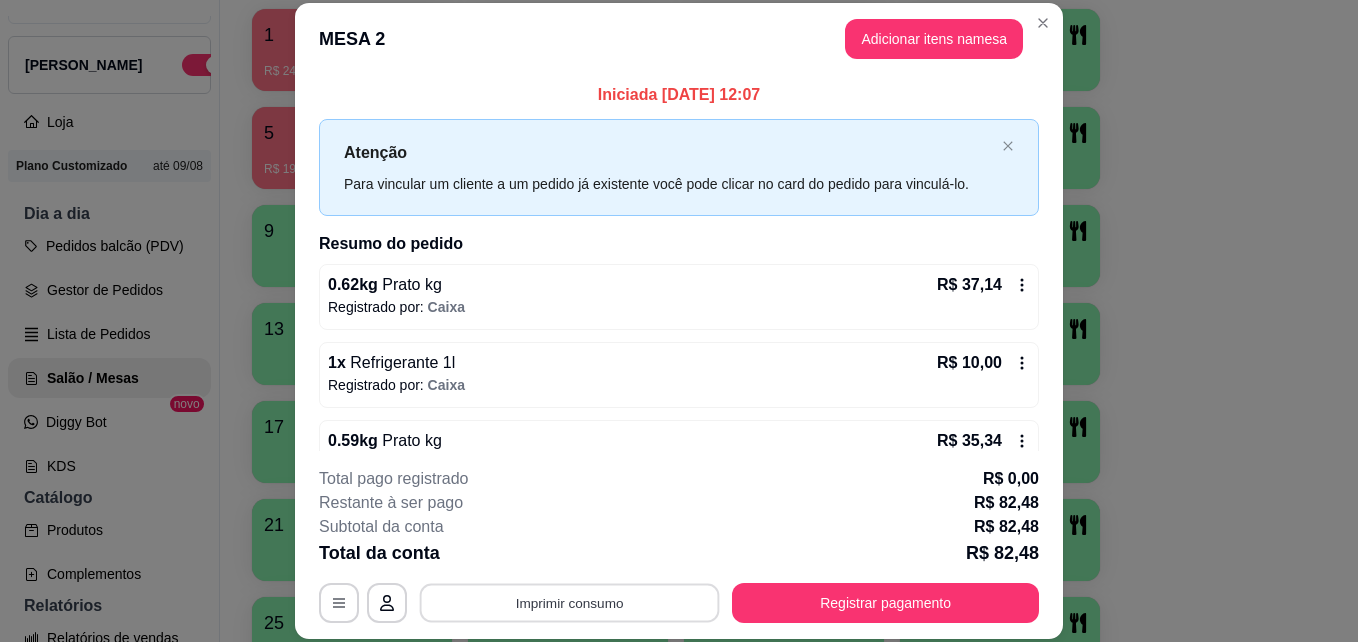 click on "Imprimir consumo" at bounding box center (570, 602) 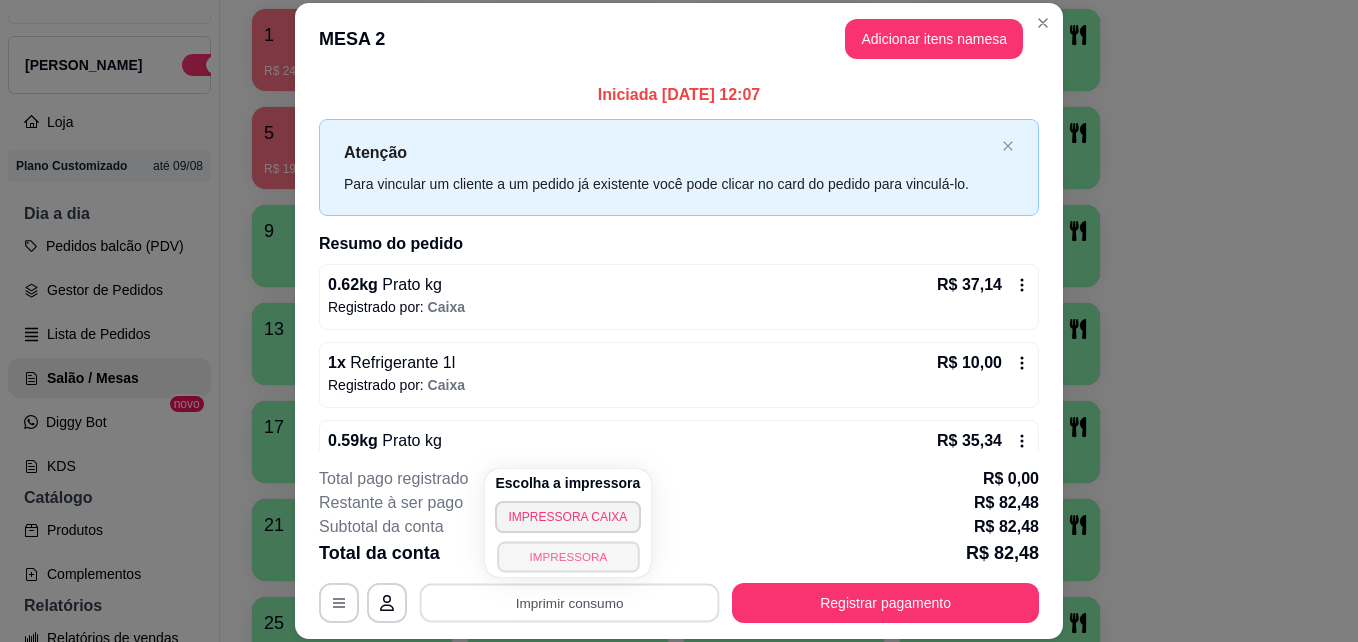 click on "IMPRESSORA" at bounding box center [568, 556] 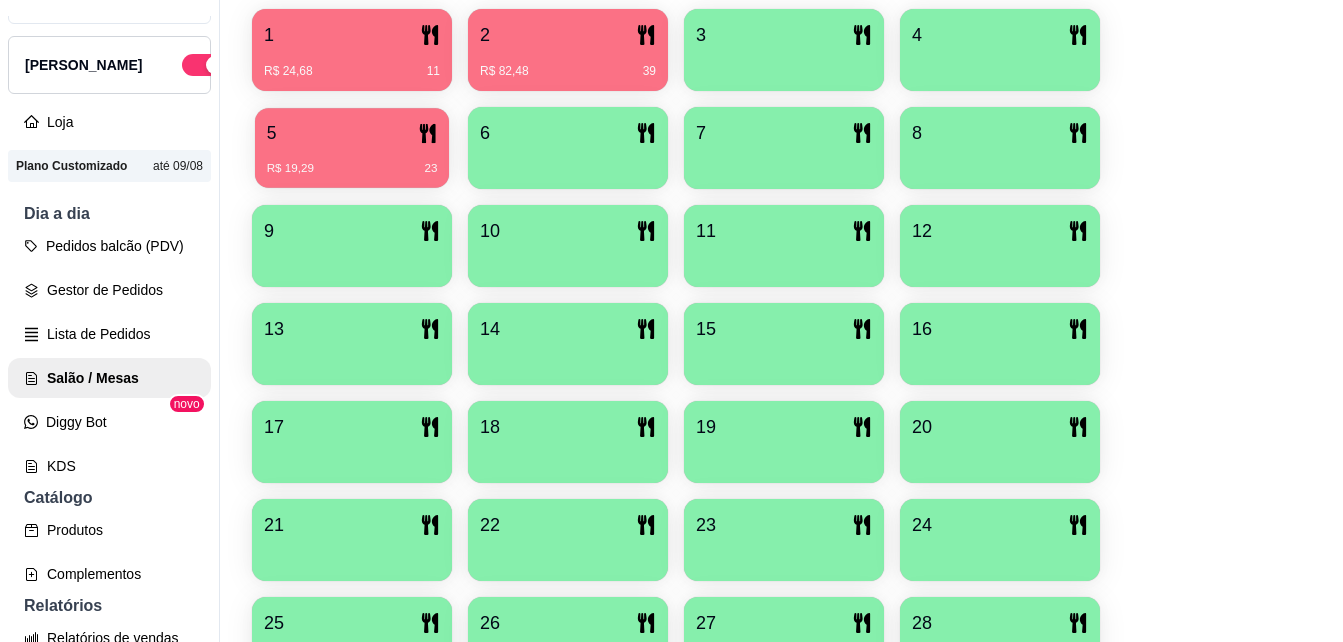 click on "R$ 19,29 23" at bounding box center (352, 169) 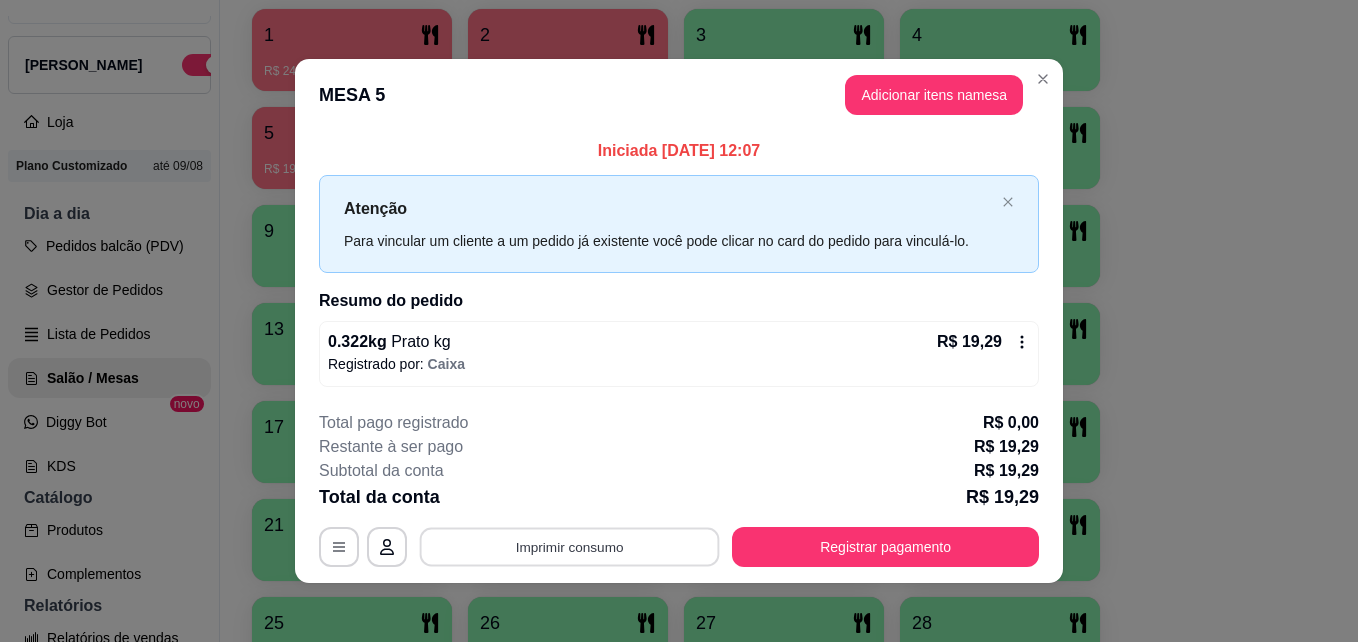 click on "Imprimir consumo" at bounding box center [570, 546] 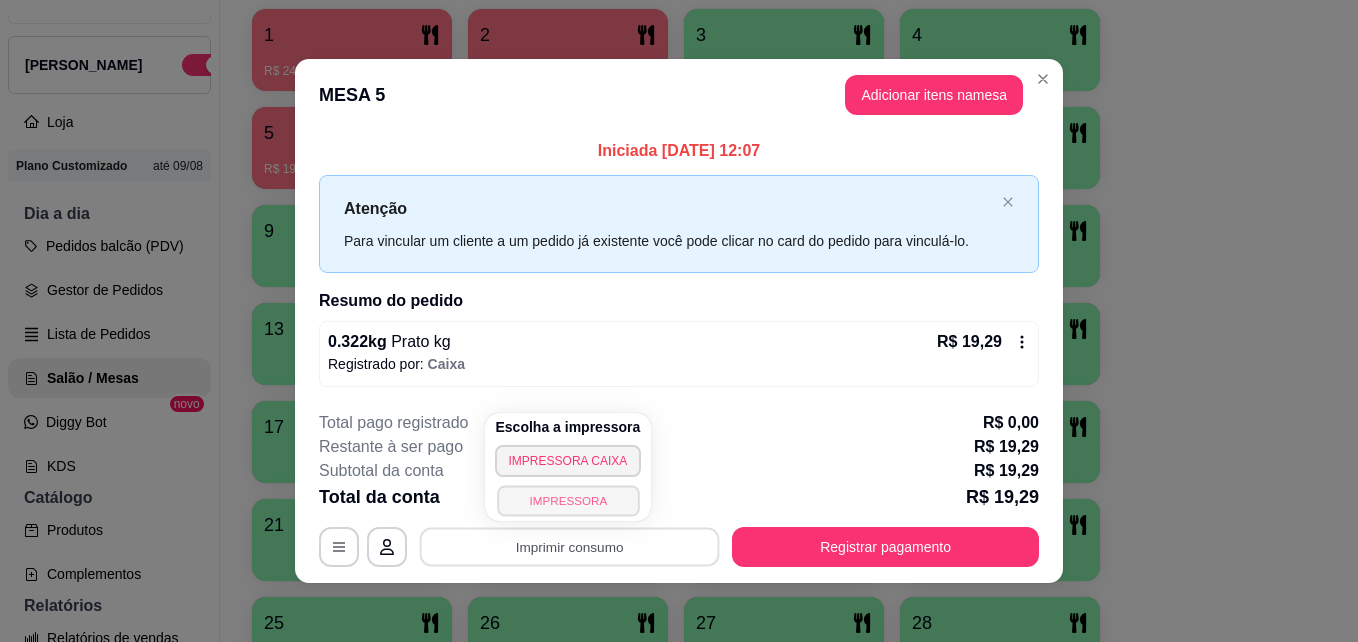 click on "IMPRESSORA" at bounding box center [568, 500] 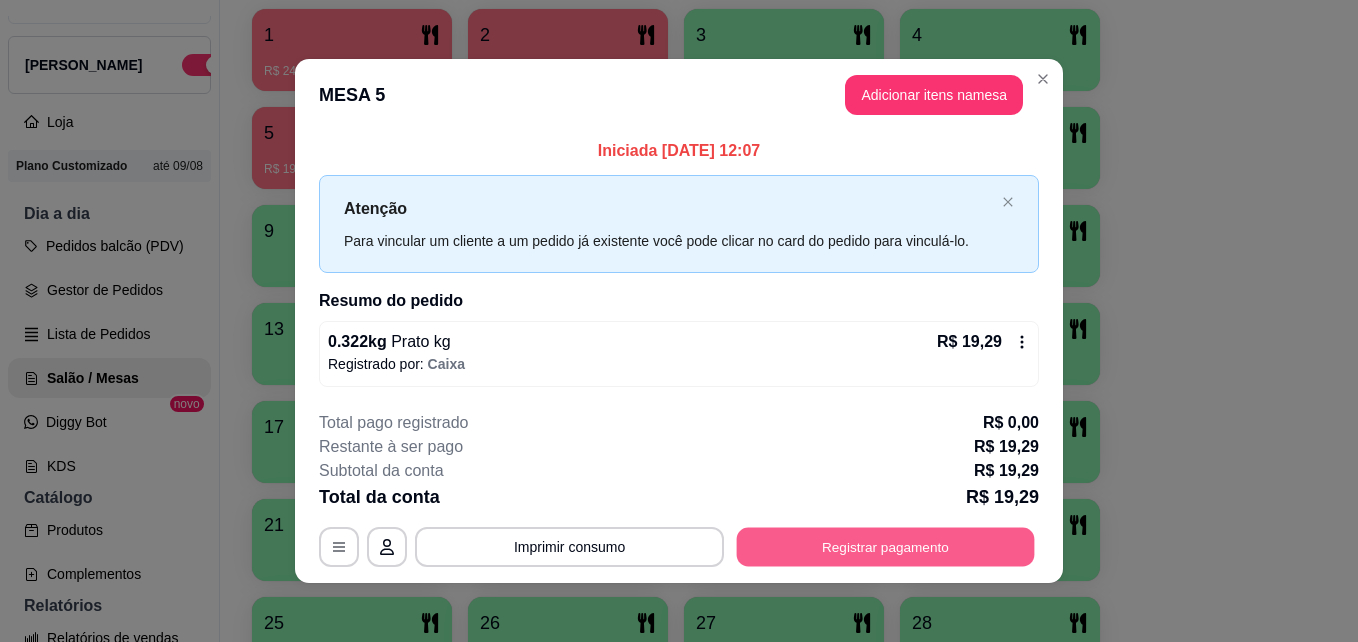 click on "Registrar pagamento" at bounding box center [886, 546] 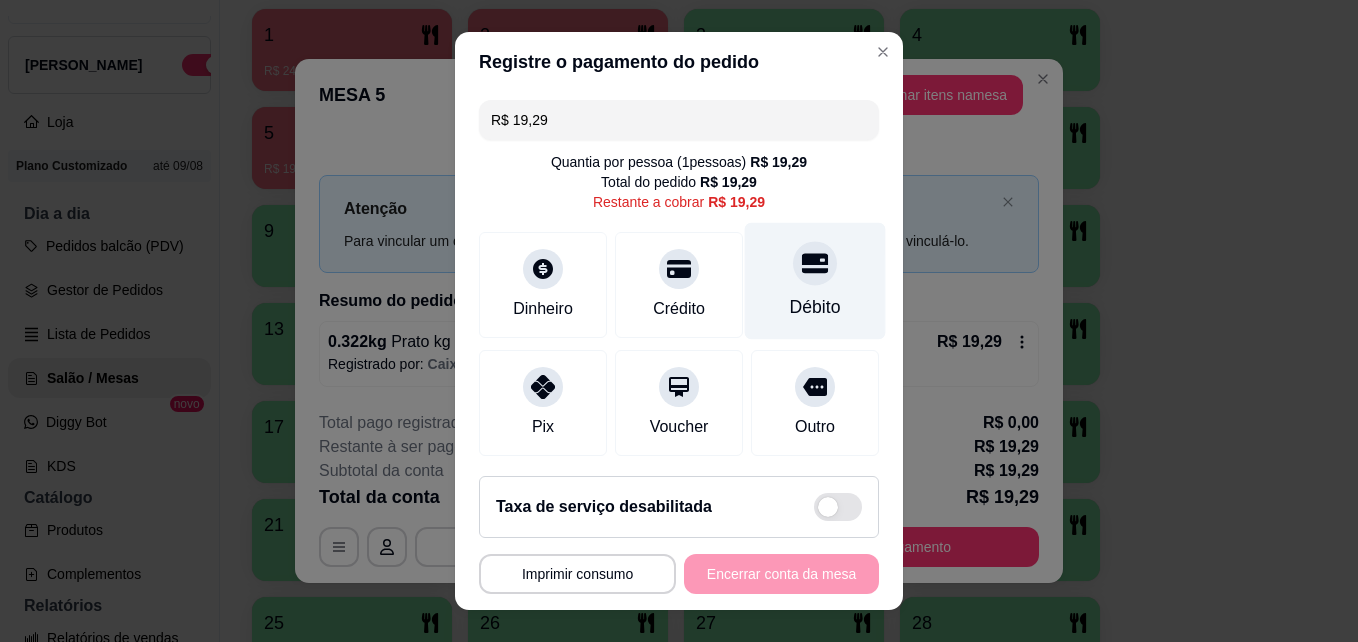 click on "Débito" at bounding box center [815, 307] 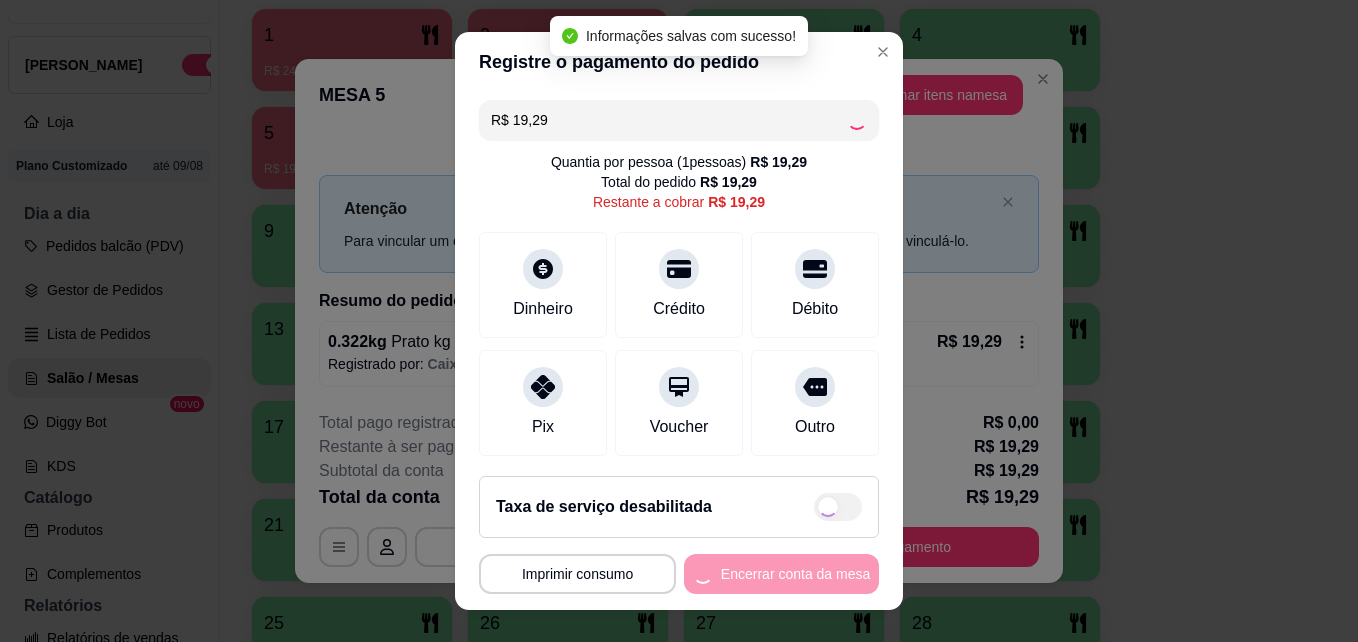 type on "R$ 0,00" 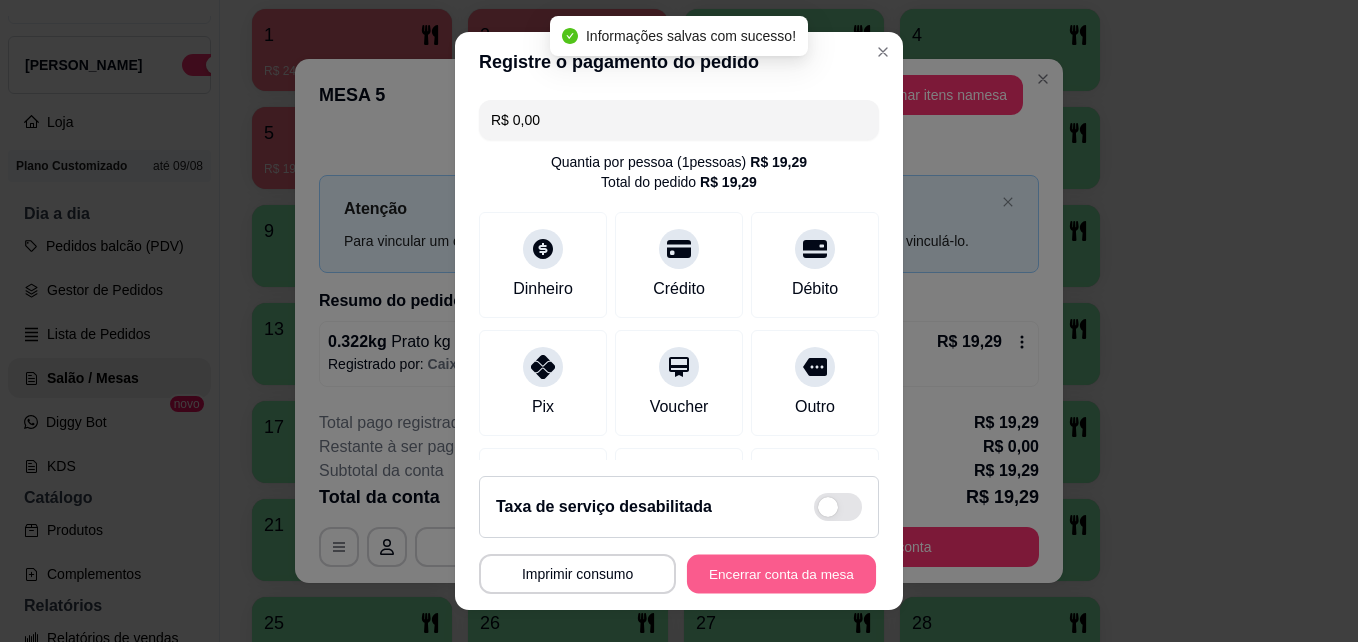 click on "Encerrar conta da mesa" at bounding box center (781, 574) 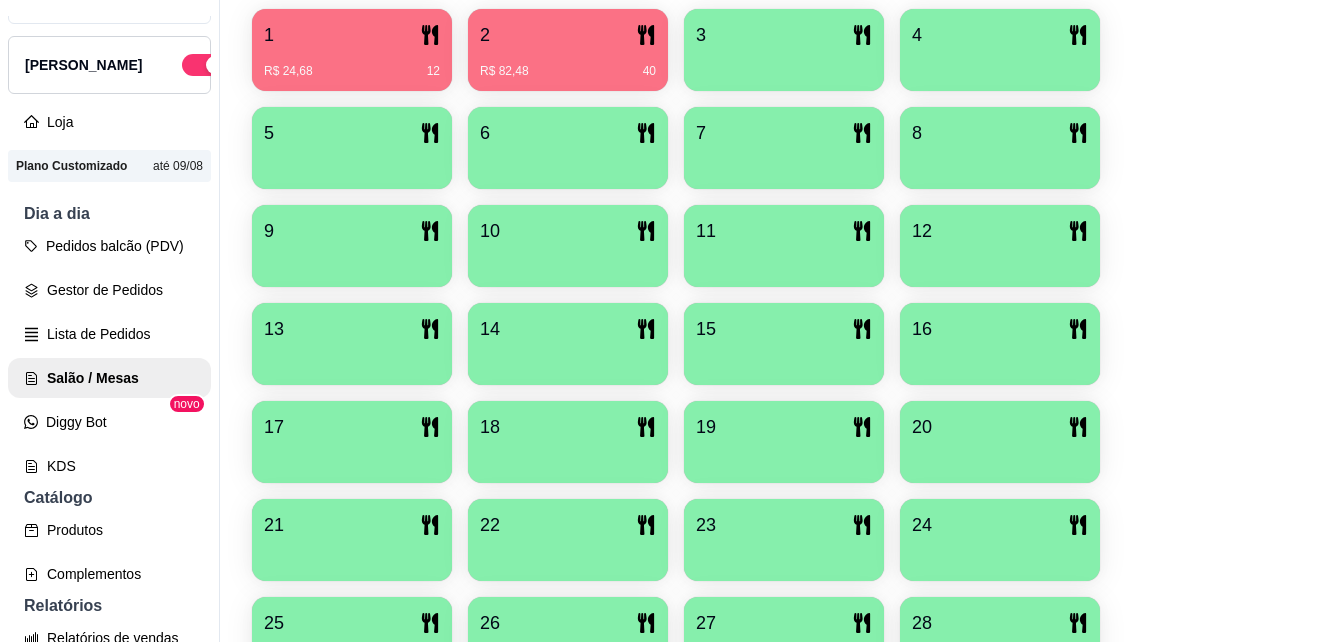 click on "2" at bounding box center [568, 35] 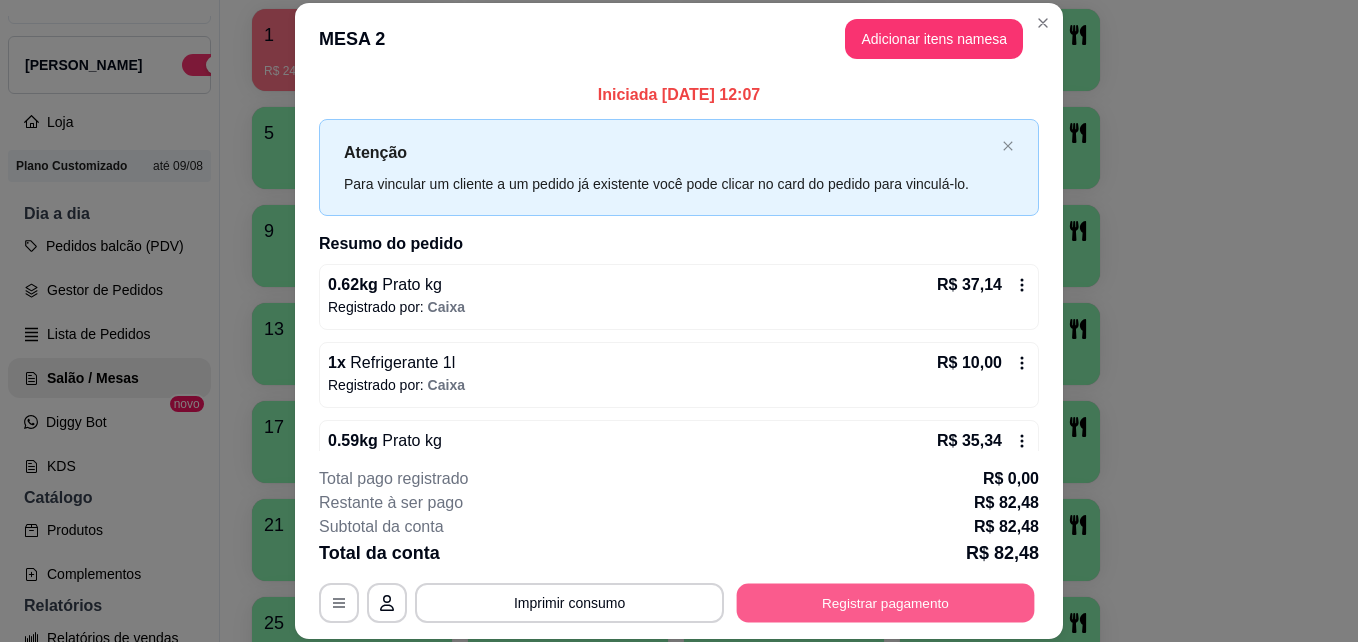 click on "Registrar pagamento" at bounding box center [886, 602] 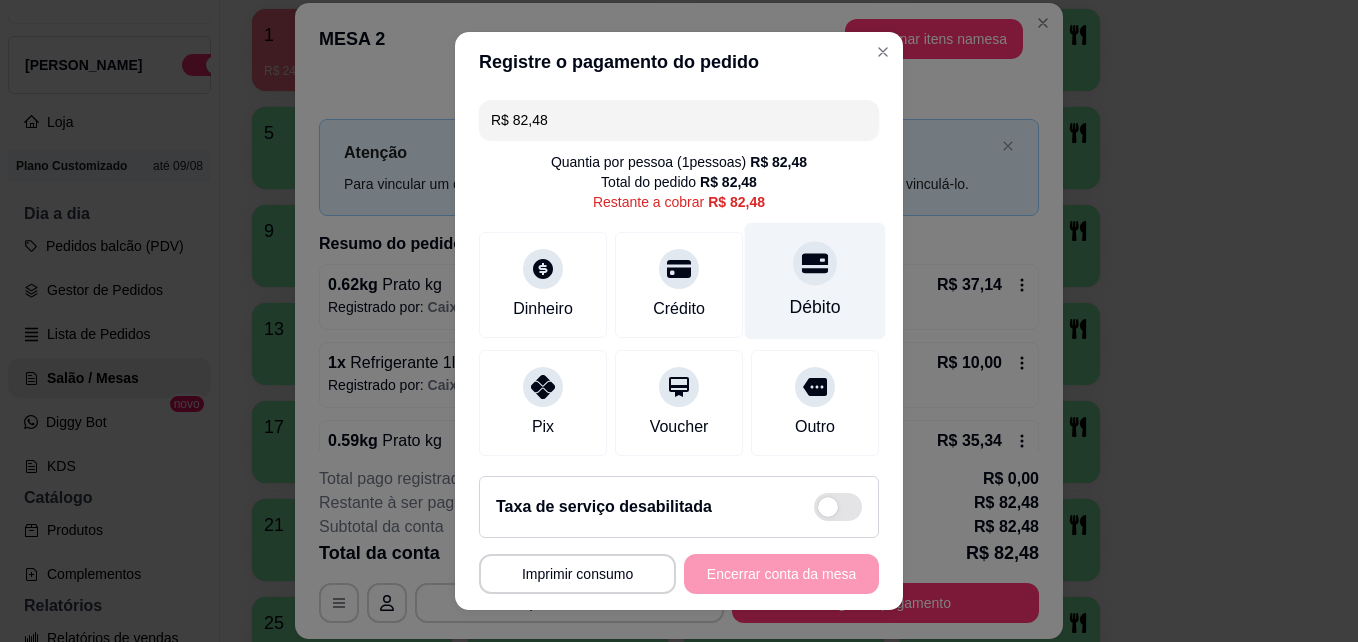 click on "Débito" at bounding box center [815, 307] 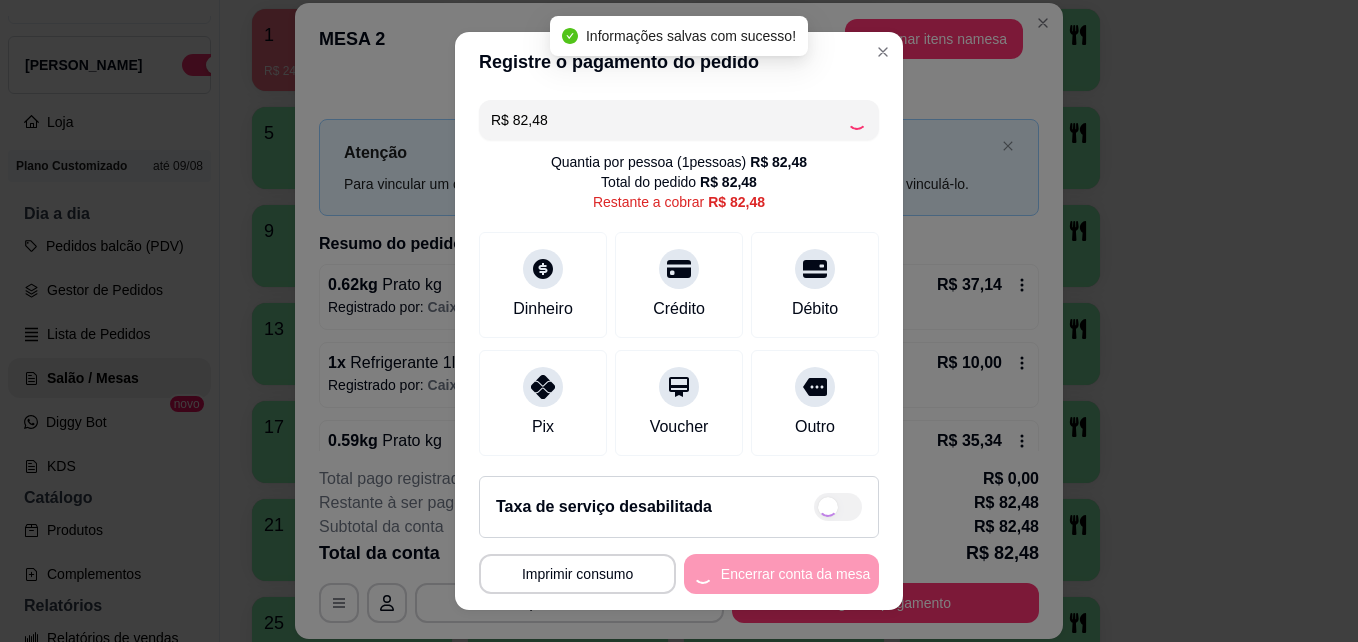 type on "R$ 0,00" 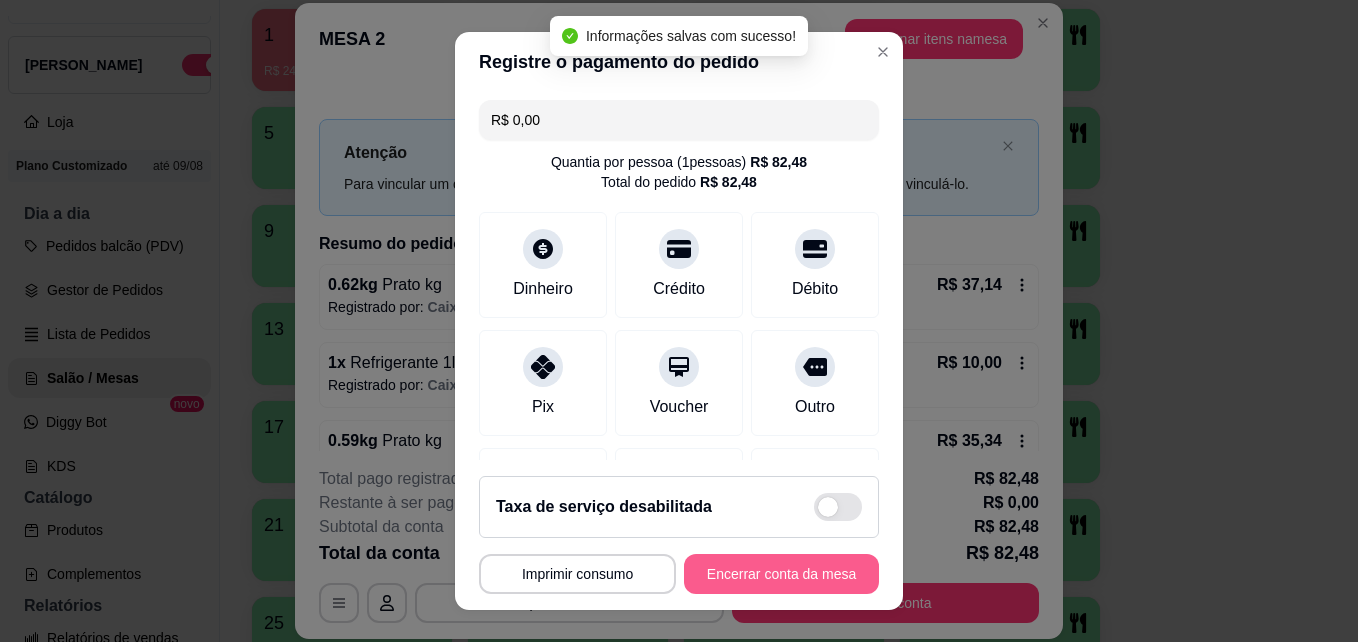 click on "Encerrar conta da mesa" at bounding box center (781, 574) 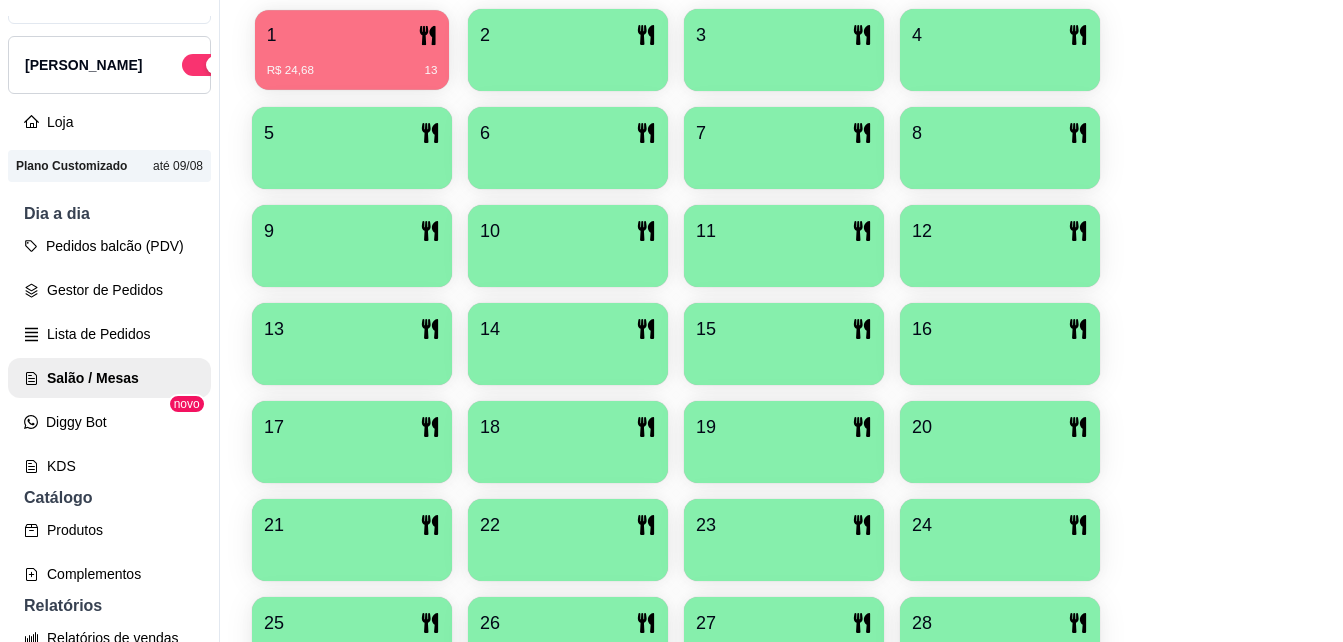 click on "R$ 24,68 13" at bounding box center (352, 71) 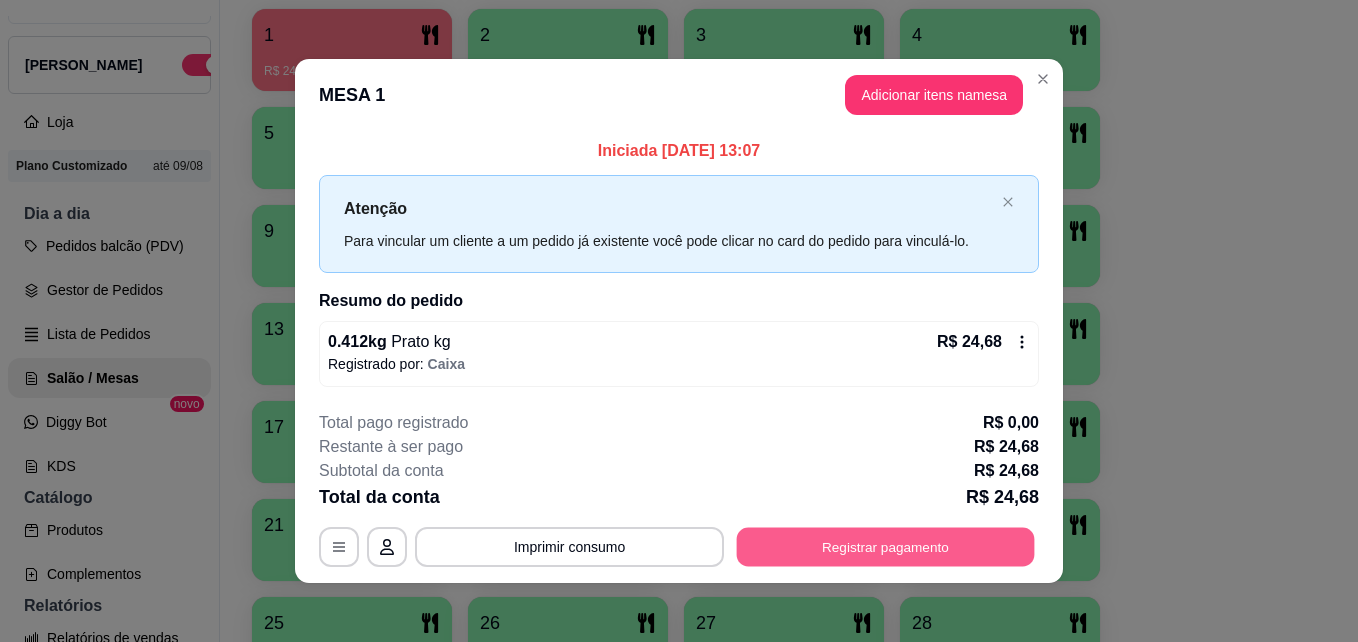 click on "Registrar pagamento" at bounding box center [886, 546] 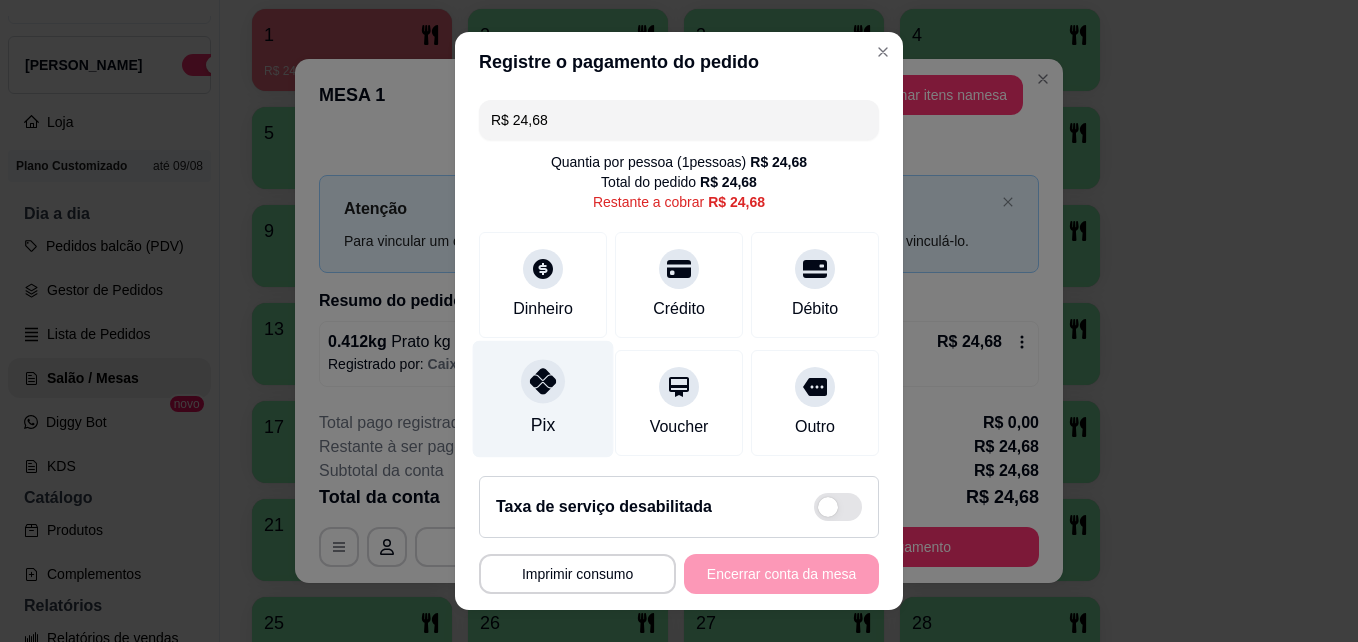 click at bounding box center [543, 382] 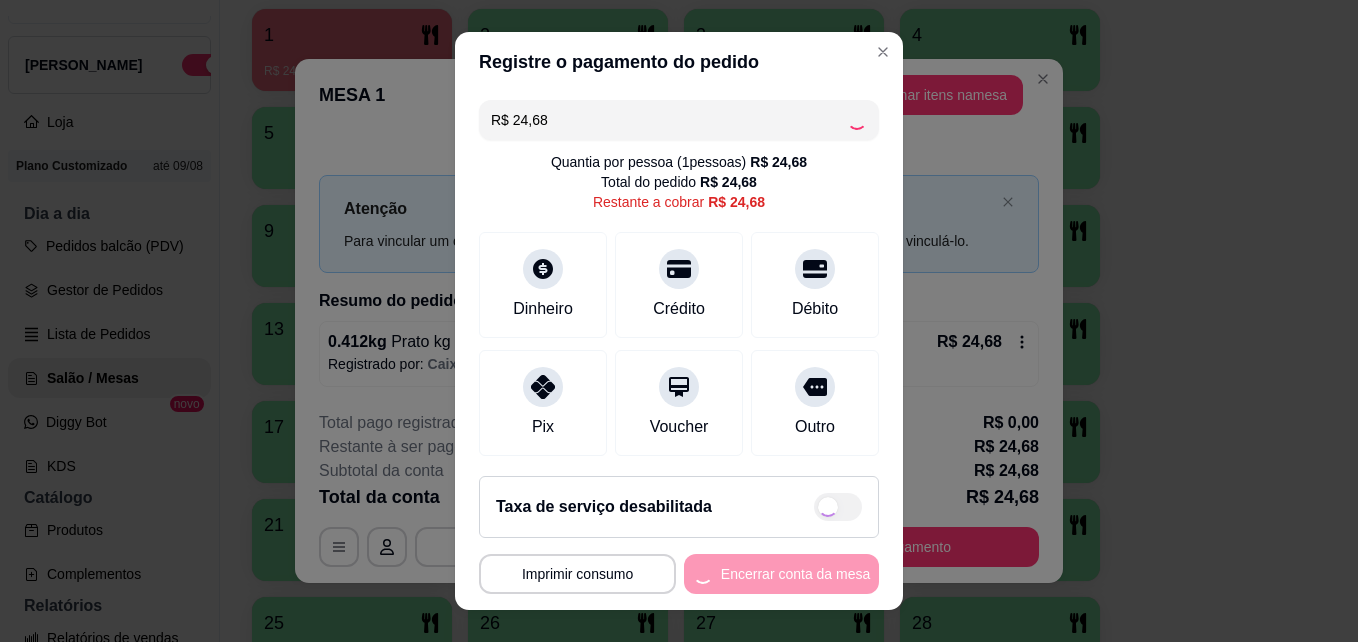 type on "R$ 0,00" 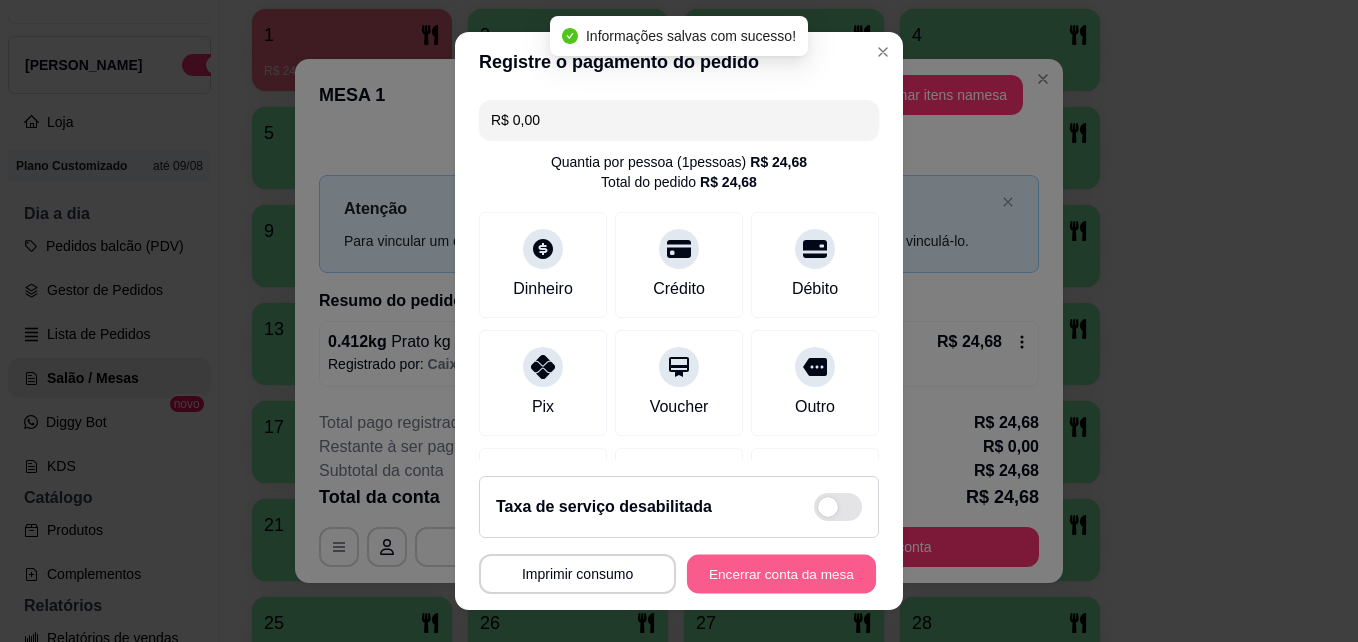 click on "Encerrar conta da mesa" at bounding box center (781, 574) 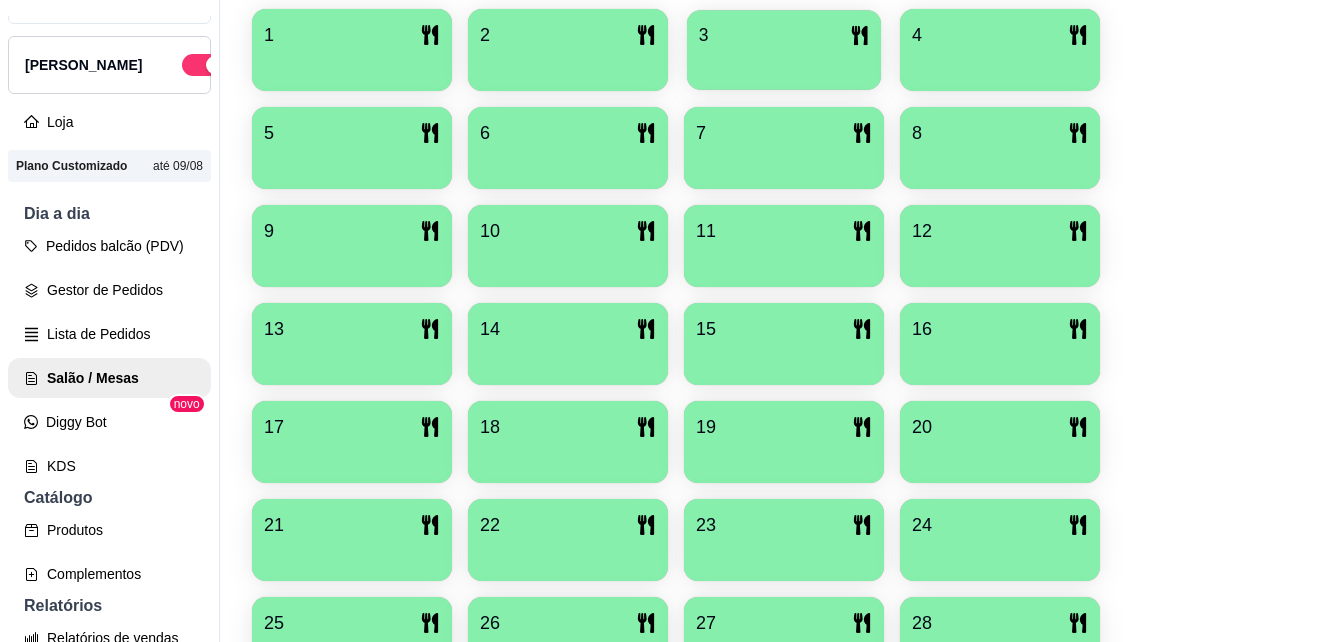 click at bounding box center [784, 63] 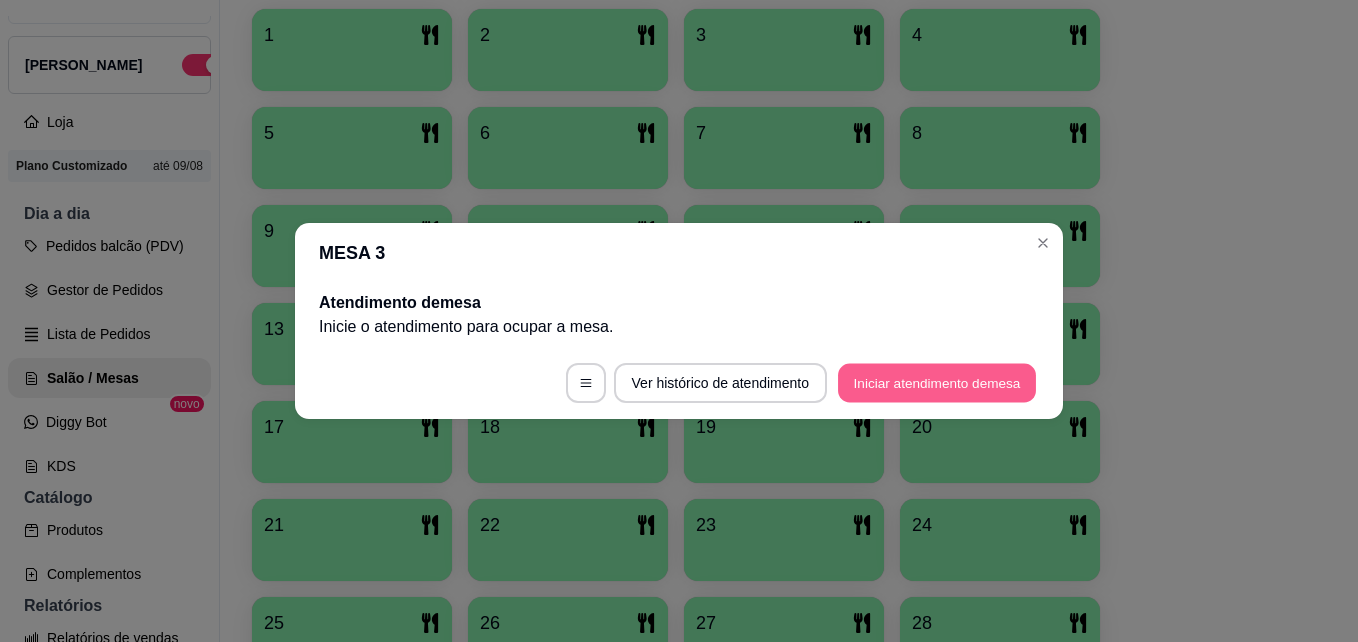click on "Iniciar atendimento de  mesa" at bounding box center [937, 383] 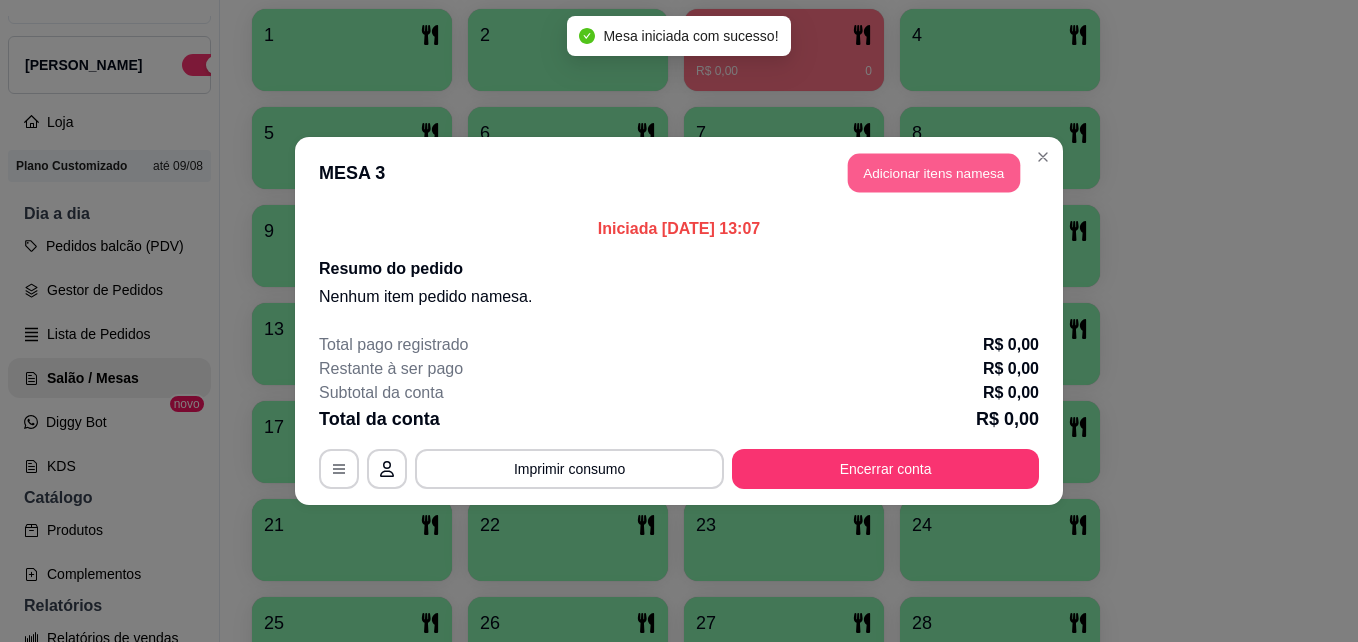 click on "Adicionar itens na  mesa" at bounding box center (934, 173) 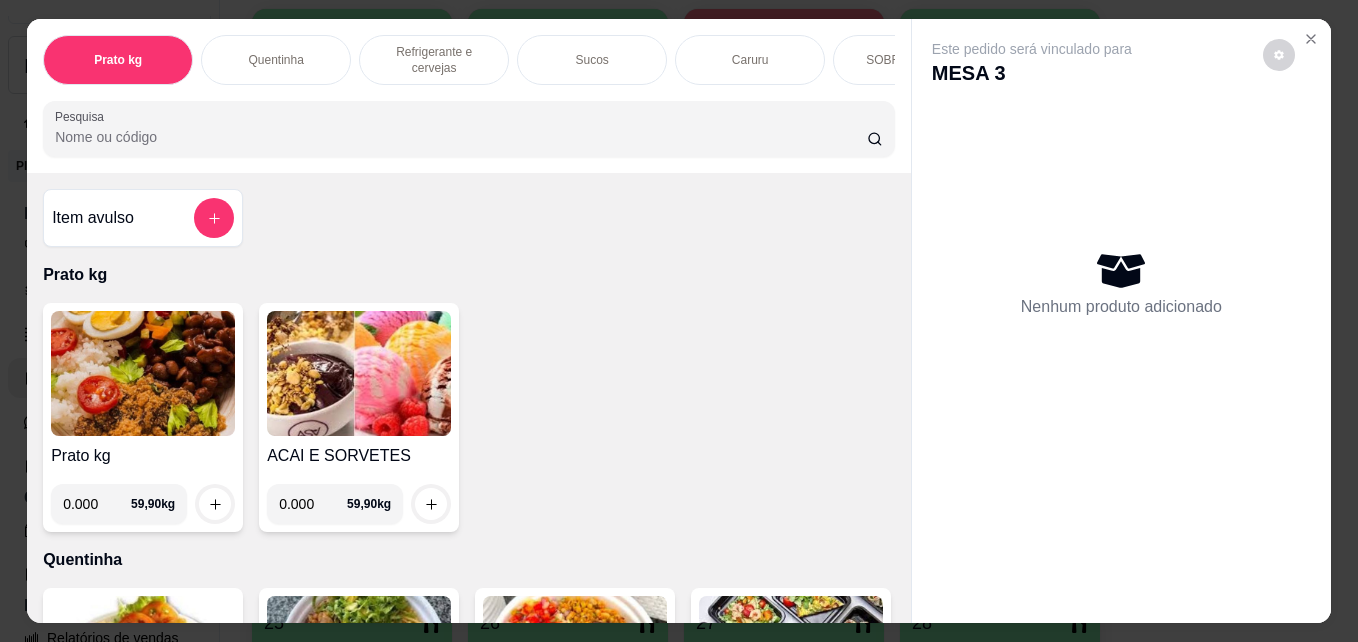 click on "0.000" at bounding box center [97, 504] 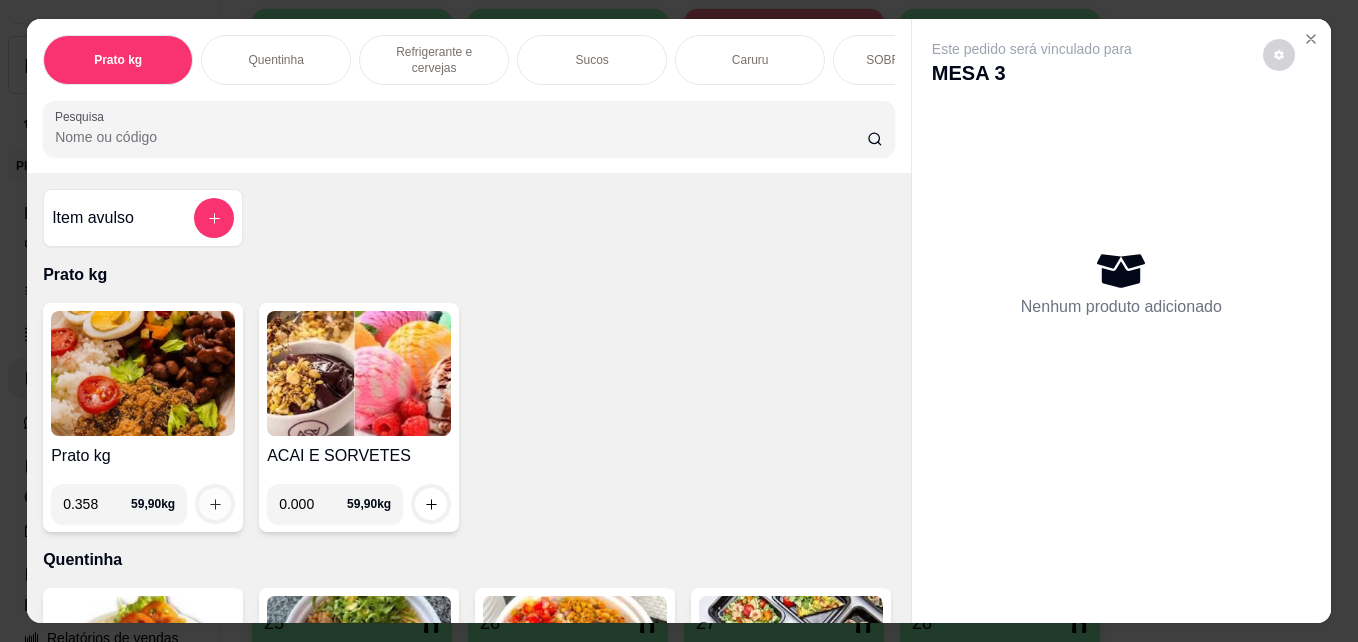 type on "0.358" 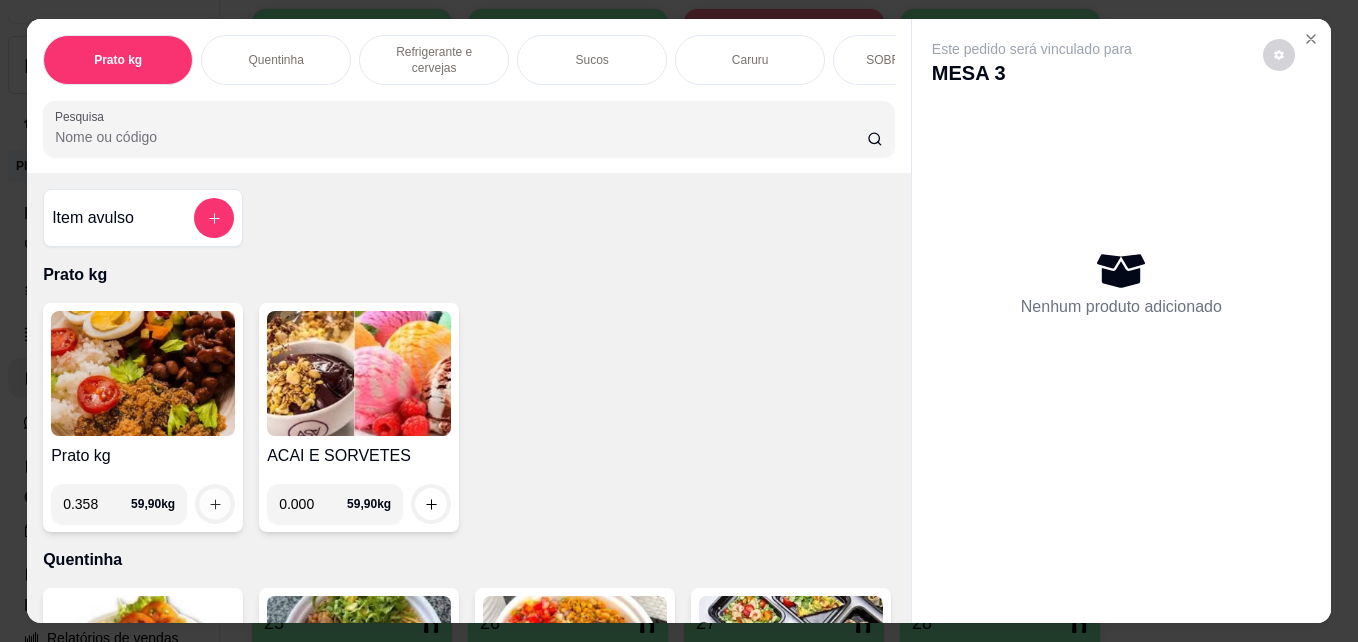 click 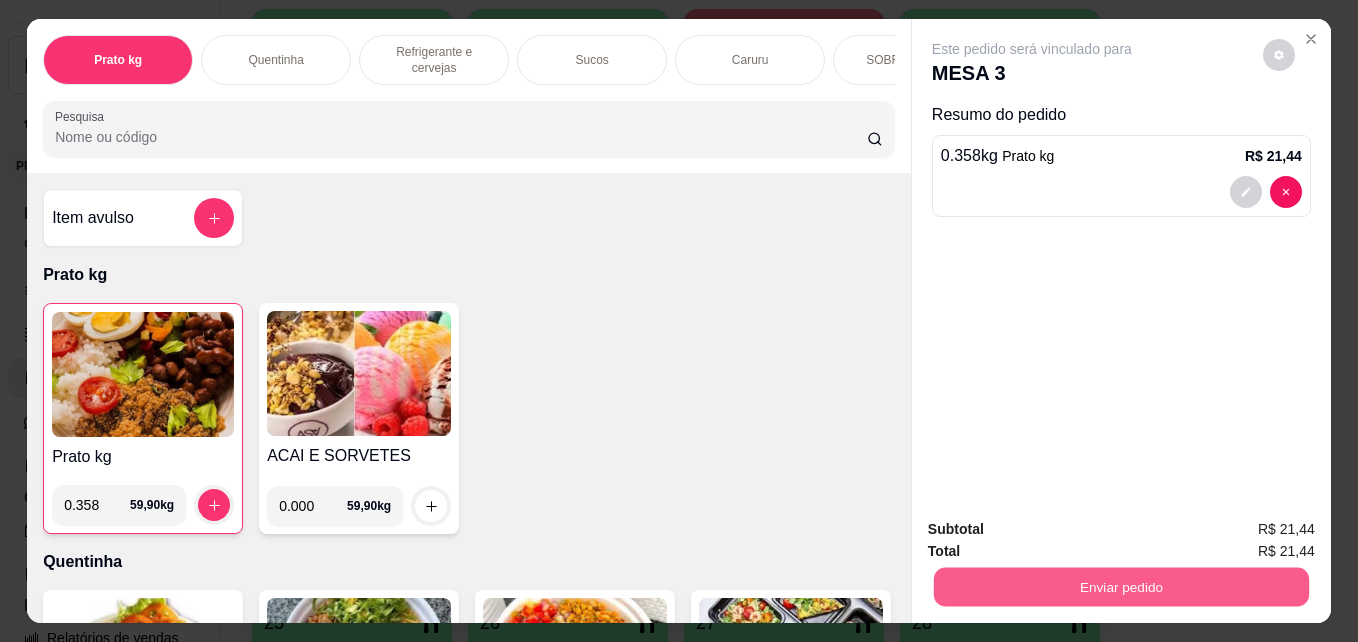click on "Enviar pedido" at bounding box center [1121, 586] 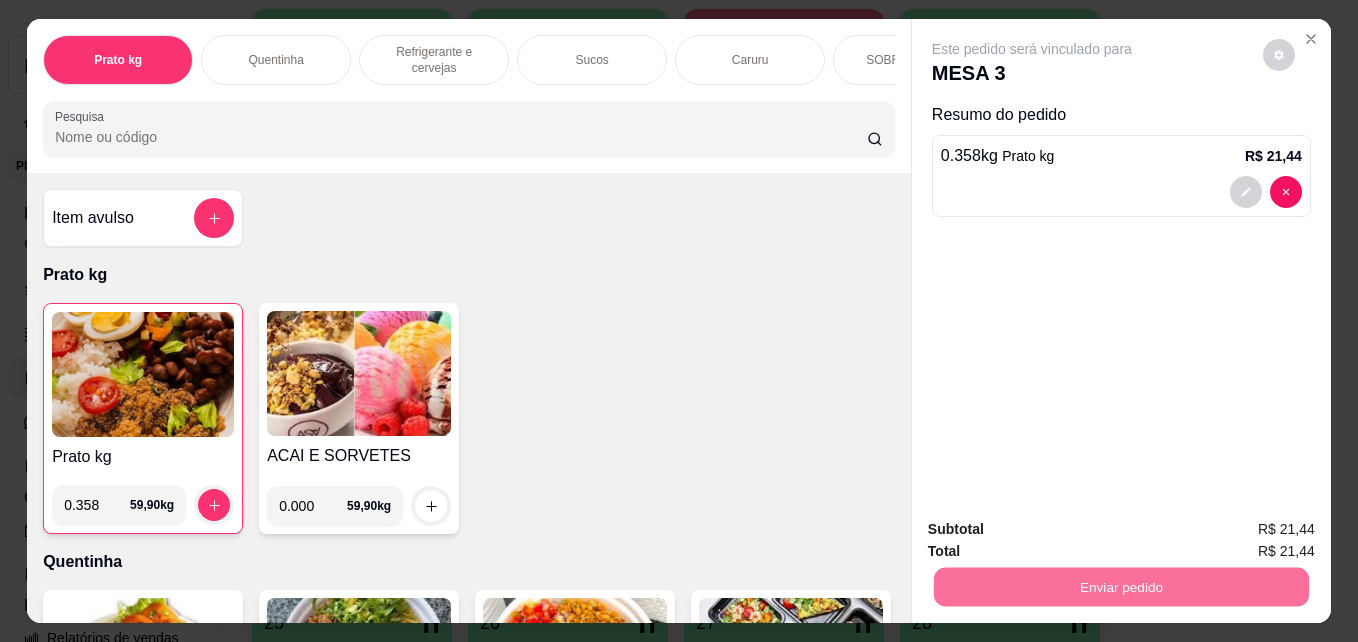 click on "Não registrar e enviar pedido" at bounding box center [1055, 530] 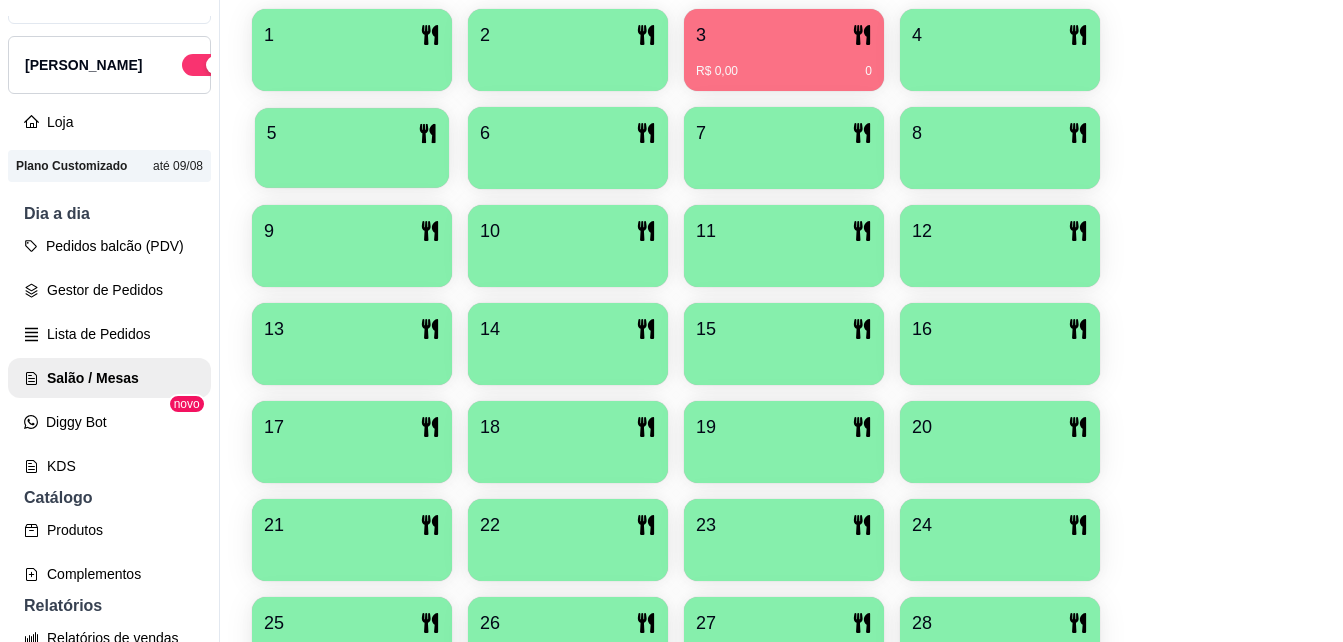click at bounding box center [352, 161] 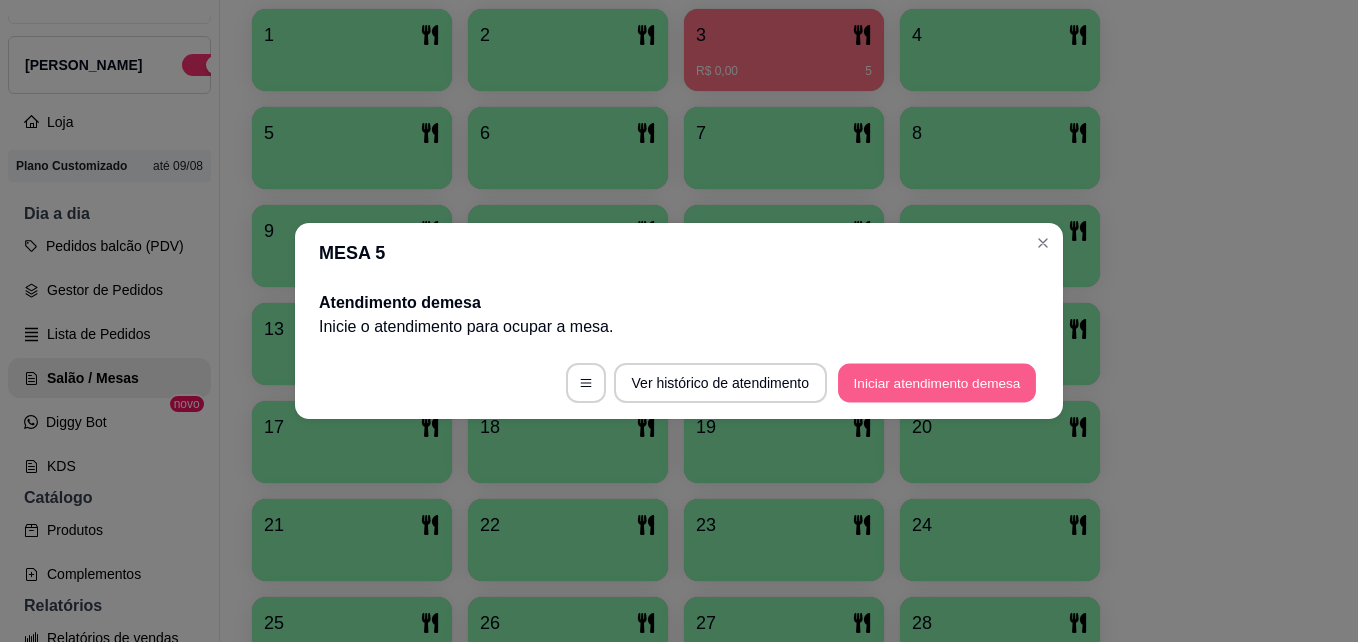 click on "Iniciar atendimento de  mesa" at bounding box center (937, 383) 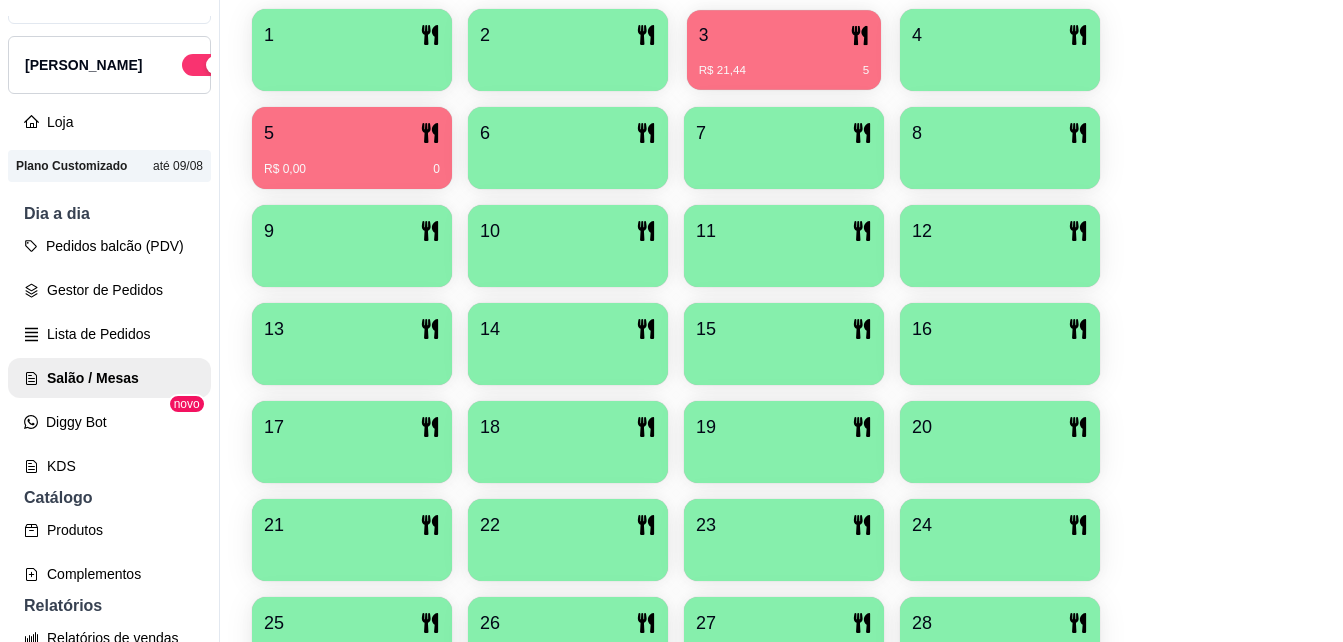 click on "3" at bounding box center [784, 35] 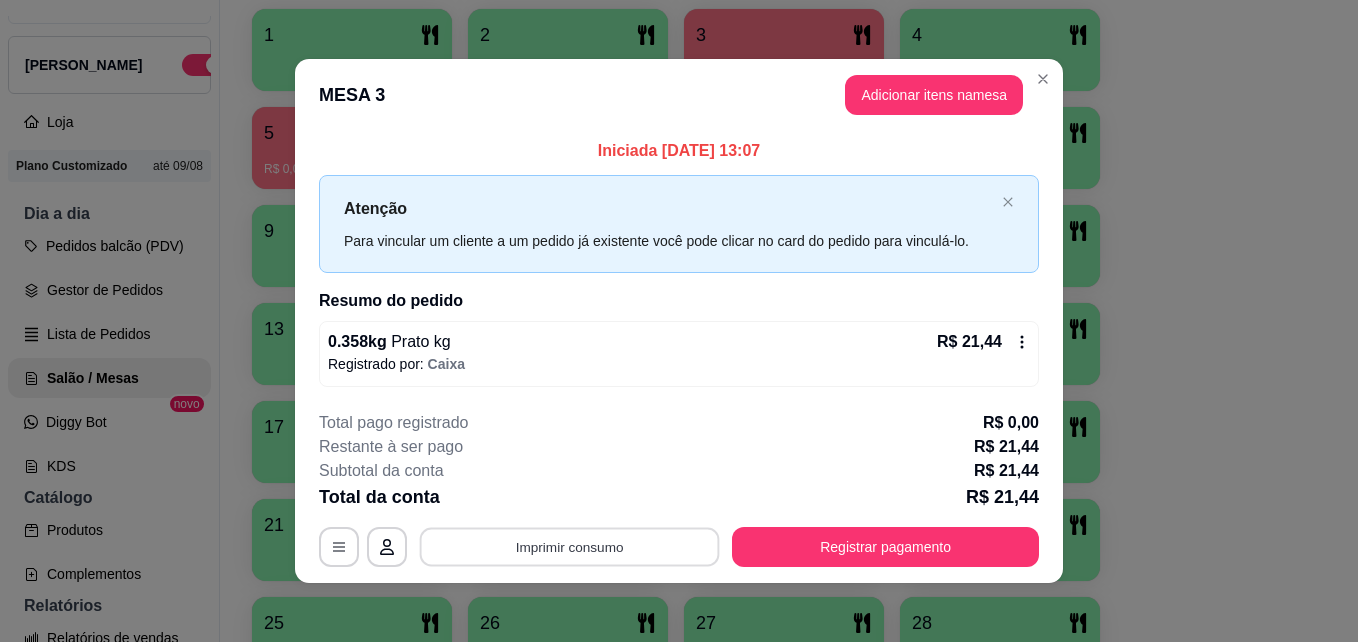 click on "Imprimir consumo" at bounding box center (570, 546) 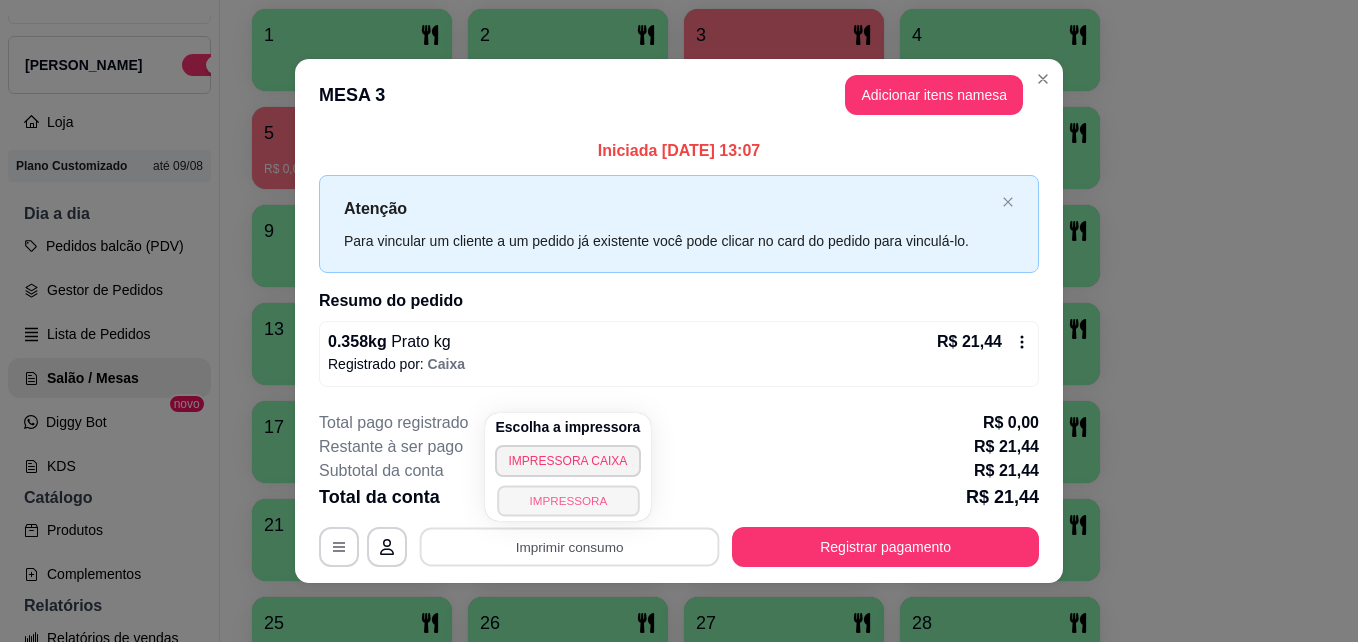click on "IMPRESSORA" at bounding box center (568, 500) 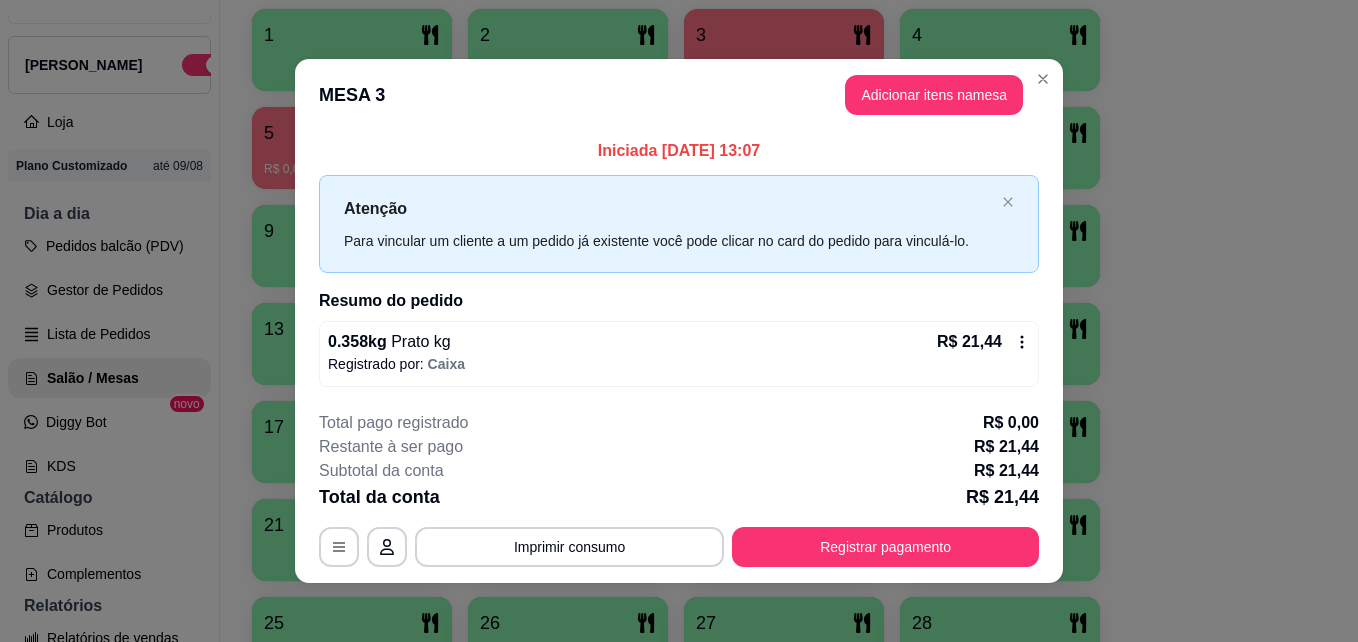 click on "Total da conta R$ 21,44" at bounding box center [679, 497] 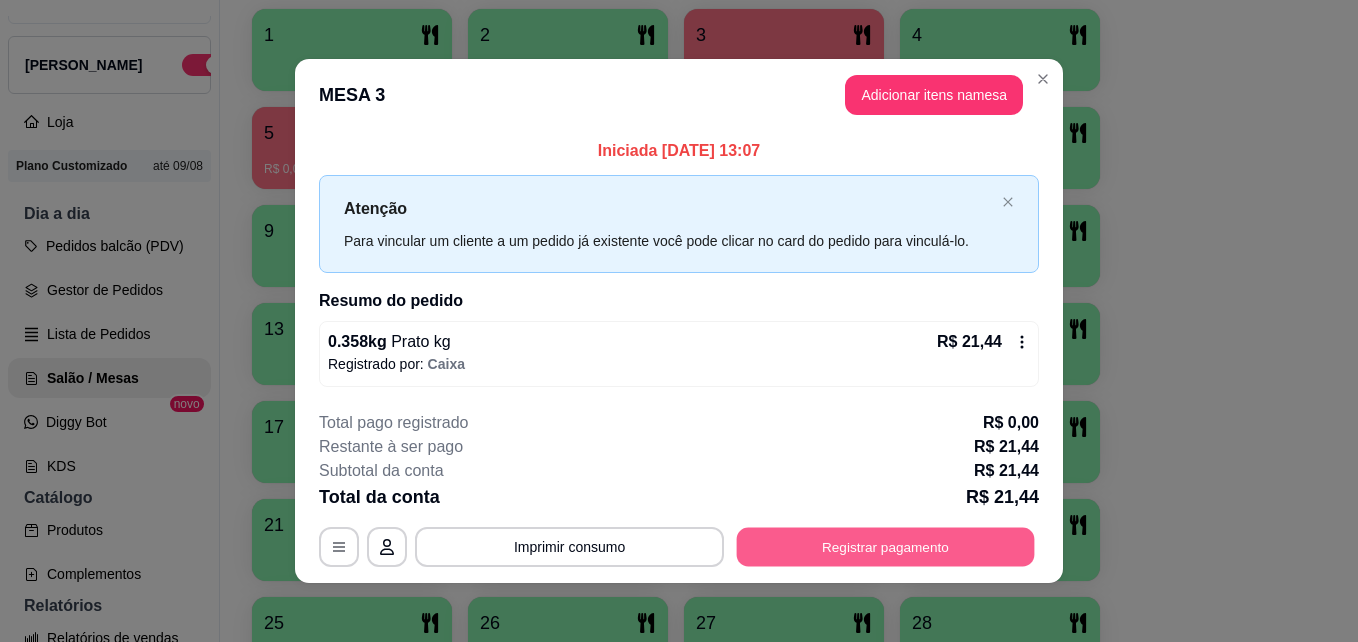 click on "Registrar pagamento" at bounding box center (886, 546) 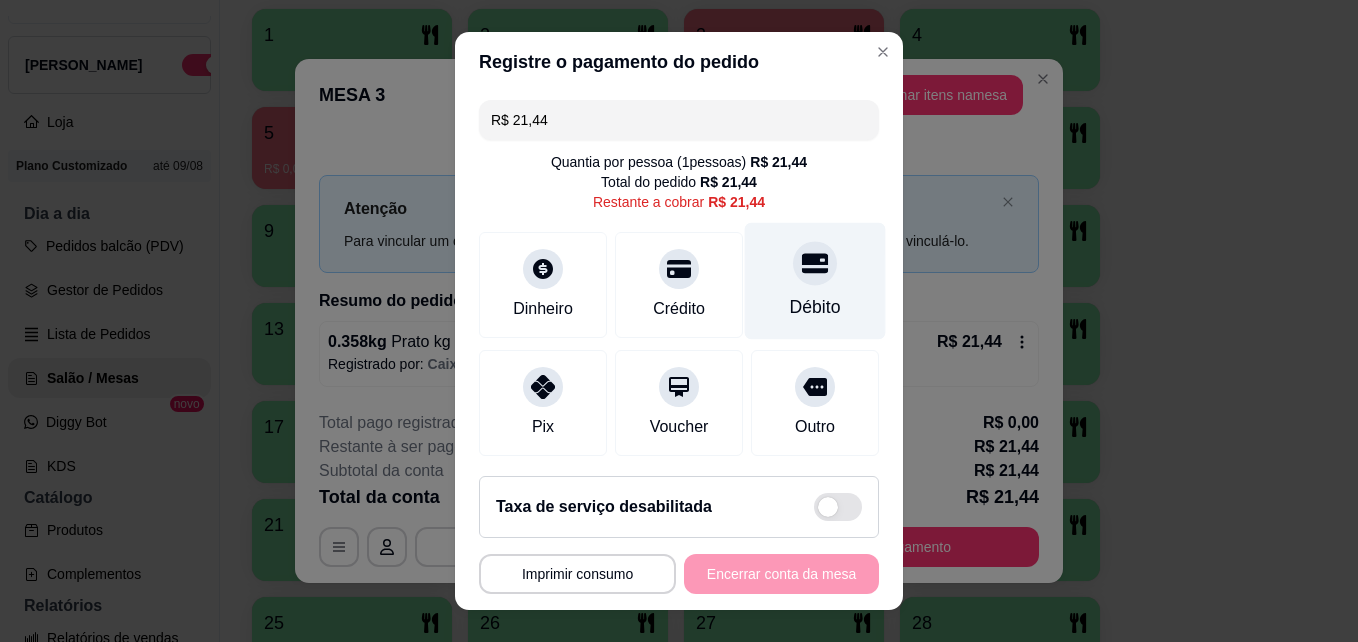 click on "Débito" at bounding box center [815, 307] 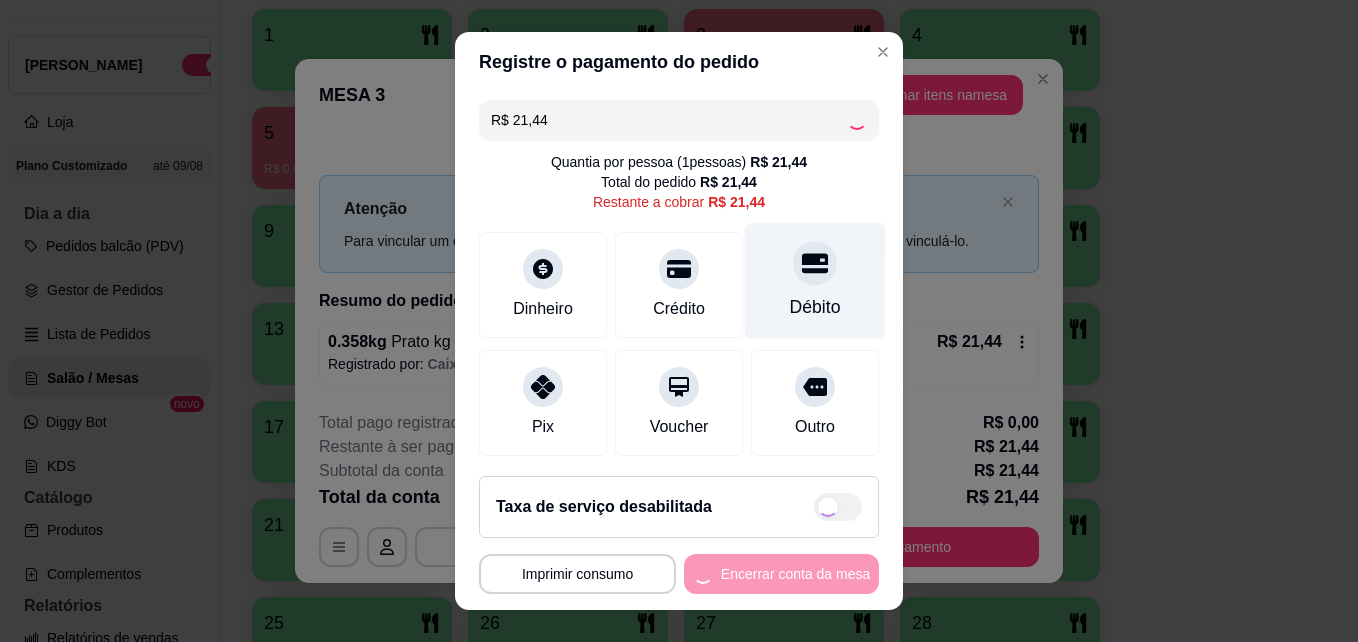 type on "R$ 0,00" 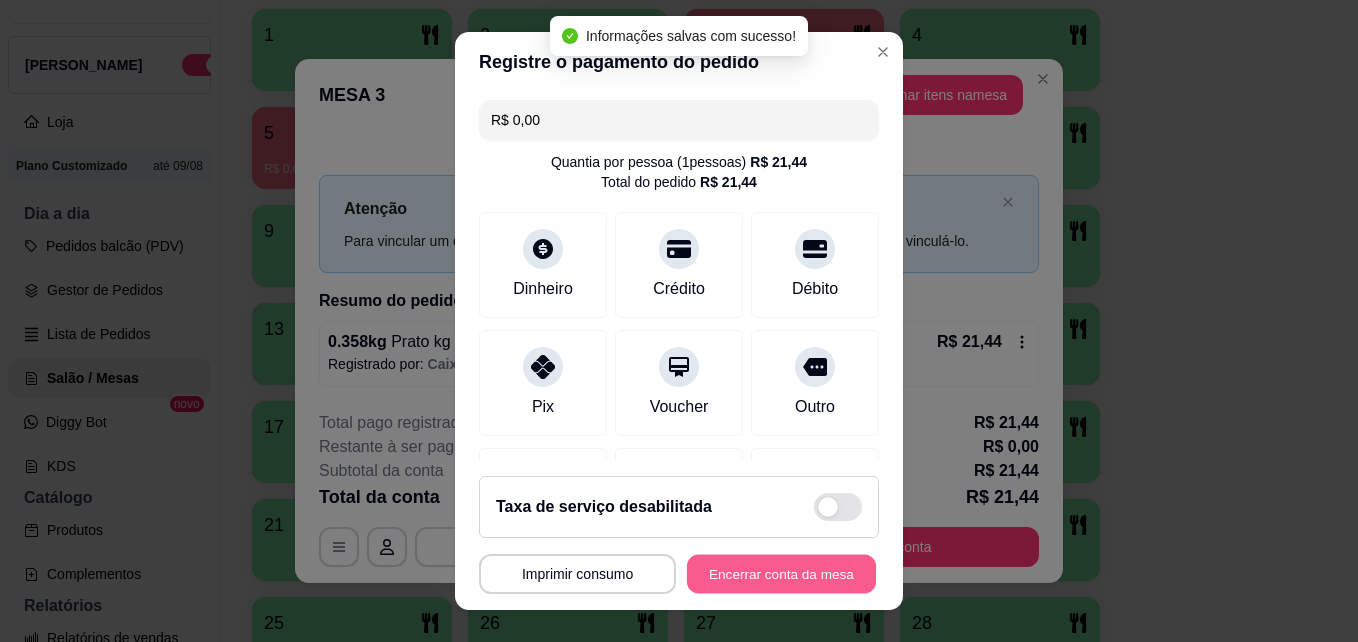 click on "Encerrar conta da mesa" at bounding box center [781, 574] 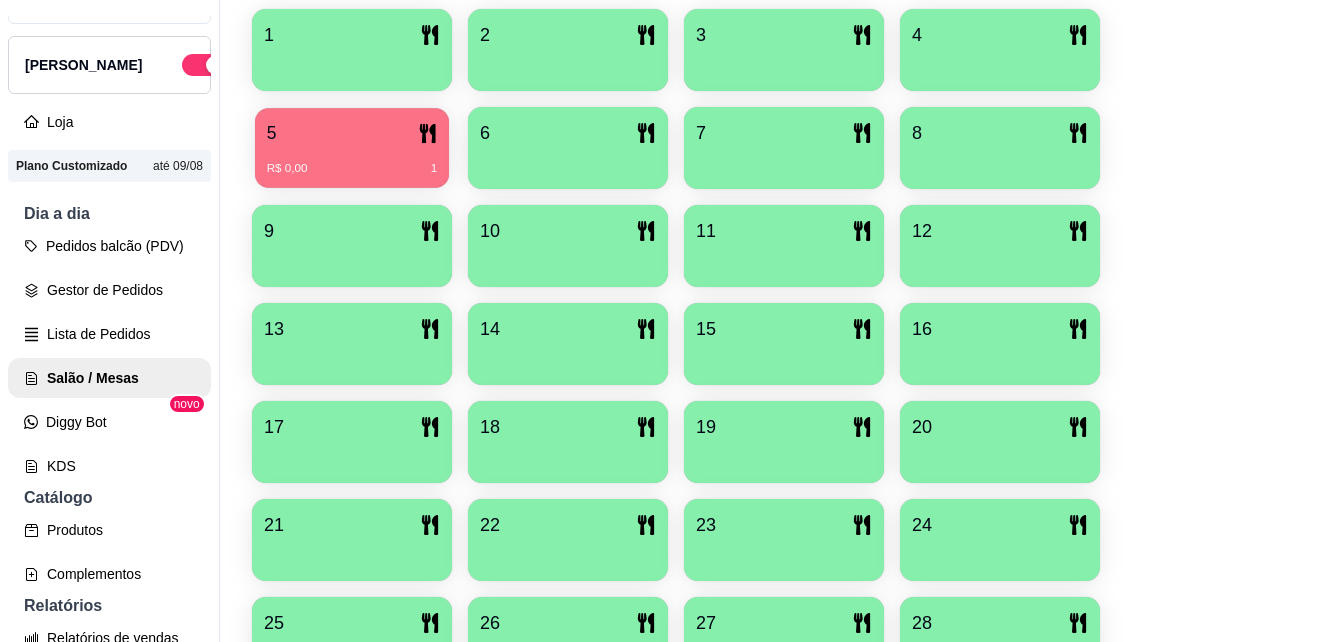 click on "R$ 0,00 1" at bounding box center [352, 161] 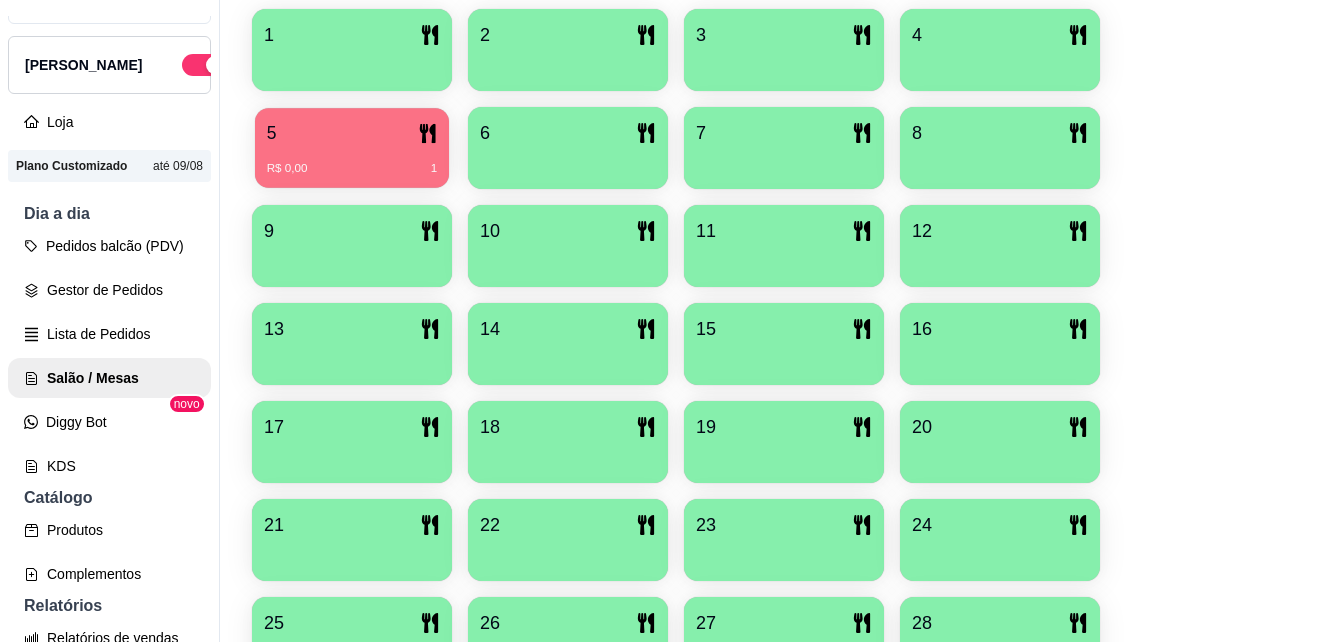 click on "5" at bounding box center (352, 133) 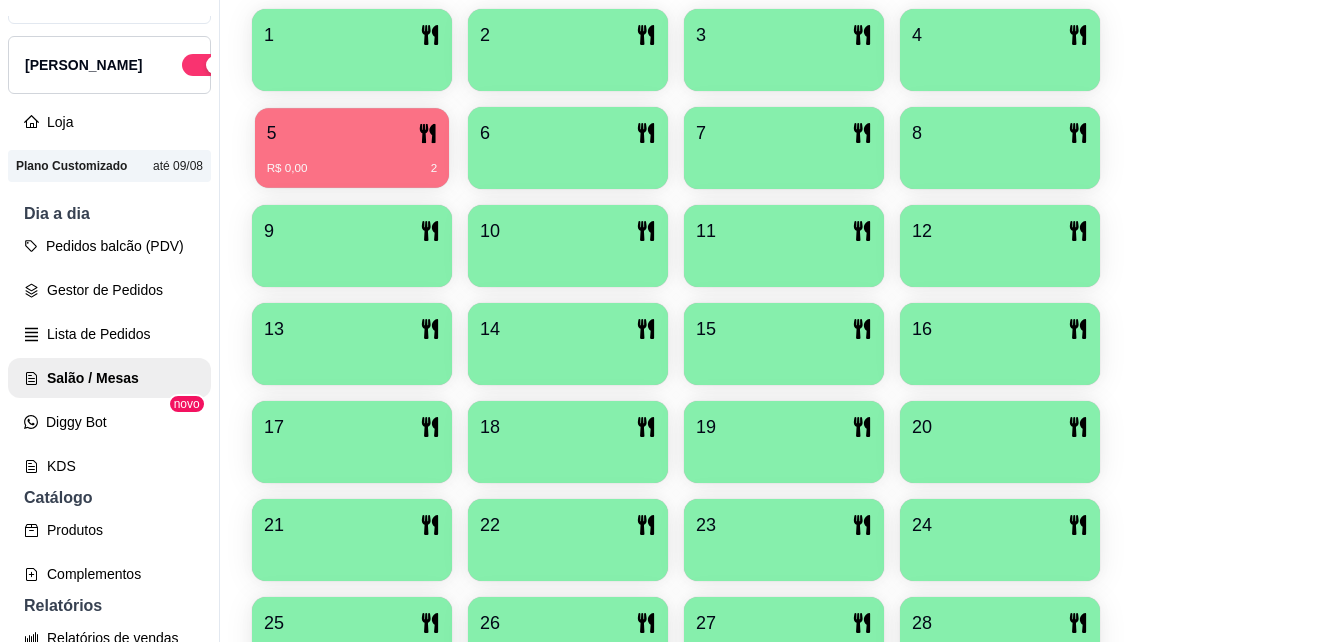 click on "5" at bounding box center (352, 133) 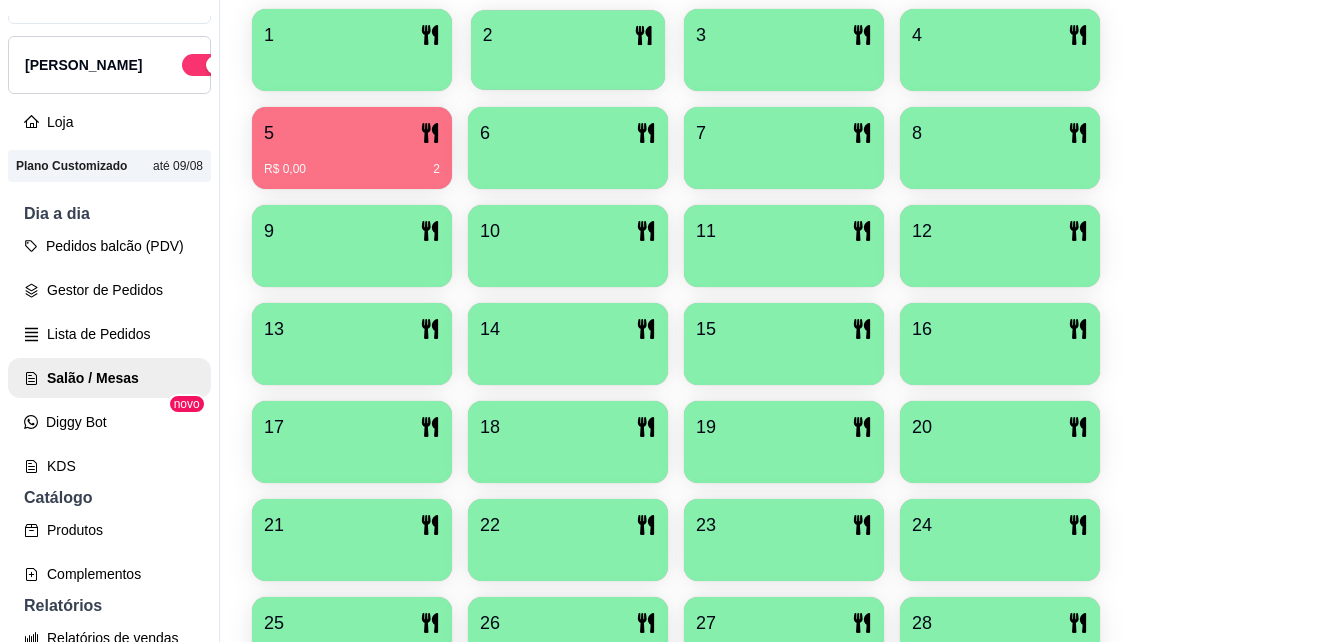 click at bounding box center [568, 63] 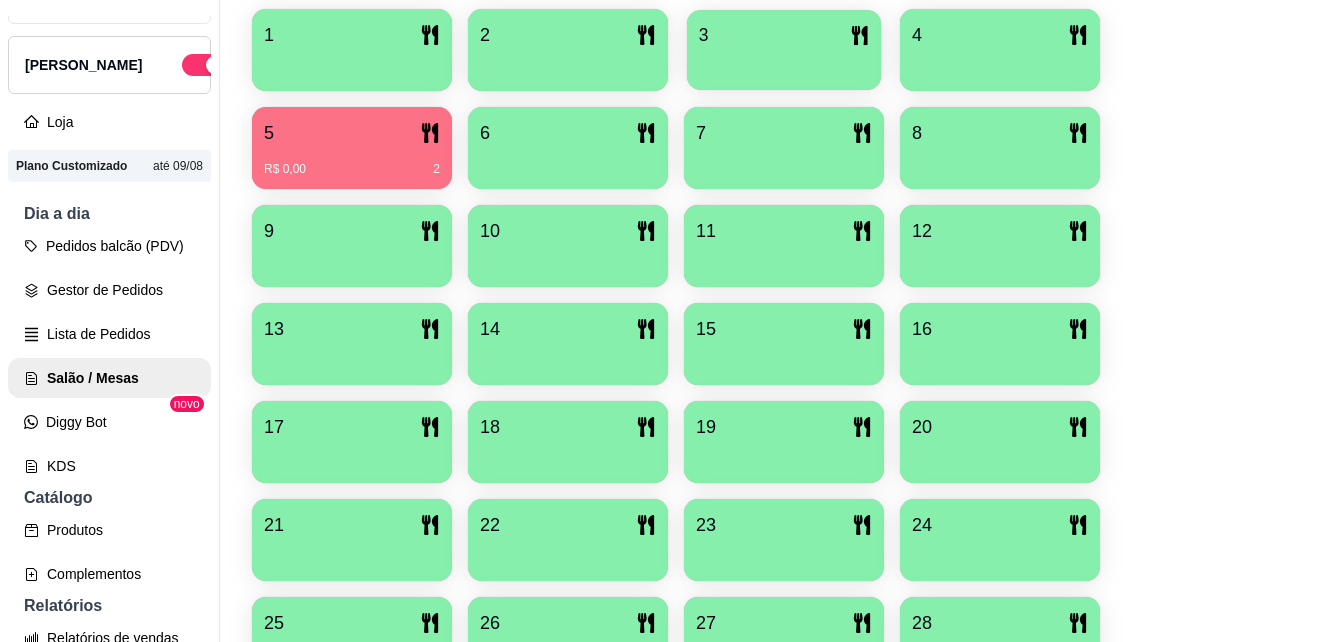 click at bounding box center [784, 63] 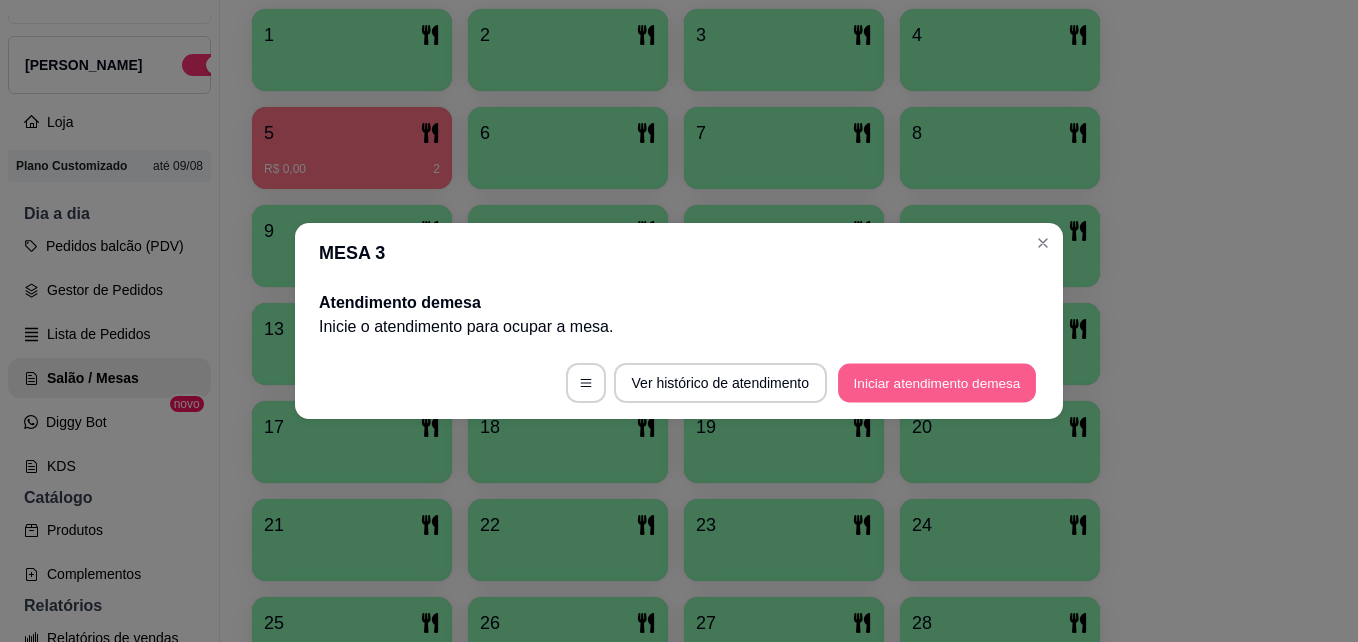 click on "Iniciar atendimento de  mesa" at bounding box center (937, 383) 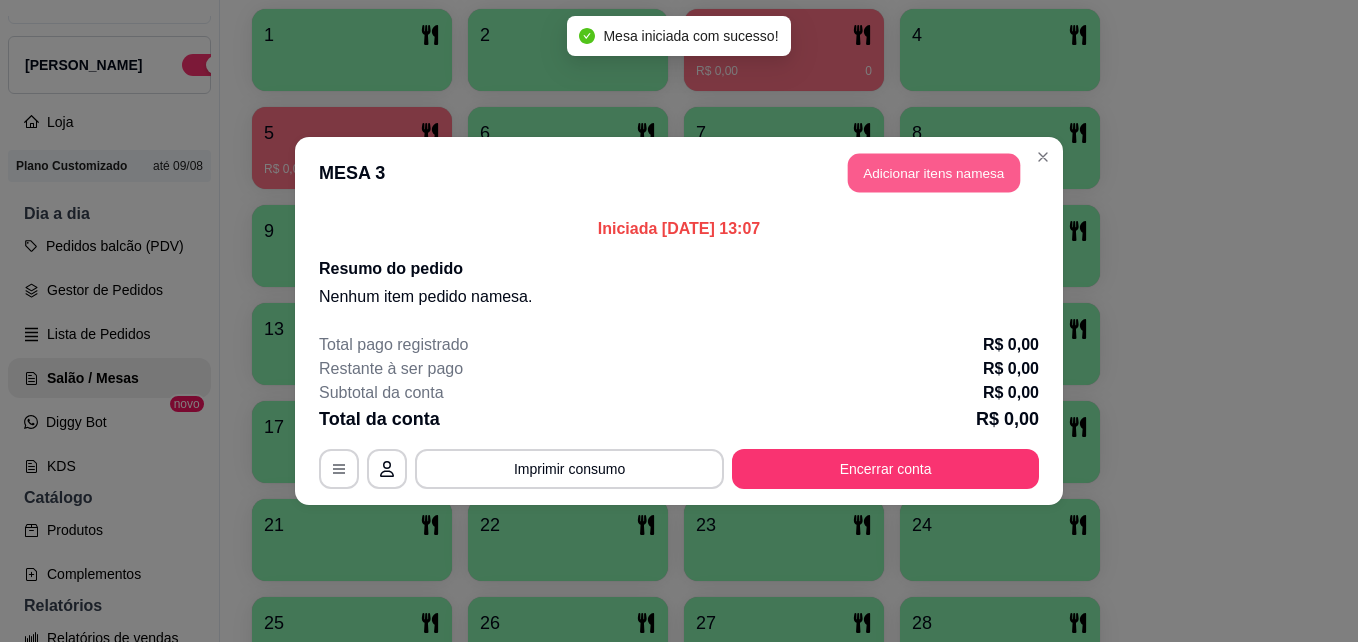 click on "Adicionar itens na  mesa" at bounding box center [934, 173] 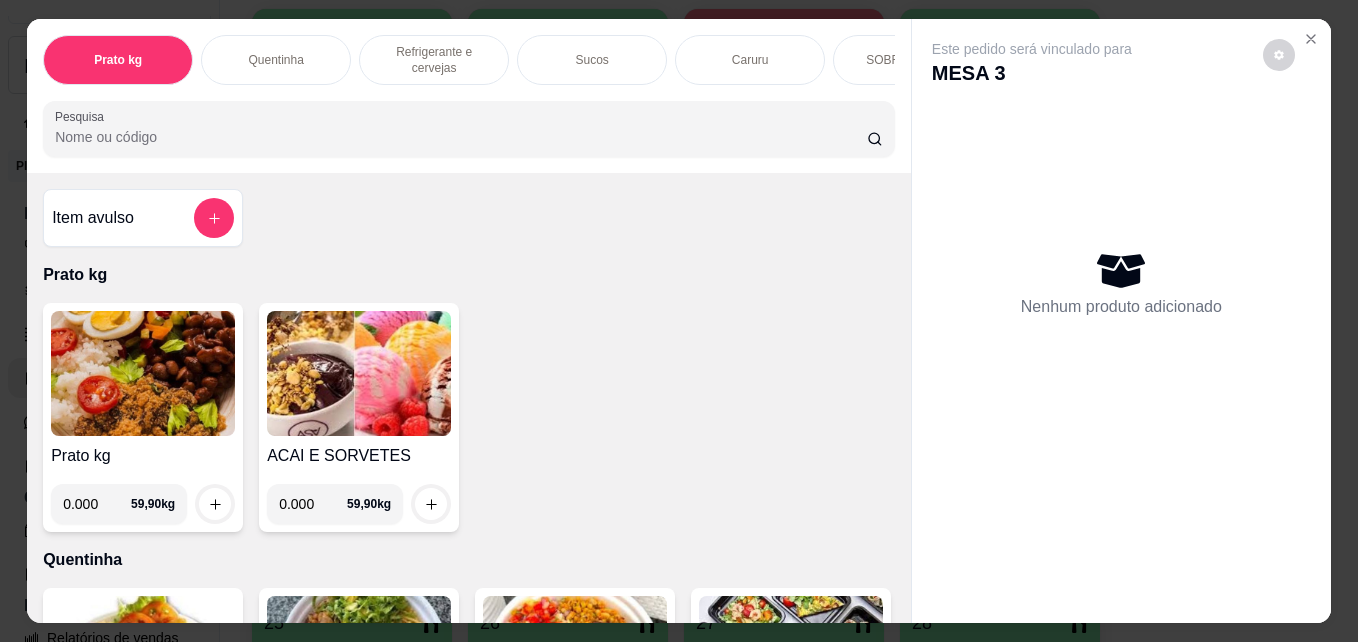 click on "0.000" at bounding box center [97, 504] 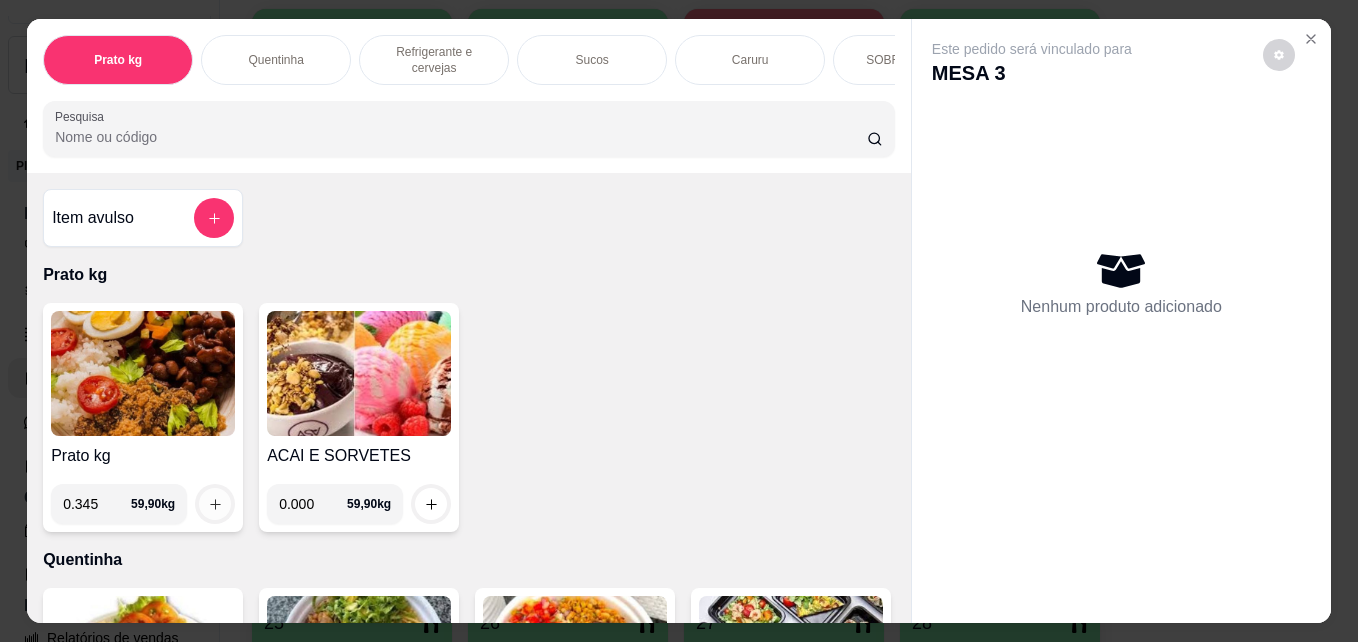 type on "0.345" 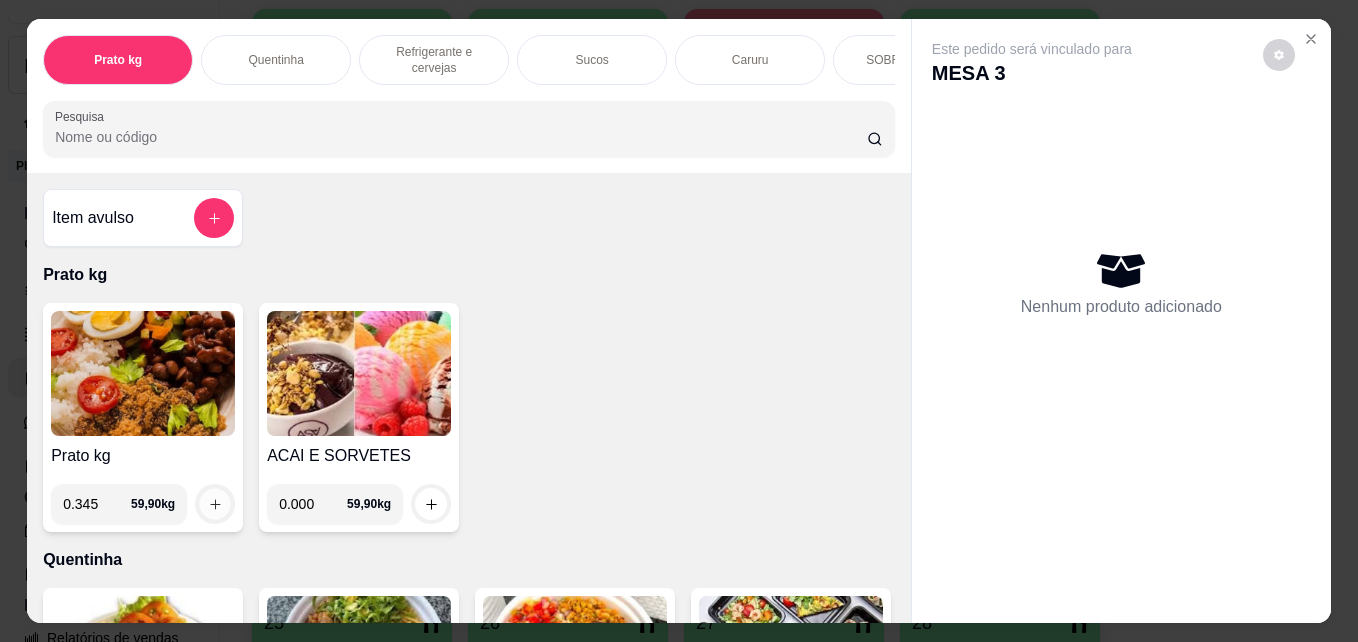 click 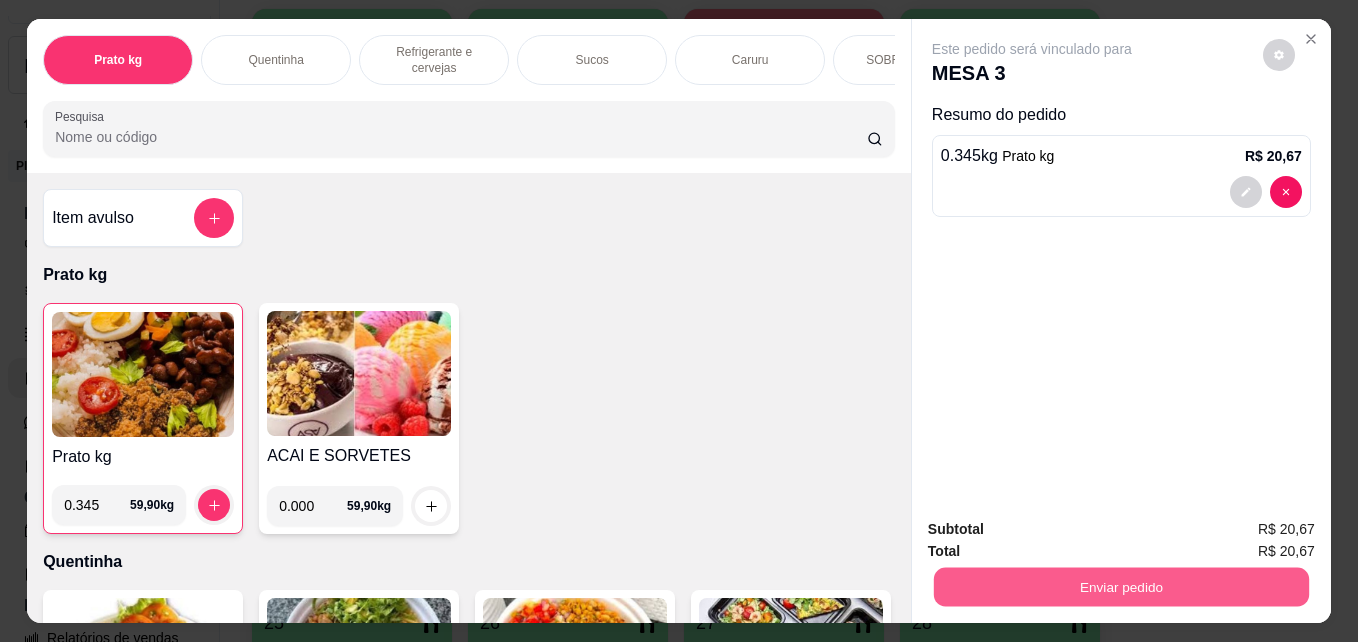 click on "Enviar pedido" at bounding box center (1121, 586) 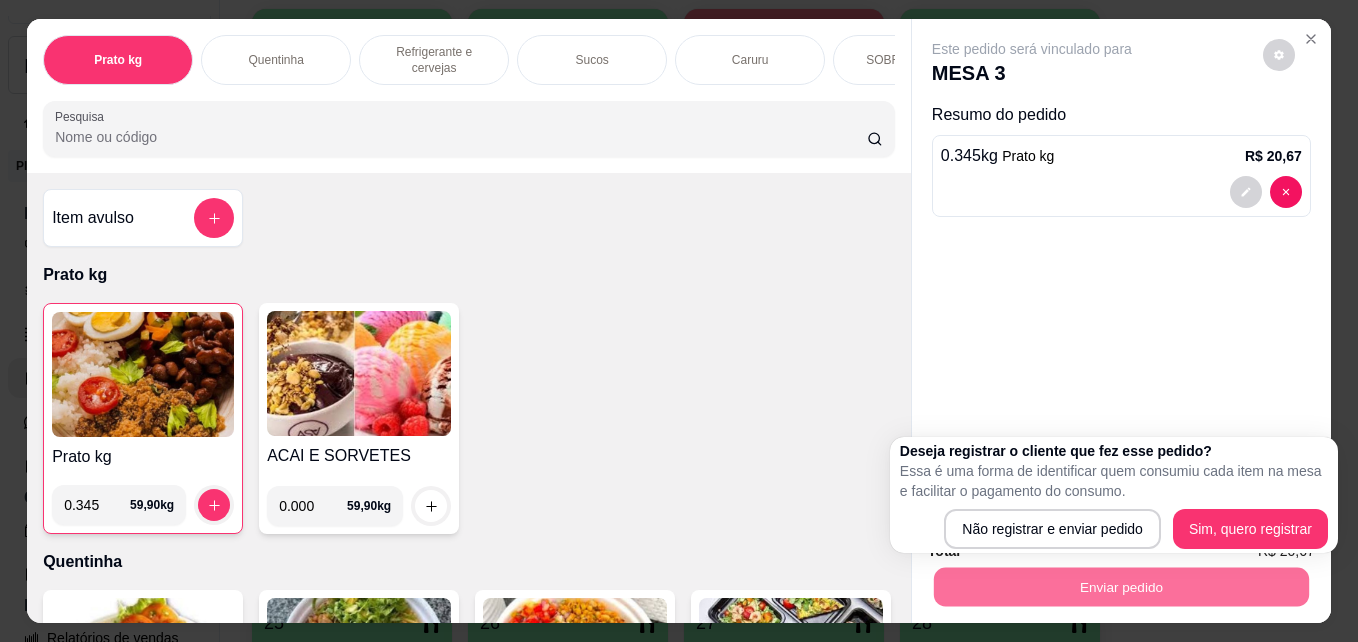 click on "Deseja registrar o cliente que fez esse pedido? Essa é uma forma de identificar quem consumiu cada item na mesa e facilitar o pagamento do consumo. Não registrar e enviar pedido Sim, quero registrar" at bounding box center (1114, 495) 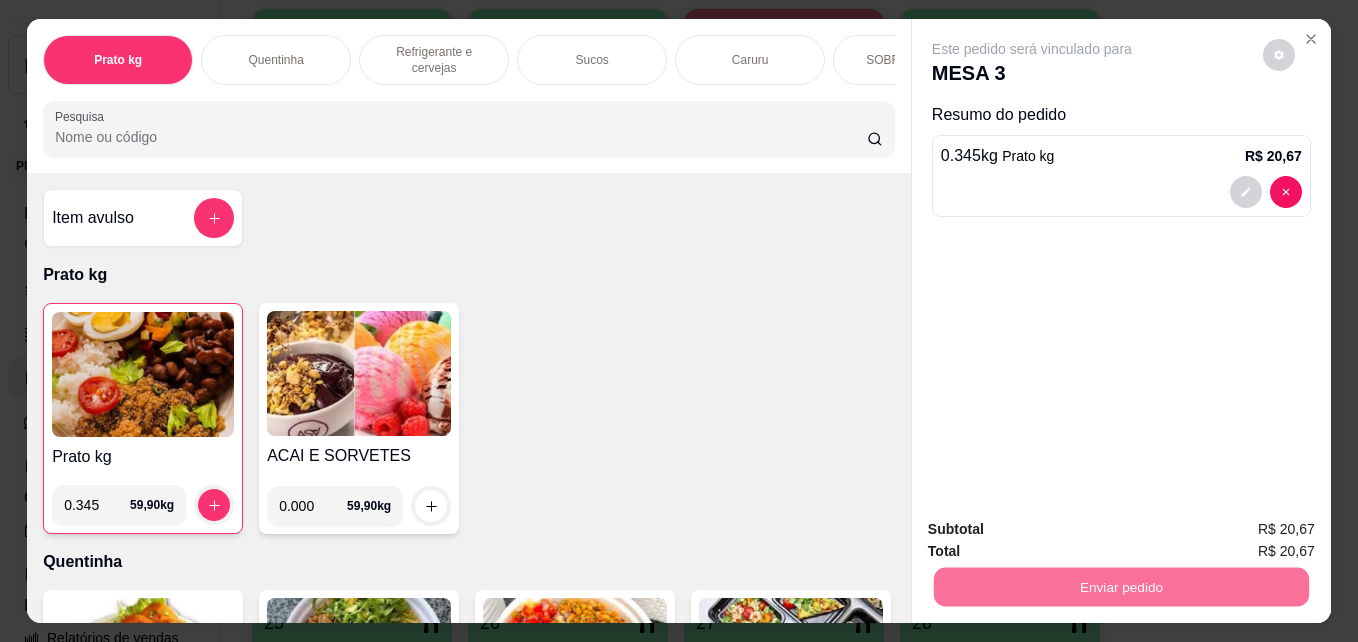 click on "Não registrar e enviar pedido" at bounding box center [1055, 529] 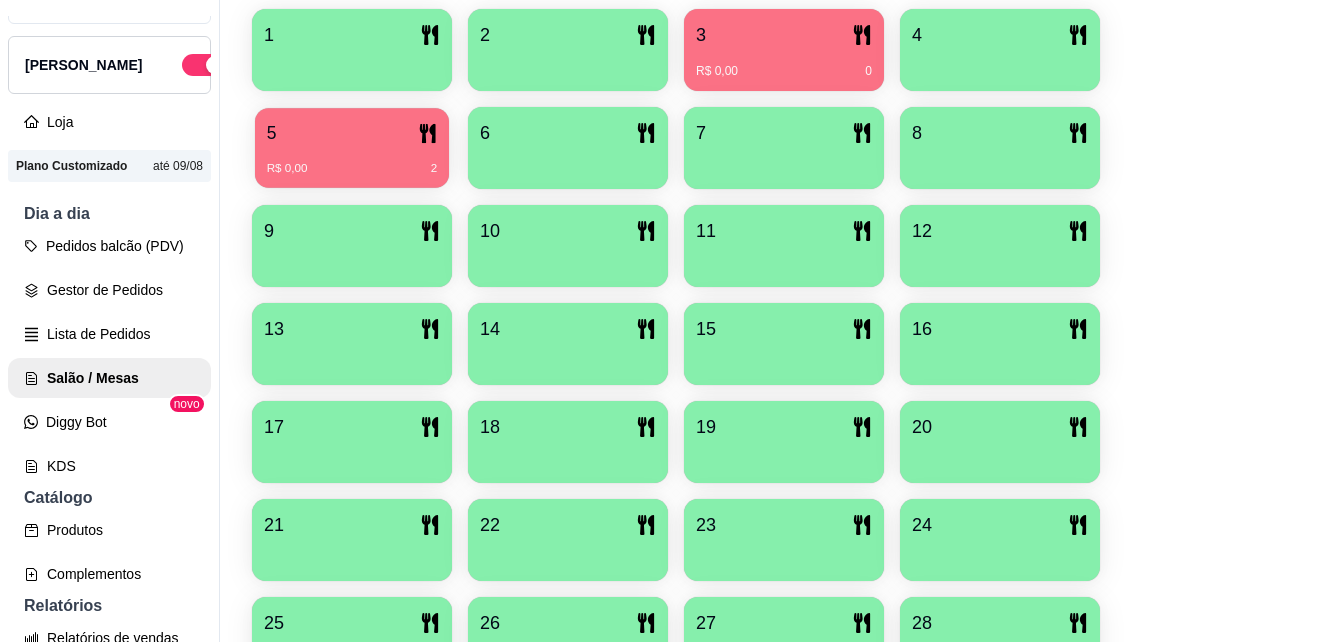 click on "5" at bounding box center [352, 133] 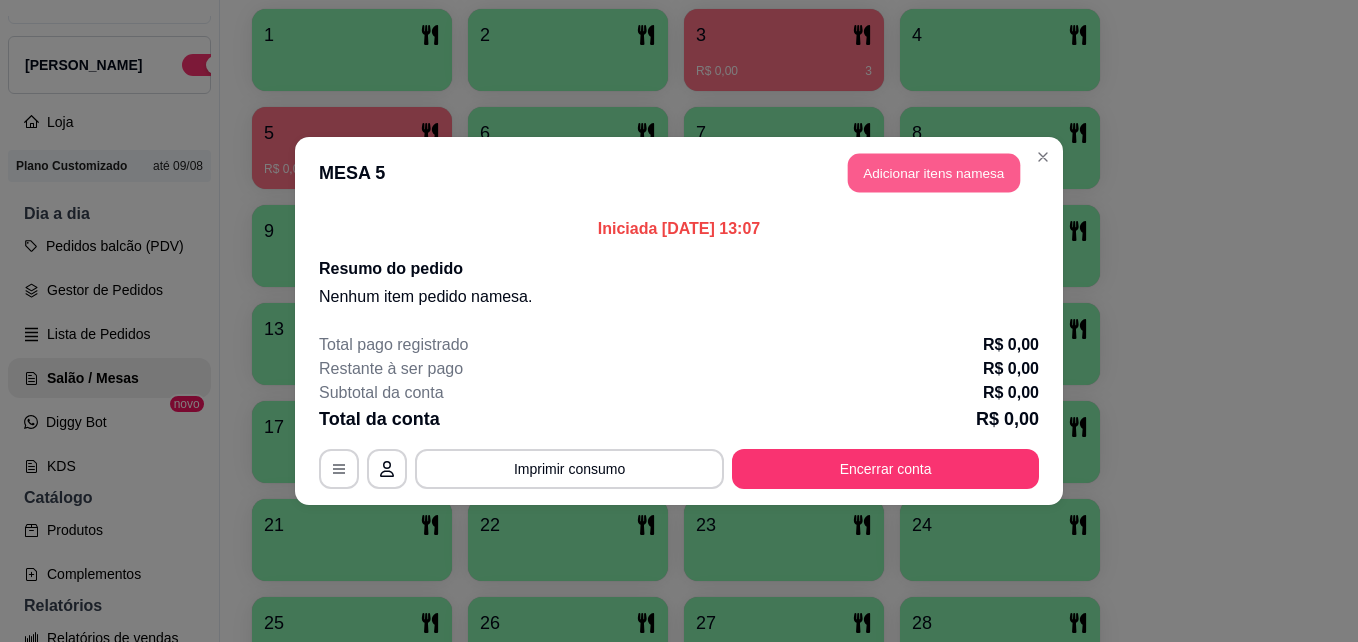 click on "Adicionar itens na  mesa" at bounding box center (934, 173) 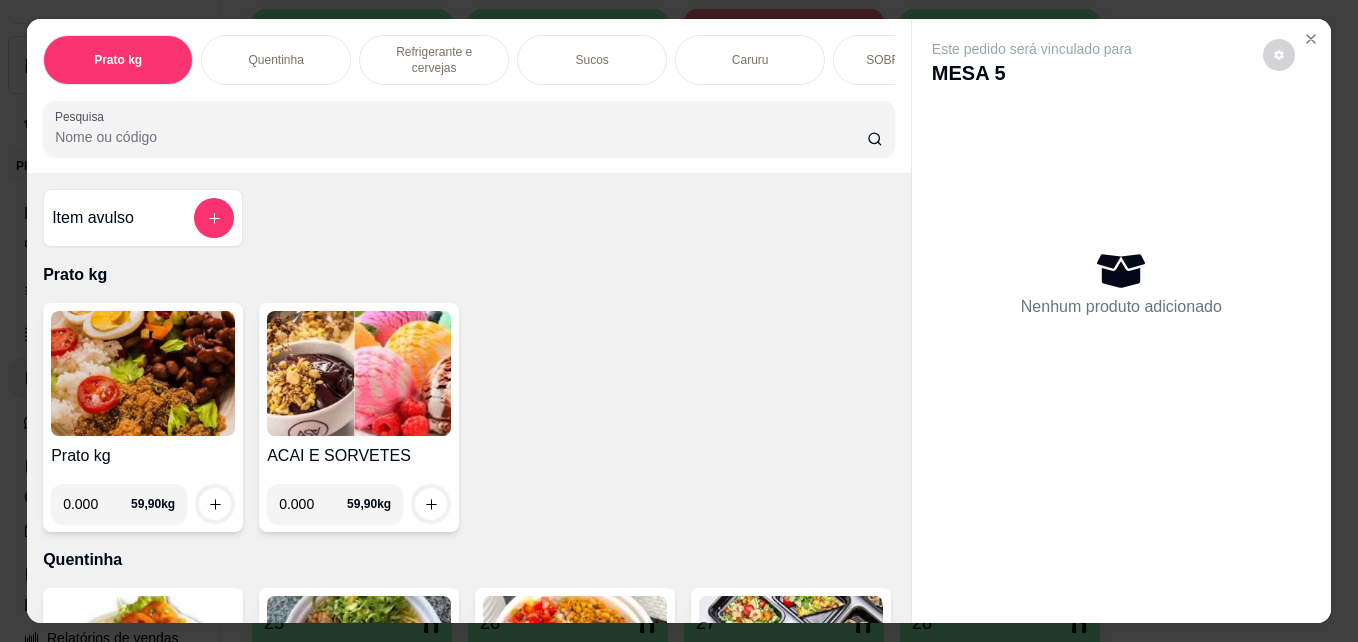 click on "0.000" at bounding box center [97, 504] 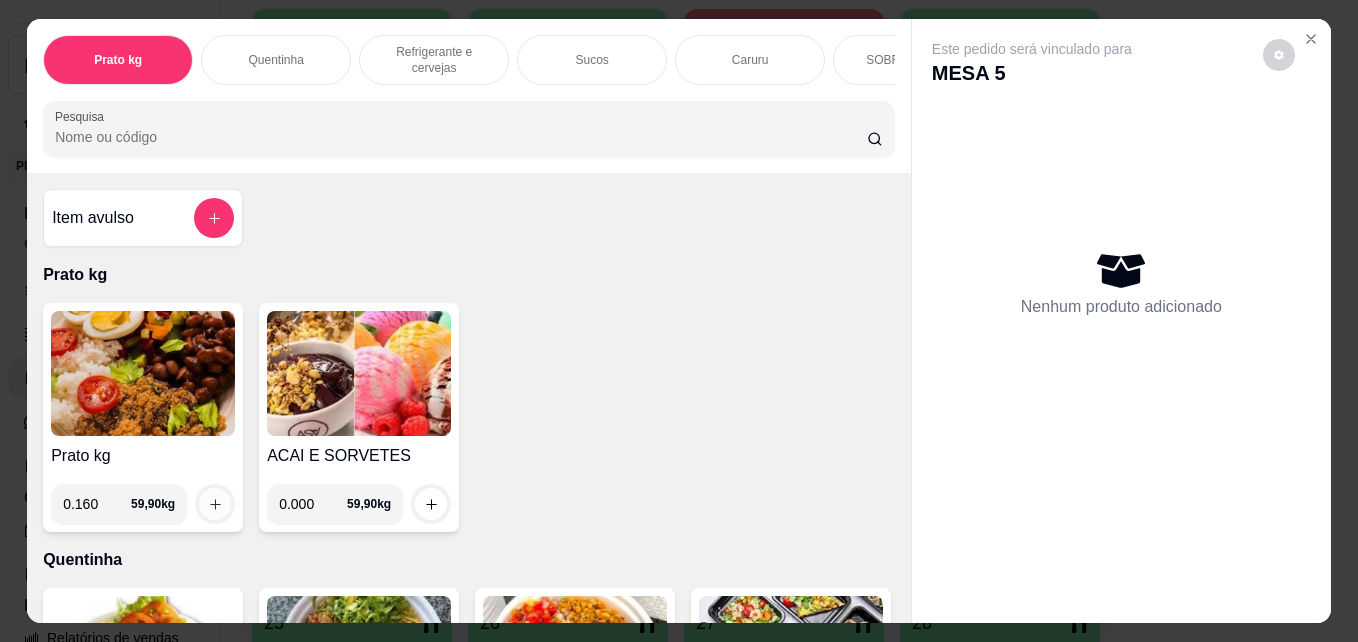 type on "0.160" 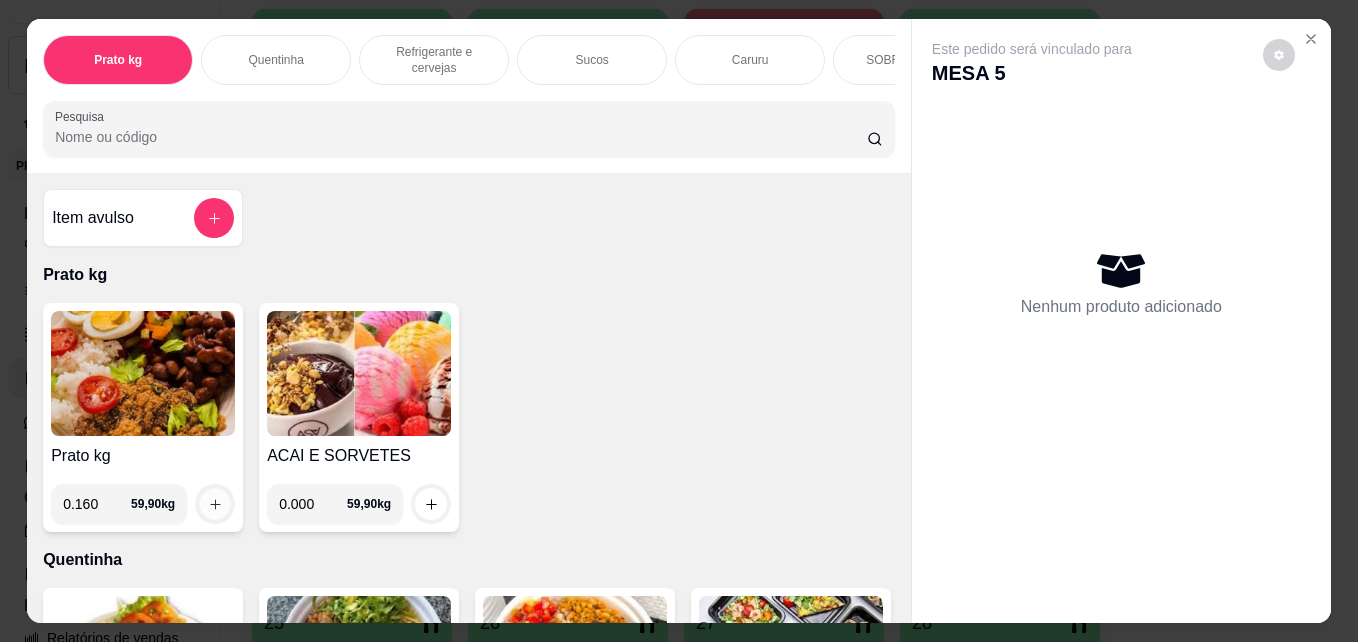 click at bounding box center [215, 504] 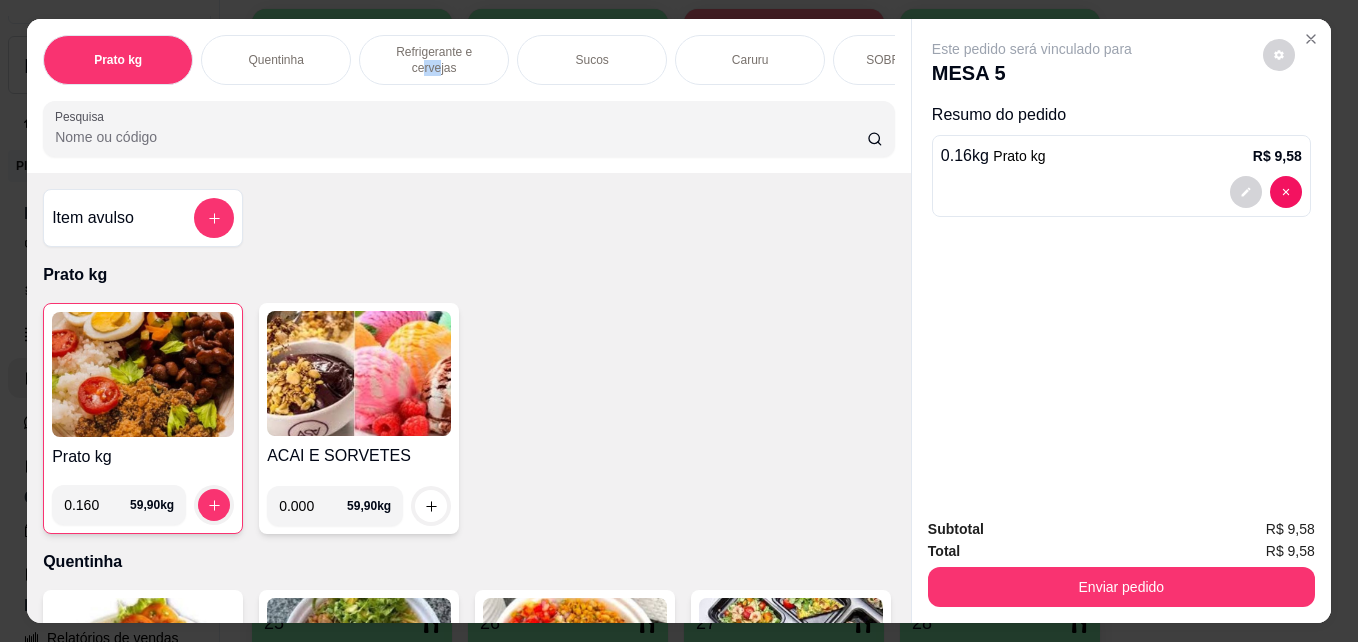 drag, startPoint x: 431, startPoint y: 76, endPoint x: 416, endPoint y: 54, distance: 26.627054 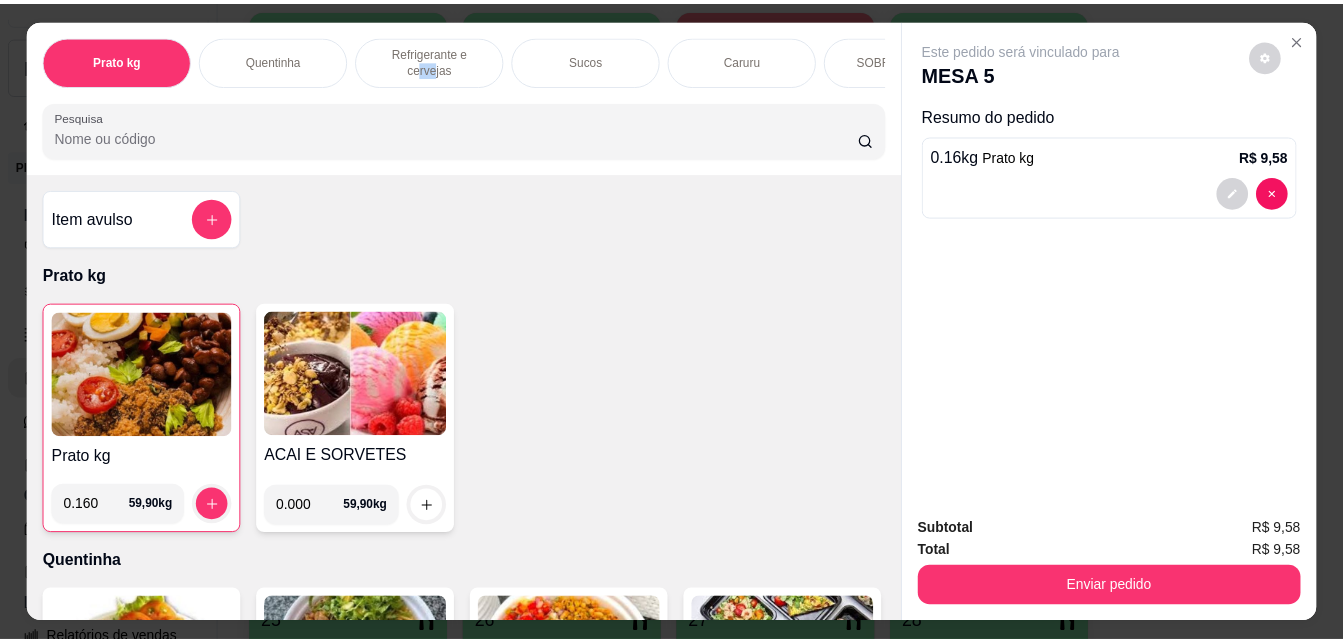 scroll, scrollTop: 52, scrollLeft: 0, axis: vertical 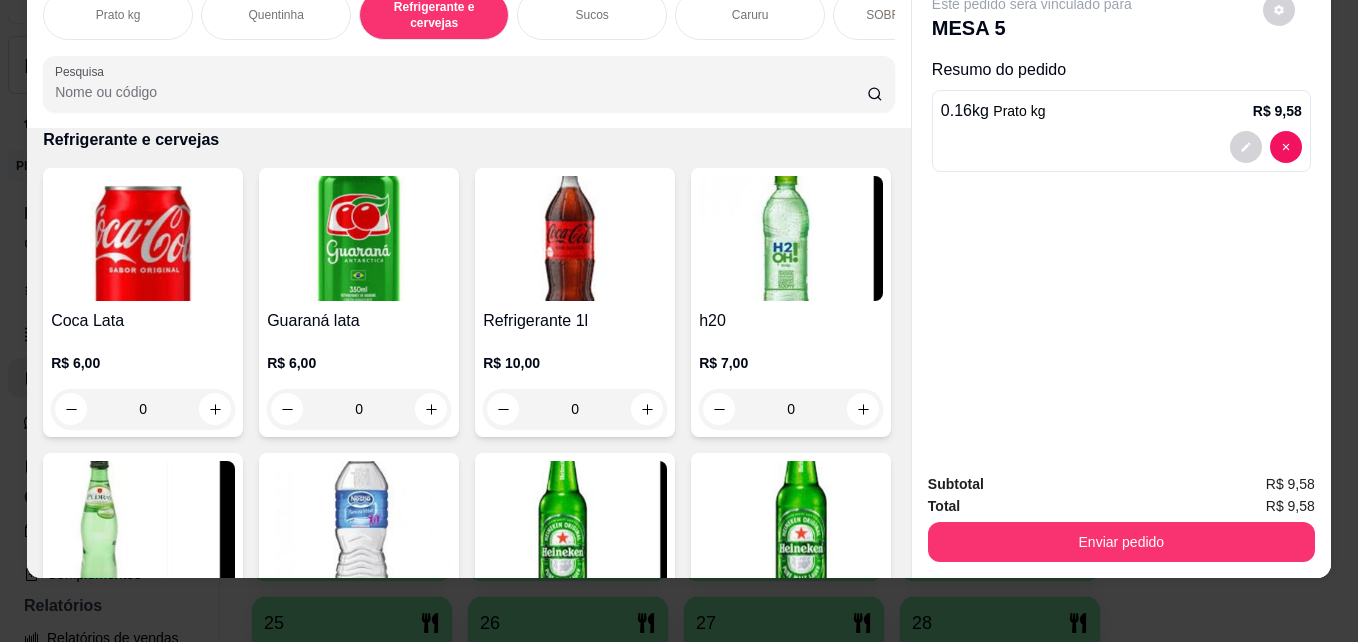 click on "Prato kg Quentinha Refrigerante e cervejas  Sucos Caruru SOBREMESAS Pesquisa" at bounding box center [469, 51] 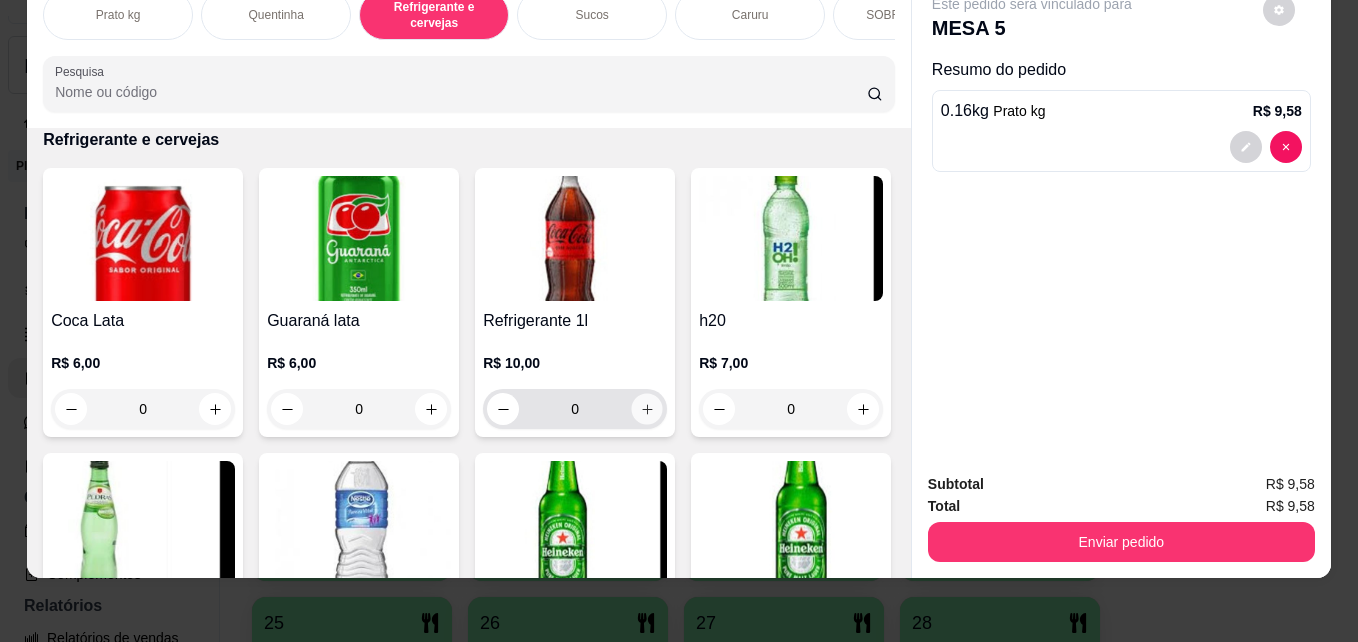 click 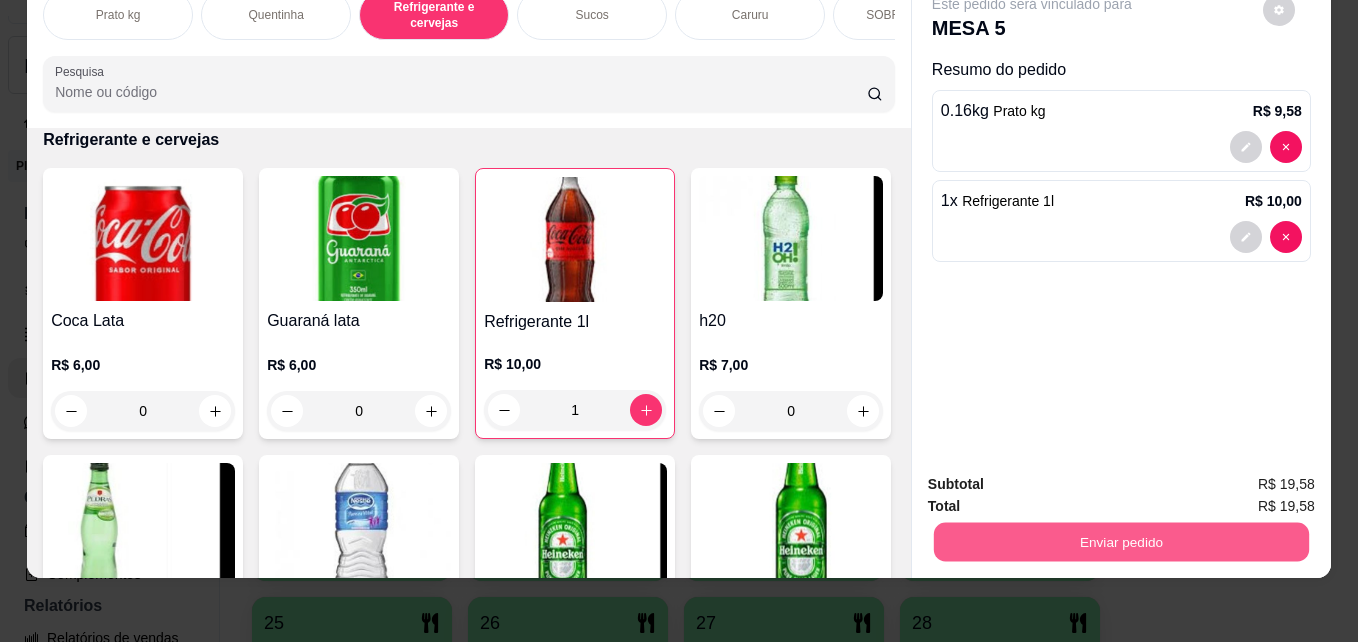 click on "Enviar pedido" at bounding box center [1121, 541] 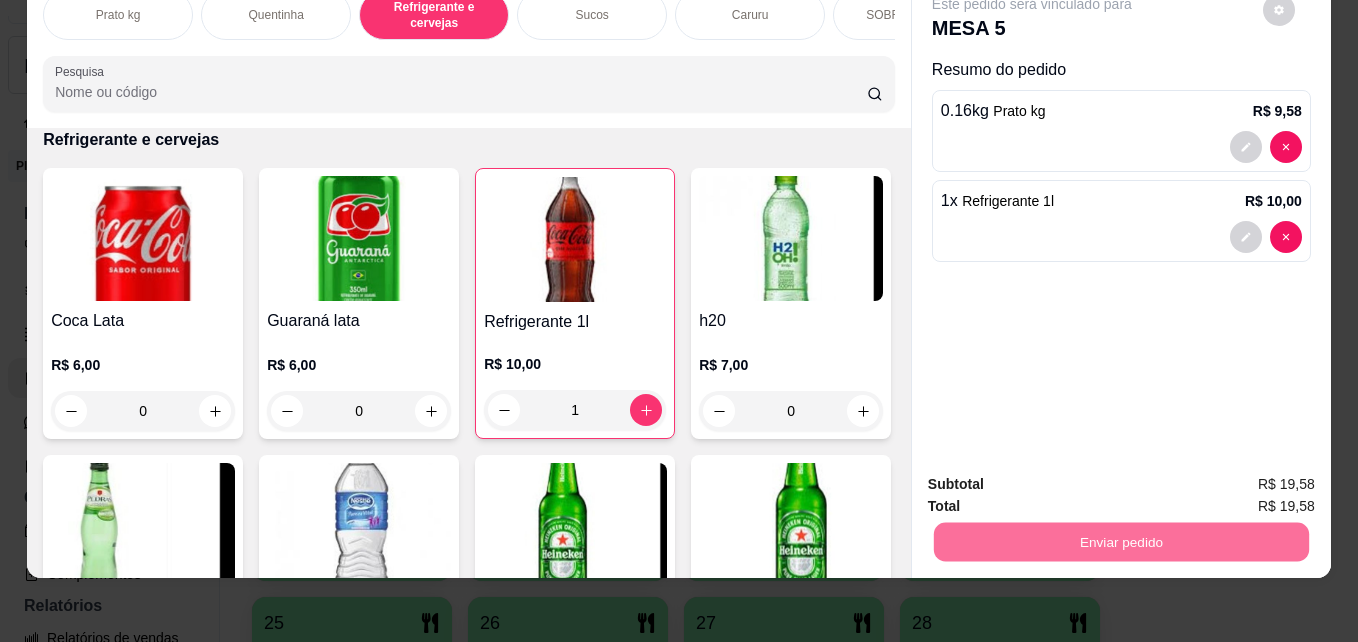 click on "Não registrar e enviar pedido" at bounding box center (1055, 477) 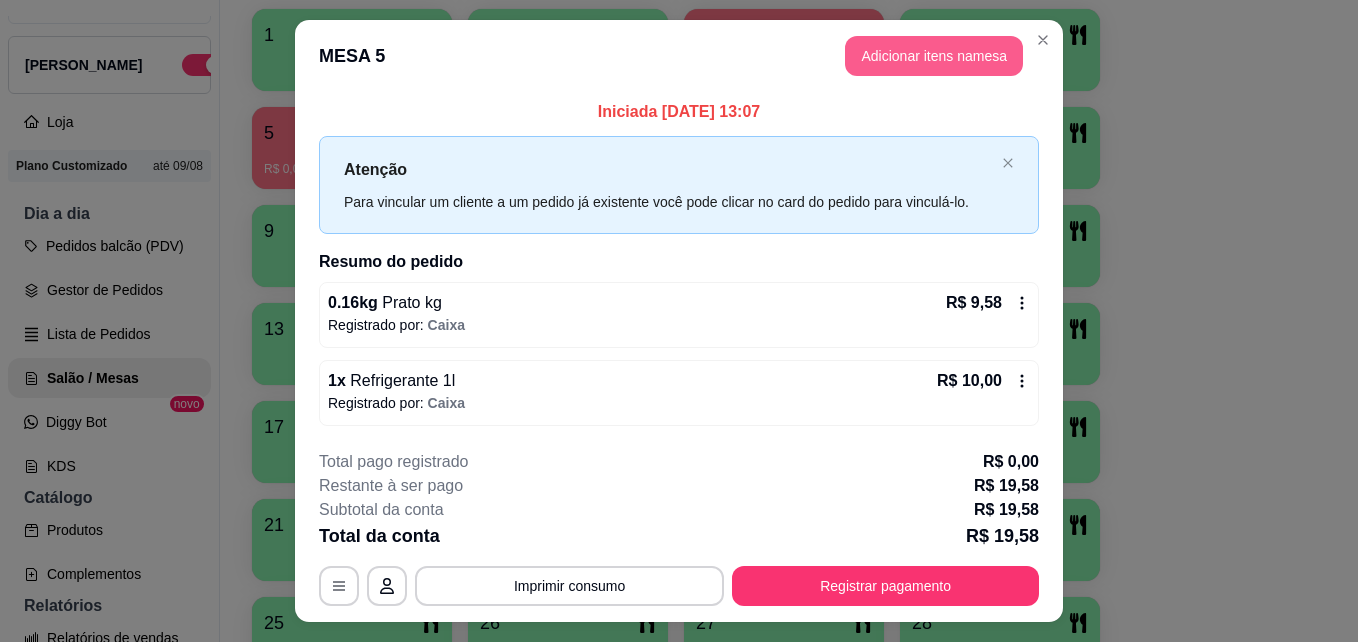 click on "Adicionar itens na  mesa" at bounding box center (934, 56) 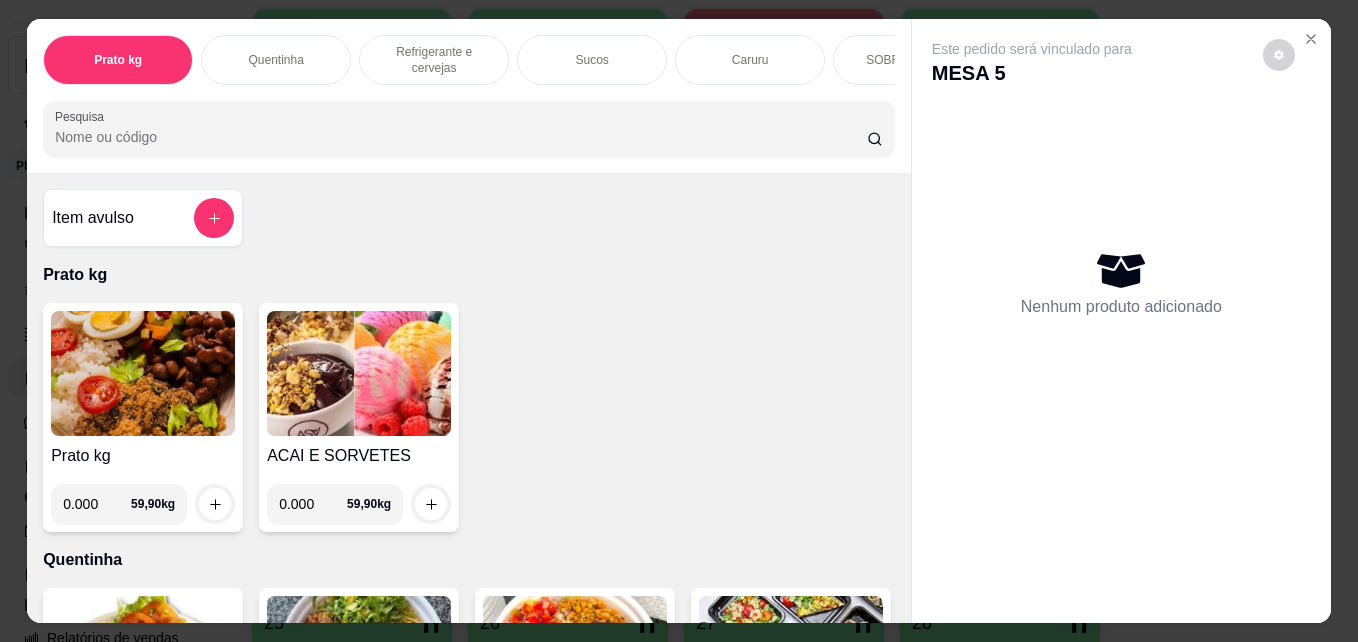 click on "0.000" at bounding box center (97, 504) 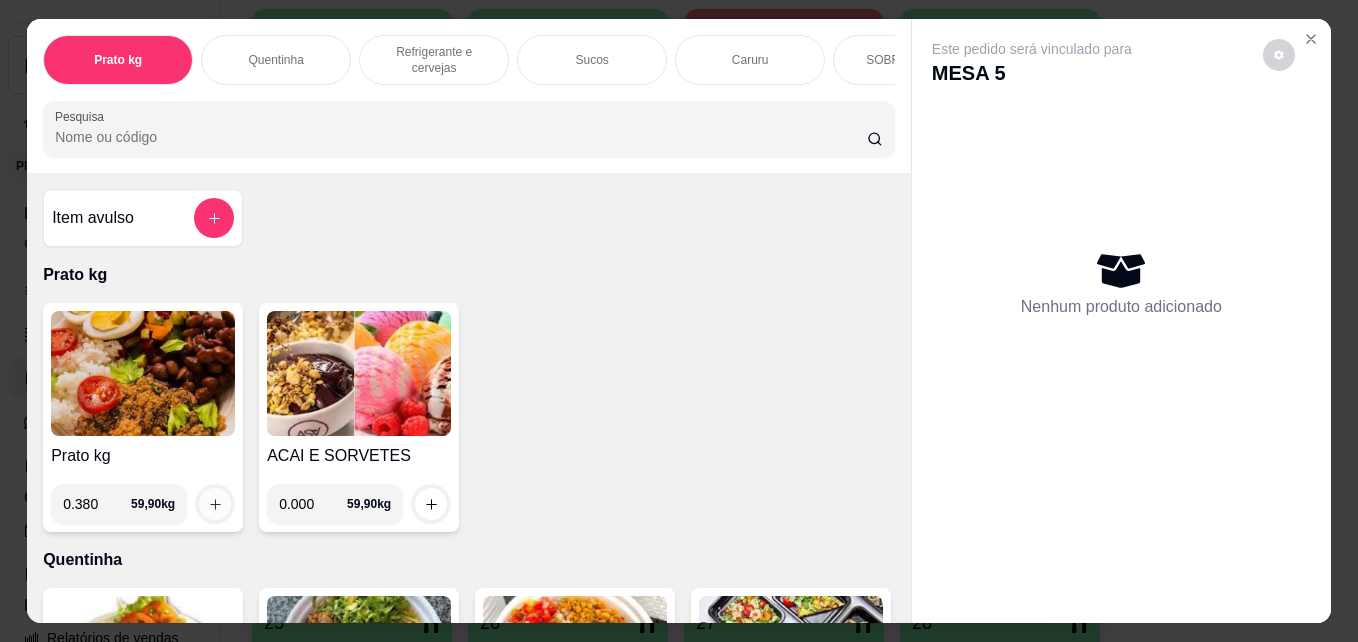type on "0.380" 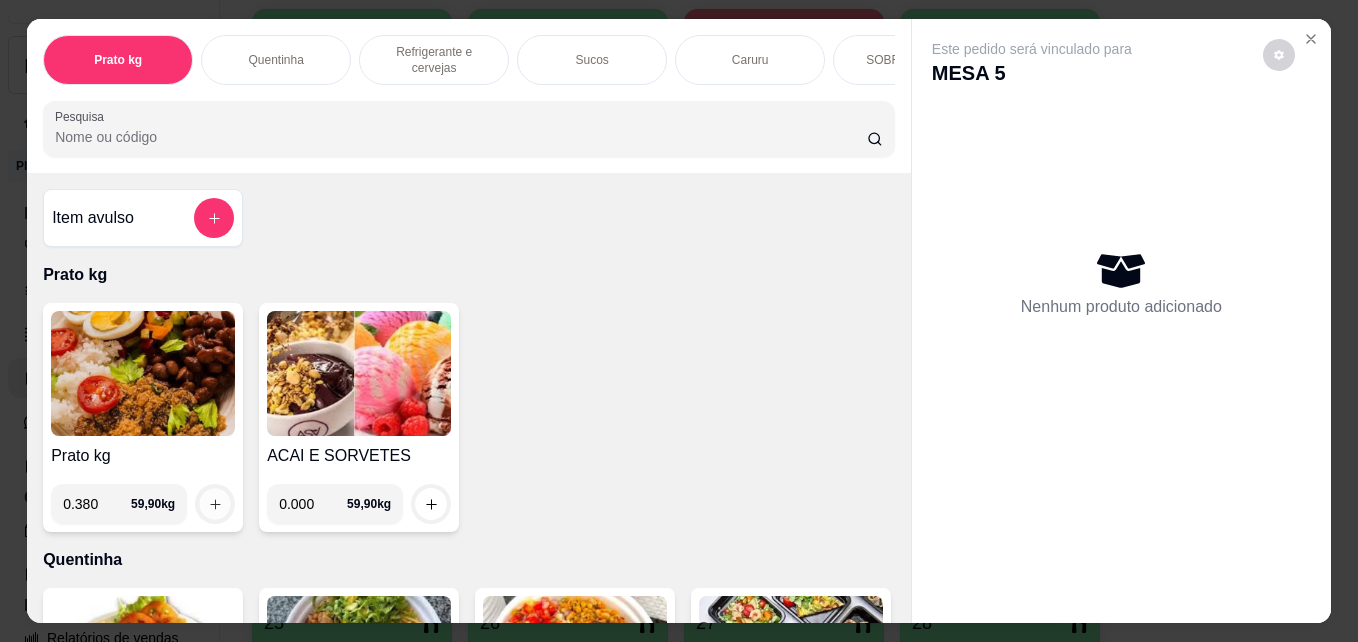click 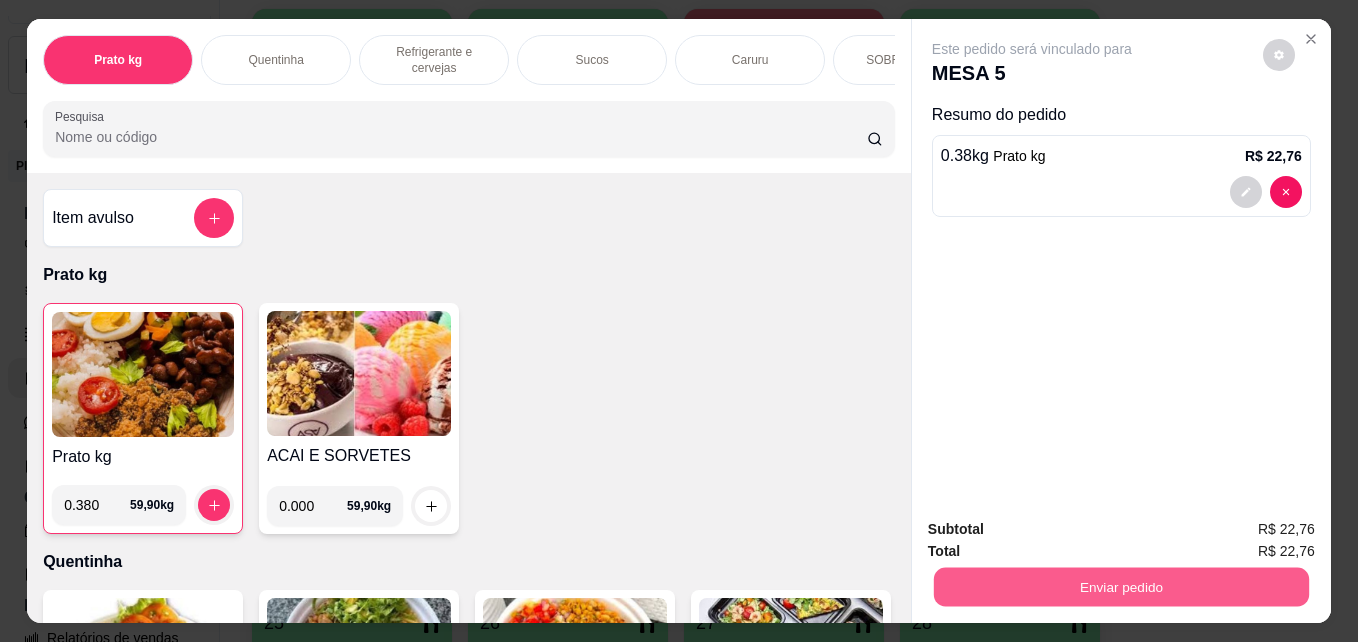 click on "Enviar pedido" at bounding box center [1121, 586] 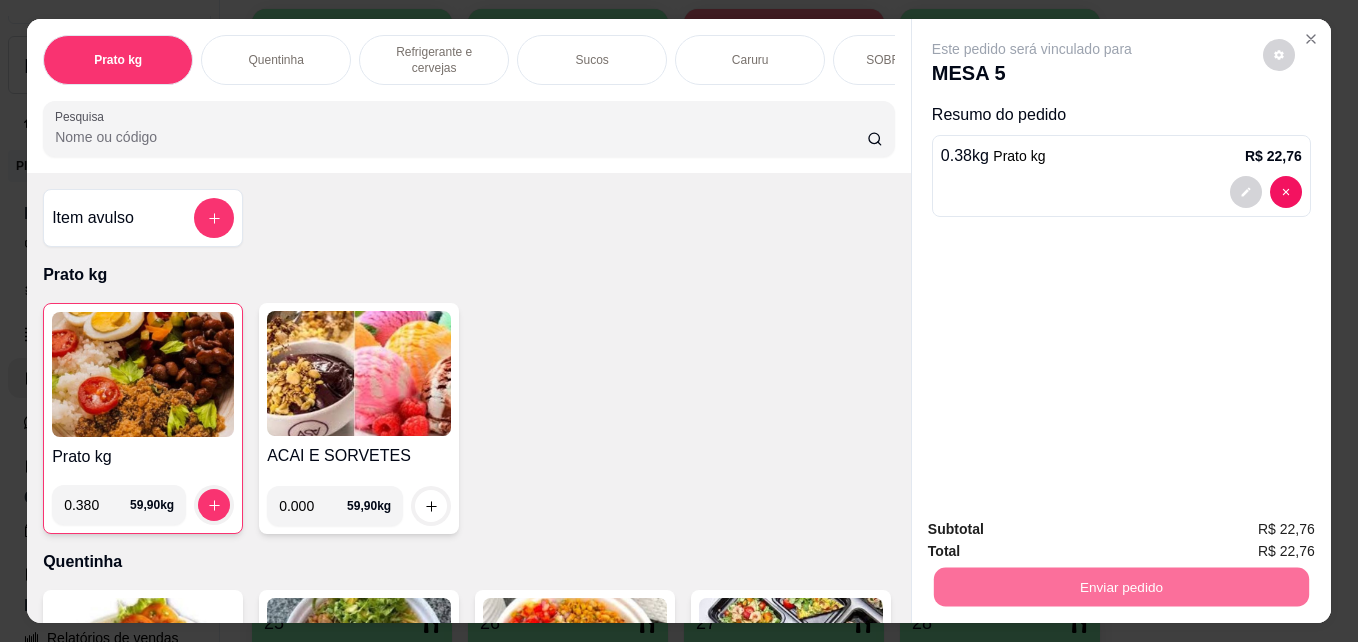 click on "Não registrar e enviar pedido" at bounding box center [1055, 529] 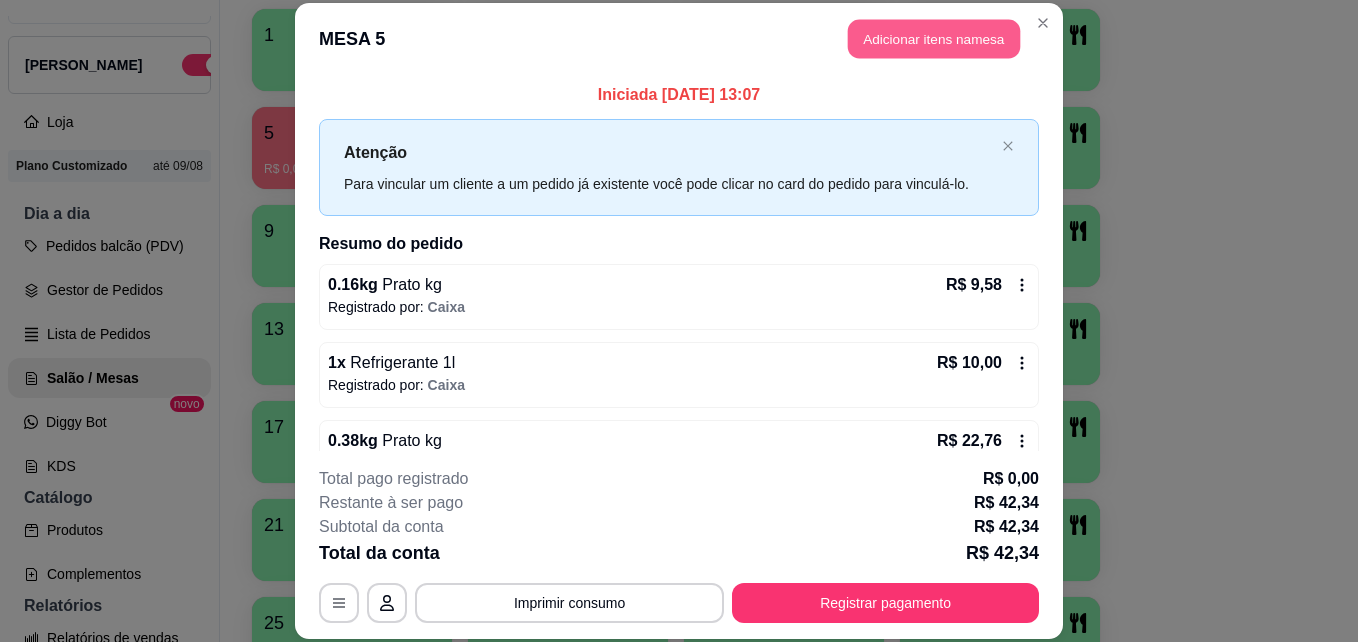 click on "Adicionar itens na  mesa" at bounding box center (934, 39) 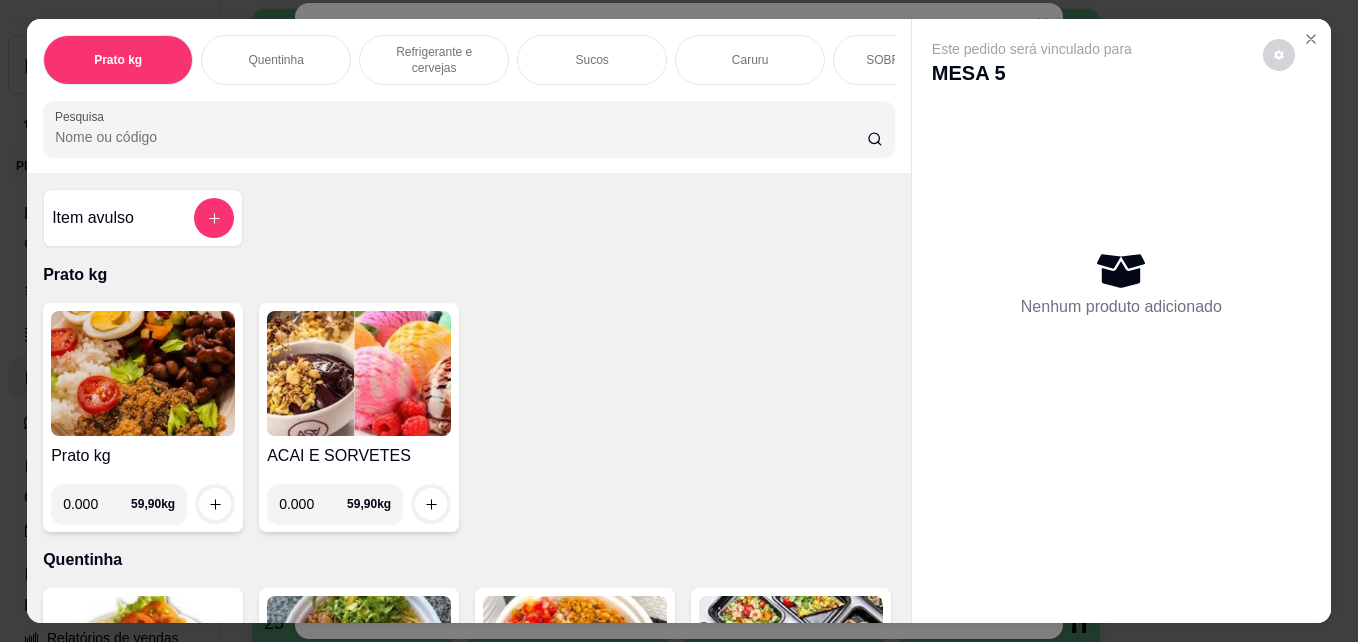 click on "0.000" at bounding box center (97, 504) 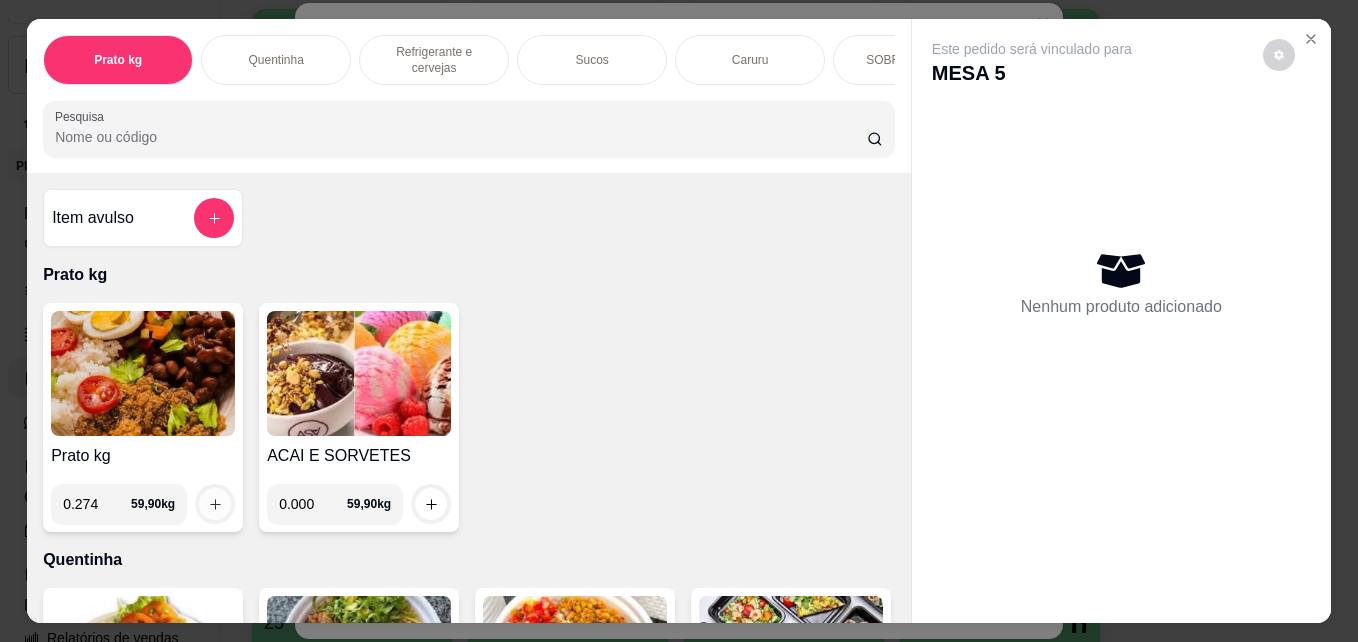 type on "0.274" 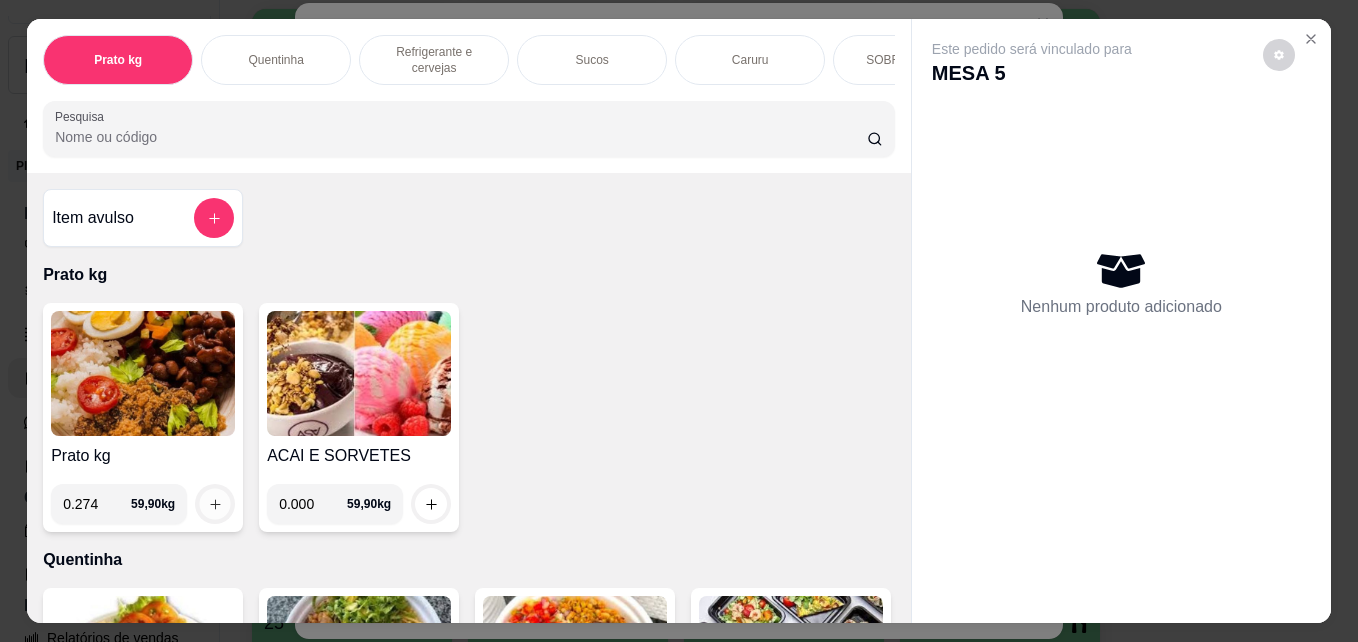 click 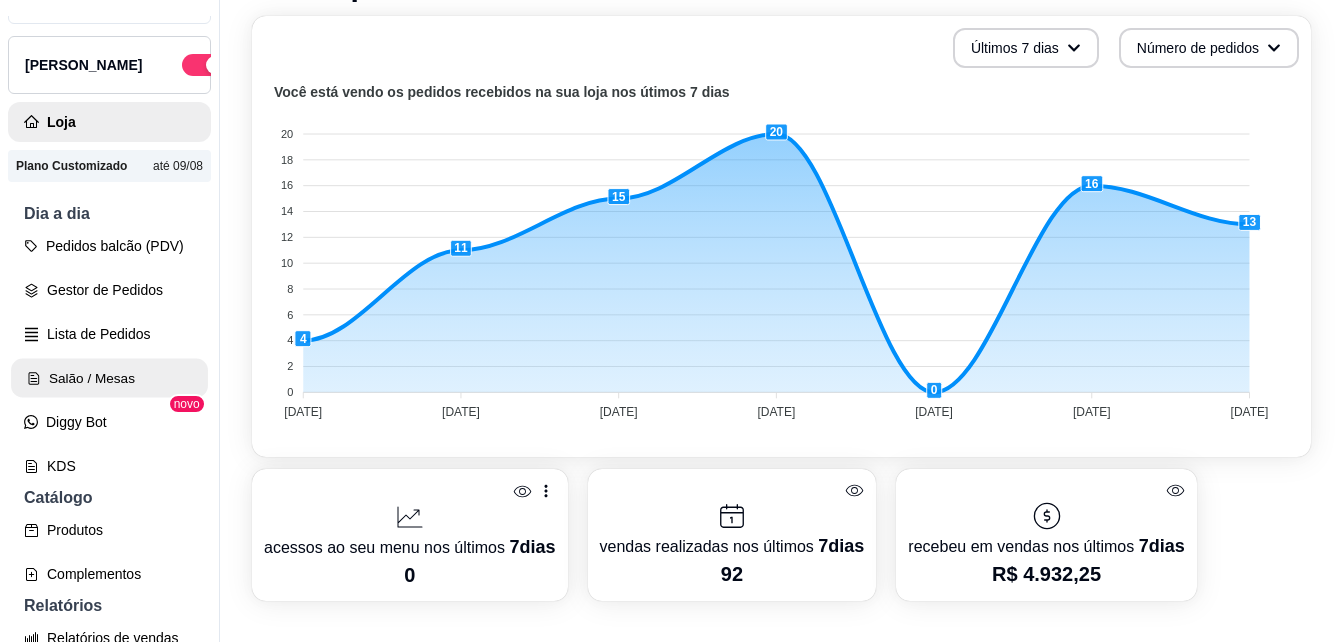 click on "Salão / Mesas" at bounding box center (109, 378) 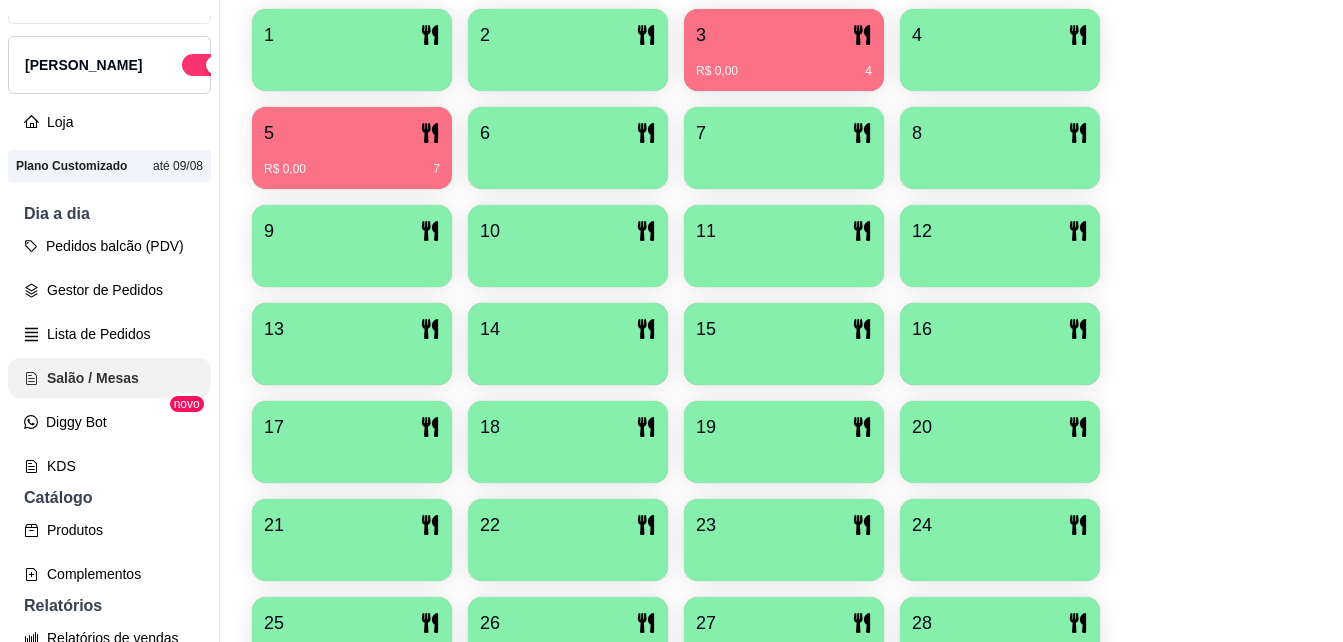 scroll, scrollTop: 0, scrollLeft: 0, axis: both 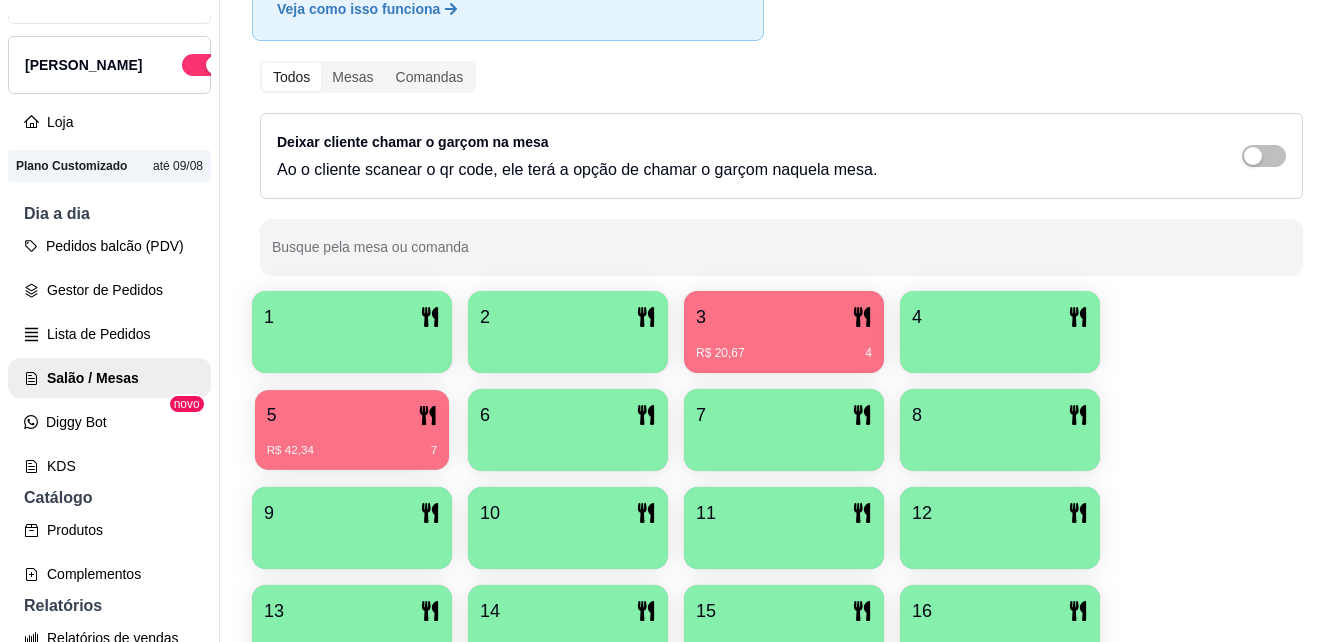 click on "R$ 42,34 7" at bounding box center (352, 443) 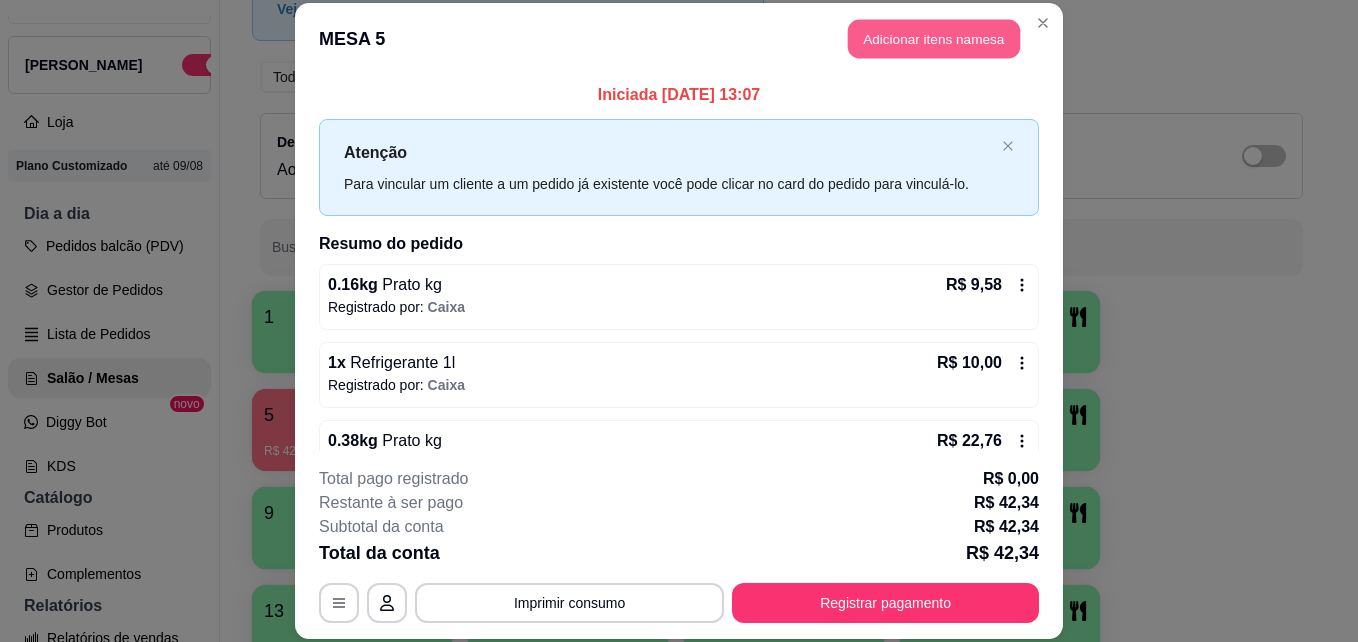 click on "Adicionar itens na  mesa" at bounding box center (934, 39) 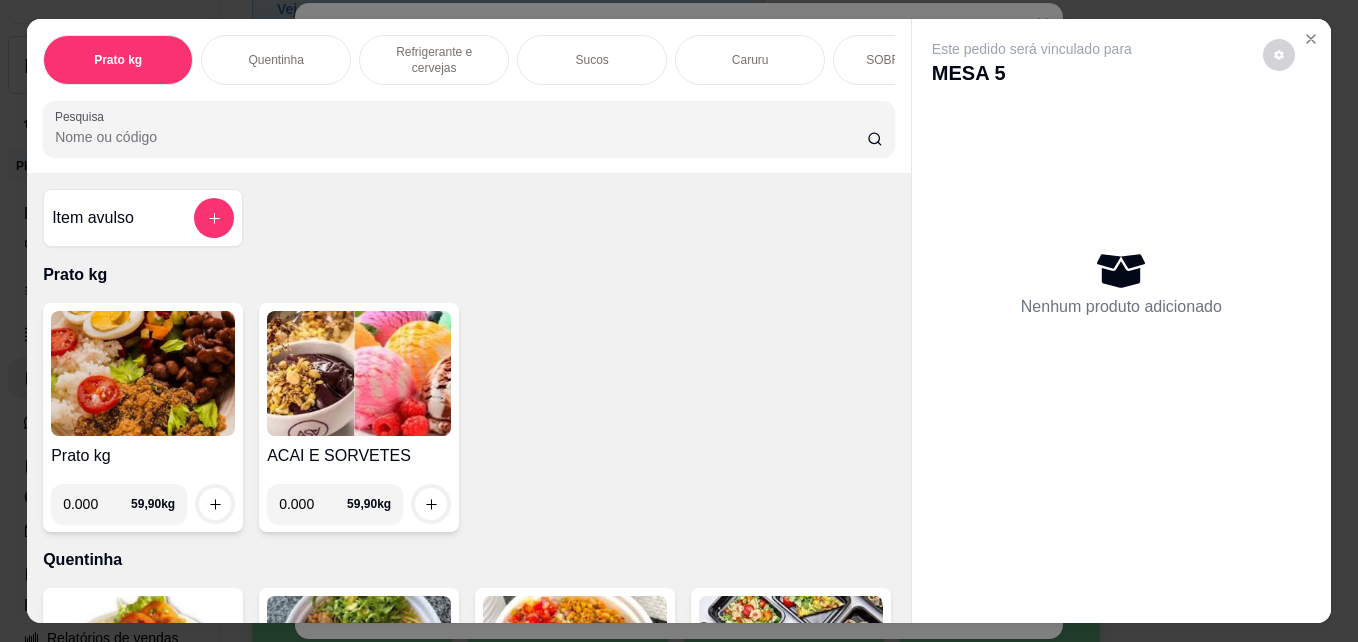 click on "0.000" at bounding box center (97, 504) 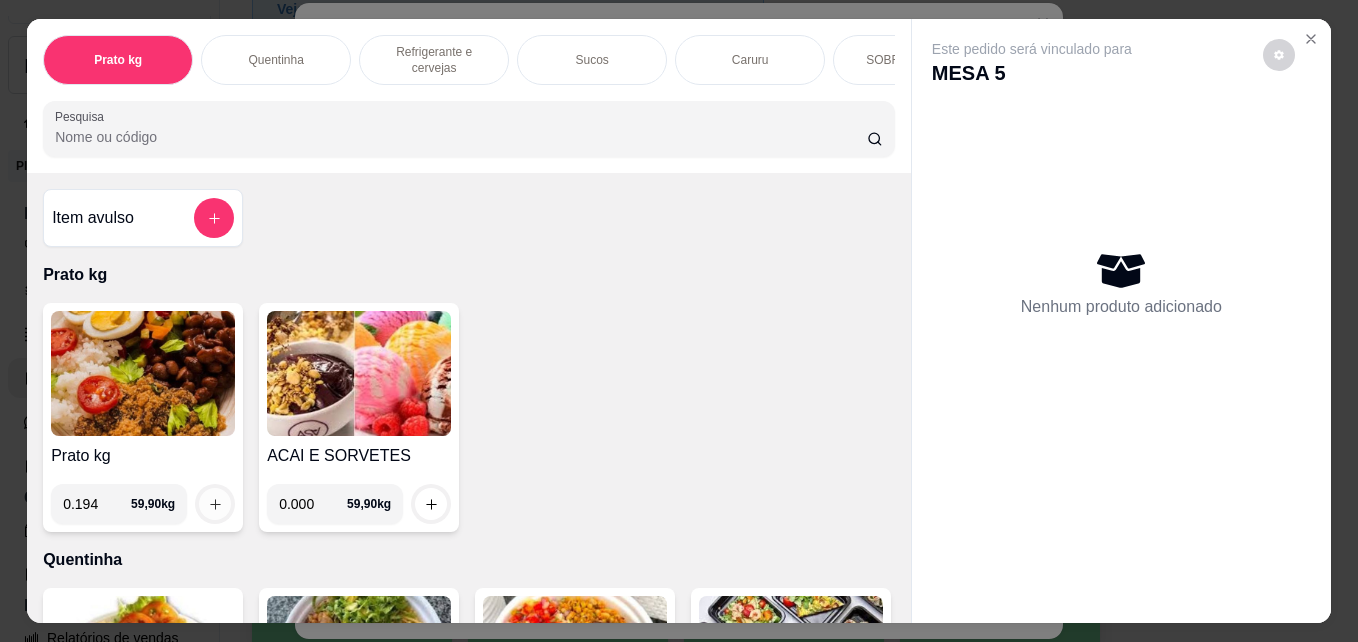 type on "0.194" 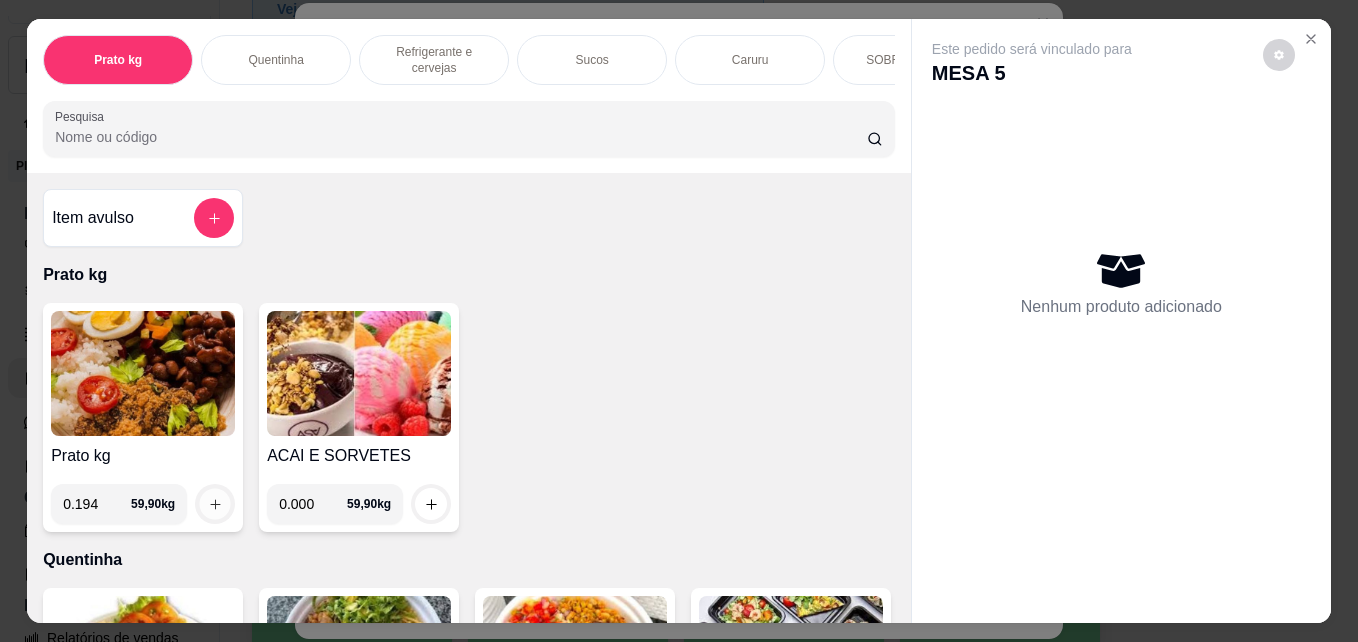 click at bounding box center (215, 504) 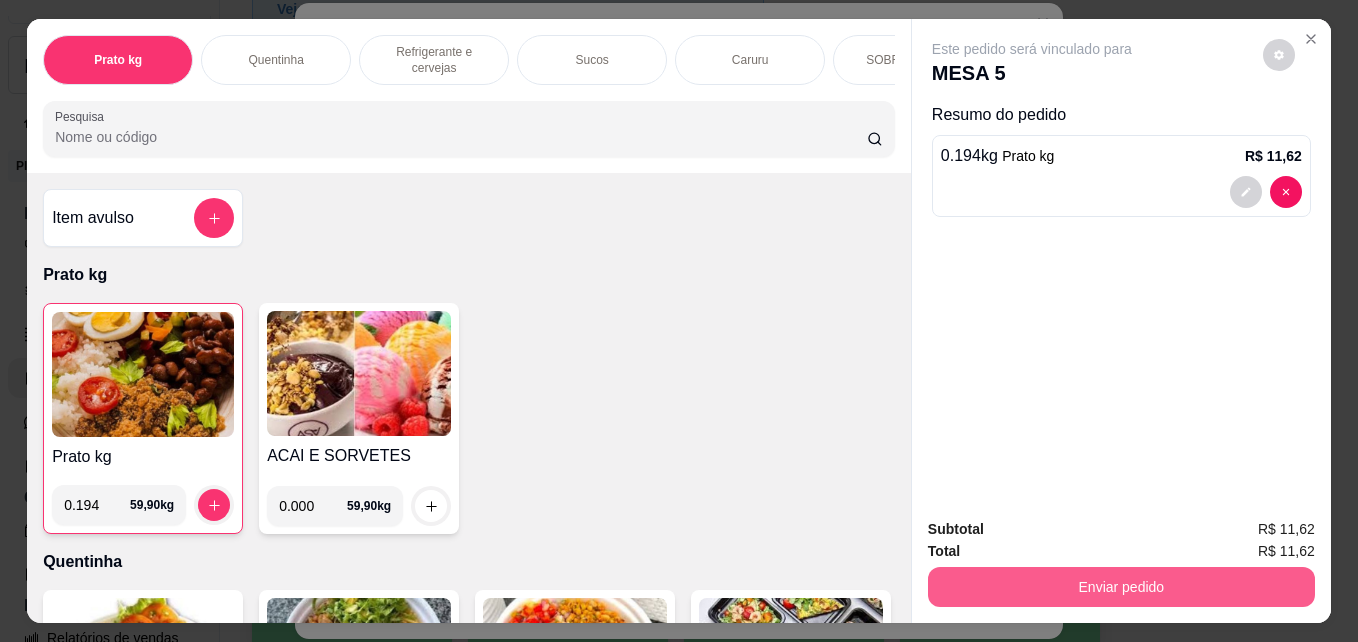 click on "Enviar pedido" at bounding box center [1121, 587] 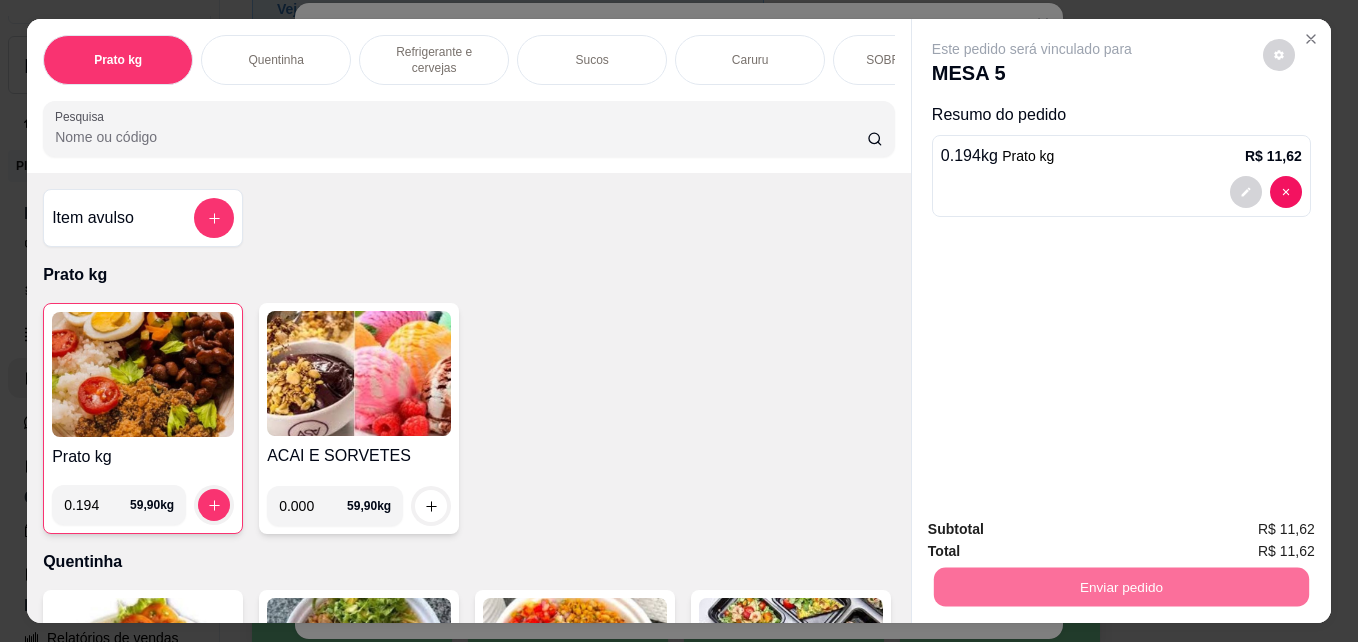 click on "Não registrar e enviar pedido" at bounding box center [1055, 529] 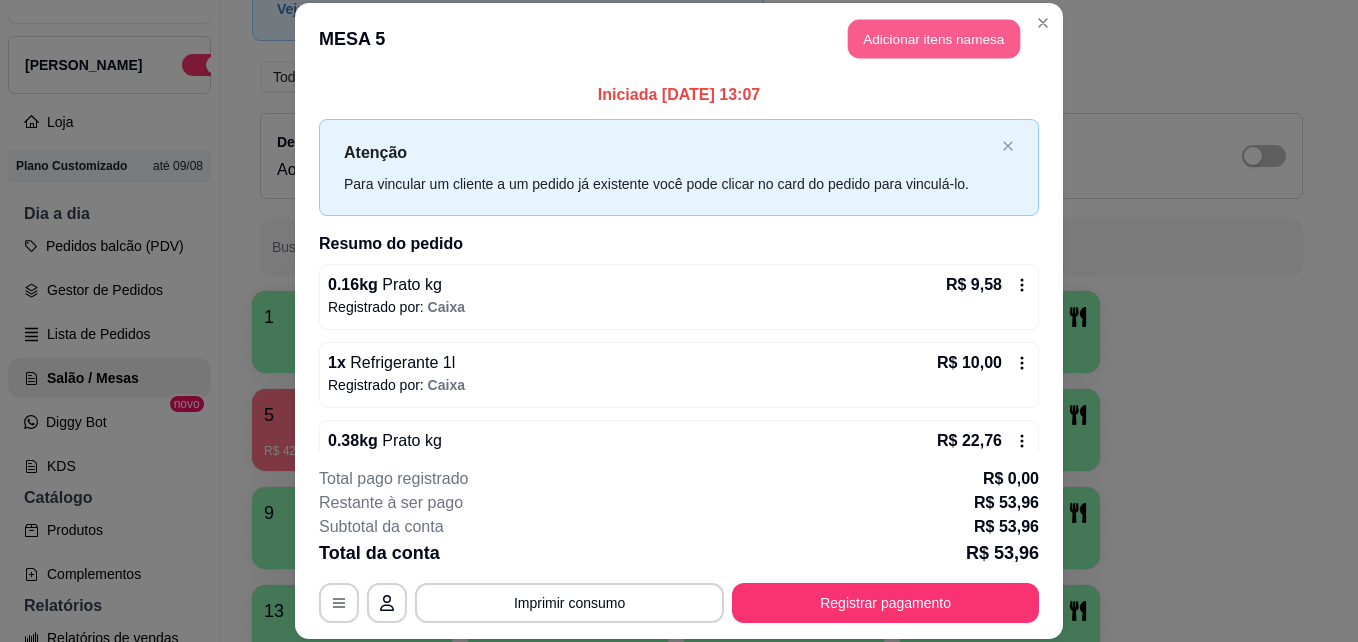 click on "Adicionar itens na  mesa" at bounding box center [934, 39] 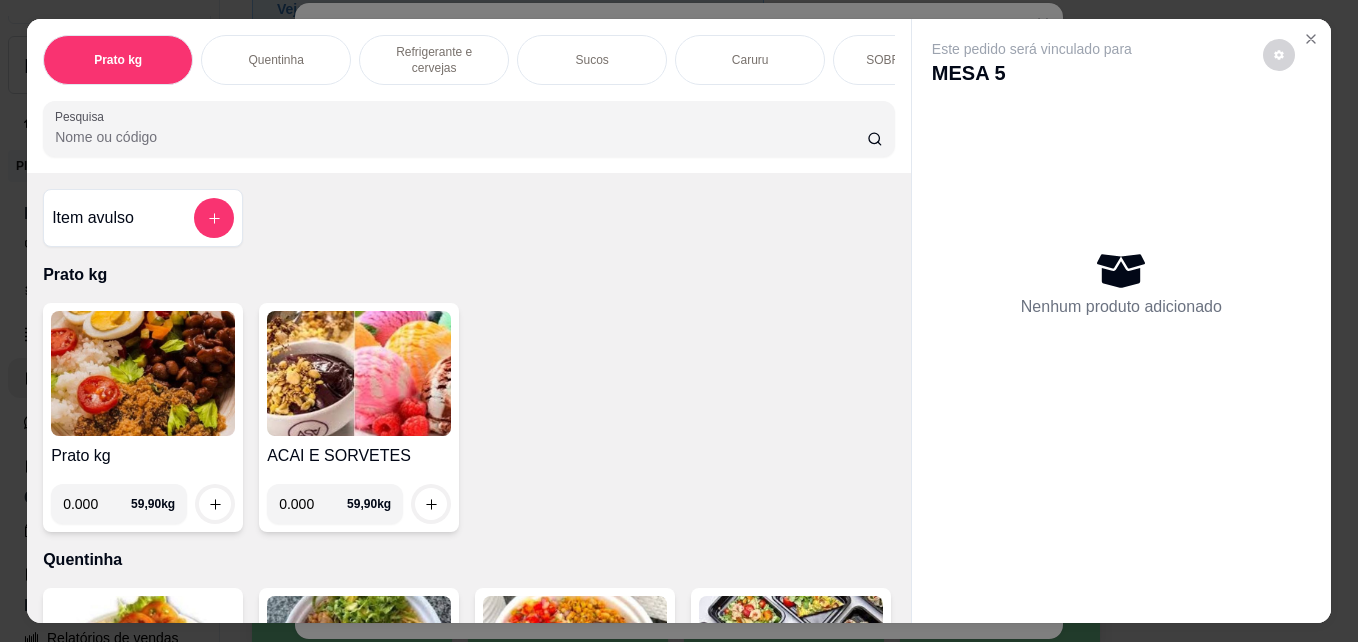 click on "0.000" at bounding box center (97, 504) 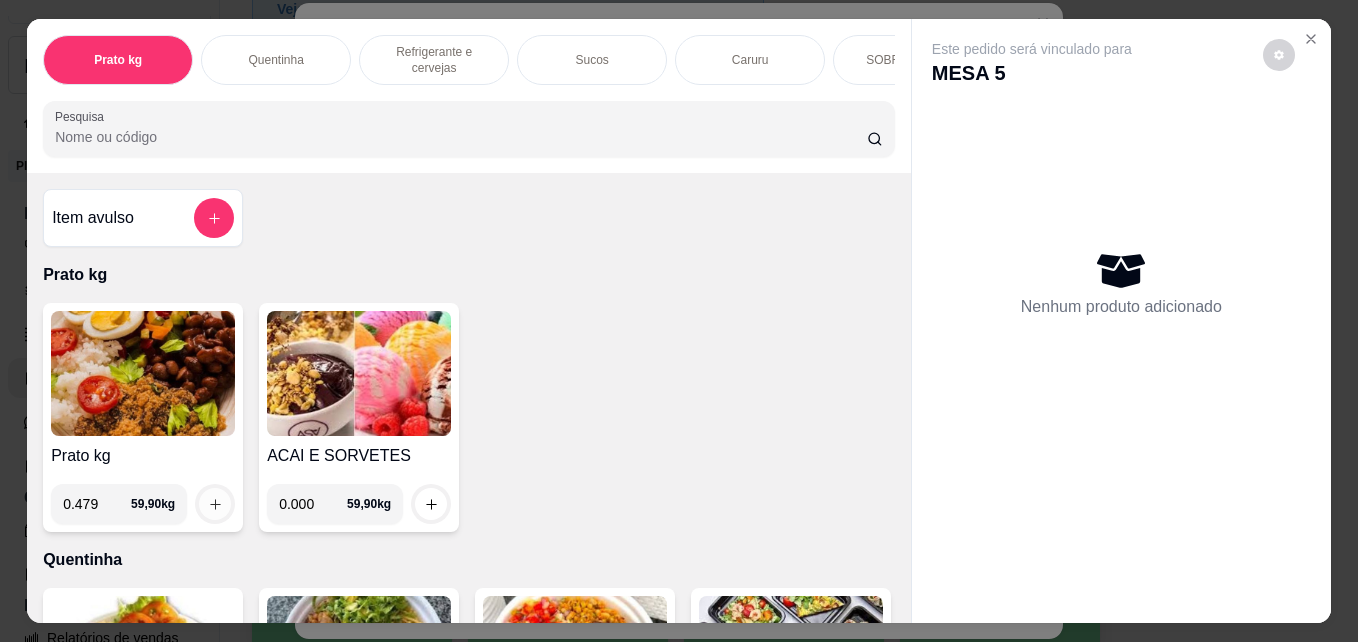 type on "0.479" 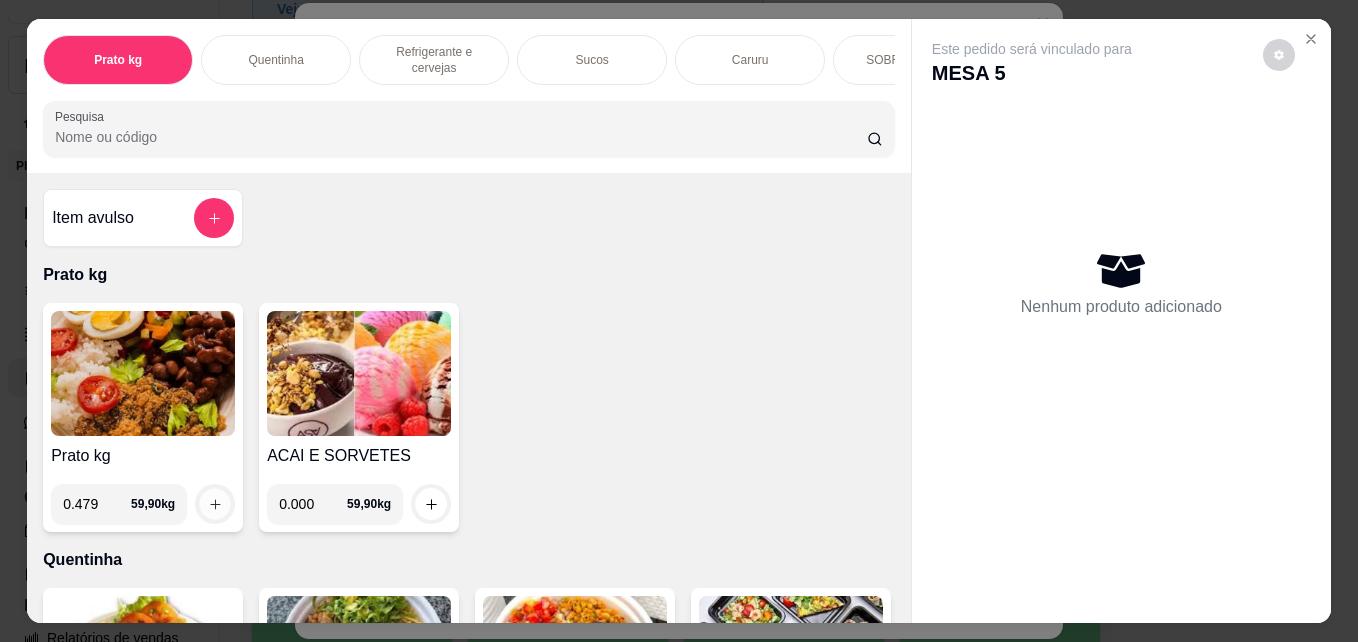 click 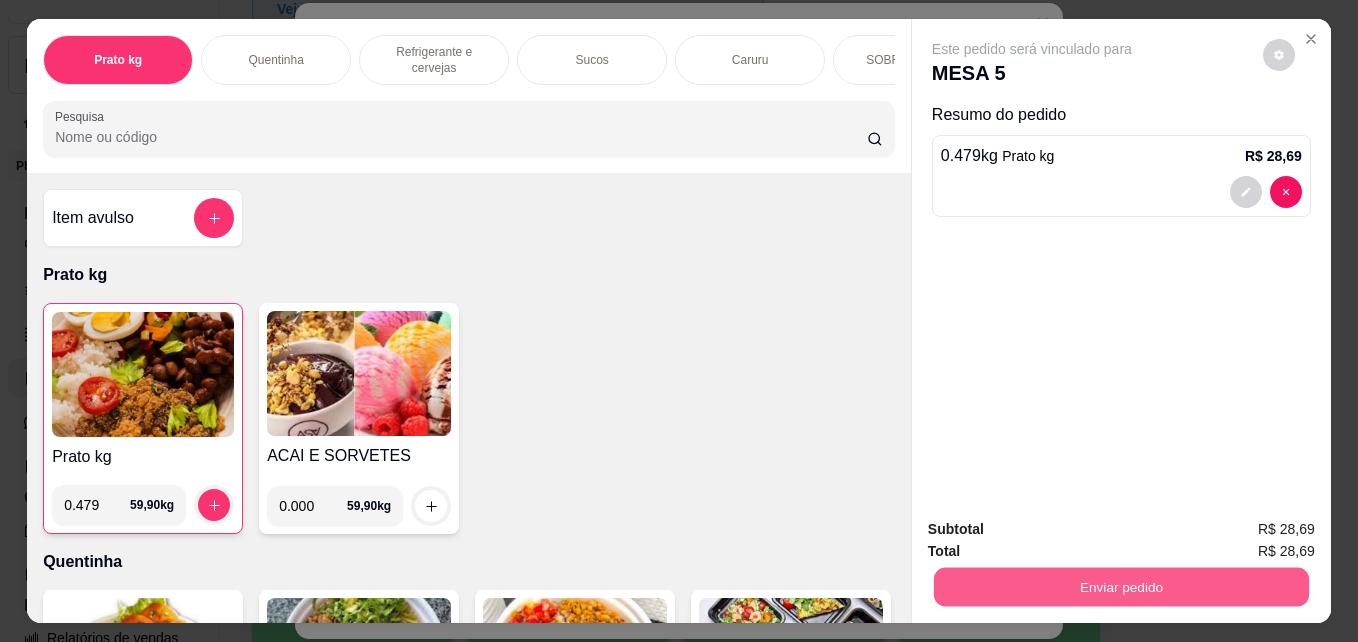 click on "Enviar pedido" at bounding box center (1121, 586) 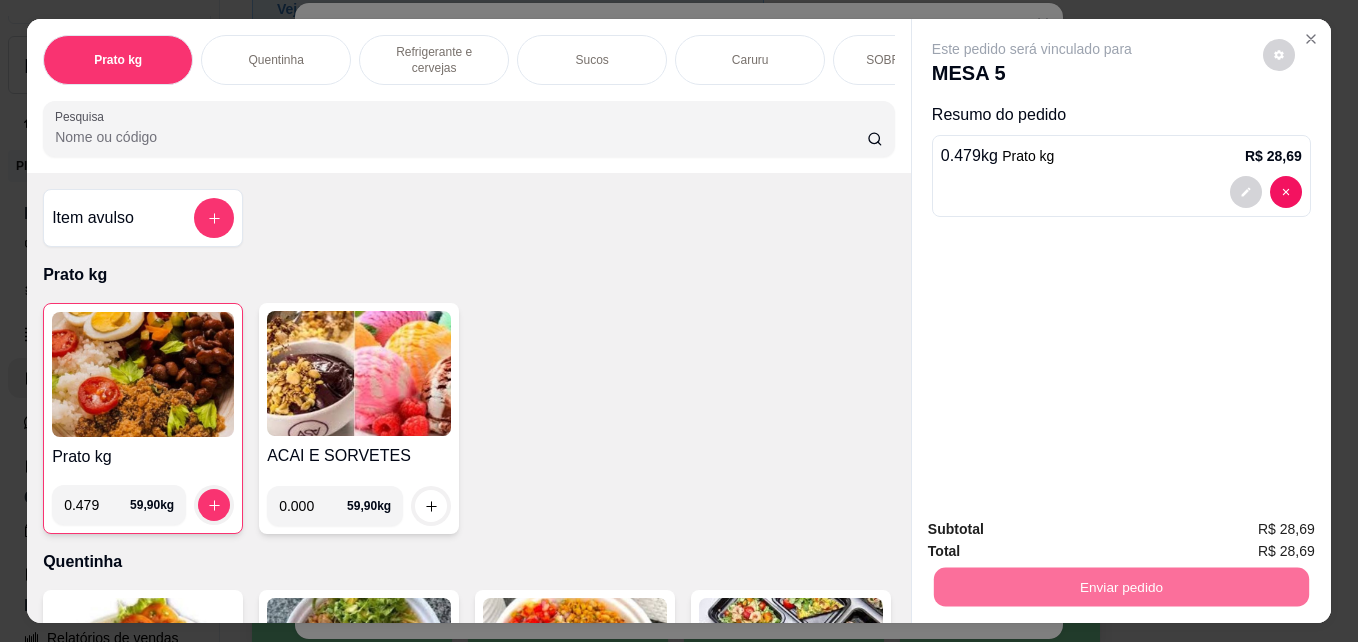 click on "Não registrar e enviar pedido" at bounding box center [1055, 529] 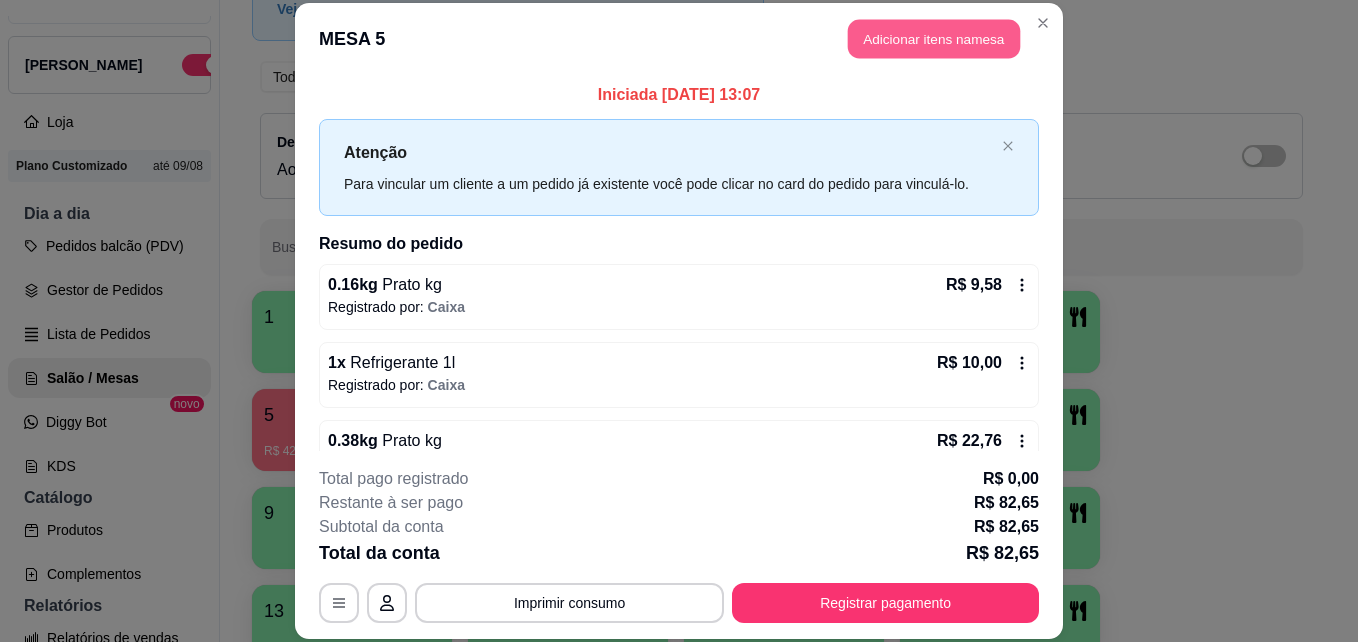 click on "Adicionar itens na  mesa" at bounding box center (934, 39) 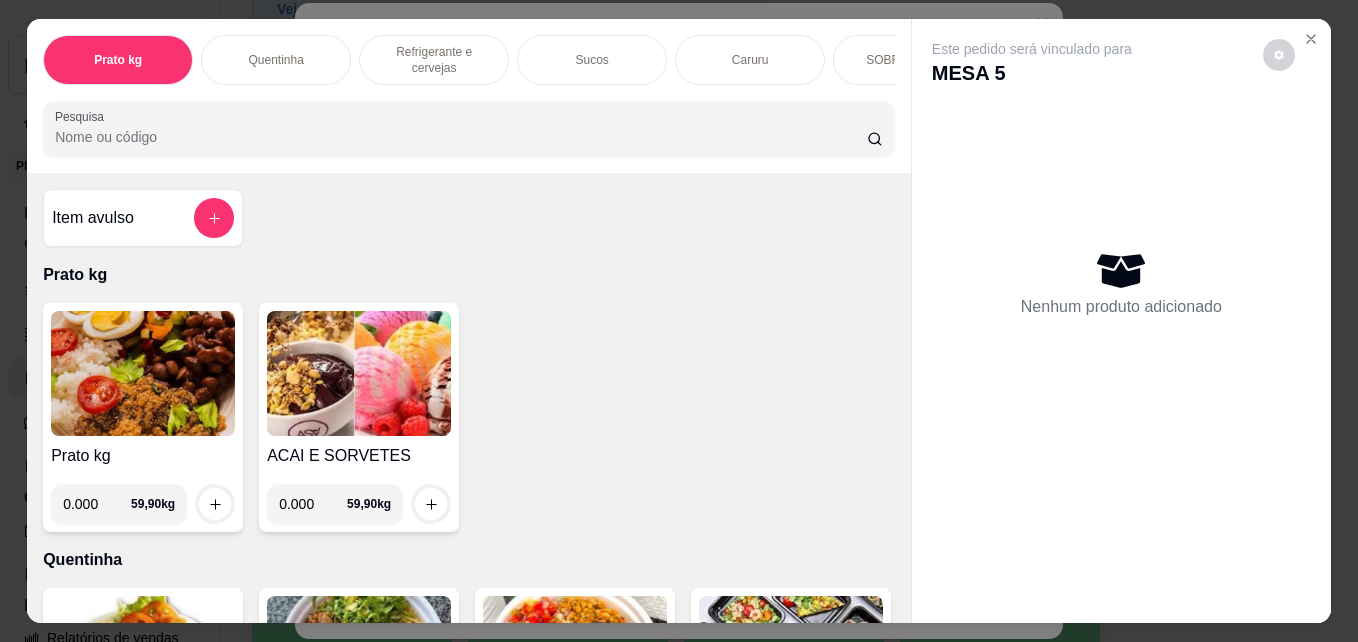 click on "0.000" at bounding box center [97, 504] 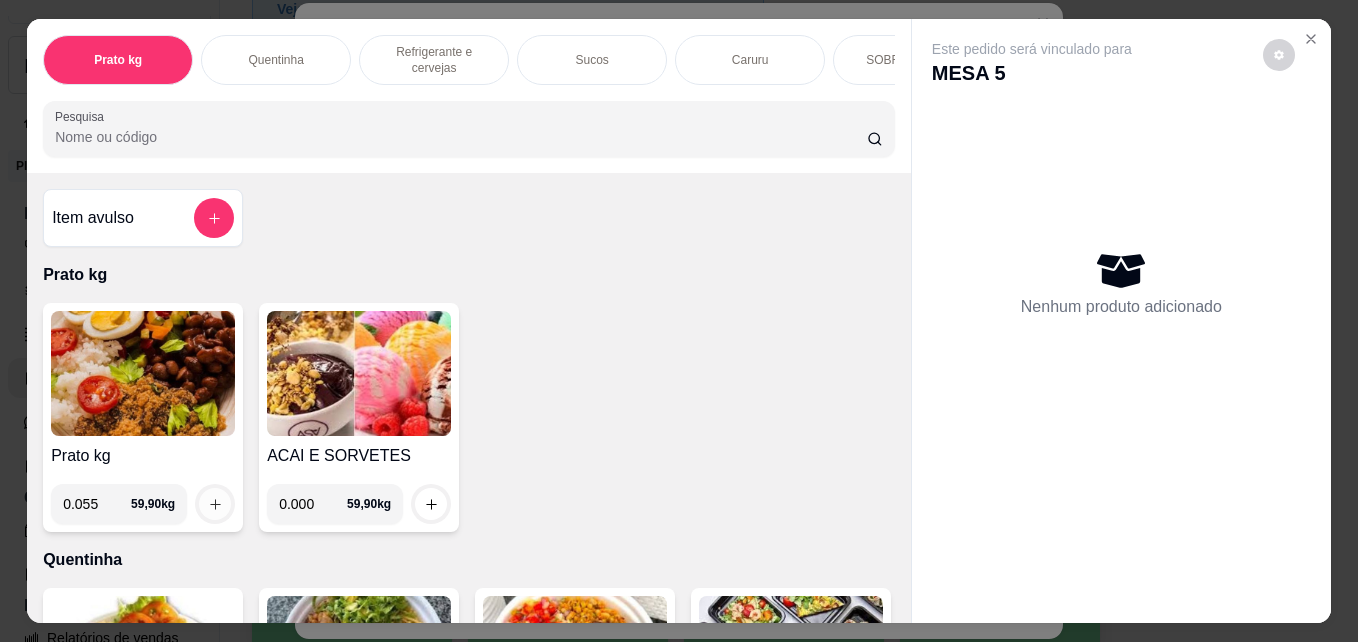 type on "0.055" 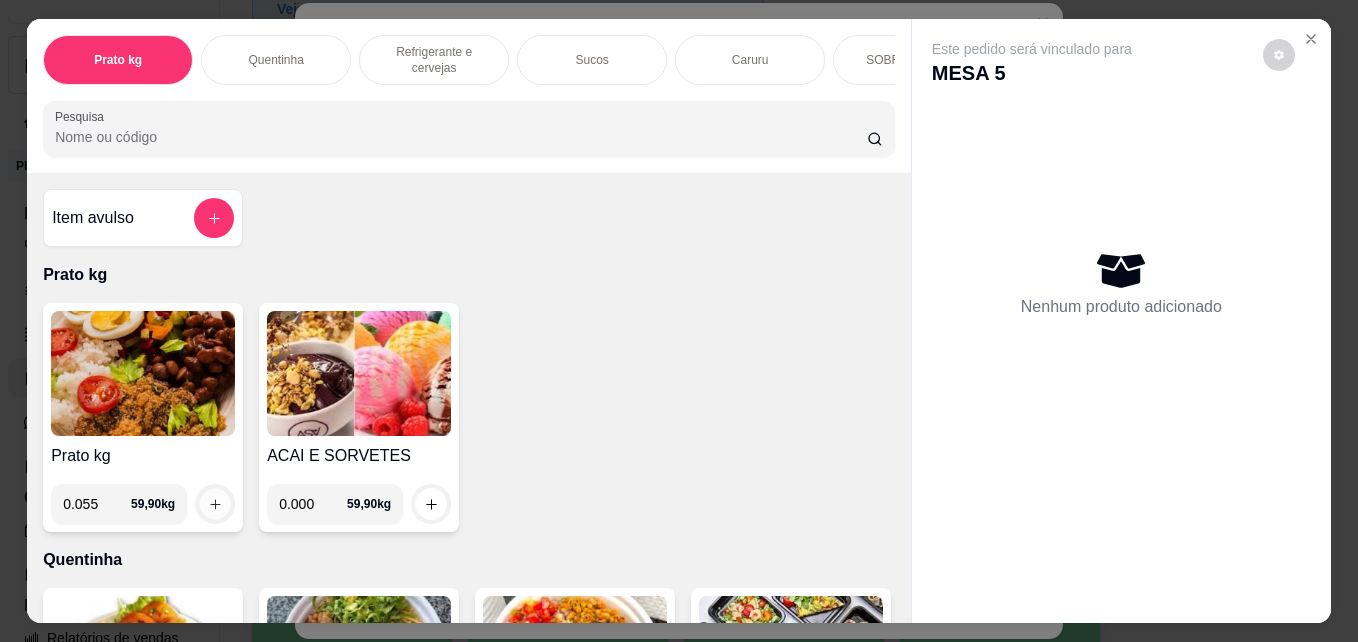 click at bounding box center [215, 504] 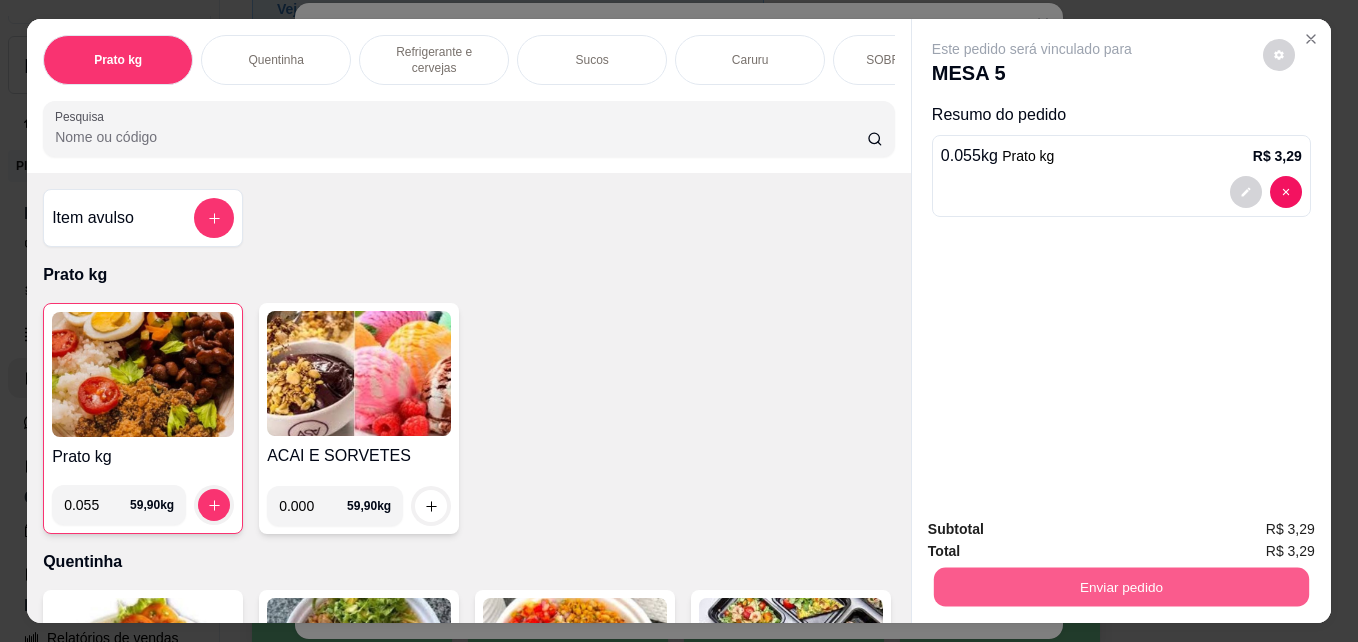 click on "Enviar pedido" at bounding box center [1121, 586] 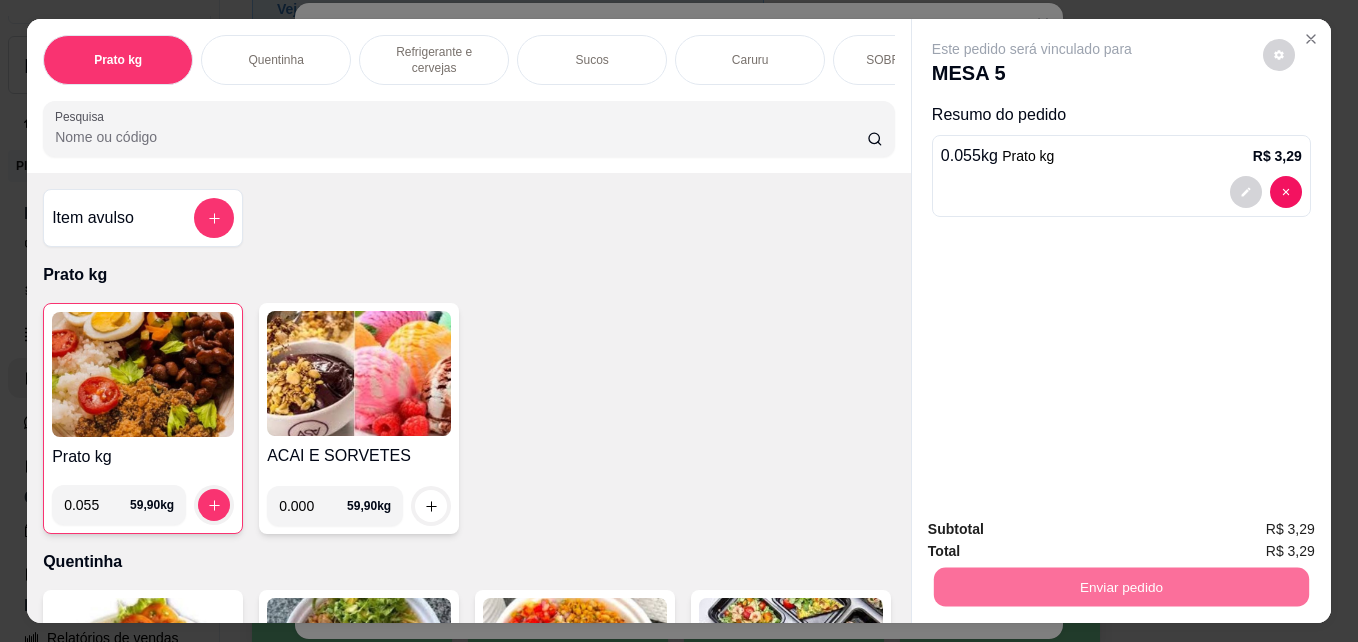 click on "Não registrar e enviar pedido" at bounding box center [1055, 529] 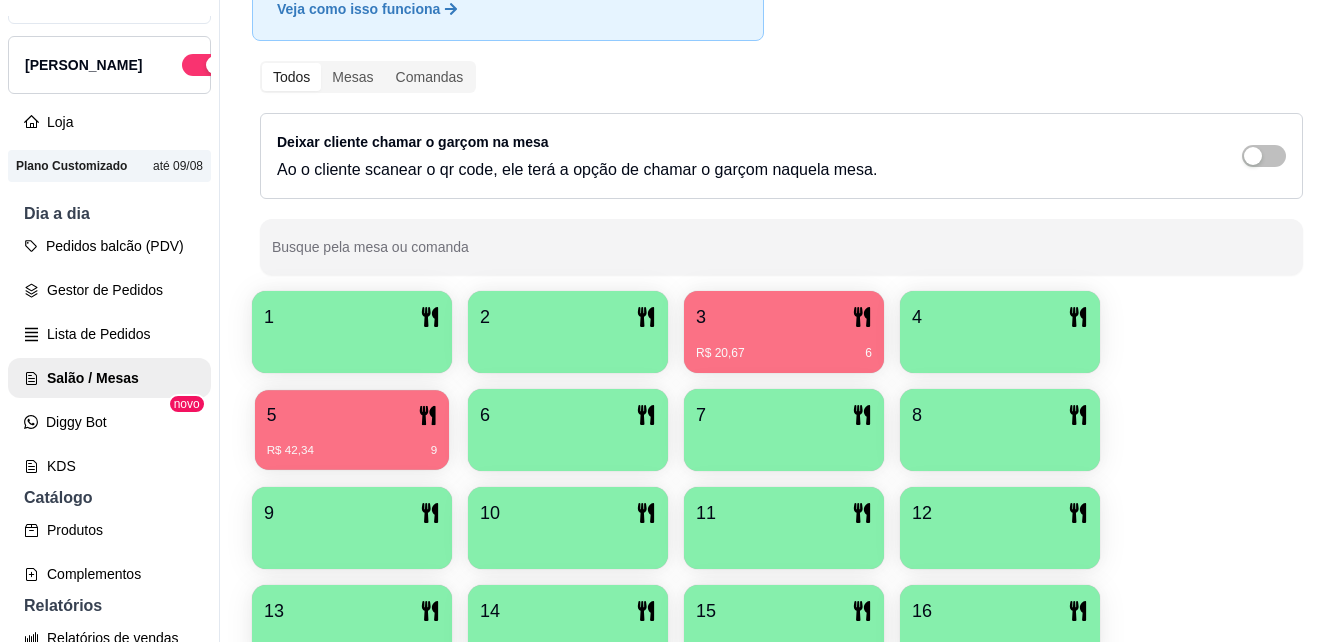 click on "5" at bounding box center [352, 415] 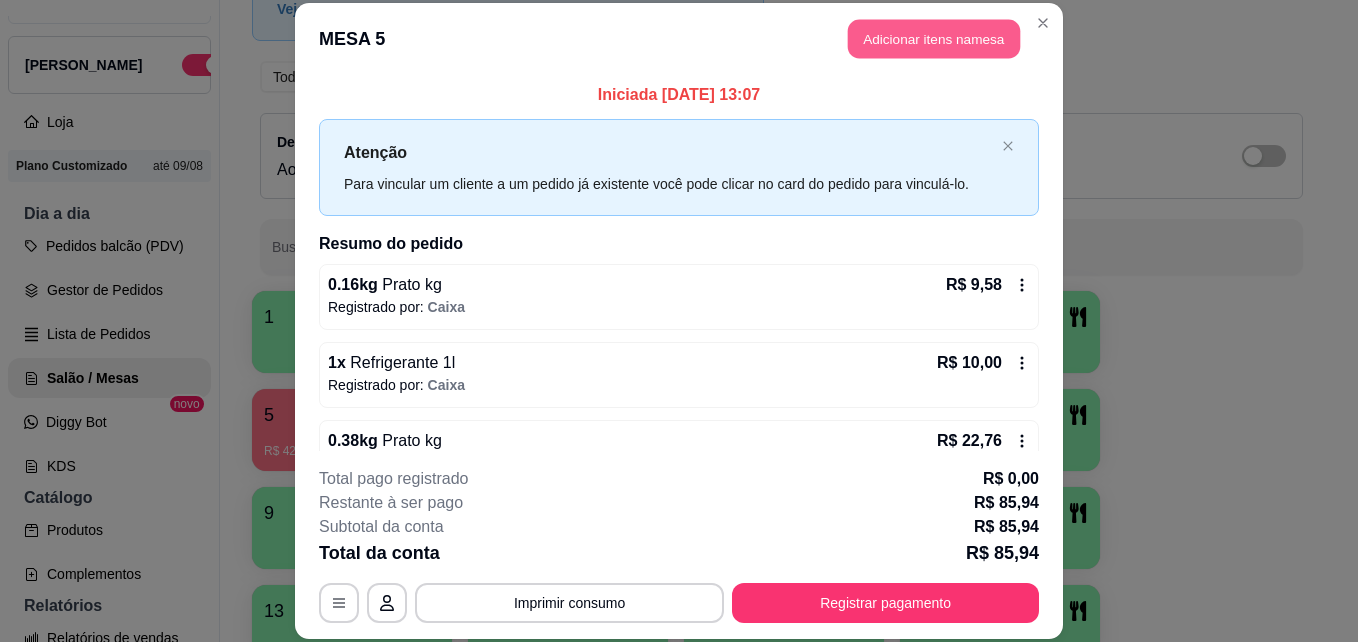 click on "Adicionar itens na  mesa" at bounding box center [934, 39] 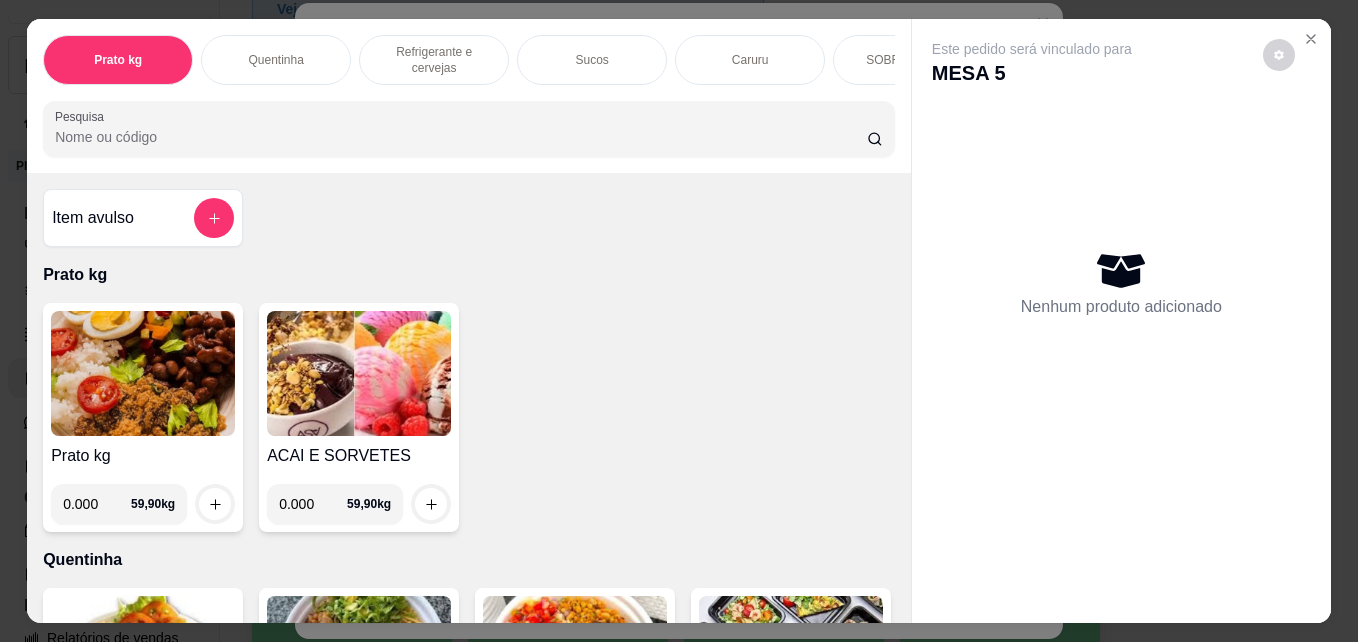 click on "0.000" at bounding box center (97, 504) 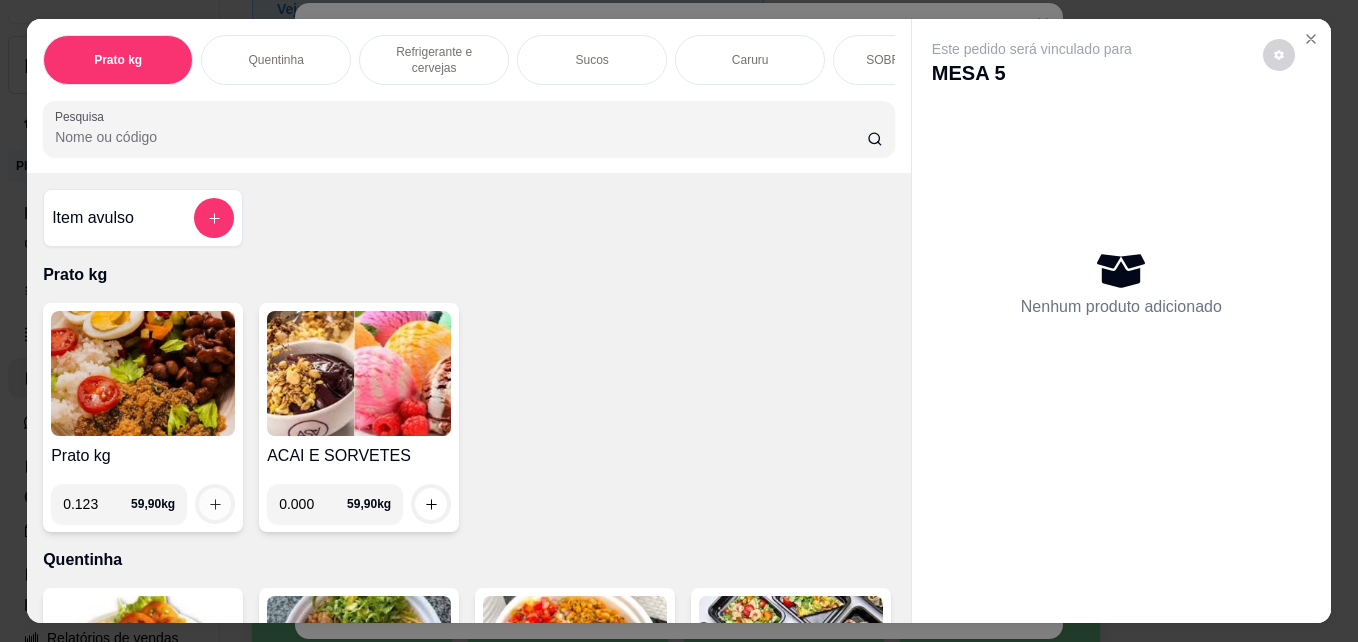 type on "0.123" 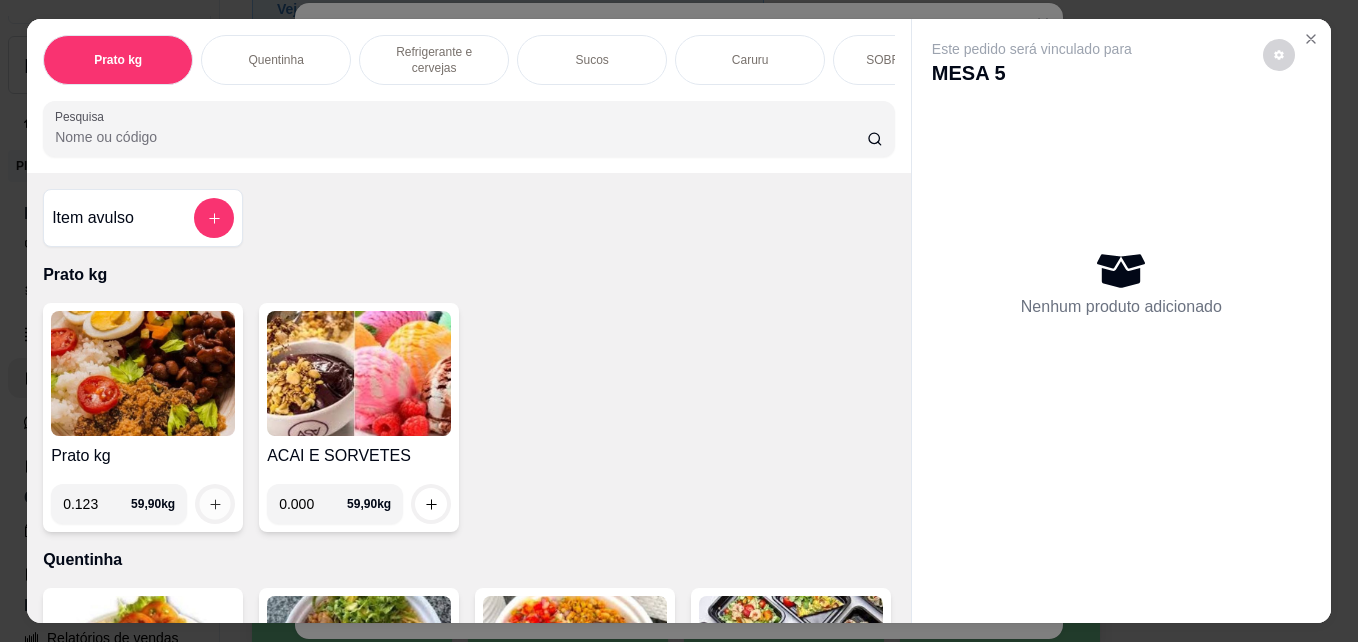 click 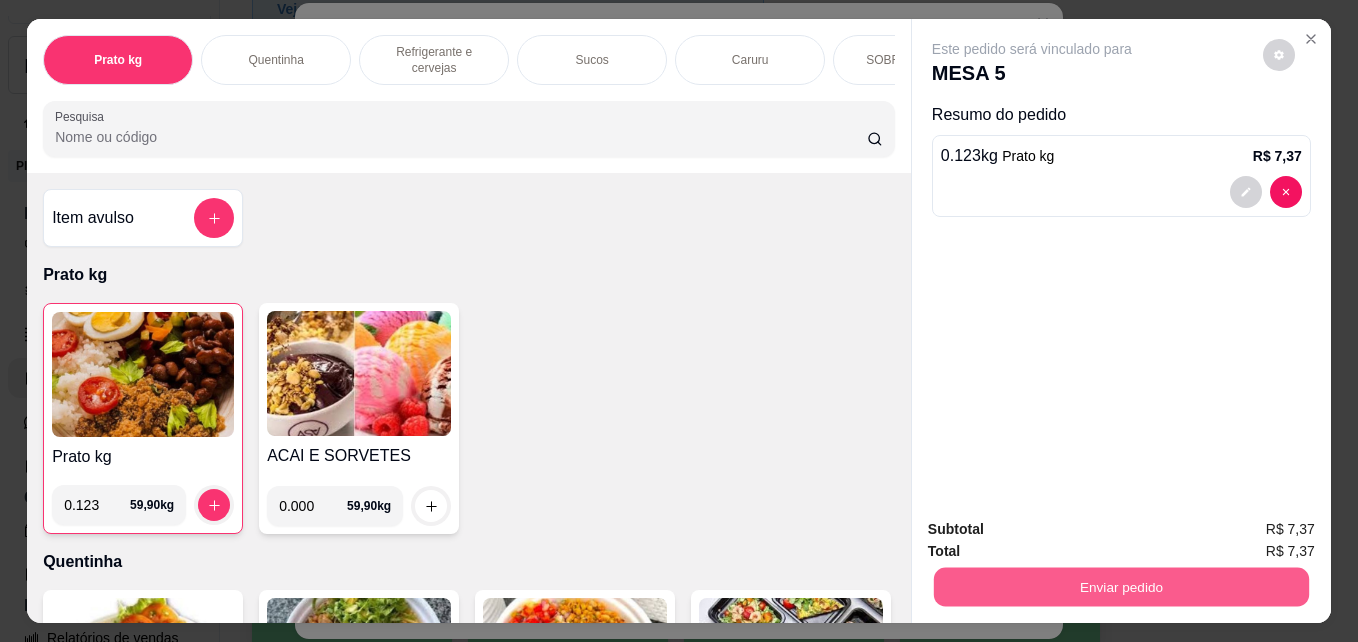 click on "Enviar pedido" at bounding box center (1121, 586) 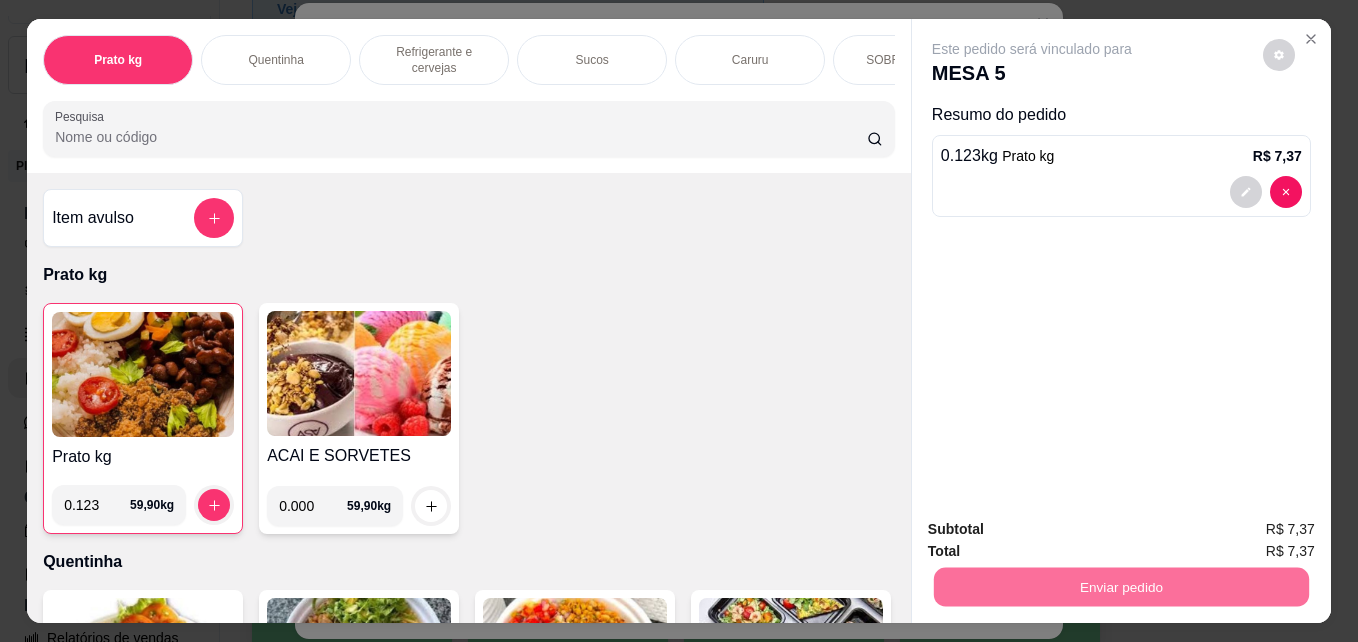 click on "Não registrar e enviar pedido" at bounding box center (1055, 529) 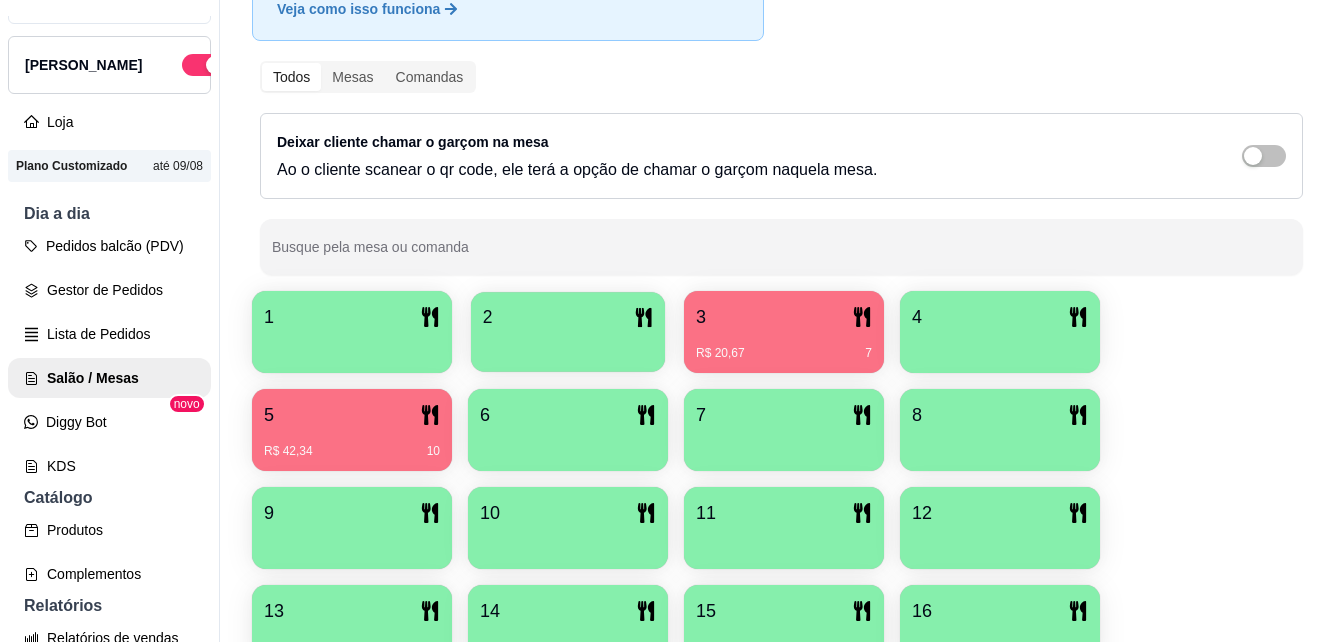 click on "2" at bounding box center (568, 317) 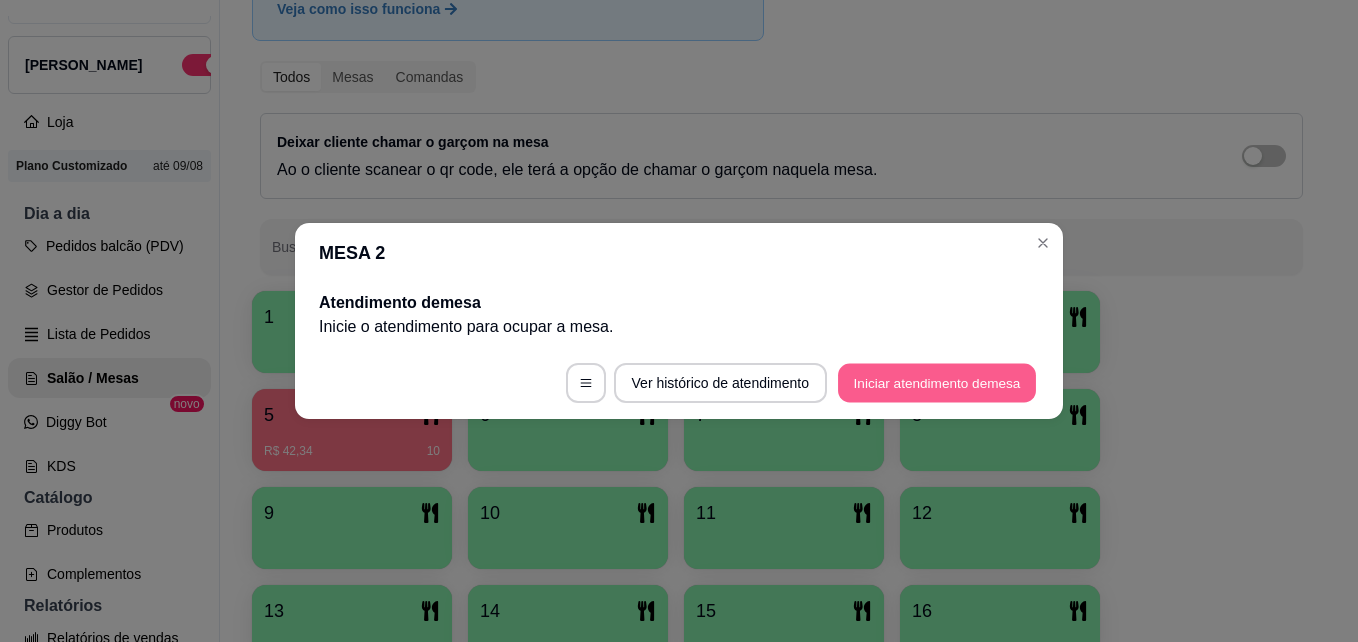 click on "Iniciar atendimento de  mesa" at bounding box center (937, 383) 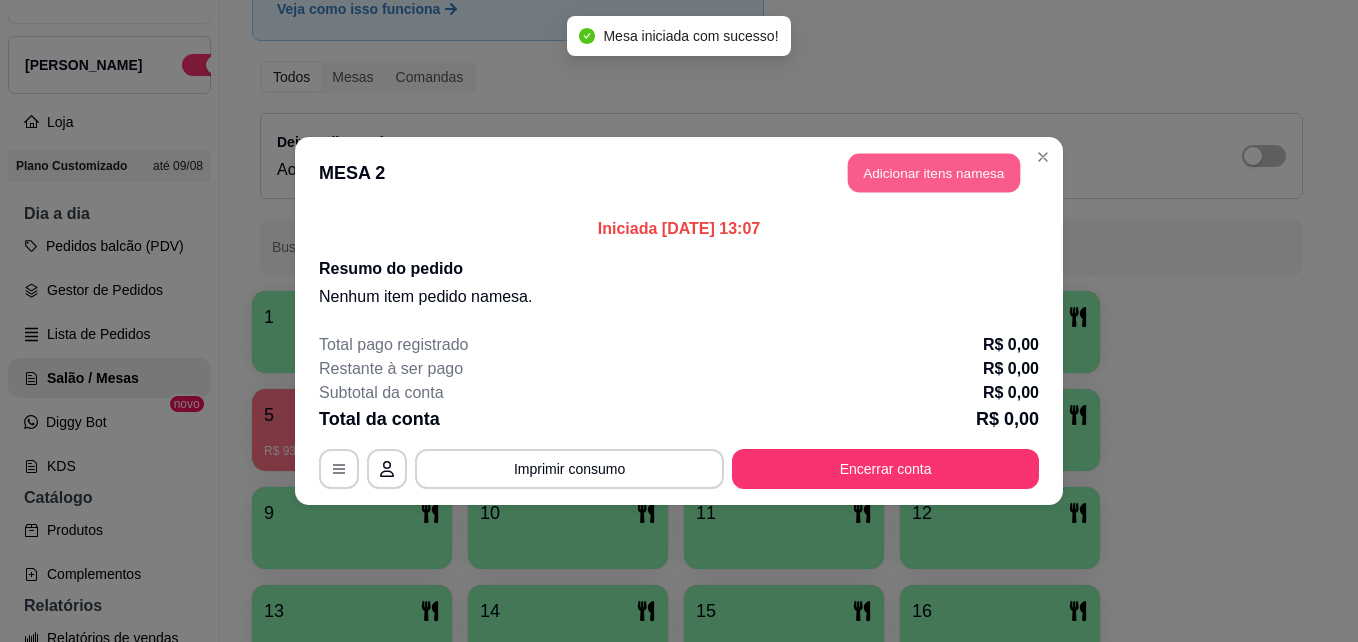 click on "Adicionar itens na  mesa" at bounding box center (934, 173) 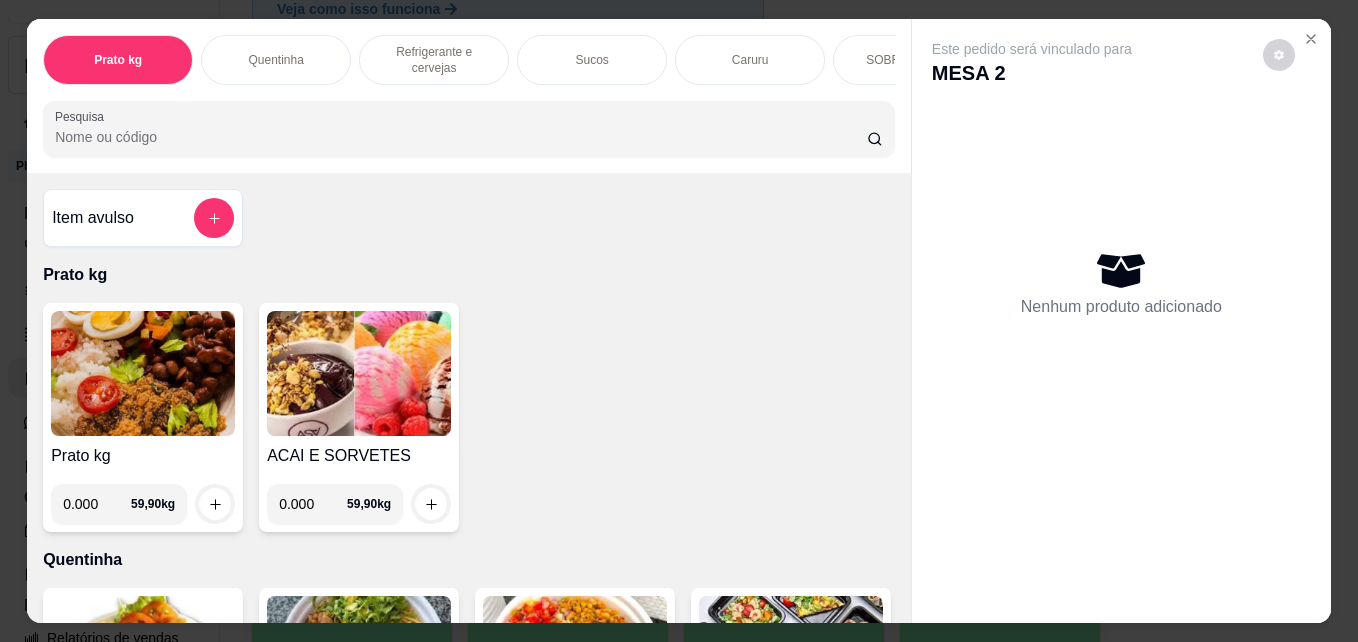 click on "0.000" at bounding box center [97, 504] 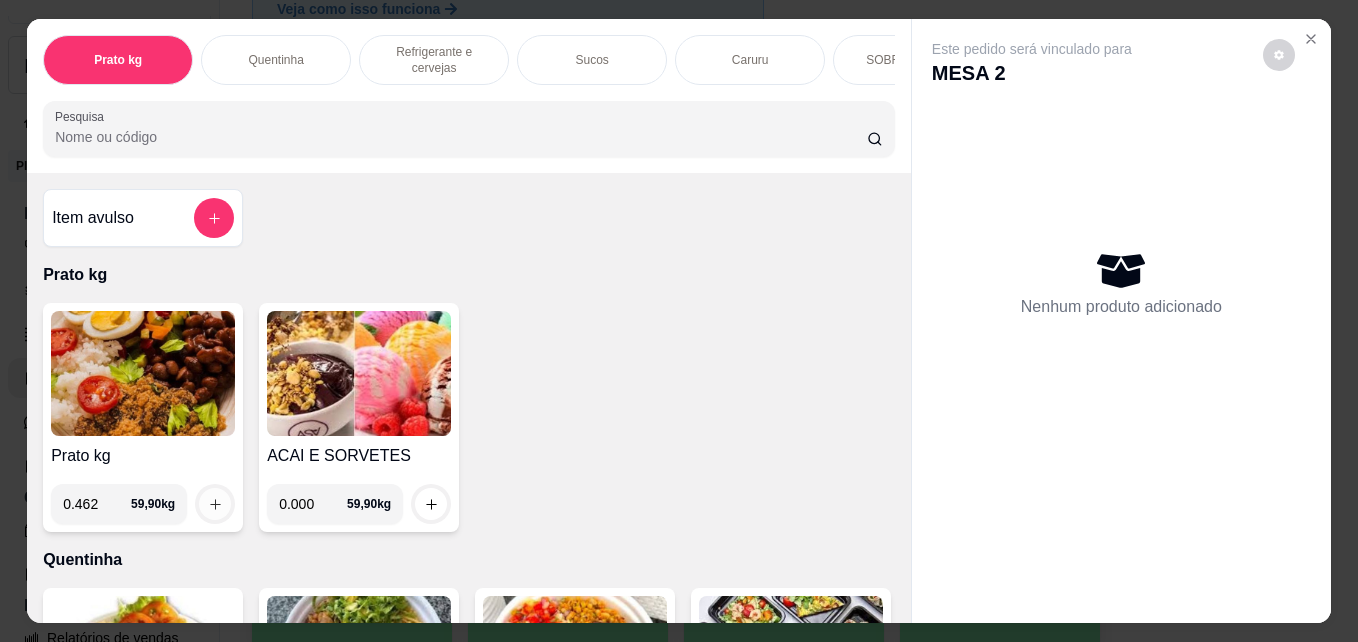type on "0.462" 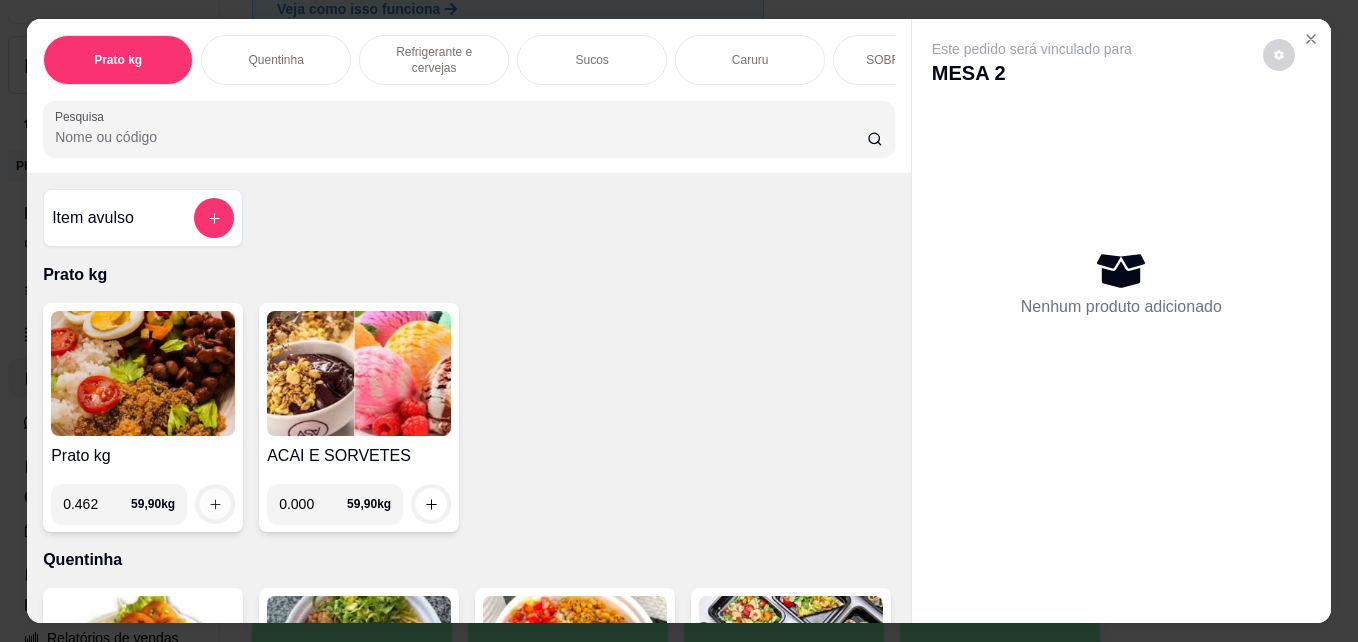 click 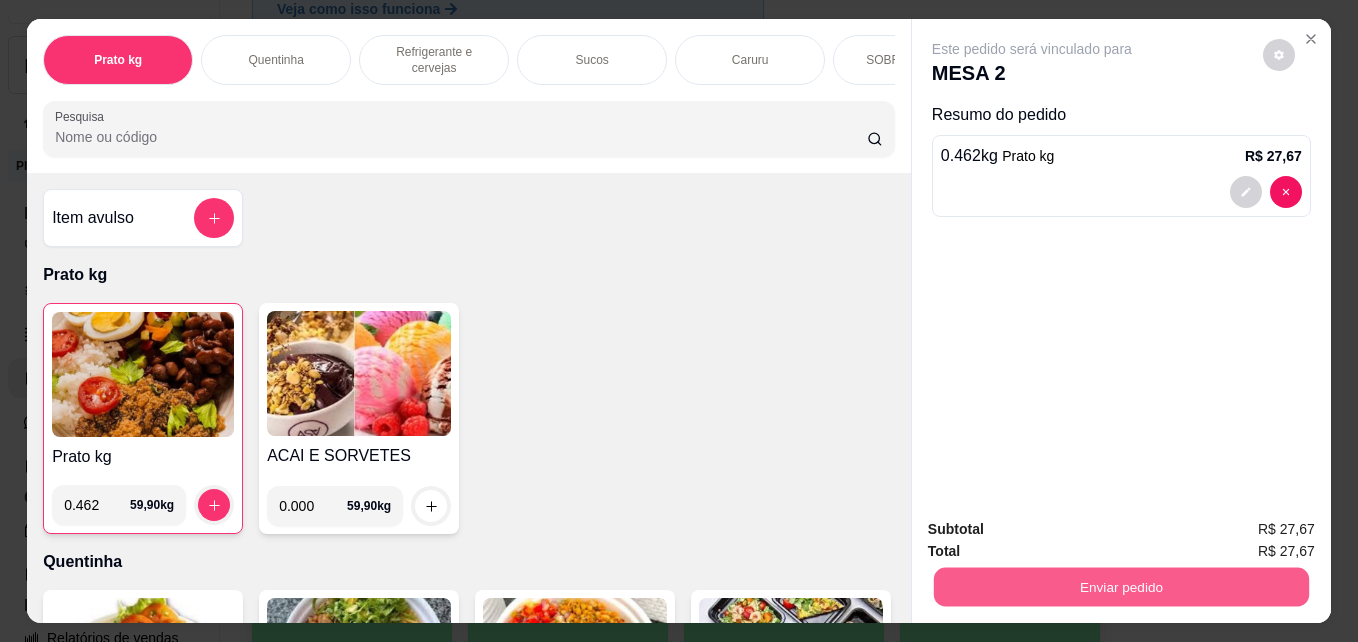 click on "Enviar pedido" at bounding box center (1121, 586) 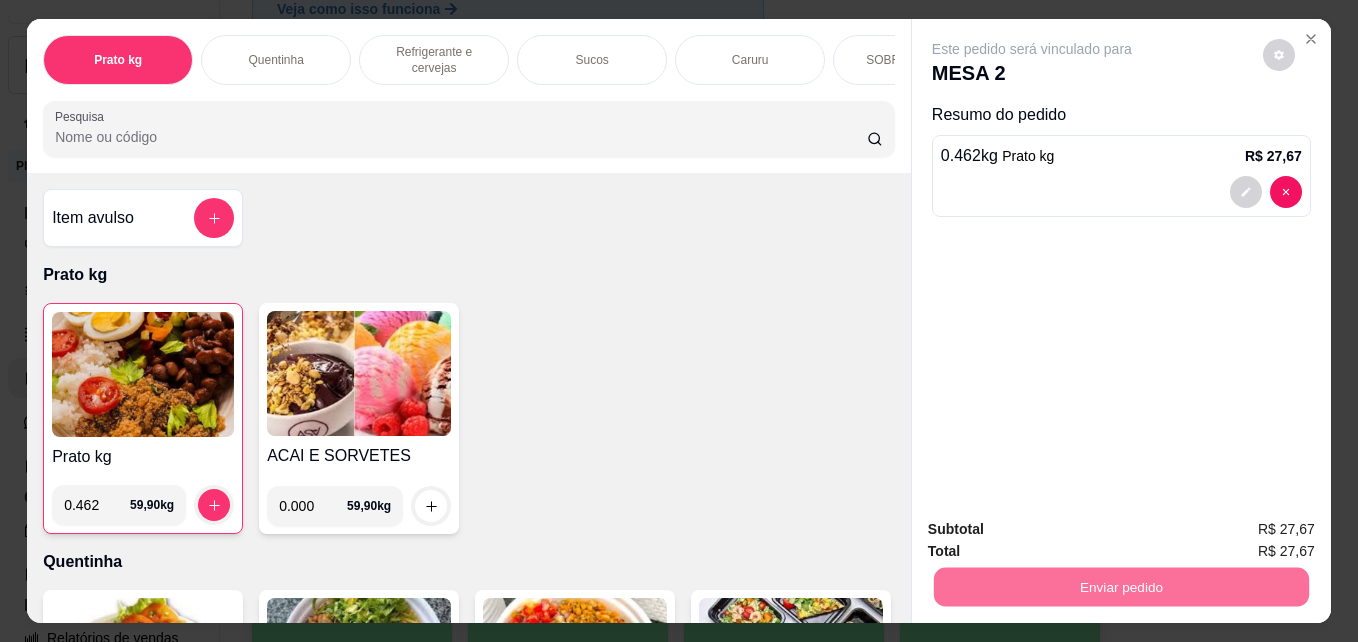 click on "Não registrar e enviar pedido" at bounding box center (1055, 529) 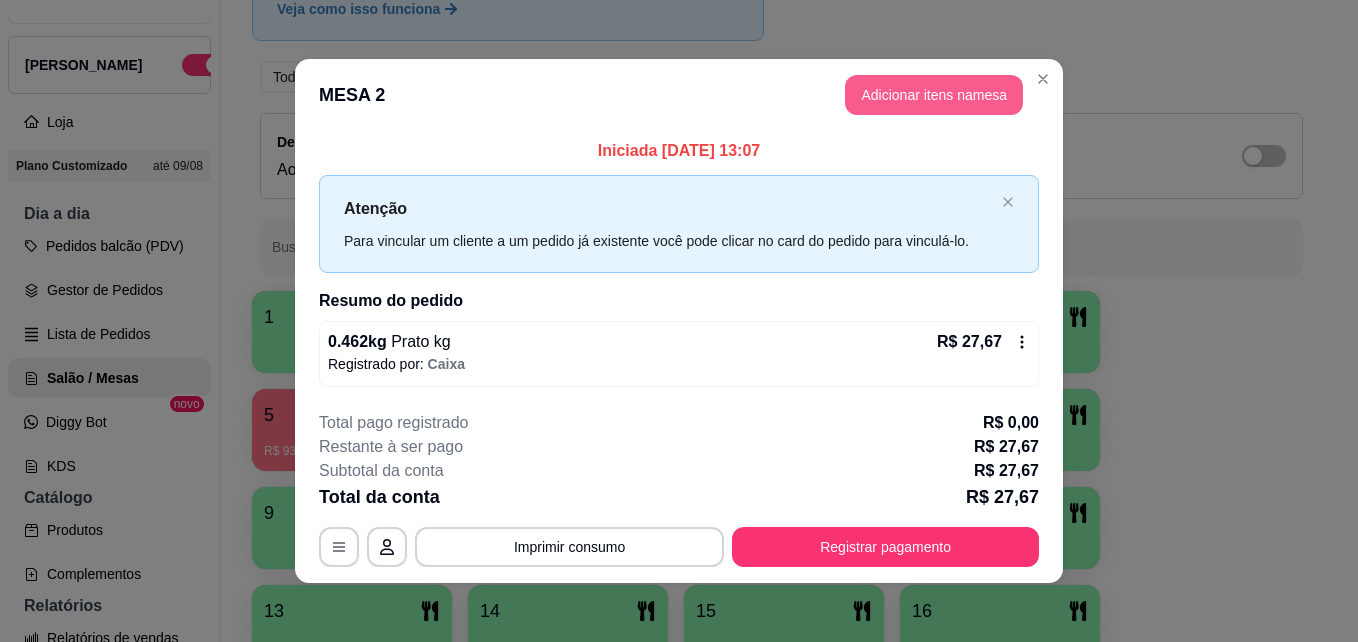 click on "Adicionar itens na  mesa" at bounding box center (934, 95) 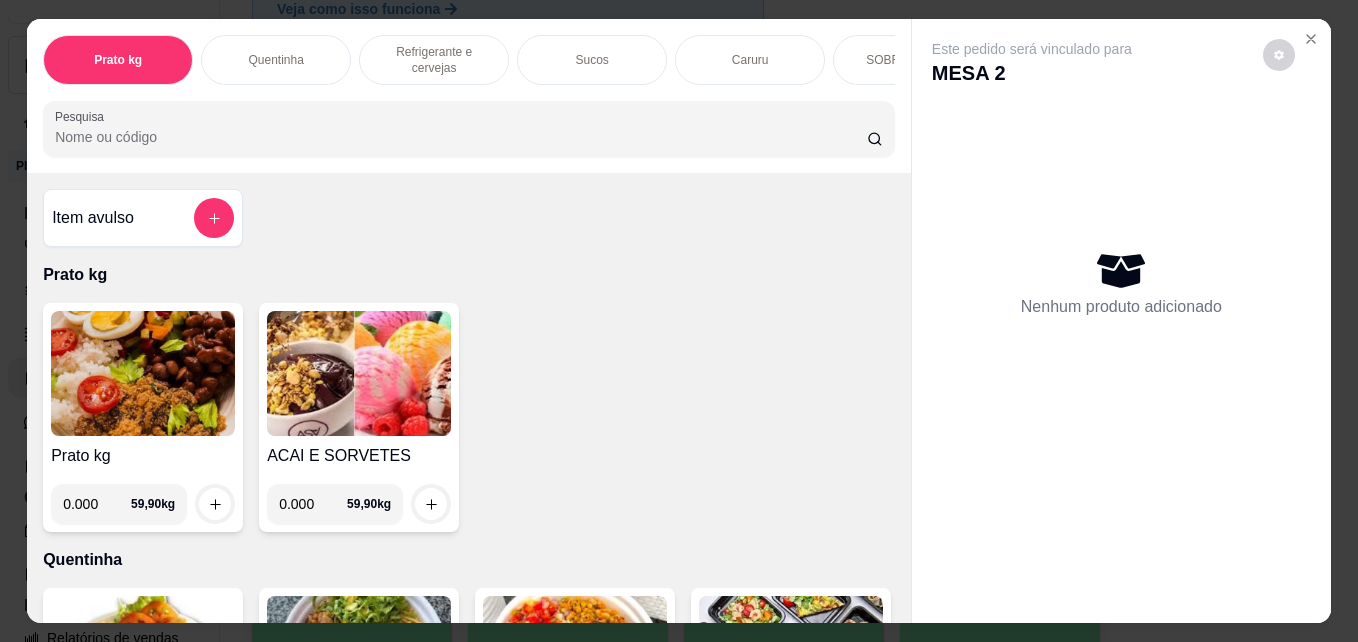 click on "0.000" at bounding box center (97, 504) 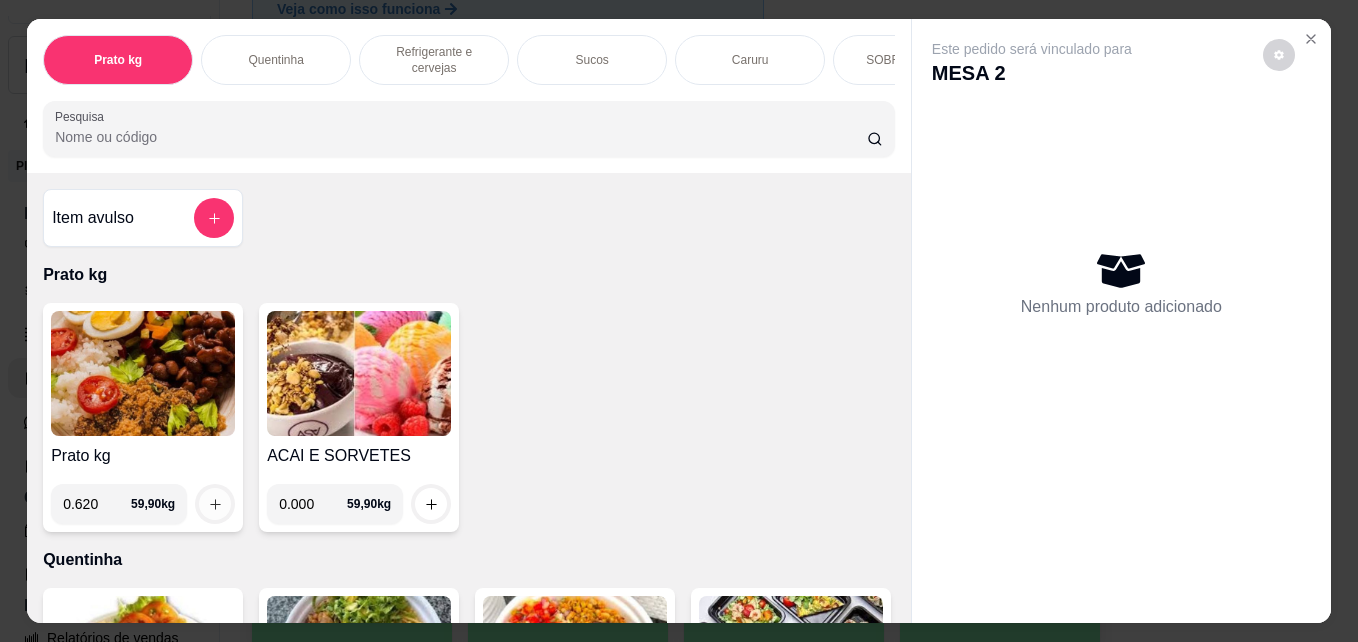 type on "0.620" 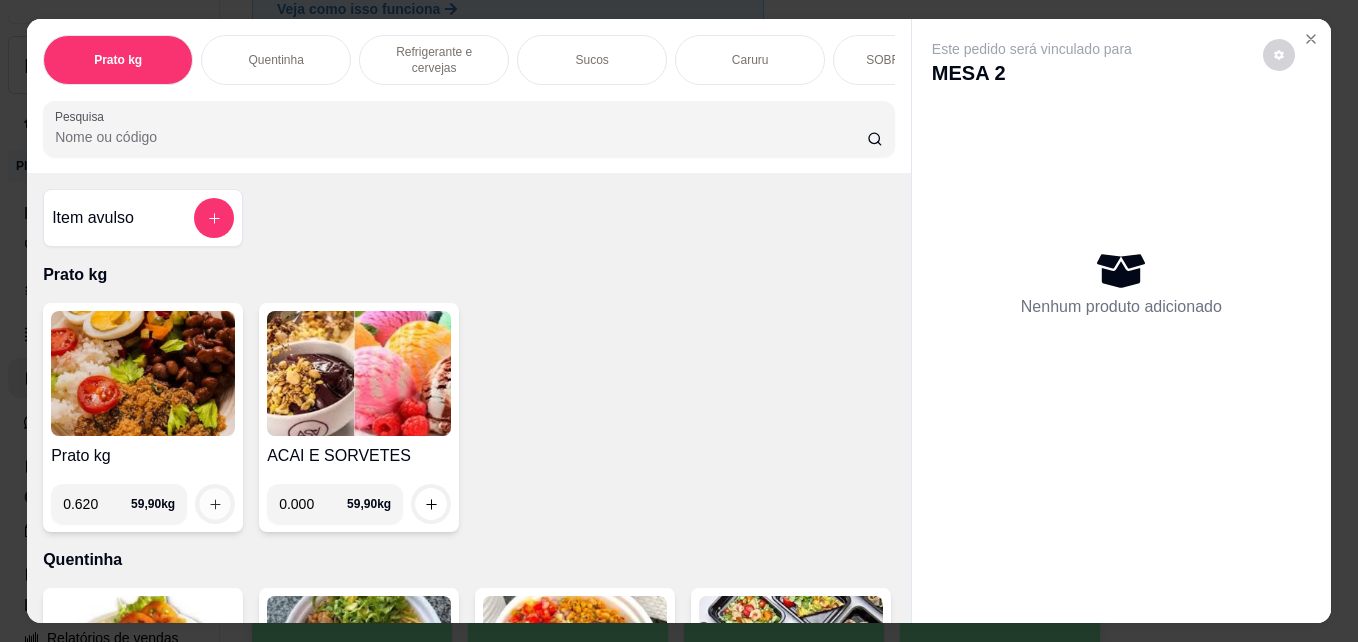 click at bounding box center [215, 504] 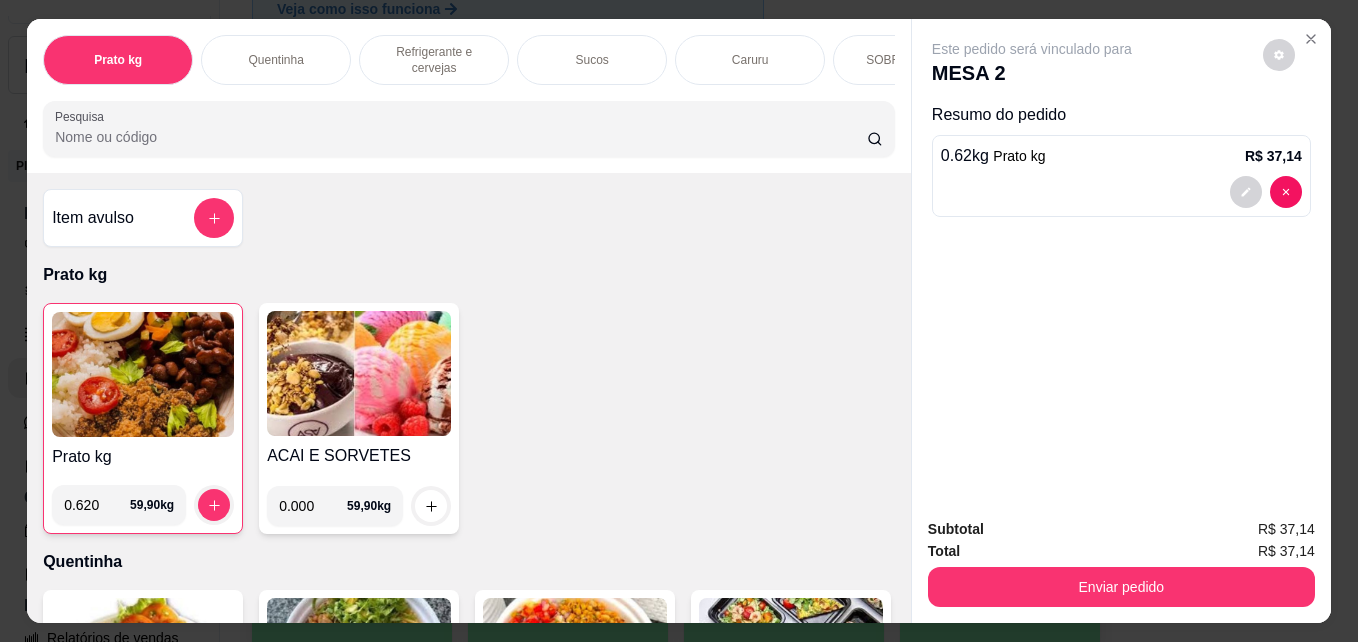 click on "Item avulso Prato kg Prato kg   0.620 59,90 kg ACAI E SORVETES    0.000 59,90 kg Quentinha Quentinha tamanho P   R$ 20,00 0 Quentinha tamanho M   R$ 25,00 0 Quentinha tamanho G   R$ 28,00 0 MARMITA   R$ 50,00 0 MARMITA   R$ 40,00 0 Refrigerante e cervejas  Coca Lata    R$ 6,00 0 Guaraná lata   R$ 6,00 0 Refrigerante 1l   R$ 10,00 0 h20   R$ 7,00 0 agua com gas   R$ 4,00 0 agua 250 ml   R$ 3,00 0 heineken 600ml   R$ 15,00 0 heineken long   R$ 10,00 0 amistel lata   R$ 6,00 0 Sucos Copo suco   R$ 8,00 0 Jarra suco   R$ 15,00 0 Caruru Caruaru meio kg   R$ 30,00 0 SOBREMESAS 123 - MOUSSE   R$ 6,00 0 DELÍCIA DE MORANGO   R$ 6,00 0 DEÍCIA DE ABACAXI   R$ 6,00 0 COCADA CREMOSA   R$ 5,00 0" at bounding box center [469, 397] 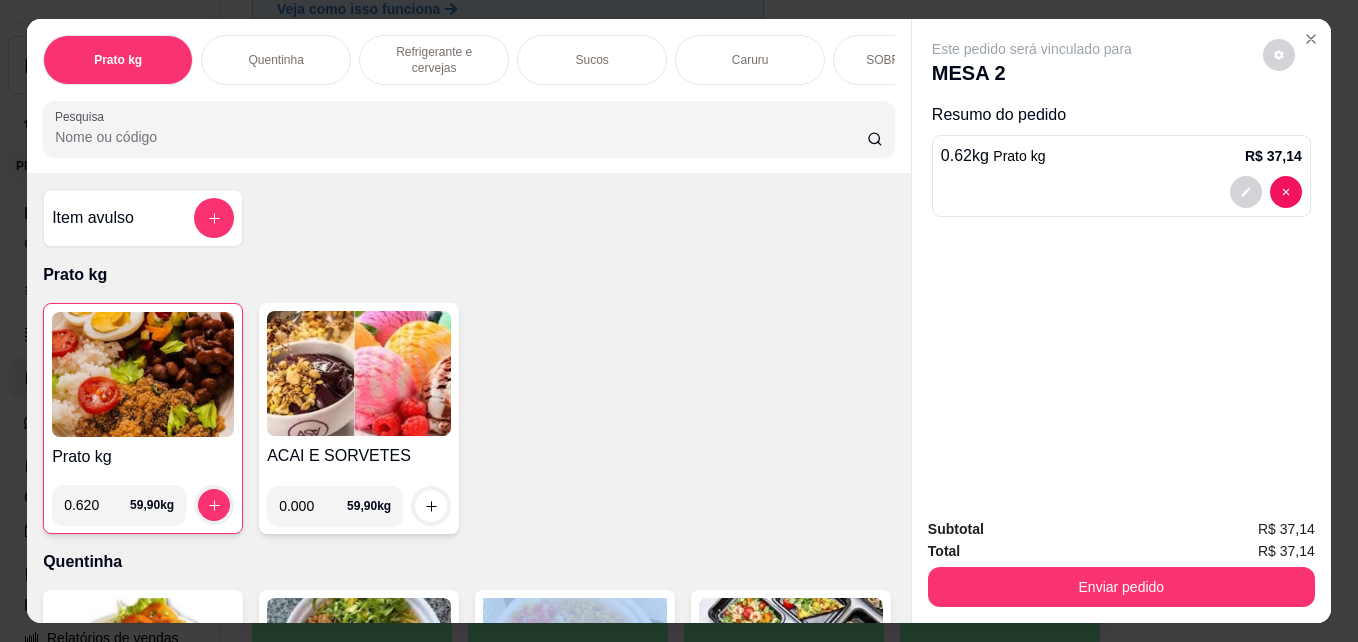 drag, startPoint x: 887, startPoint y: 609, endPoint x: 906, endPoint y: 589, distance: 27.58623 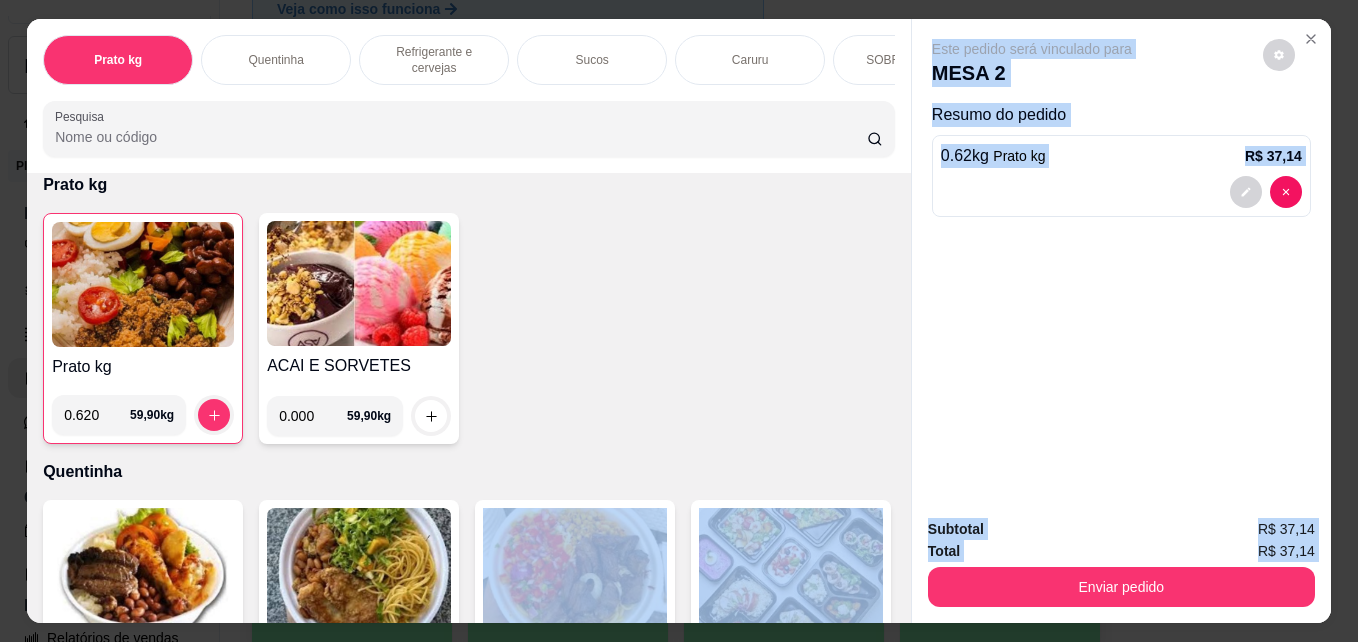 click on "Subtotal R$ 37,14 Total R$ 37,14 Enviar pedido" at bounding box center [1121, 562] 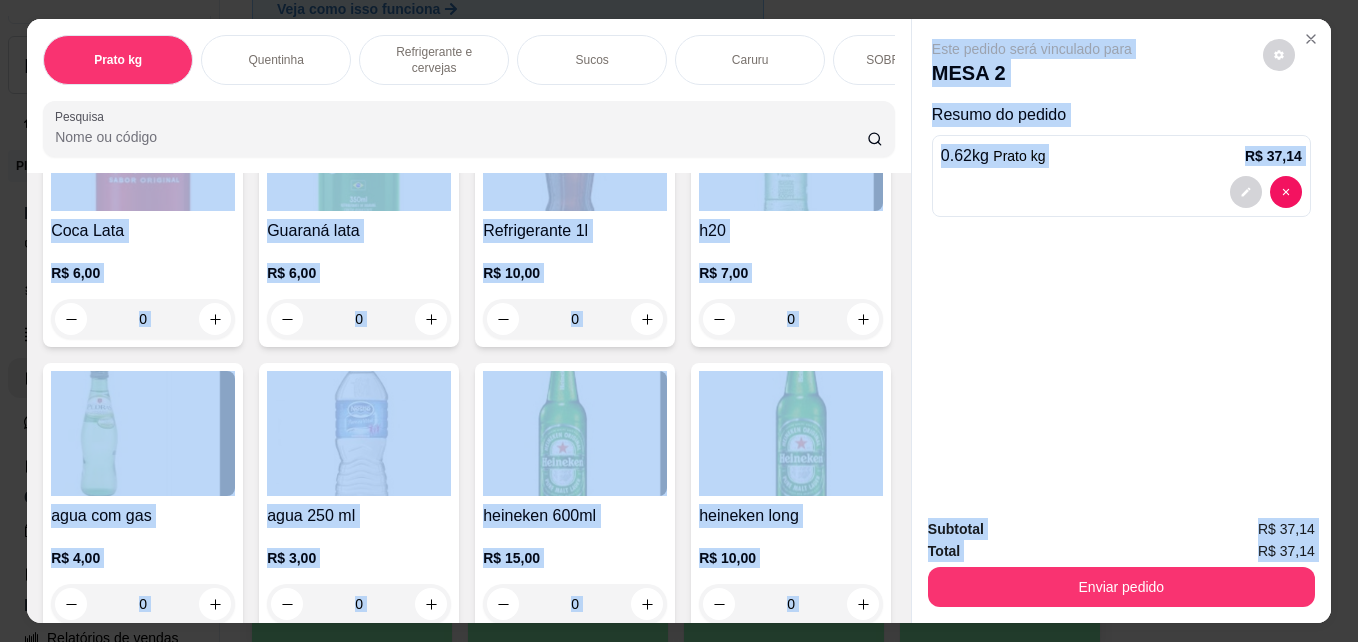 scroll, scrollTop: 1210, scrollLeft: 0, axis: vertical 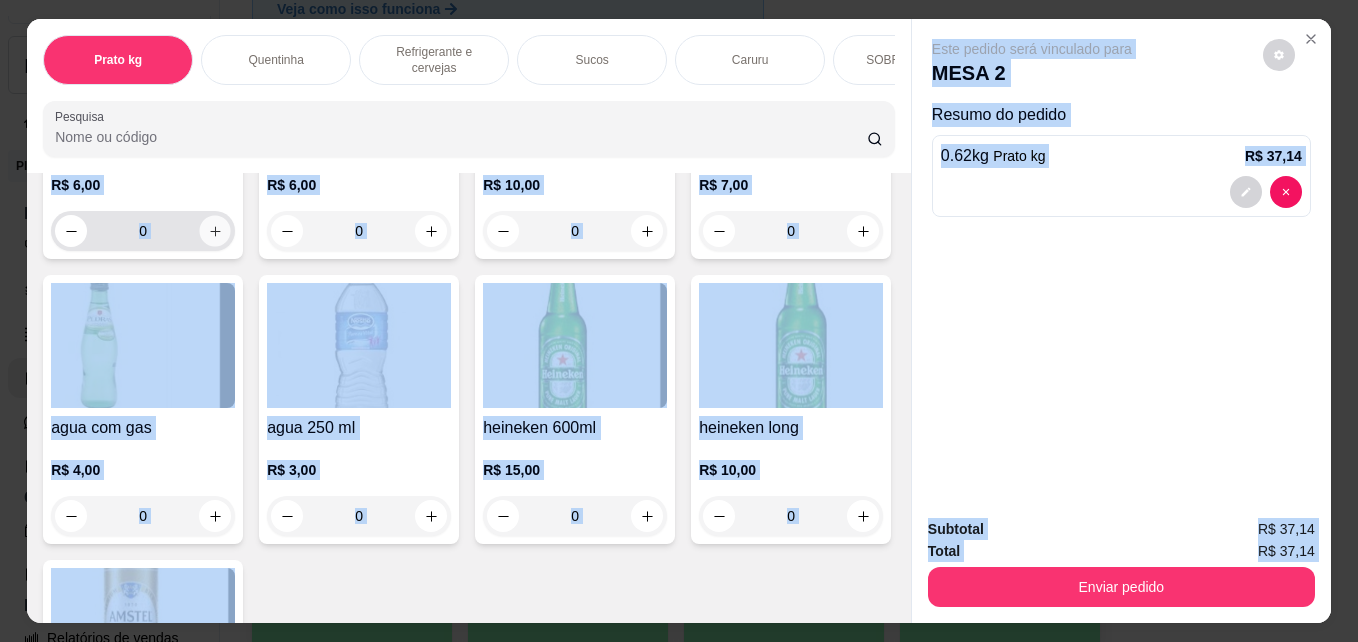 click 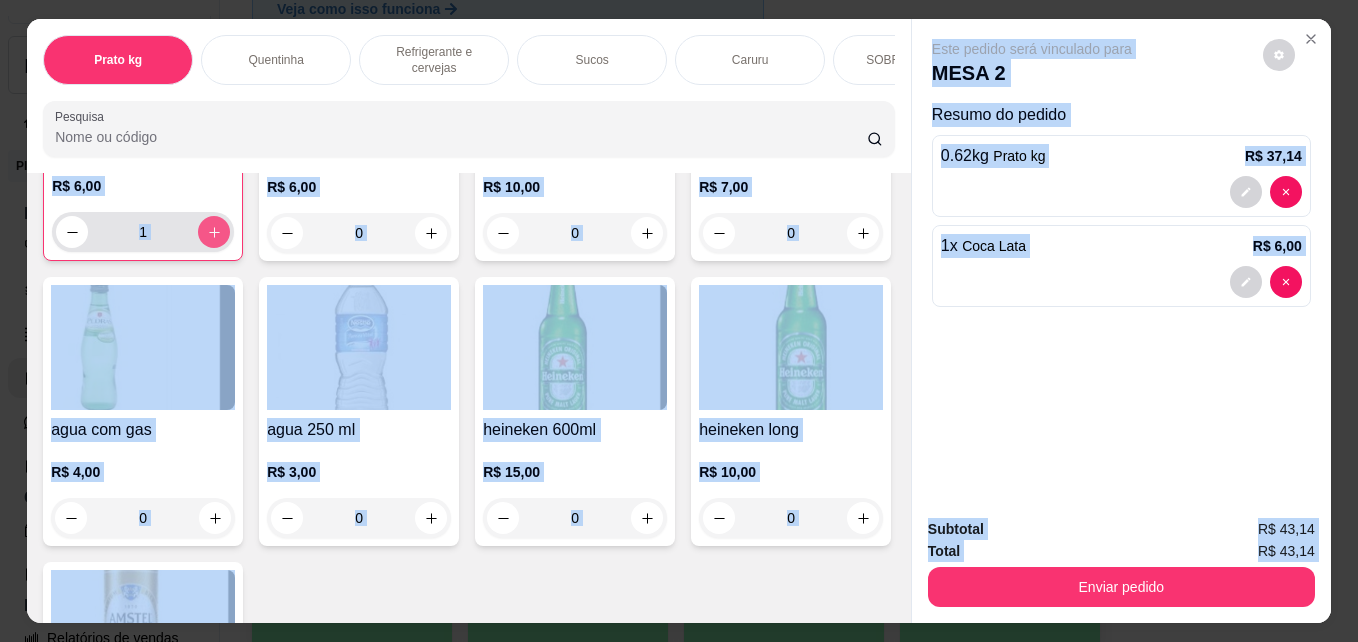 scroll, scrollTop: 1211, scrollLeft: 0, axis: vertical 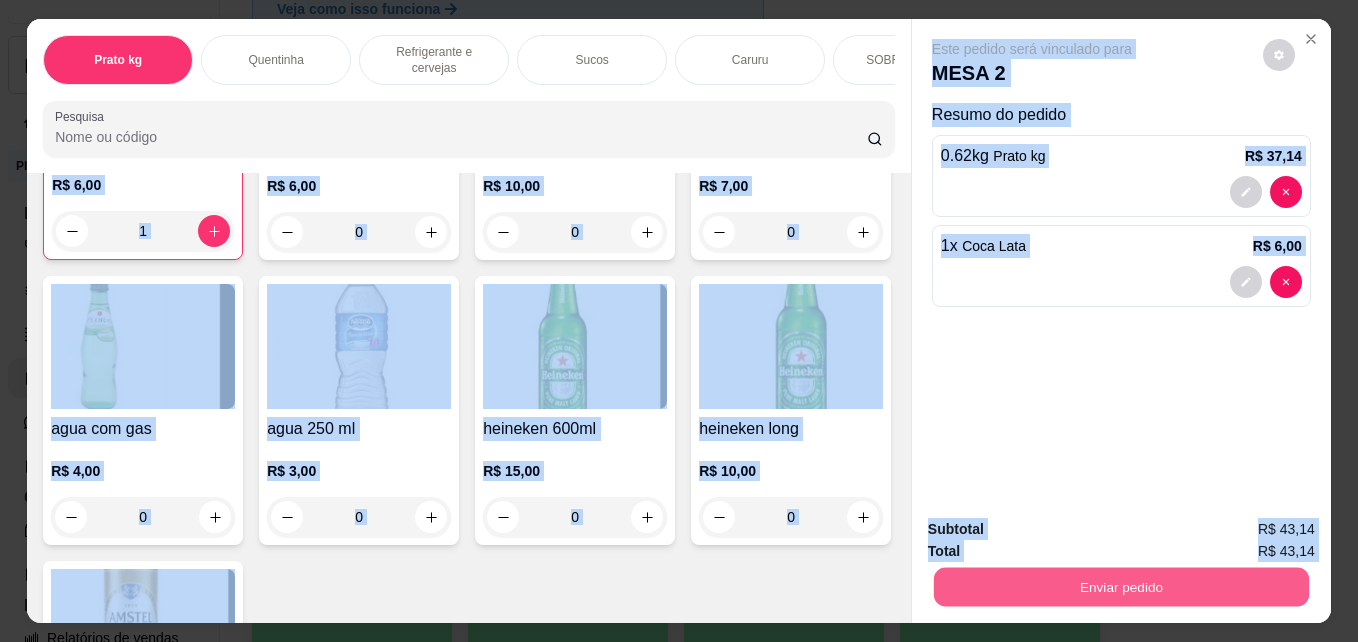 click on "Enviar pedido" at bounding box center (1121, 586) 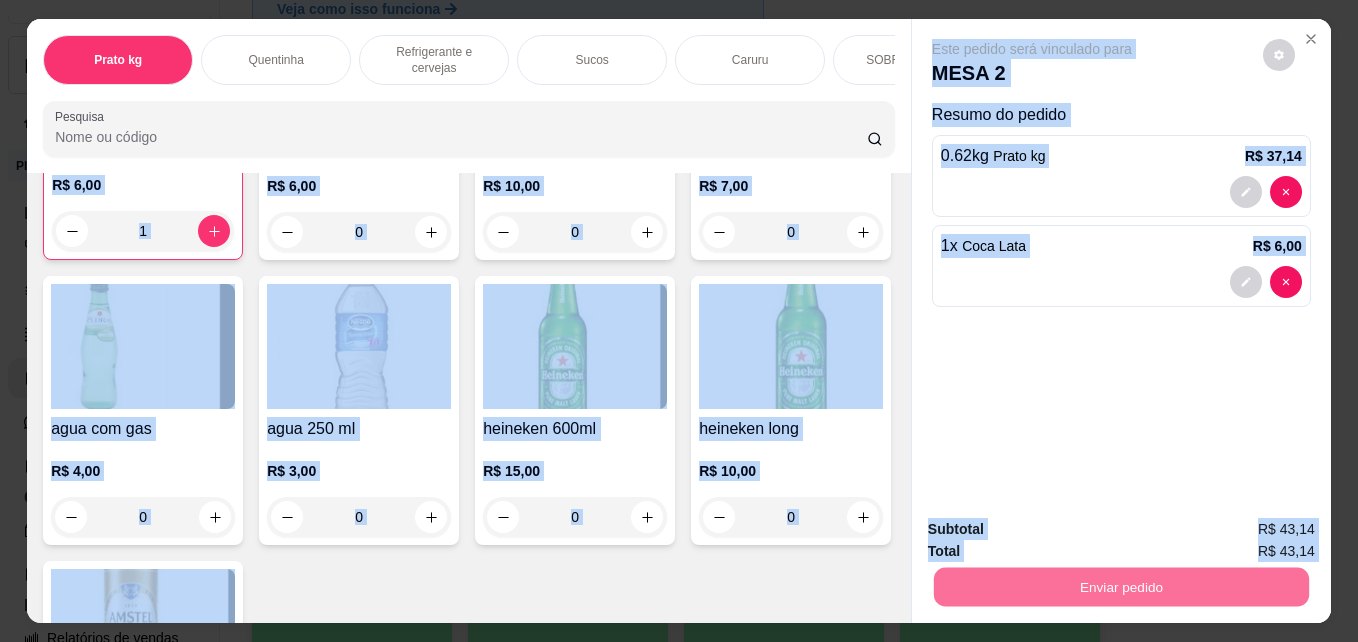 click on "Não registrar e enviar pedido" at bounding box center [1055, 529] 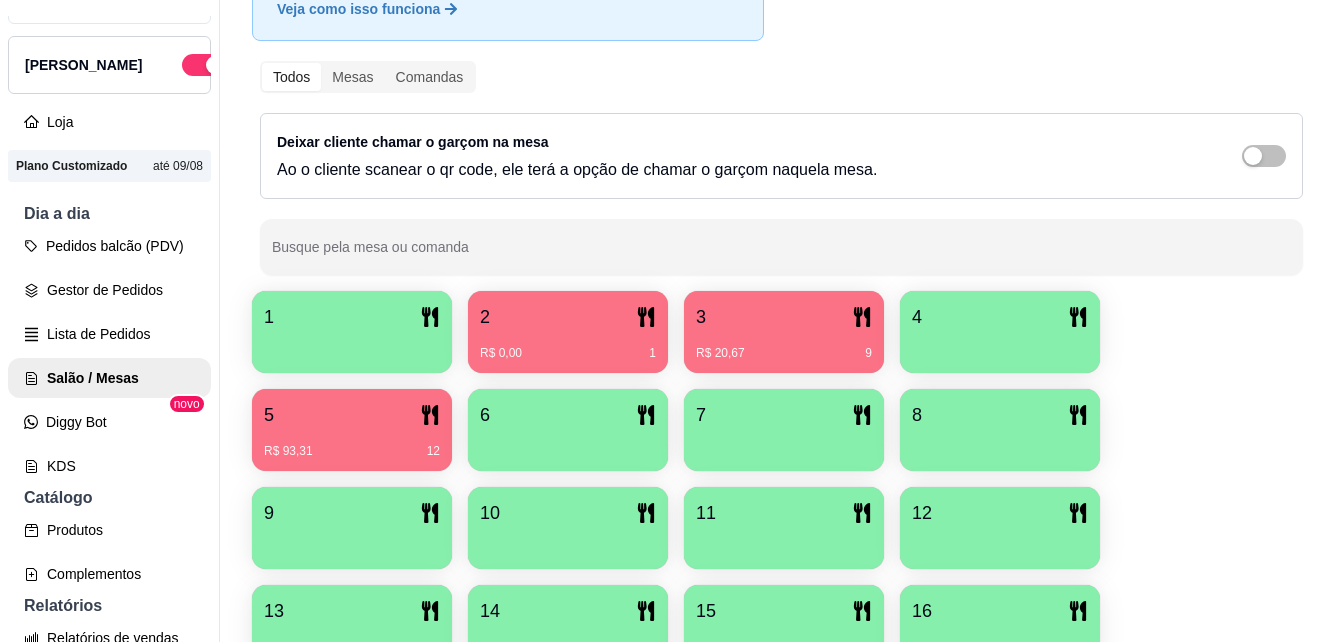 click on "R$ 93,31 12" at bounding box center (352, 444) 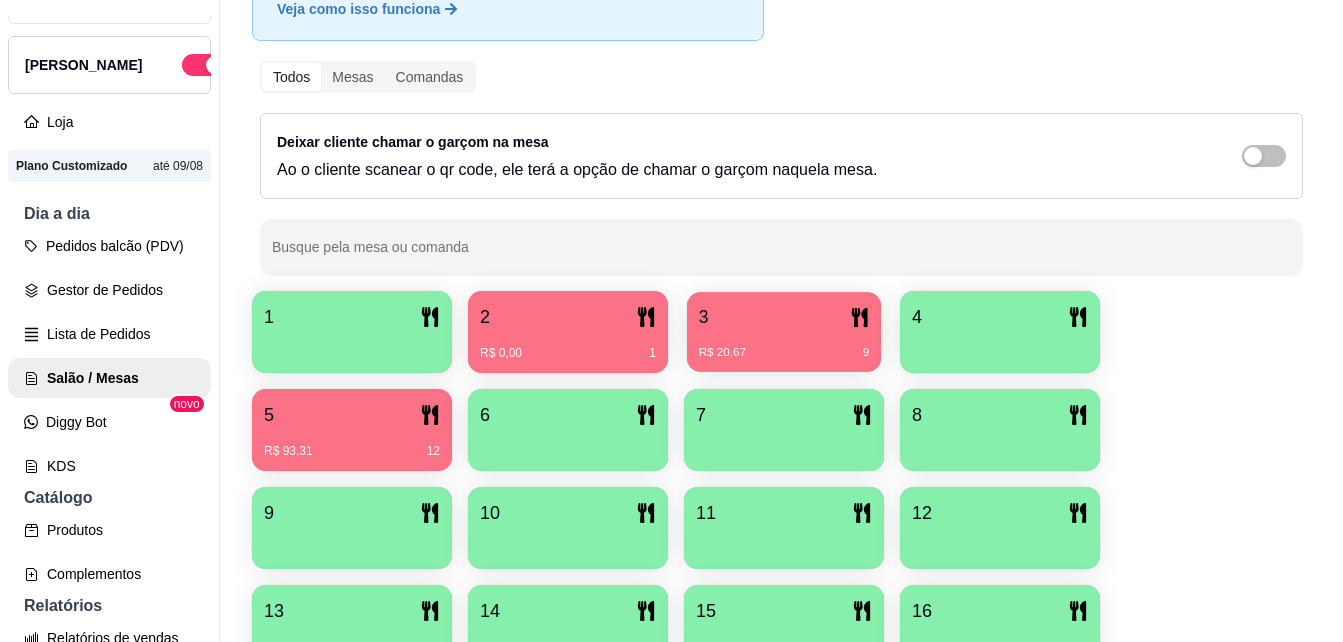click on "R$ 20,67 9" at bounding box center [784, 353] 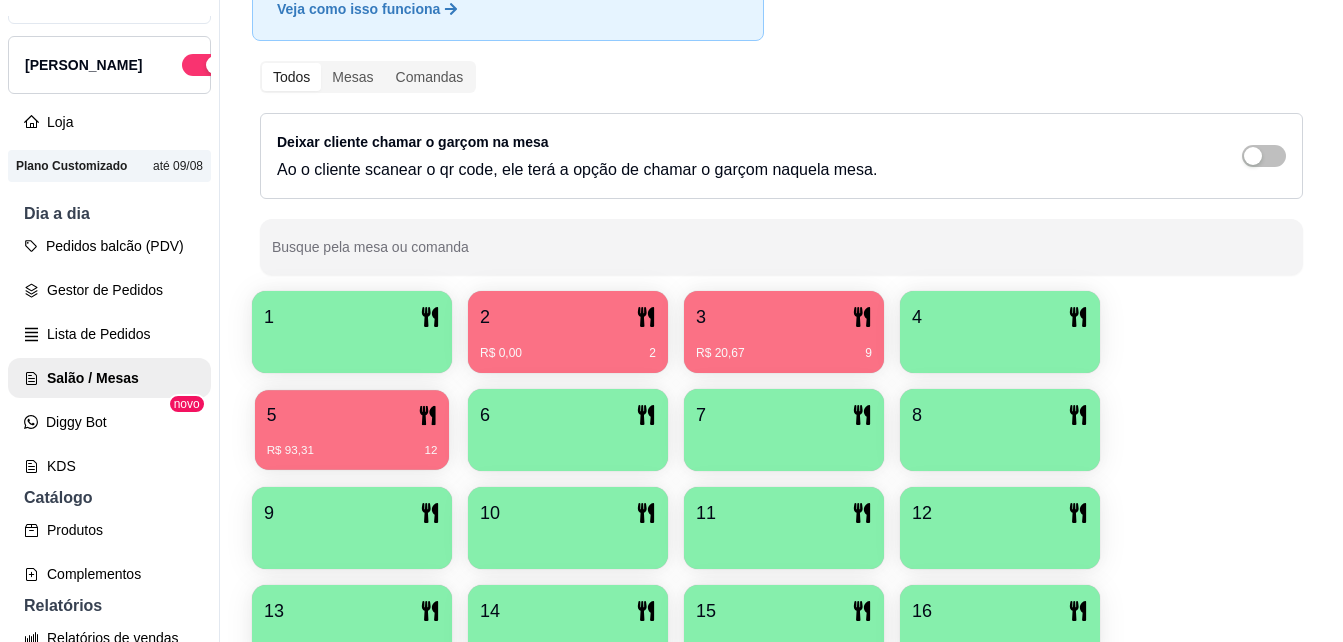 click on "5" at bounding box center [352, 415] 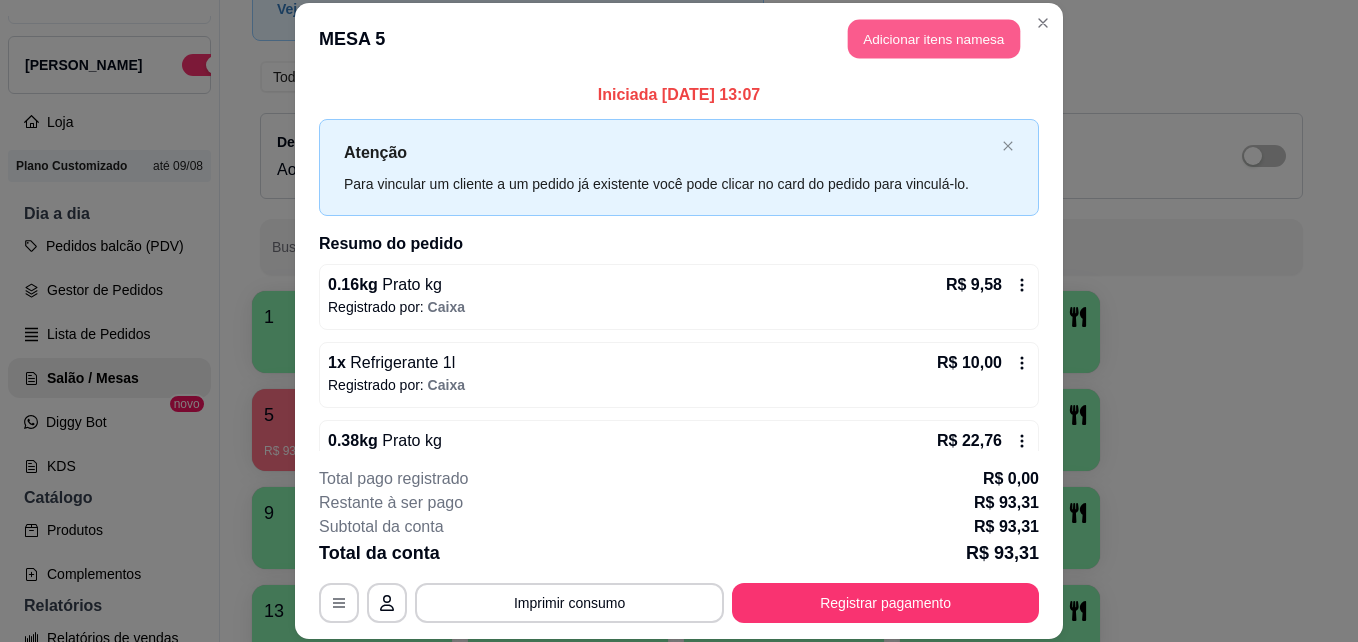 click on "Adicionar itens na  mesa" at bounding box center [934, 39] 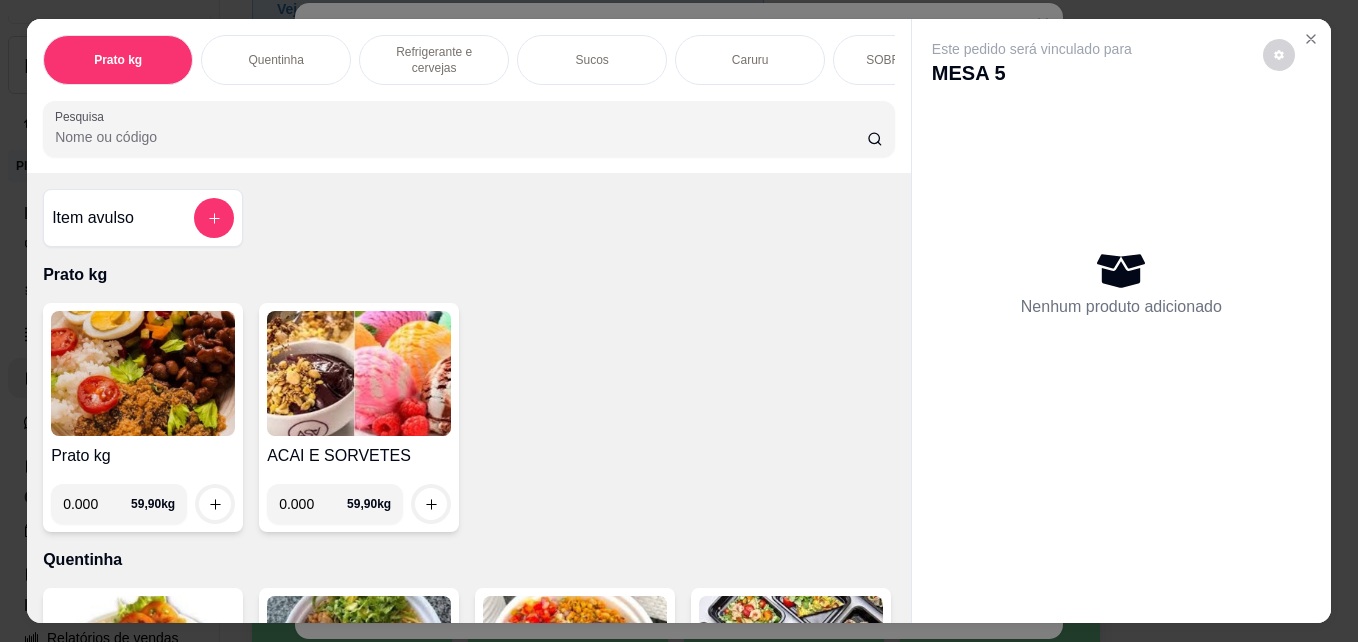 click on "0.000" at bounding box center [97, 504] 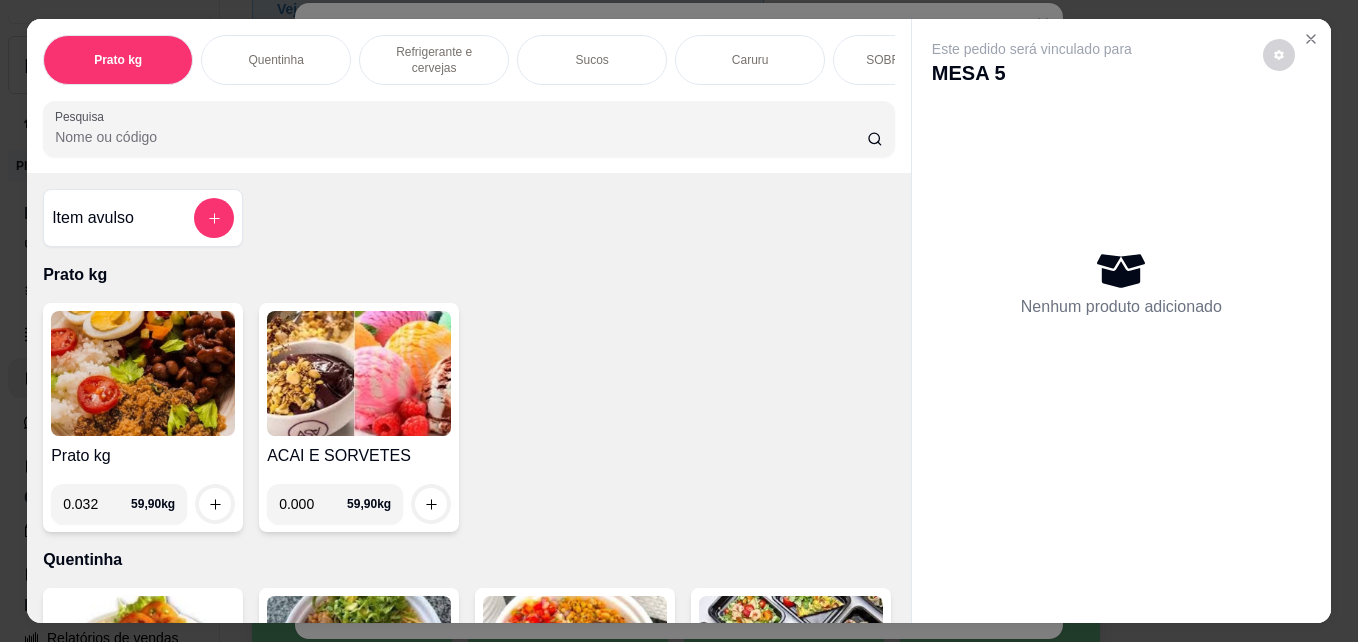 type on "0.032" 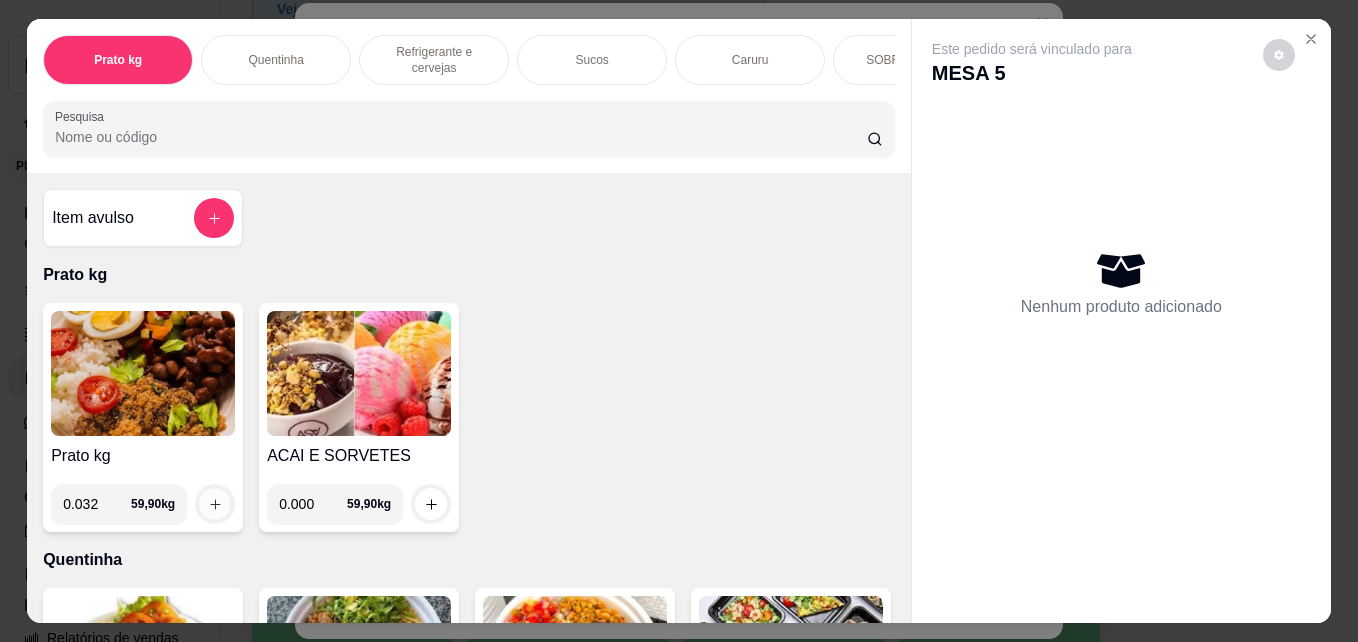 click at bounding box center [215, 504] 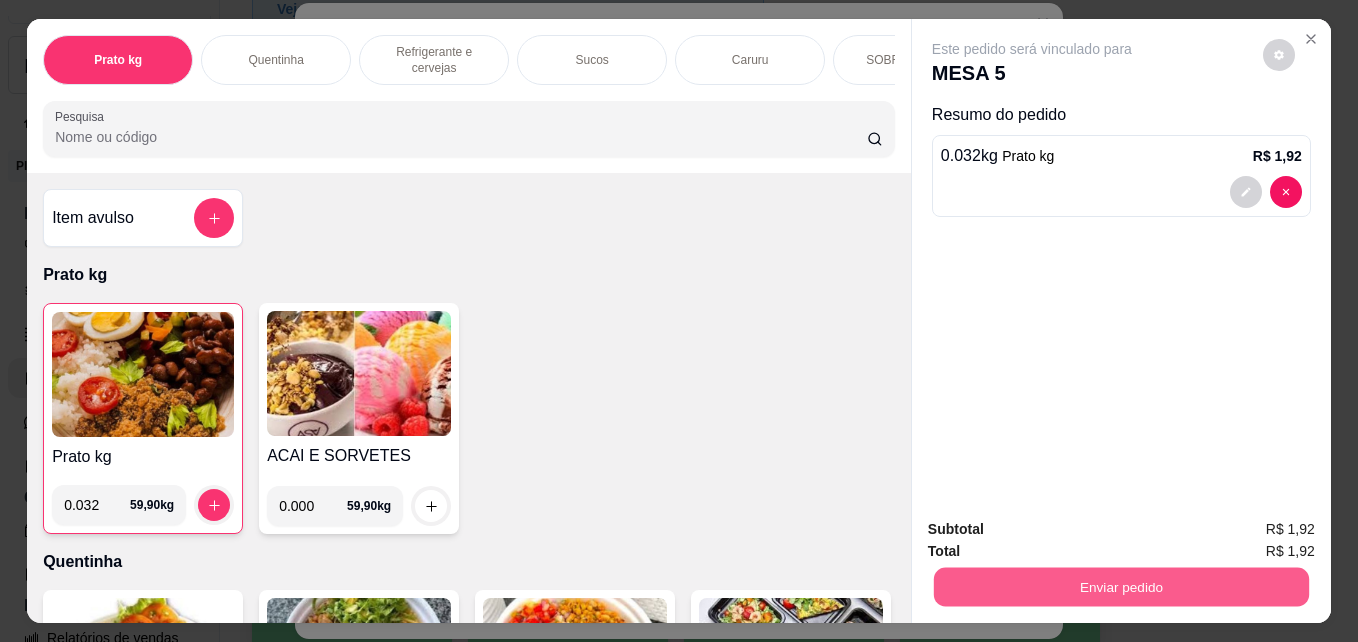 click on "Enviar pedido" at bounding box center (1121, 586) 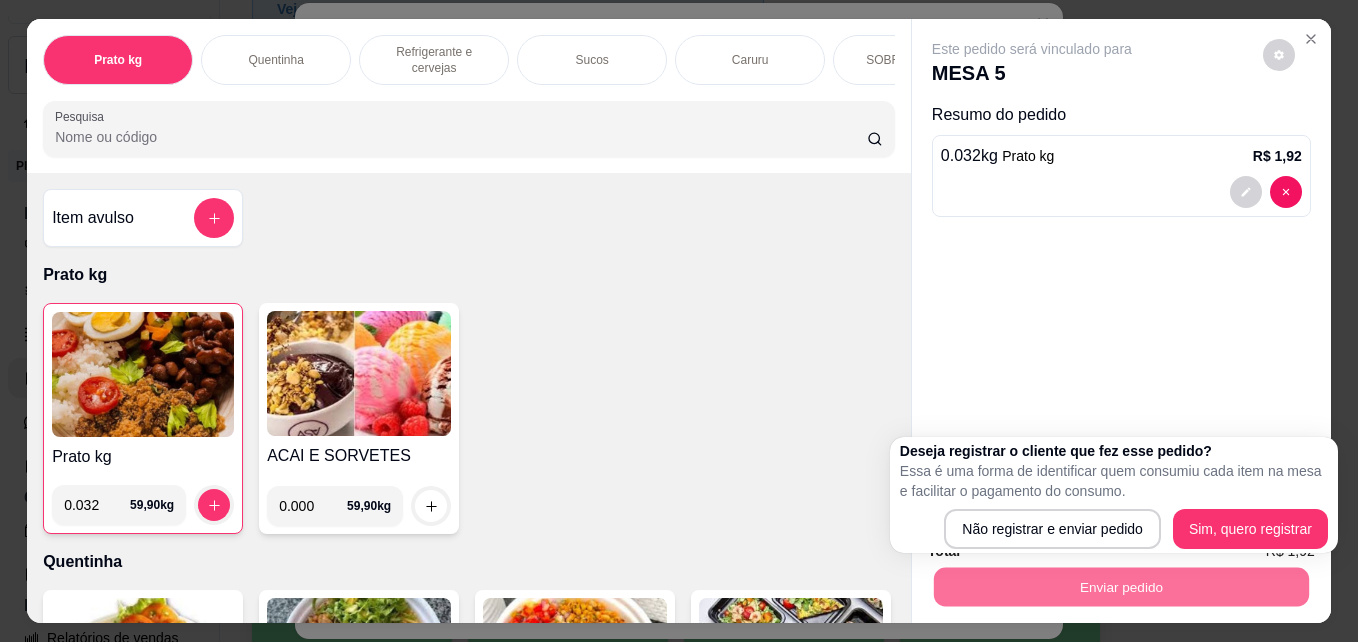 click on "Deseja registrar o cliente que fez esse pedido? Essa é uma forma de identificar quem consumiu cada item na mesa e facilitar o pagamento do consumo. Não registrar e enviar pedido Sim, quero registrar" at bounding box center (1114, 495) 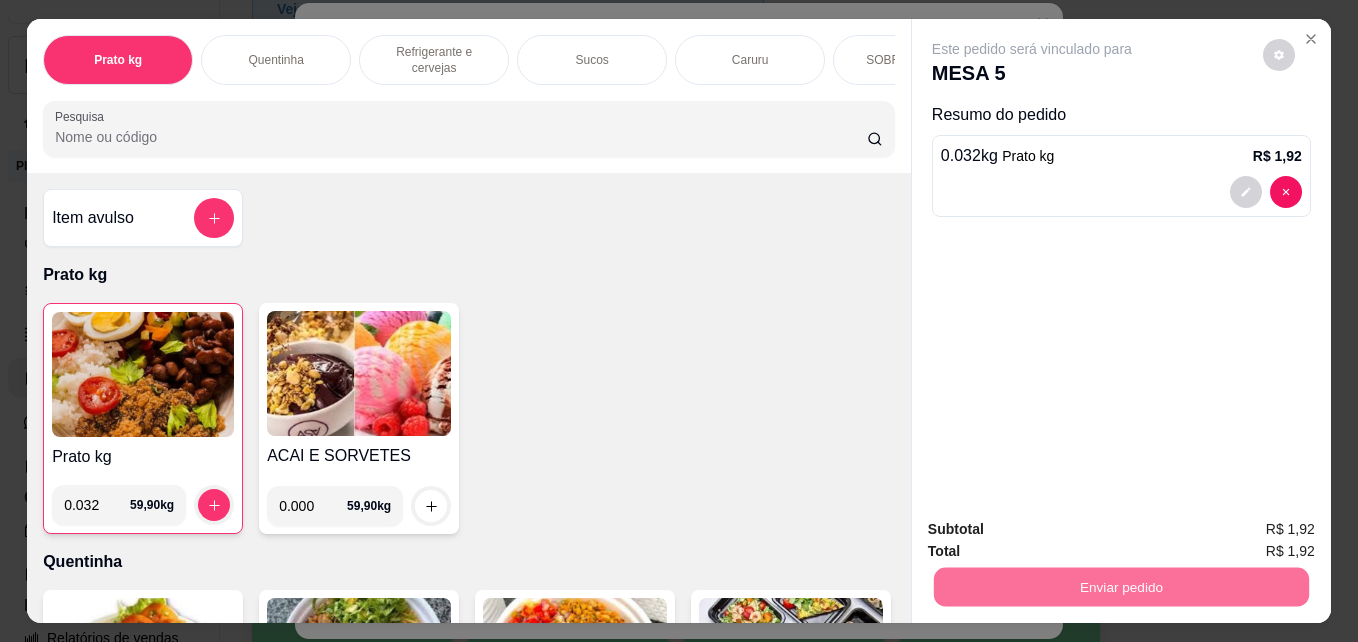 click on "Não registrar e enviar pedido" at bounding box center [1055, 529] 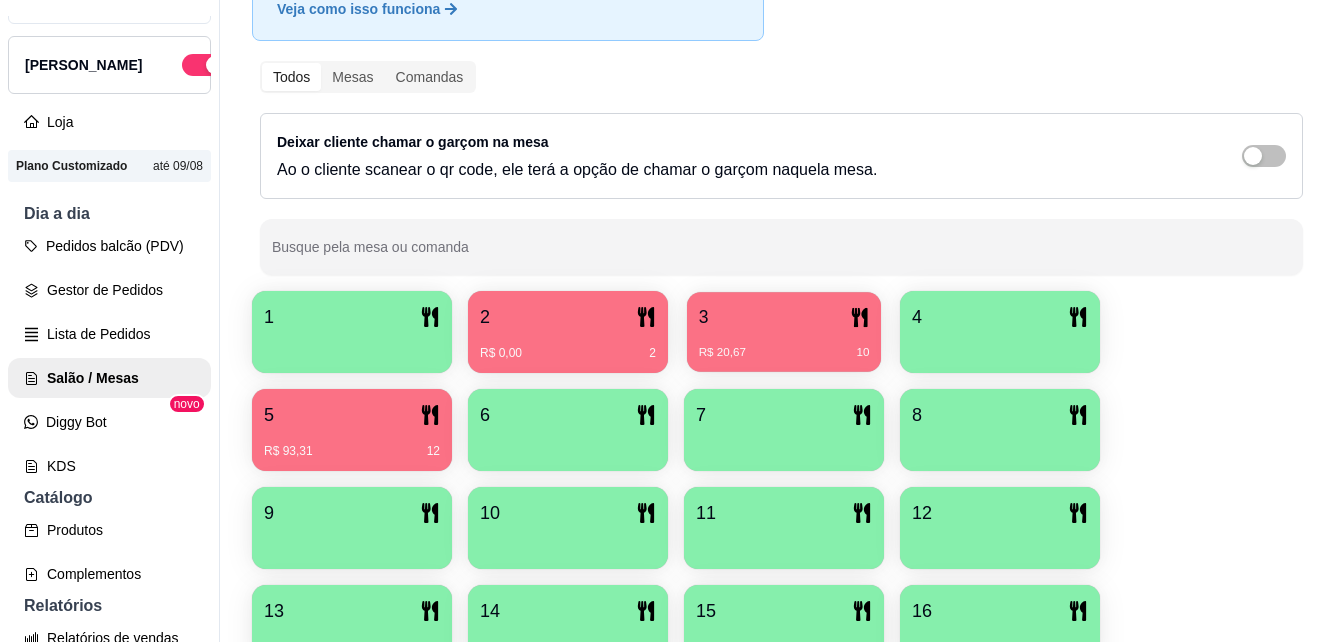 click on "3" at bounding box center [784, 317] 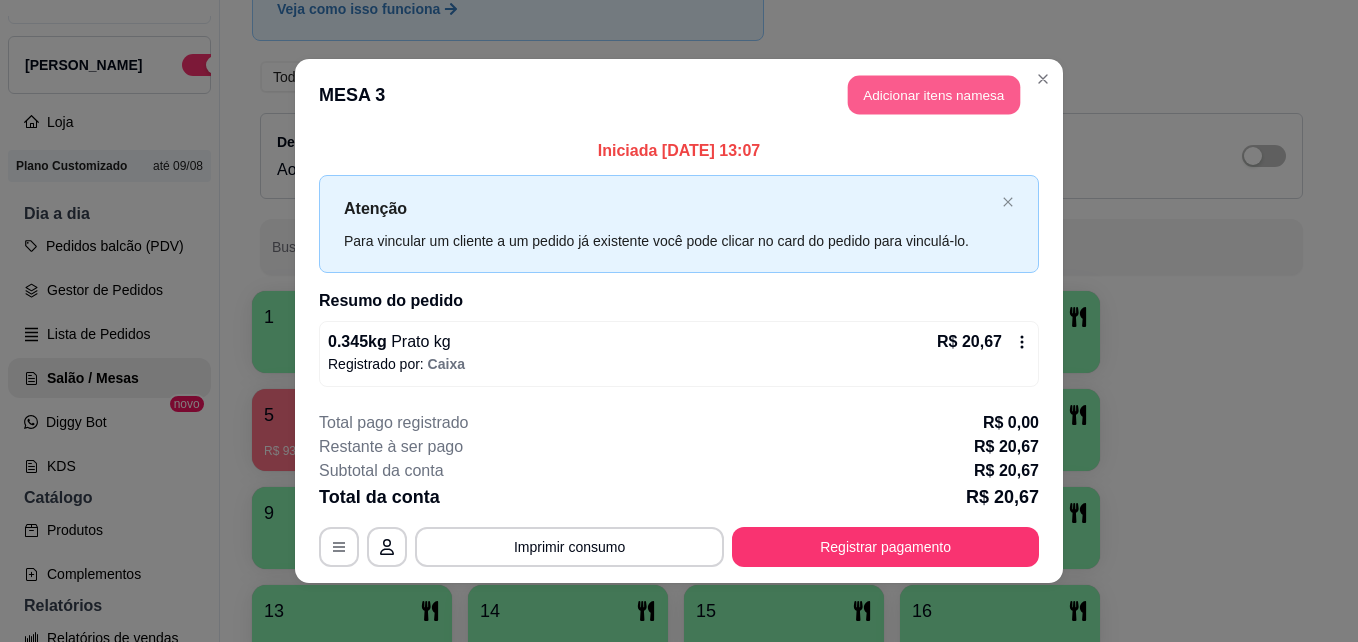 click on "Adicionar itens na  mesa" at bounding box center (934, 95) 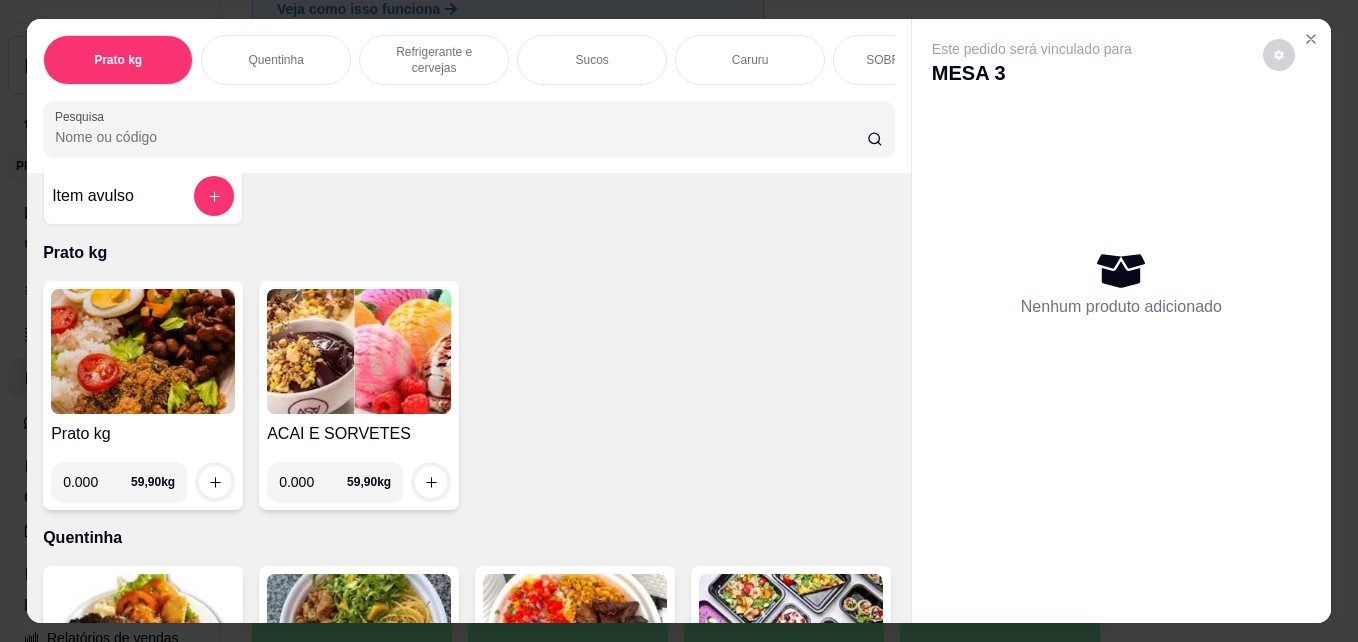 scroll, scrollTop: 40, scrollLeft: 0, axis: vertical 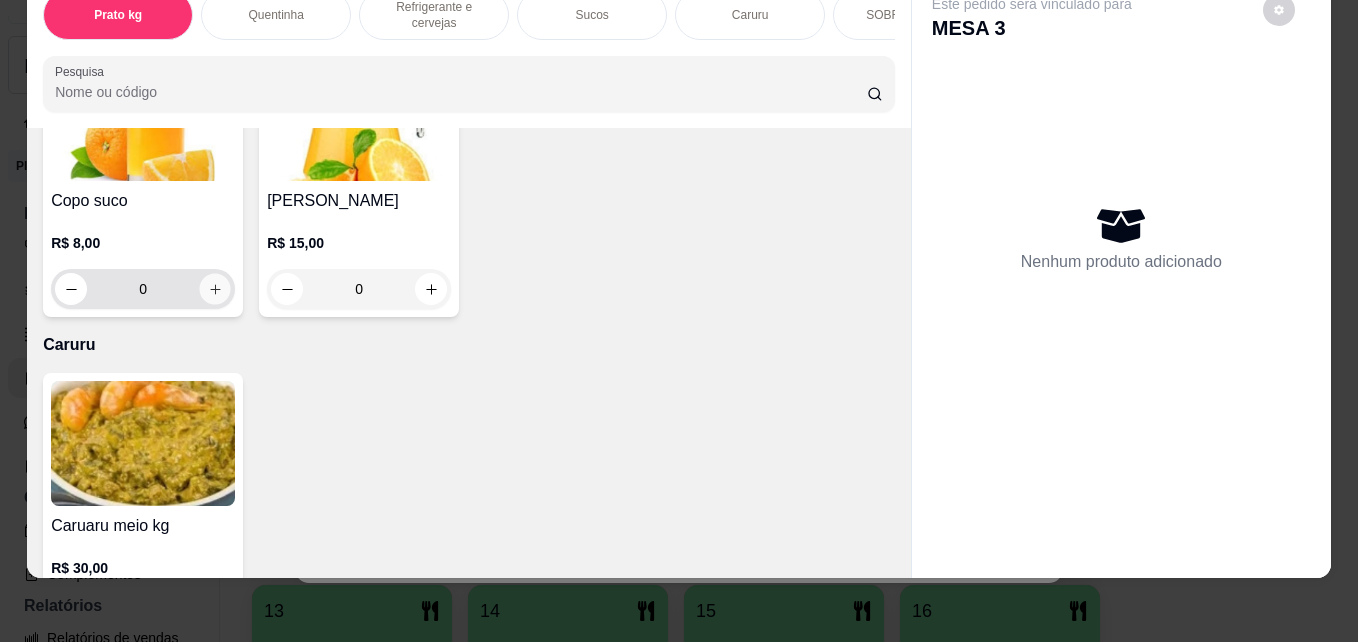 click 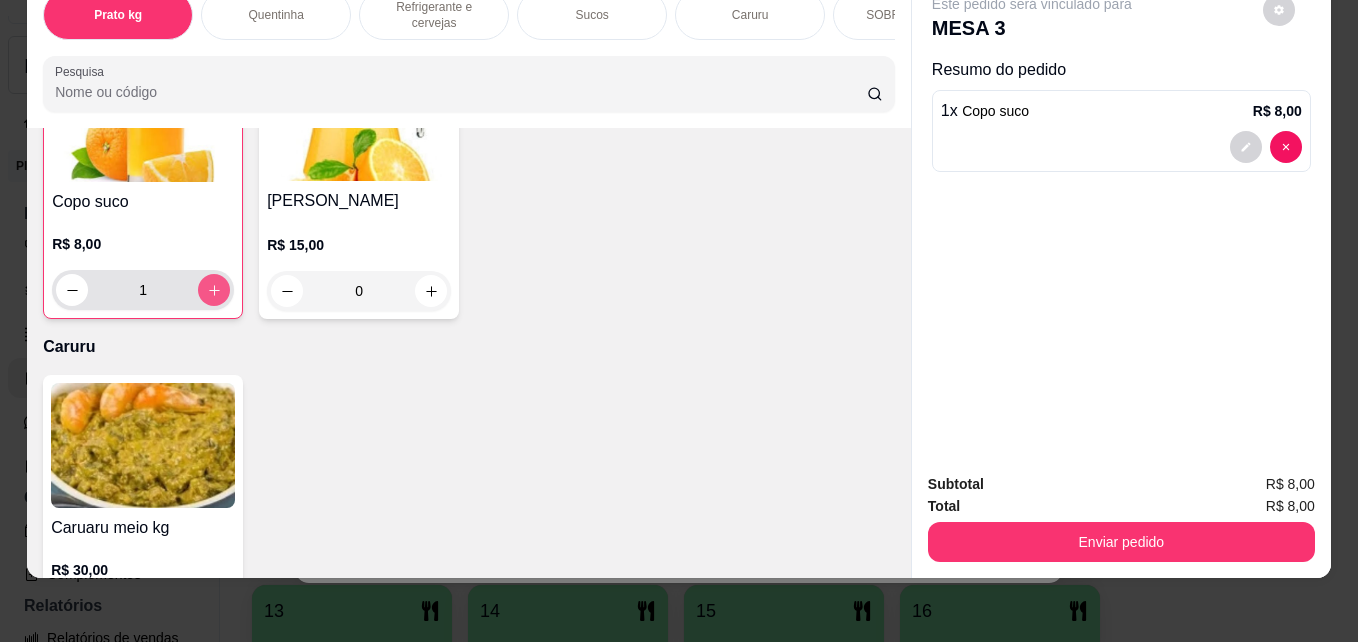 scroll, scrollTop: 2001, scrollLeft: 0, axis: vertical 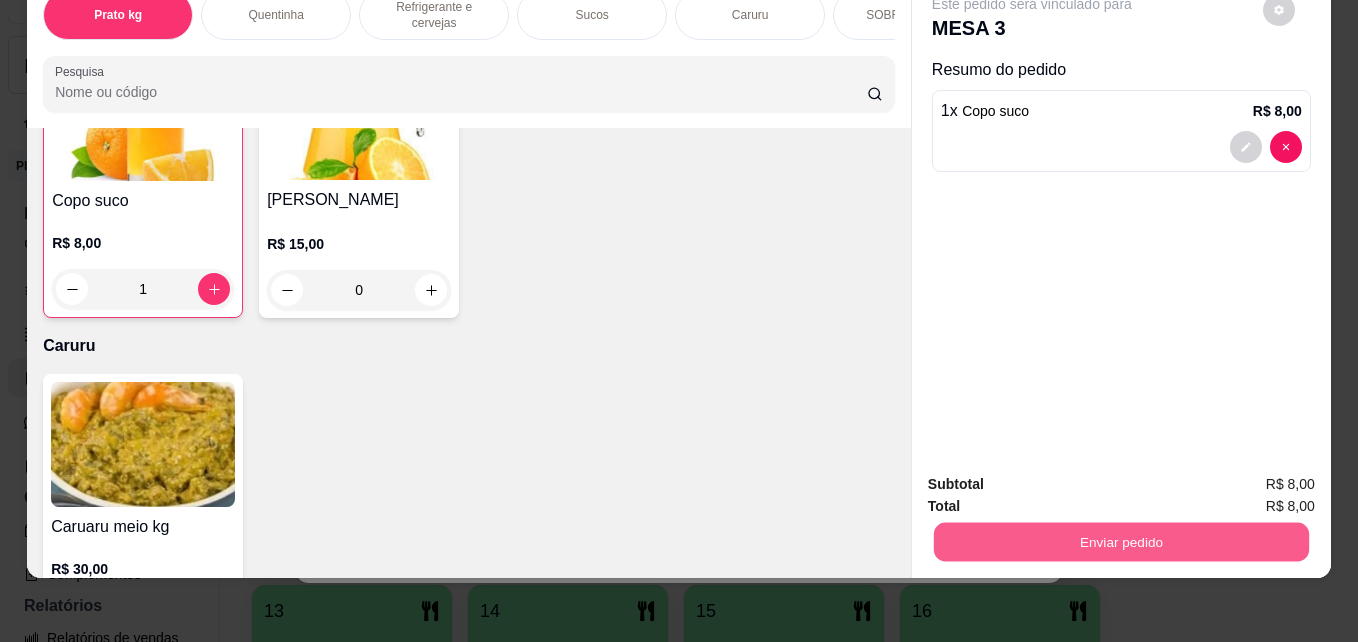 click on "Enviar pedido" at bounding box center [1121, 541] 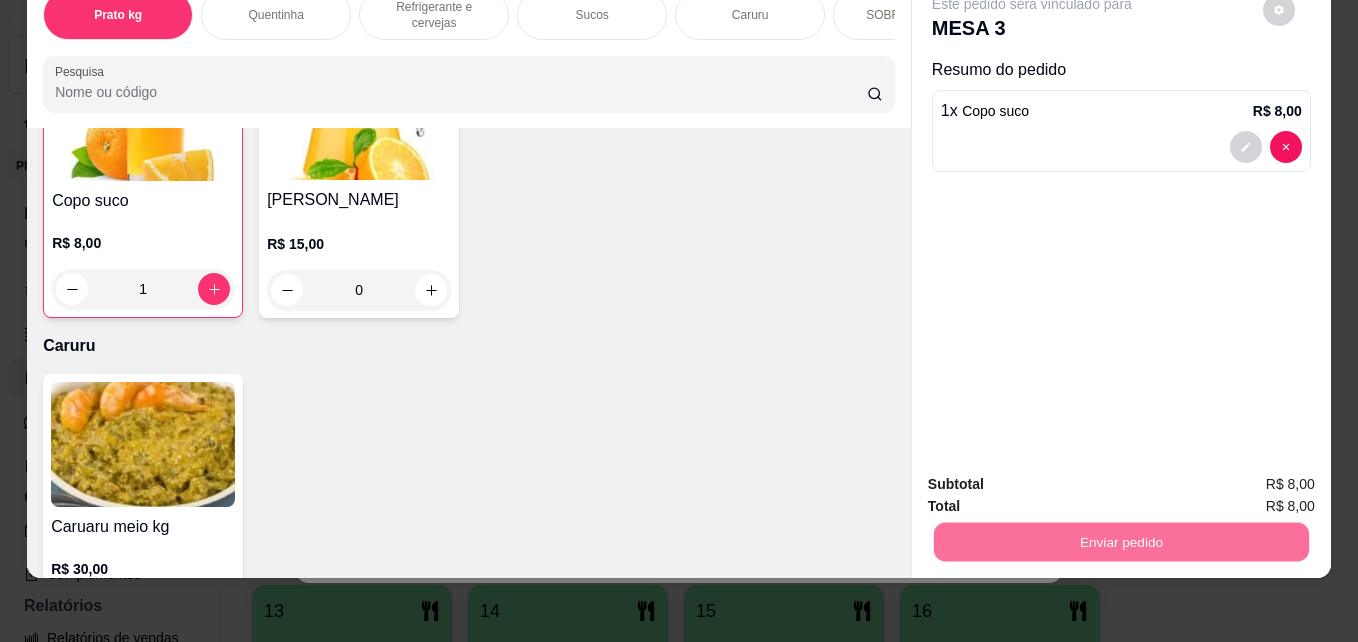 click on "Não registrar e enviar pedido" at bounding box center (1055, 477) 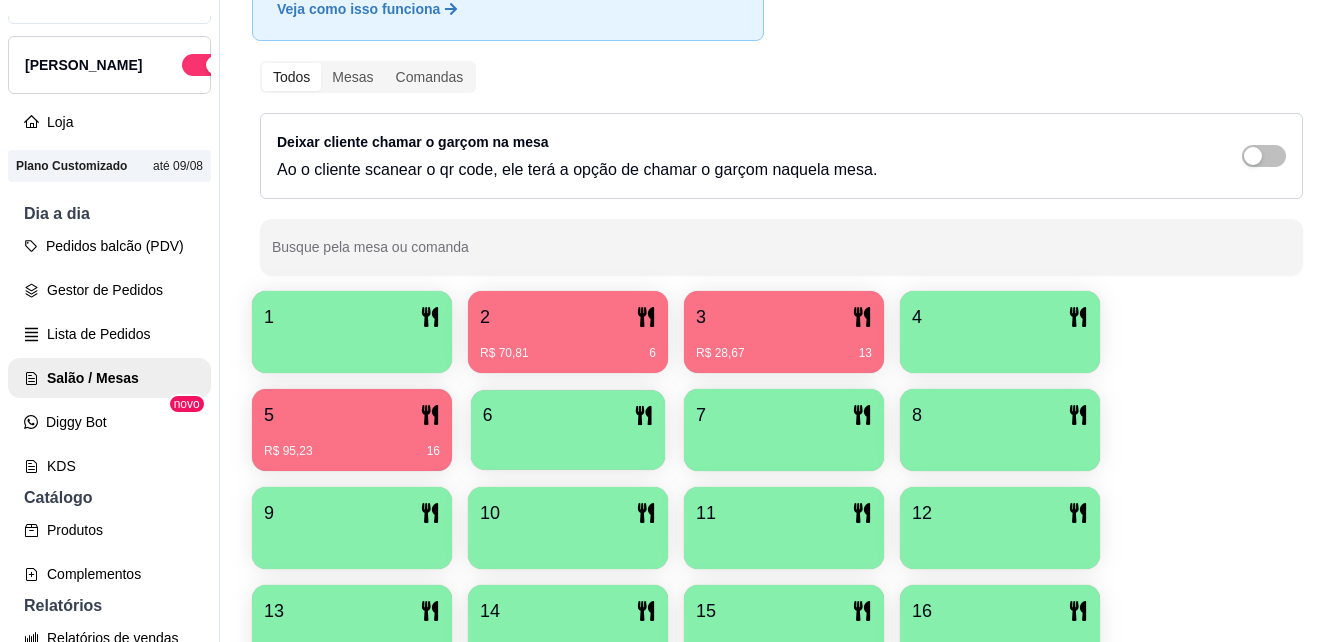 click on "6" at bounding box center [568, 415] 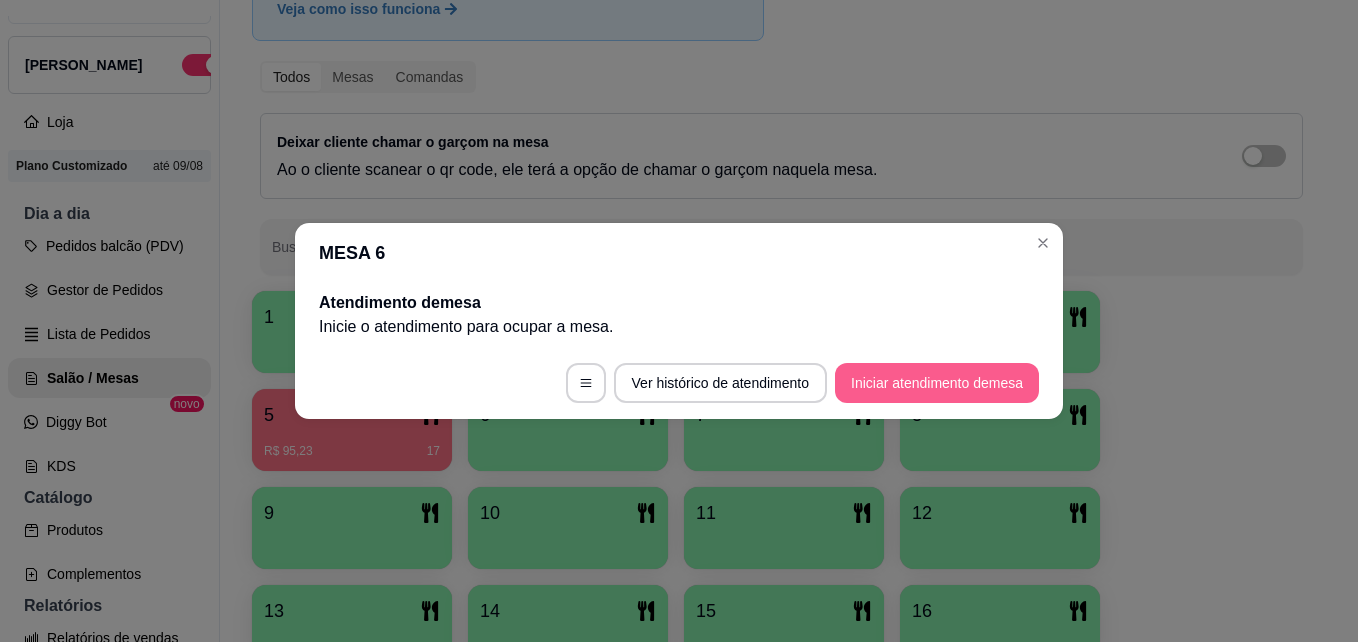 click on "Iniciar atendimento de  mesa" at bounding box center [937, 383] 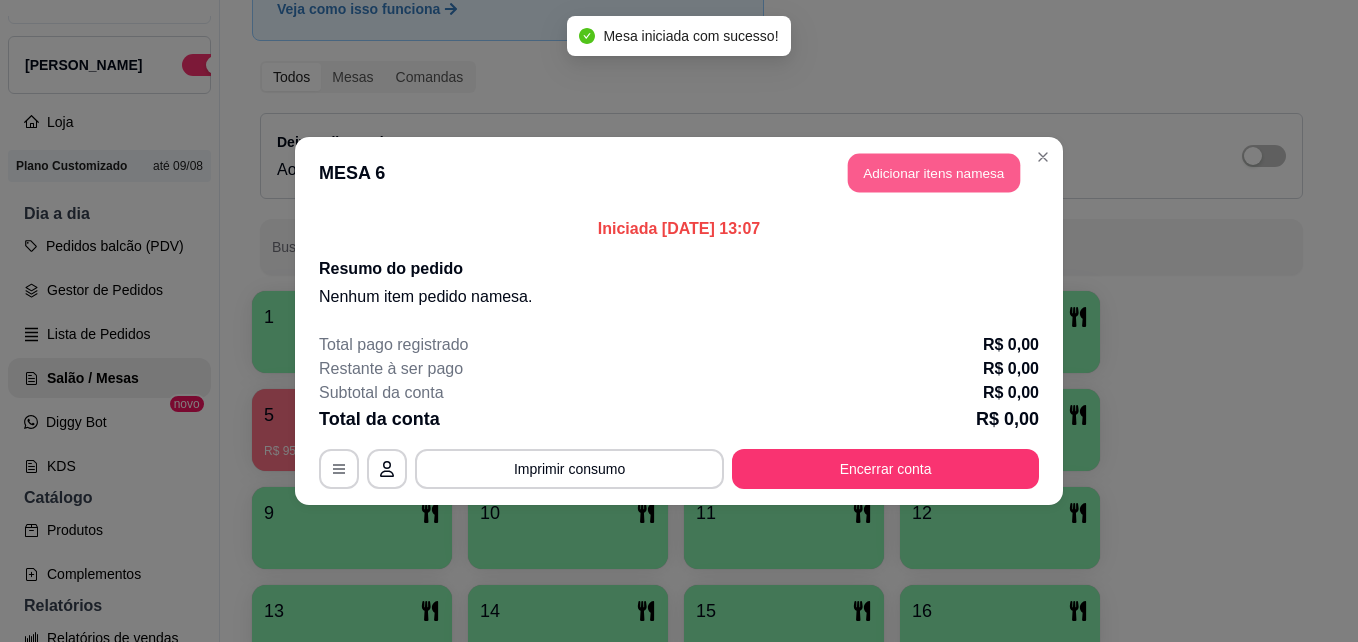 click on "Adicionar itens na  mesa" at bounding box center [934, 173] 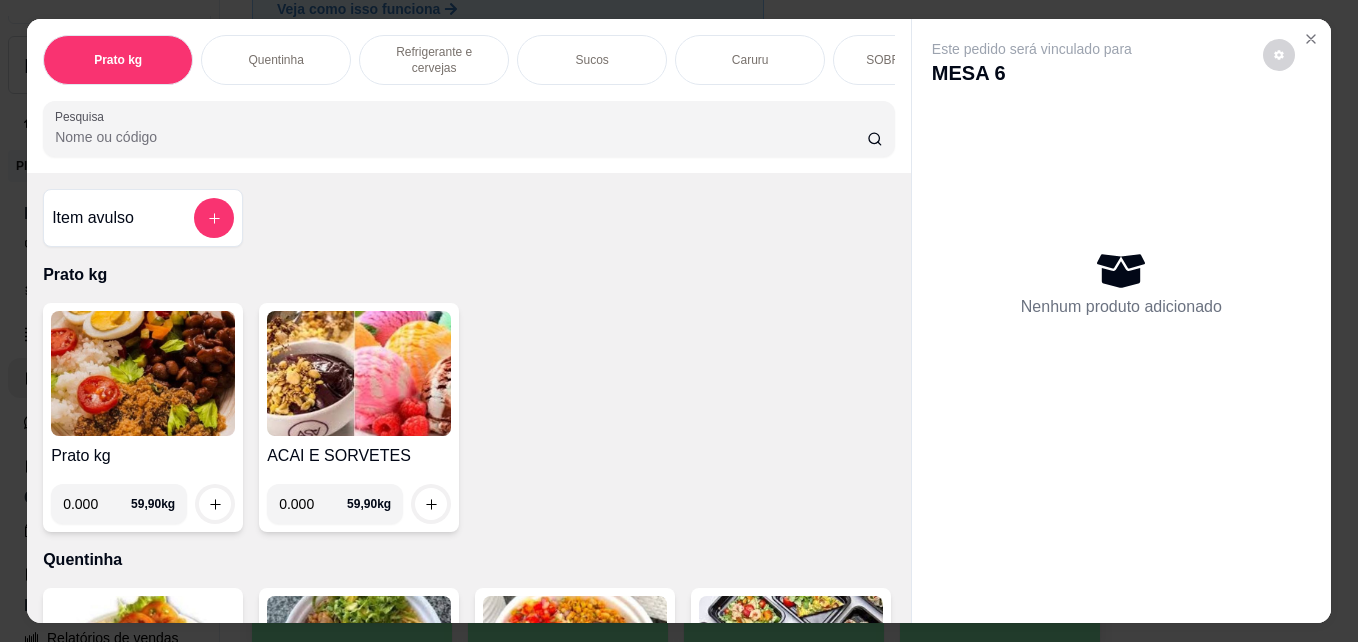 click on "0.000" at bounding box center [97, 504] 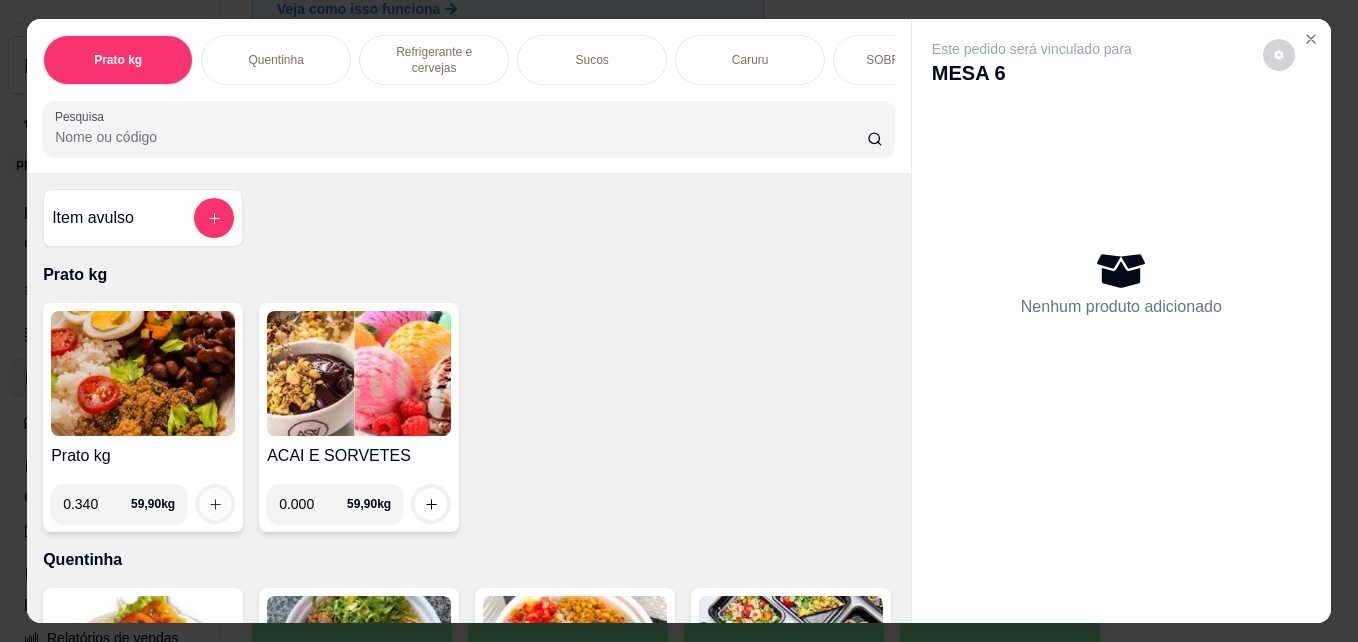 type on "0.340" 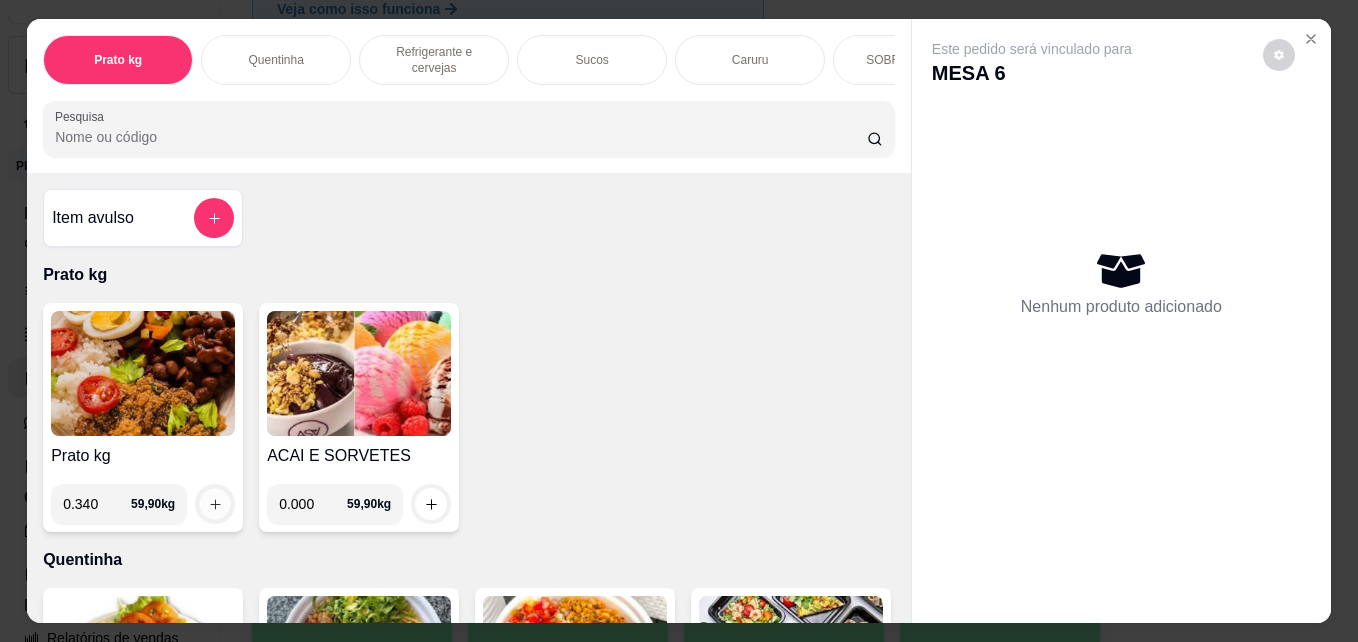 click at bounding box center (215, 504) 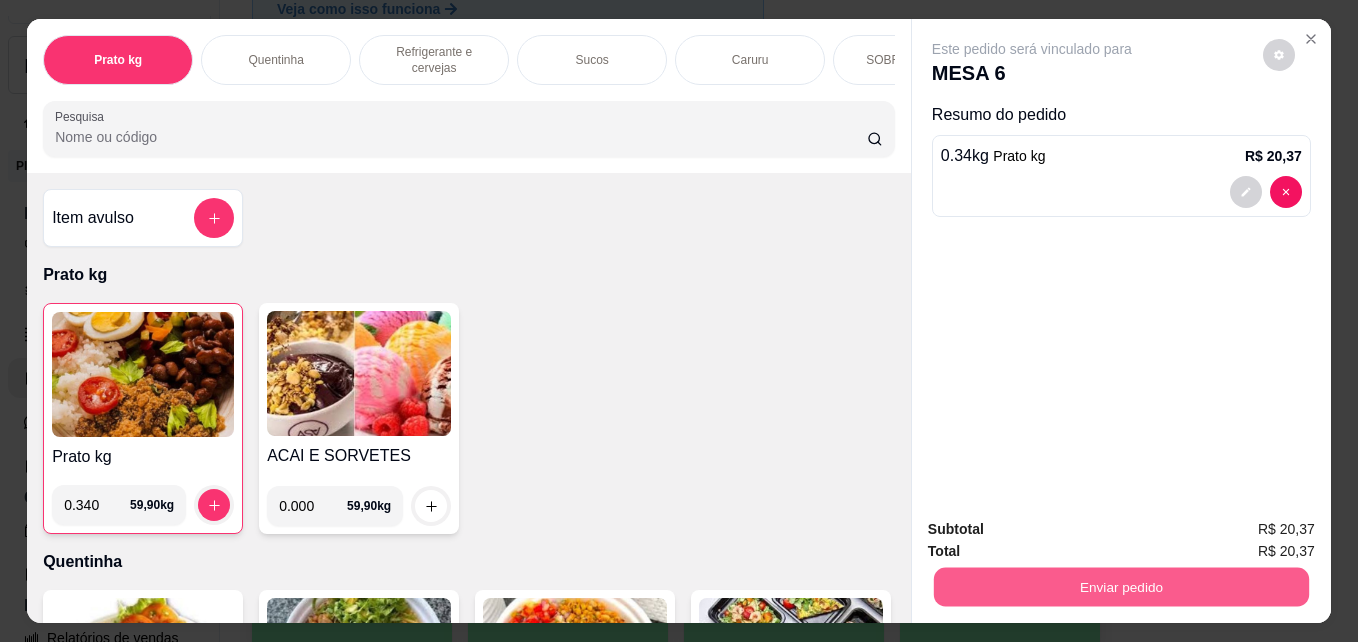click on "Enviar pedido" at bounding box center (1121, 586) 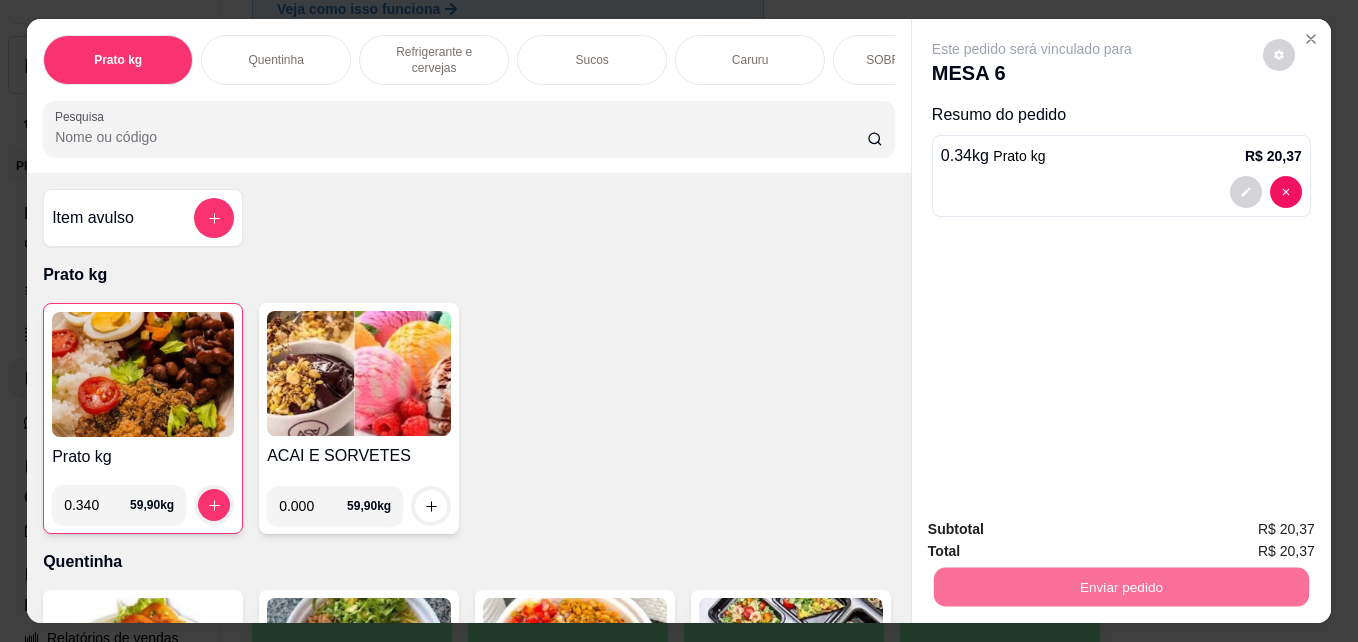 click on "Não registrar e enviar pedido" at bounding box center [1055, 529] 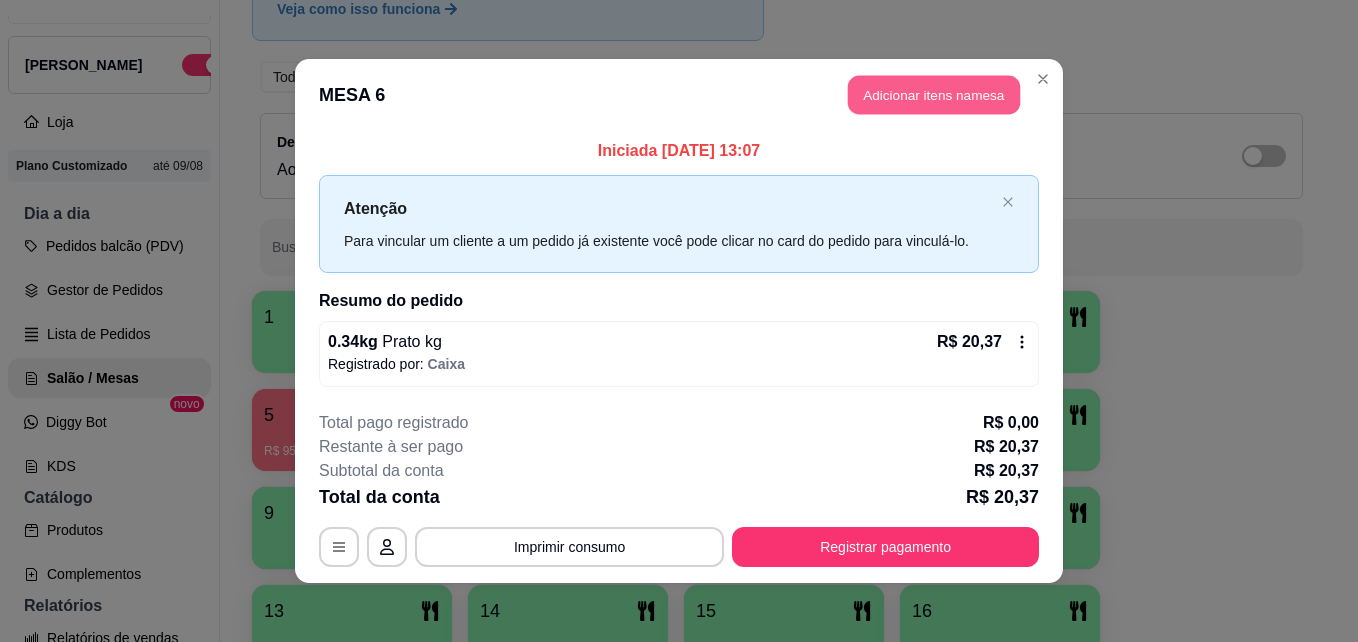 click on "Adicionar itens na  mesa" at bounding box center [934, 95] 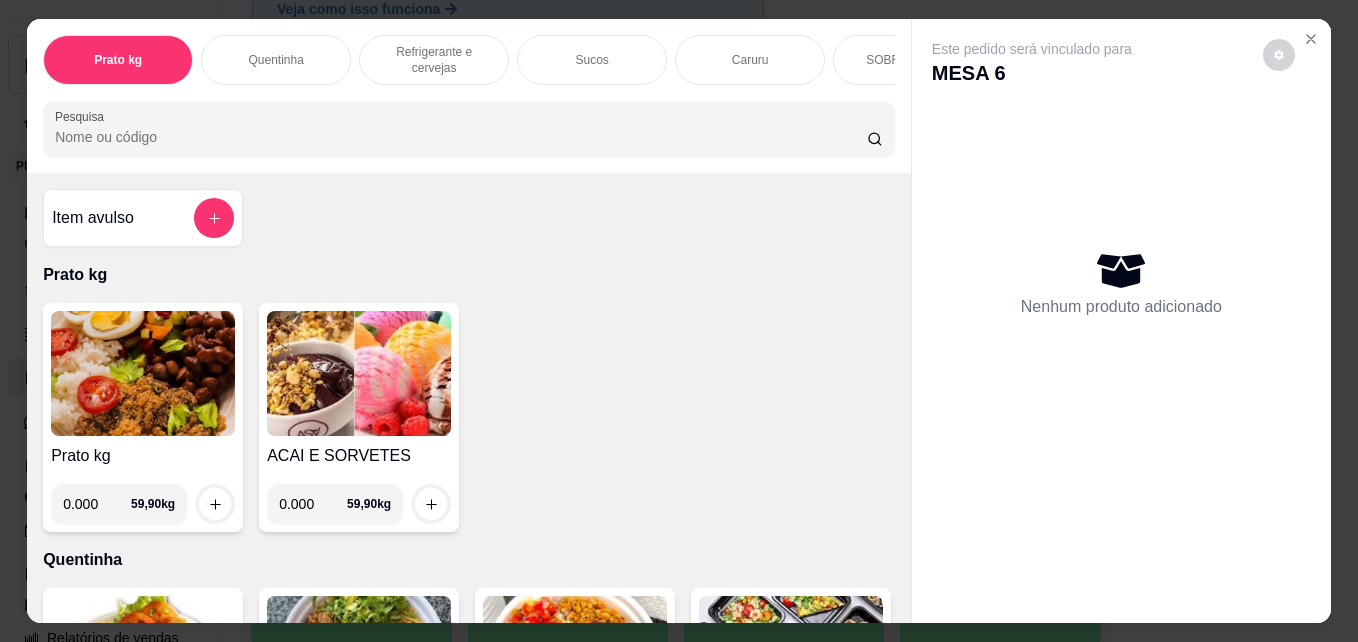 click on "0.000" at bounding box center (97, 504) 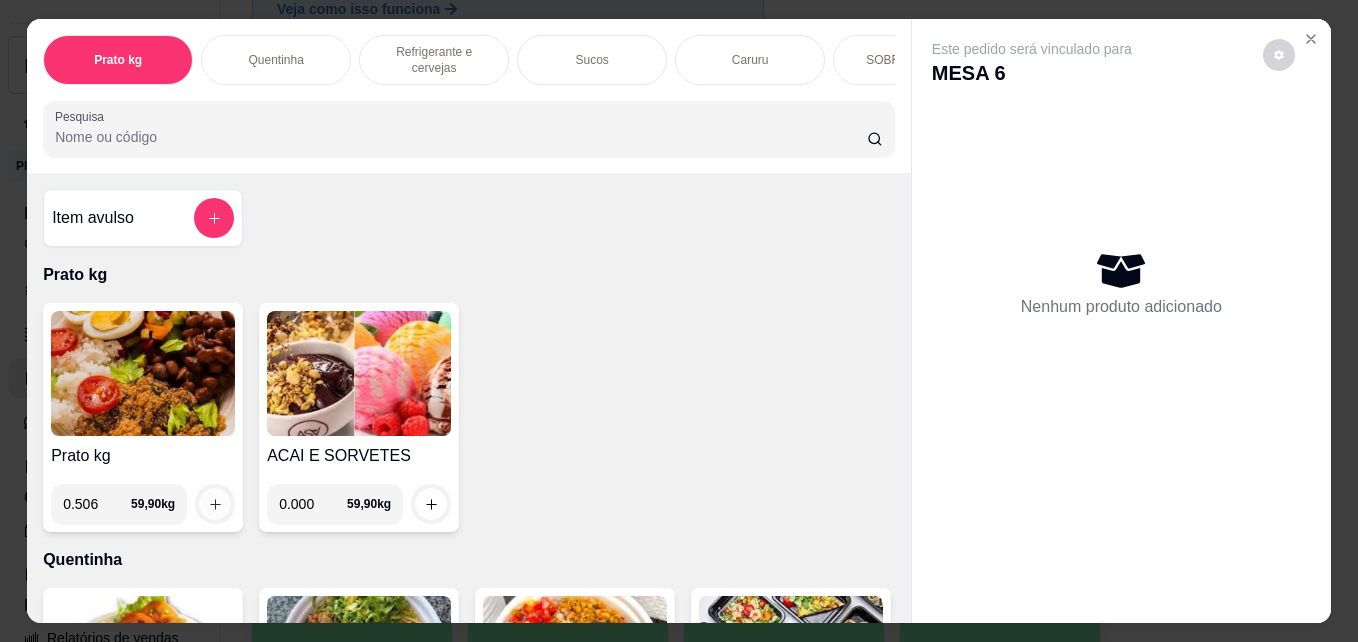type on "0.506" 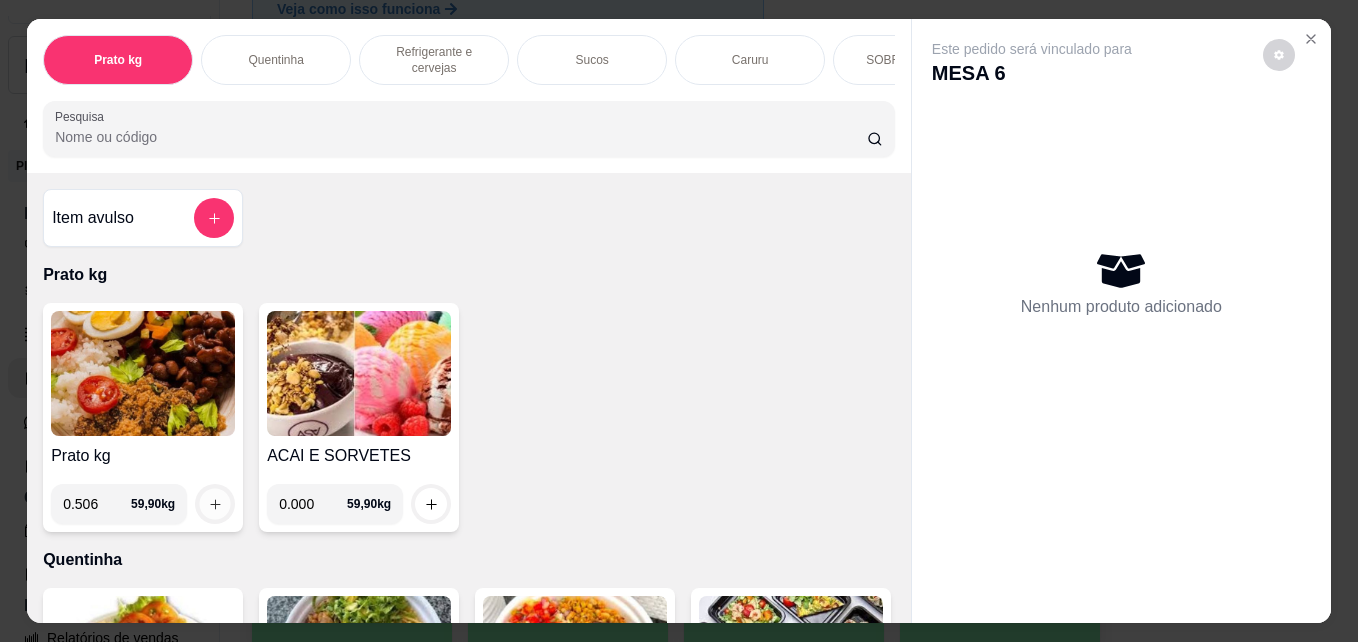 click 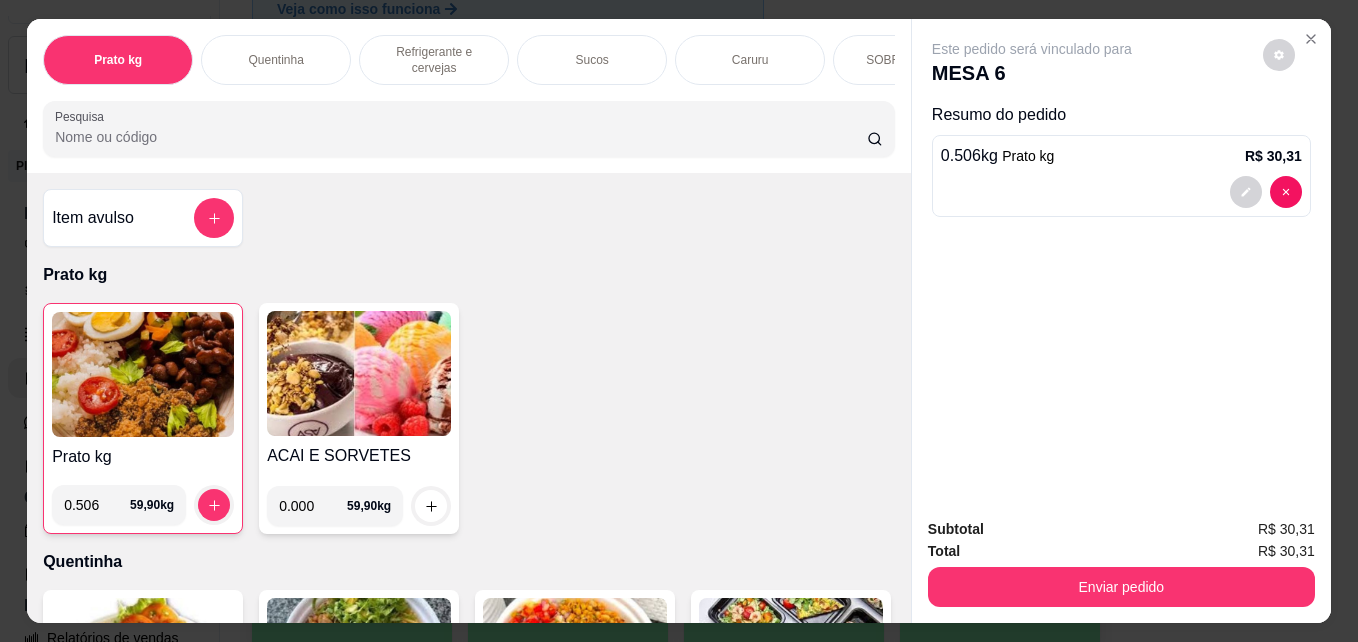 click on "Refrigerante e cervejas" at bounding box center [434, 60] 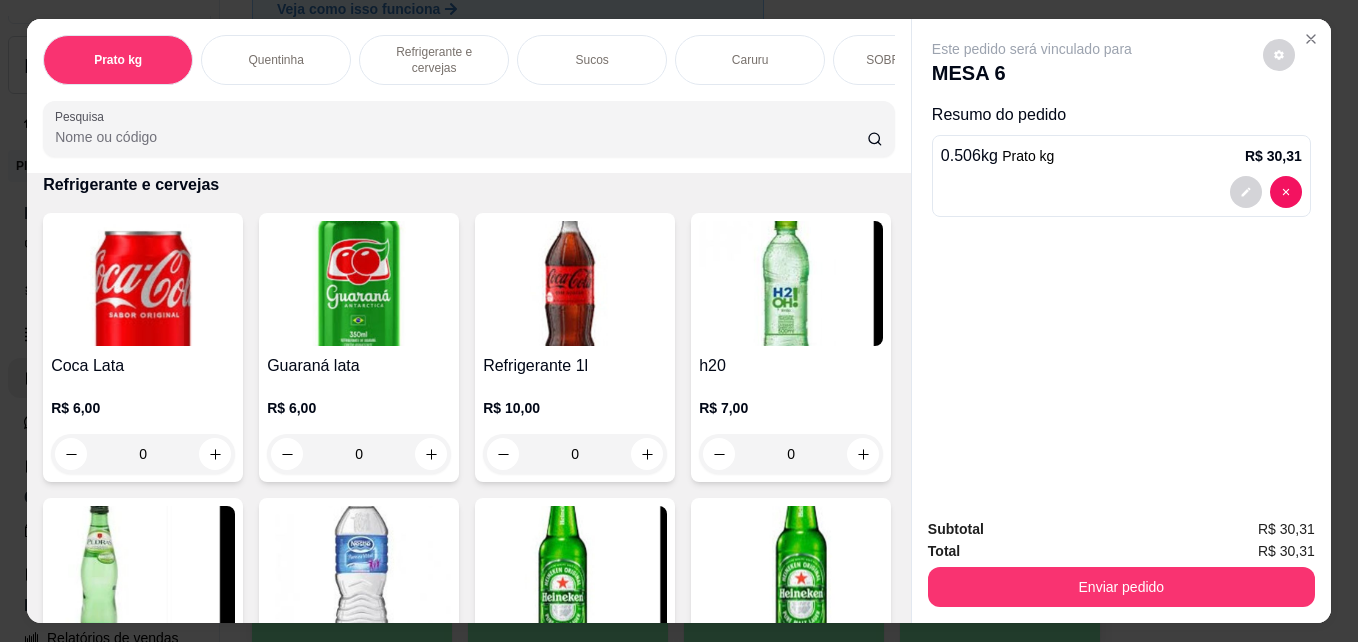scroll, scrollTop: 52, scrollLeft: 0, axis: vertical 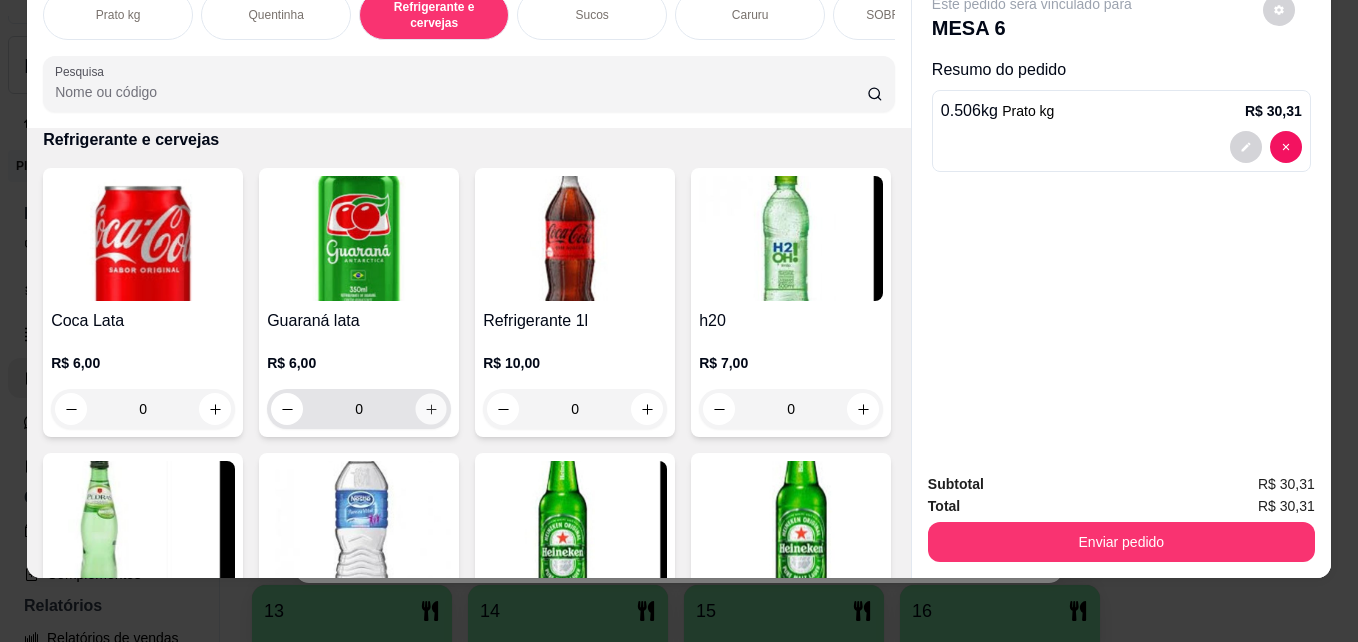 click at bounding box center (431, 409) 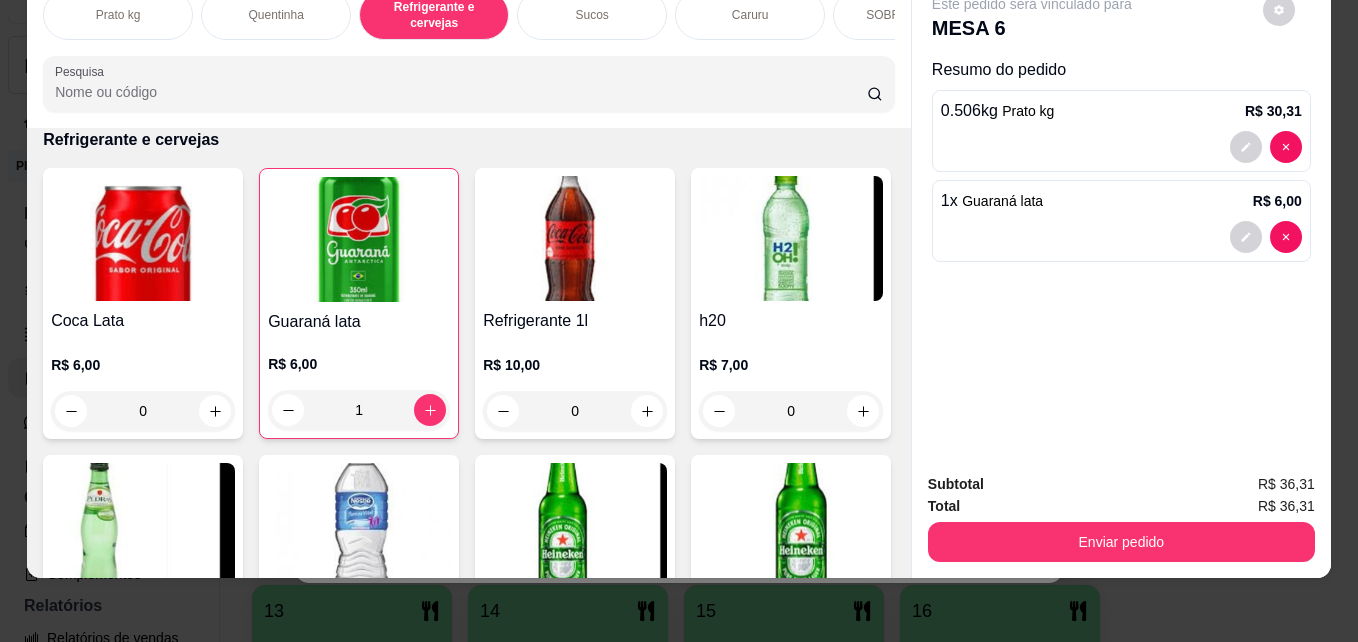click at bounding box center (359, 525) 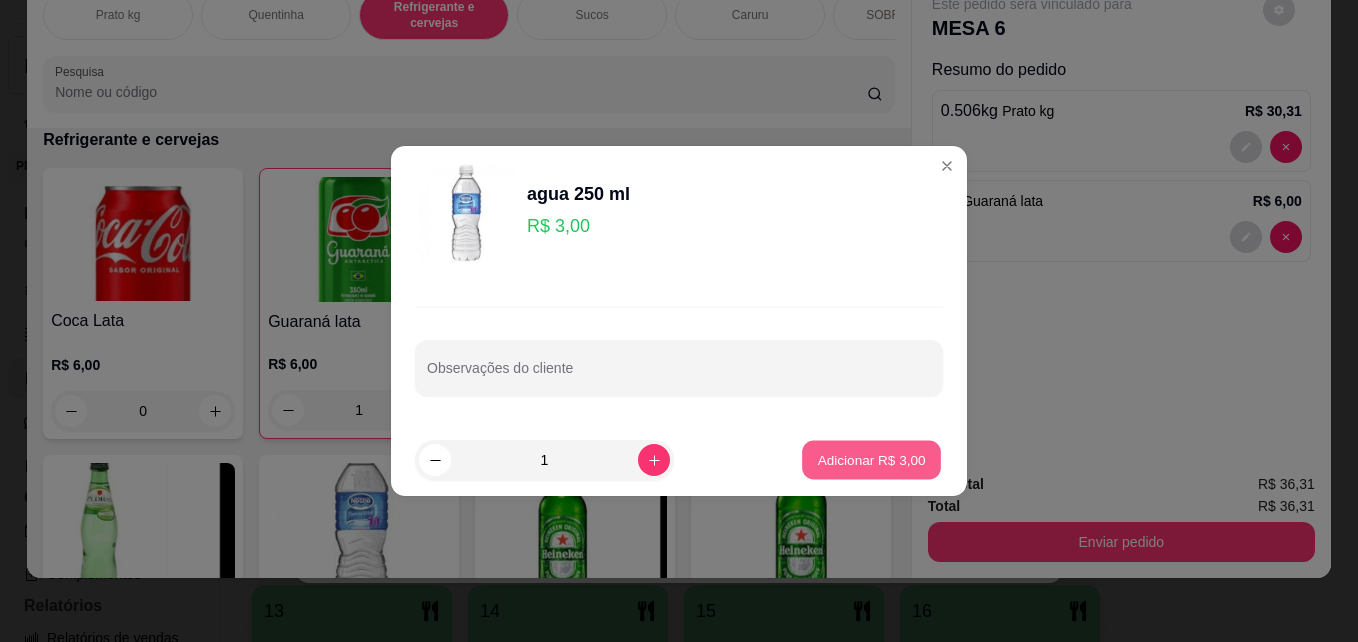 click on "Adicionar   R$ 3,00" at bounding box center (871, 459) 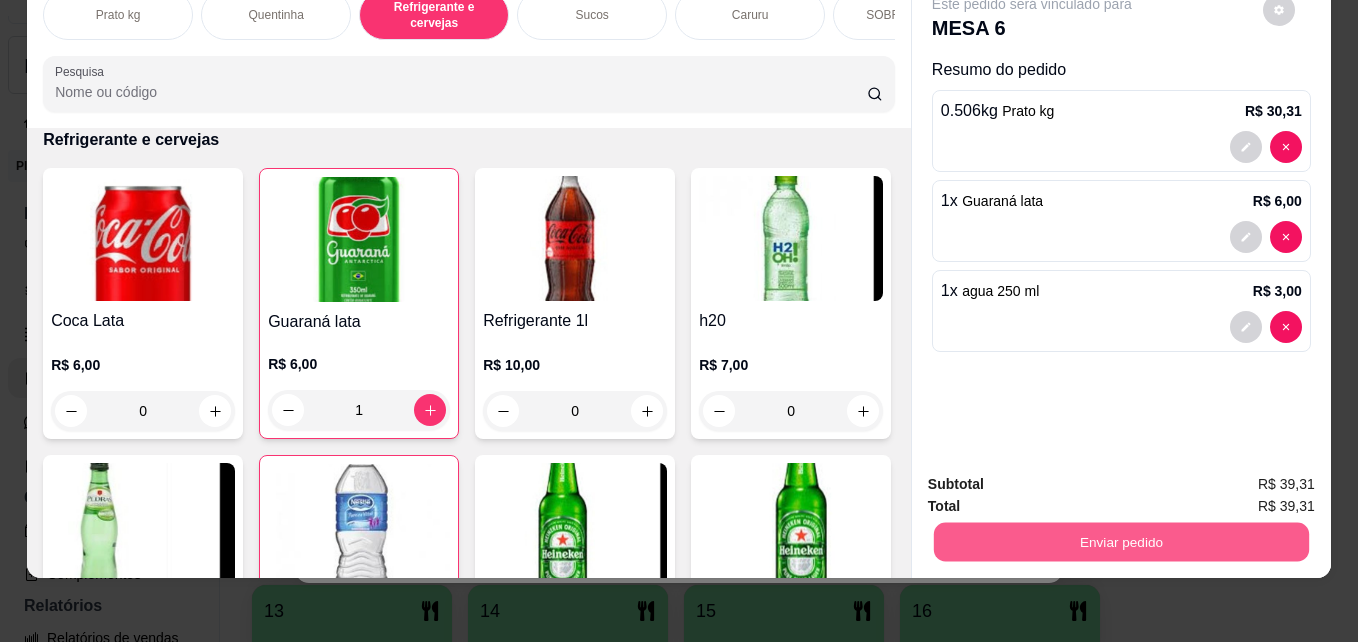 click on "Enviar pedido" at bounding box center (1121, 541) 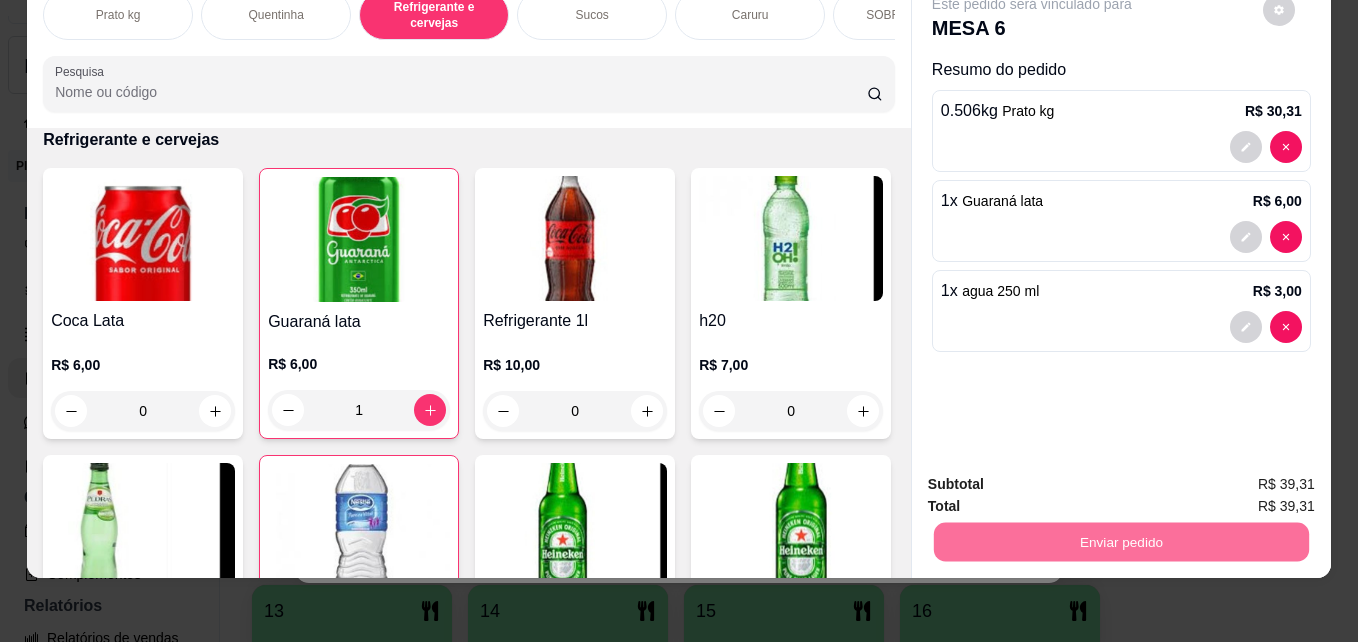 click on "Não registrar e enviar pedido" at bounding box center (1055, 477) 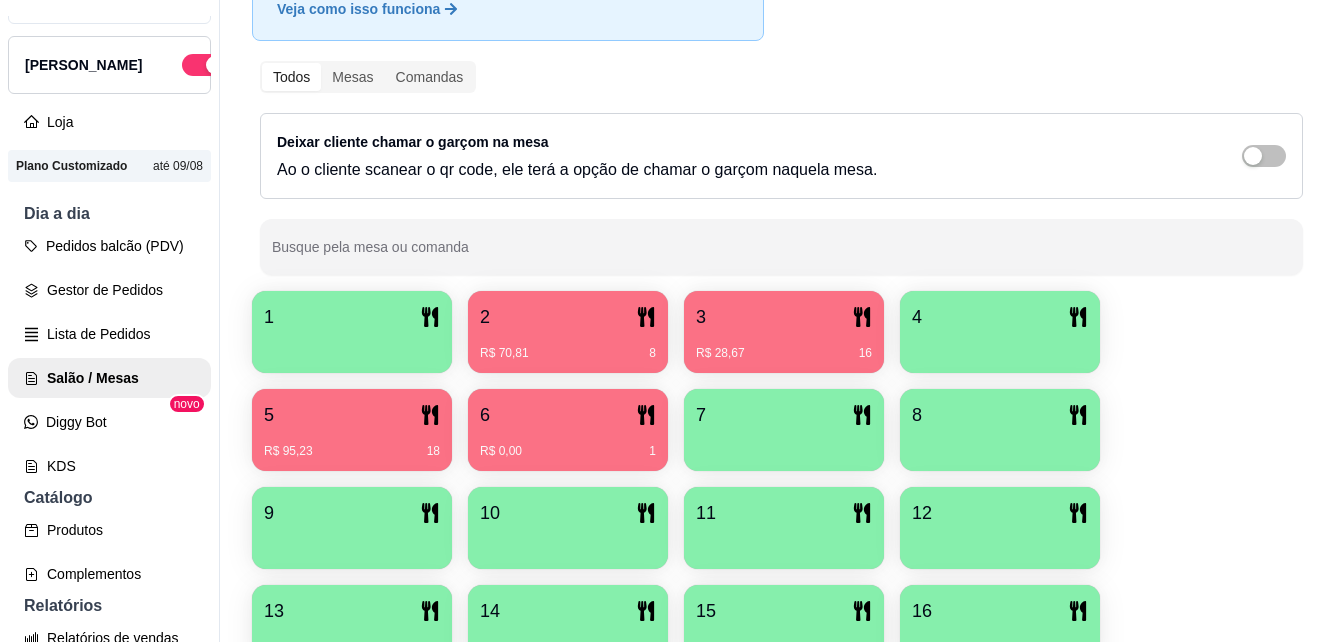 click on "R$ 28,67 16" at bounding box center [784, 353] 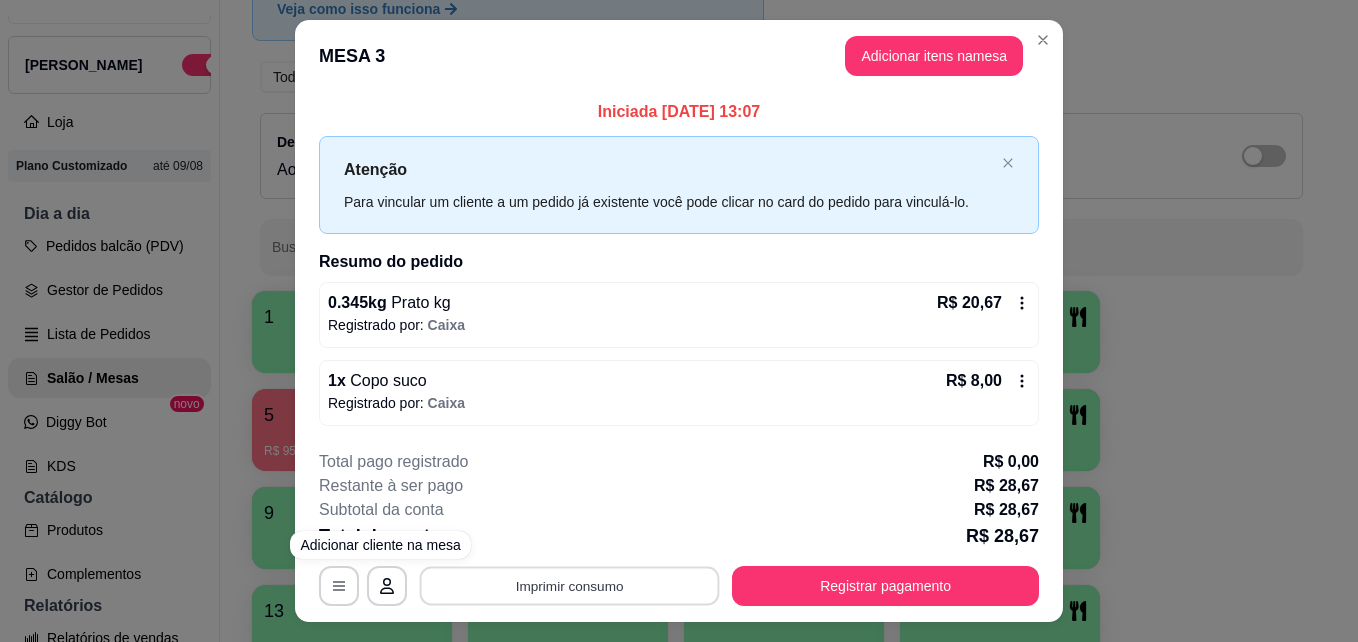 click on "Imprimir consumo" at bounding box center (570, 585) 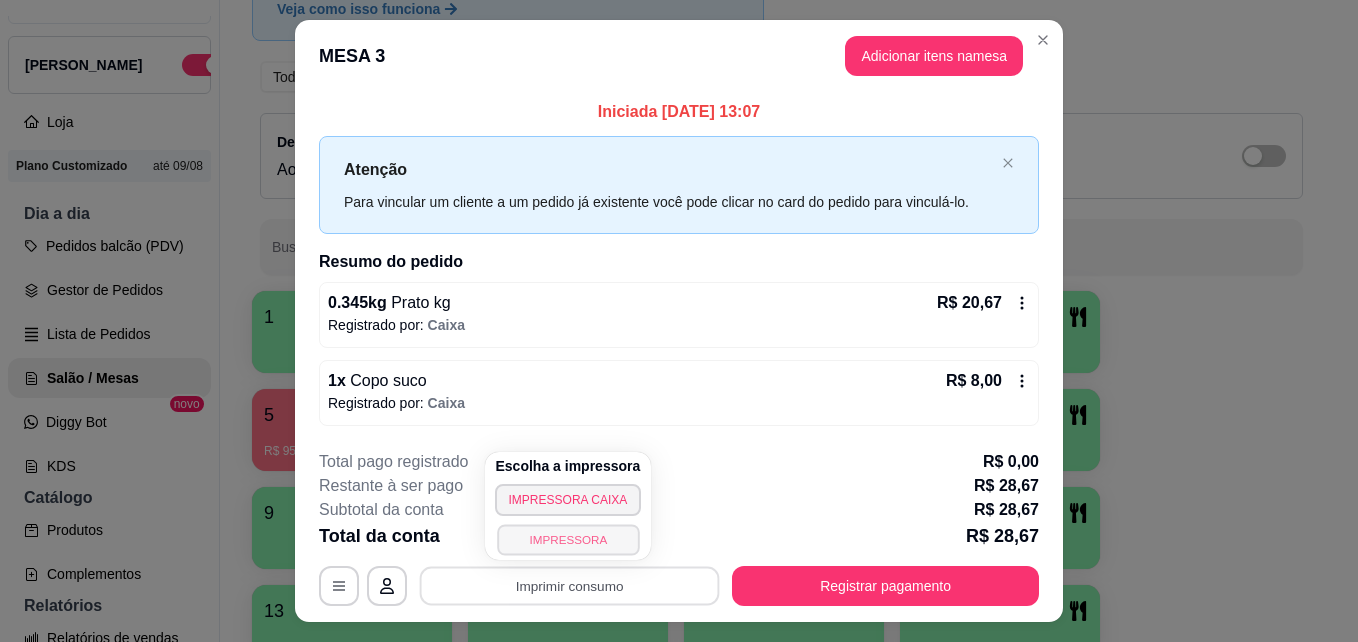 click on "IMPRESSORA" at bounding box center (568, 539) 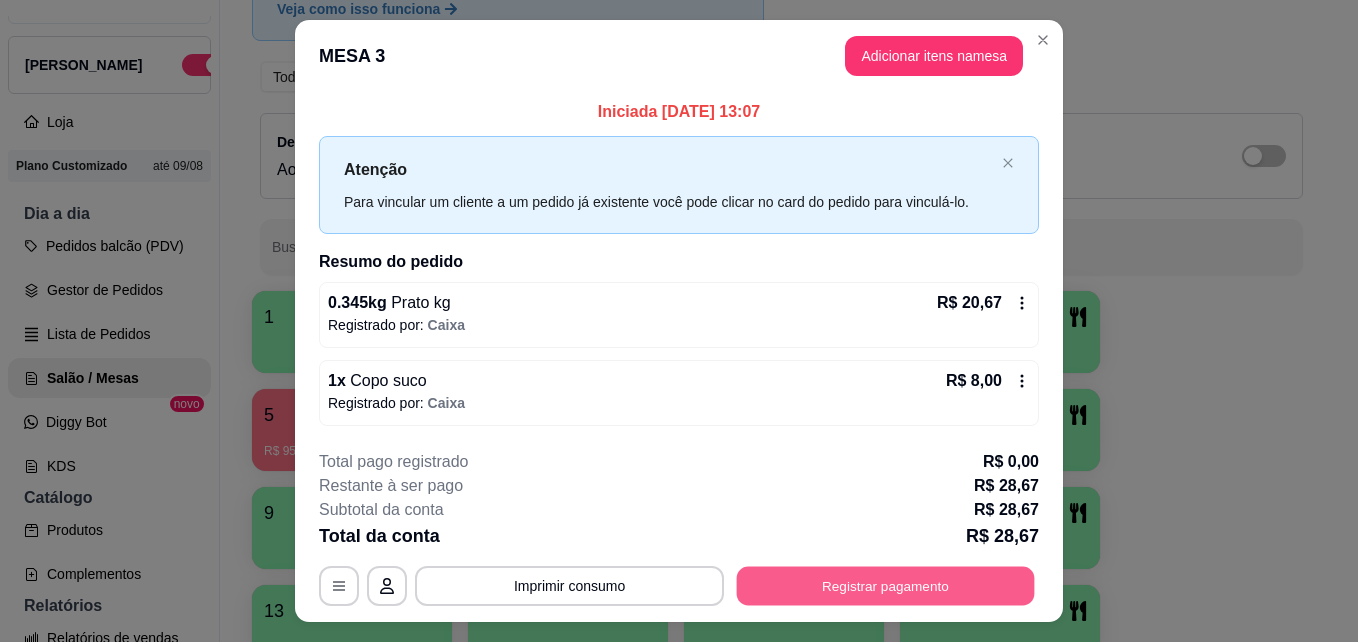 click on "Registrar pagamento" at bounding box center (886, 585) 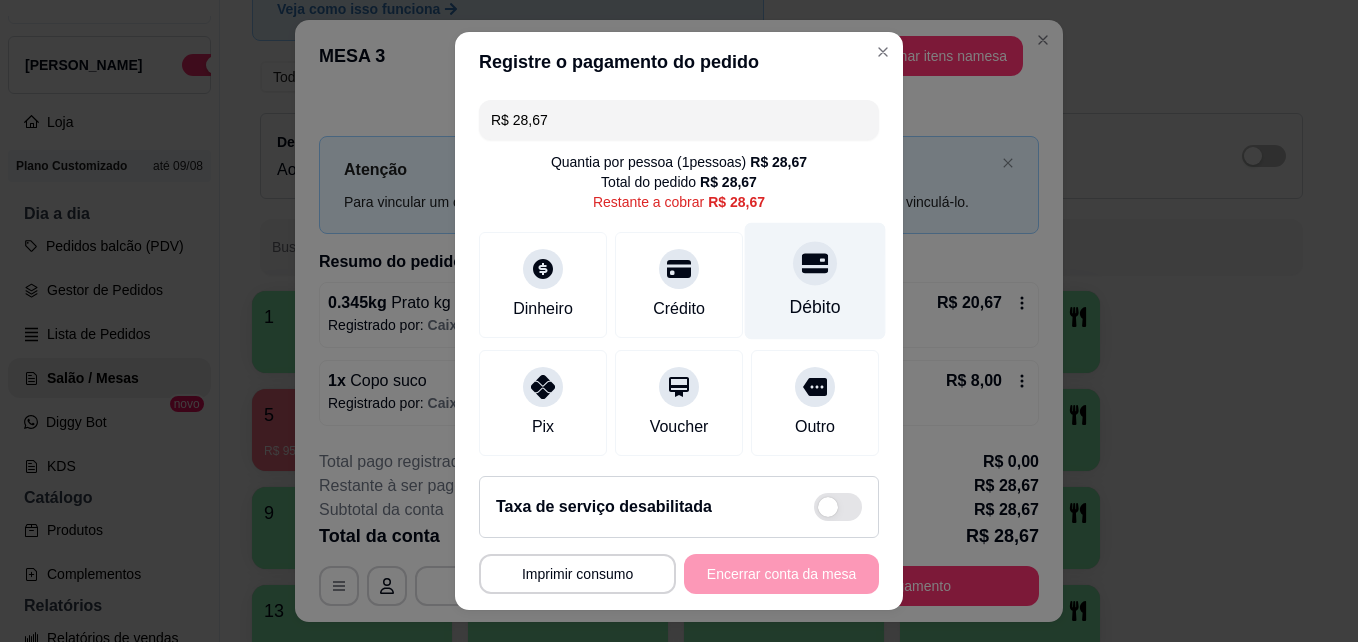 click on "Débito" at bounding box center [815, 281] 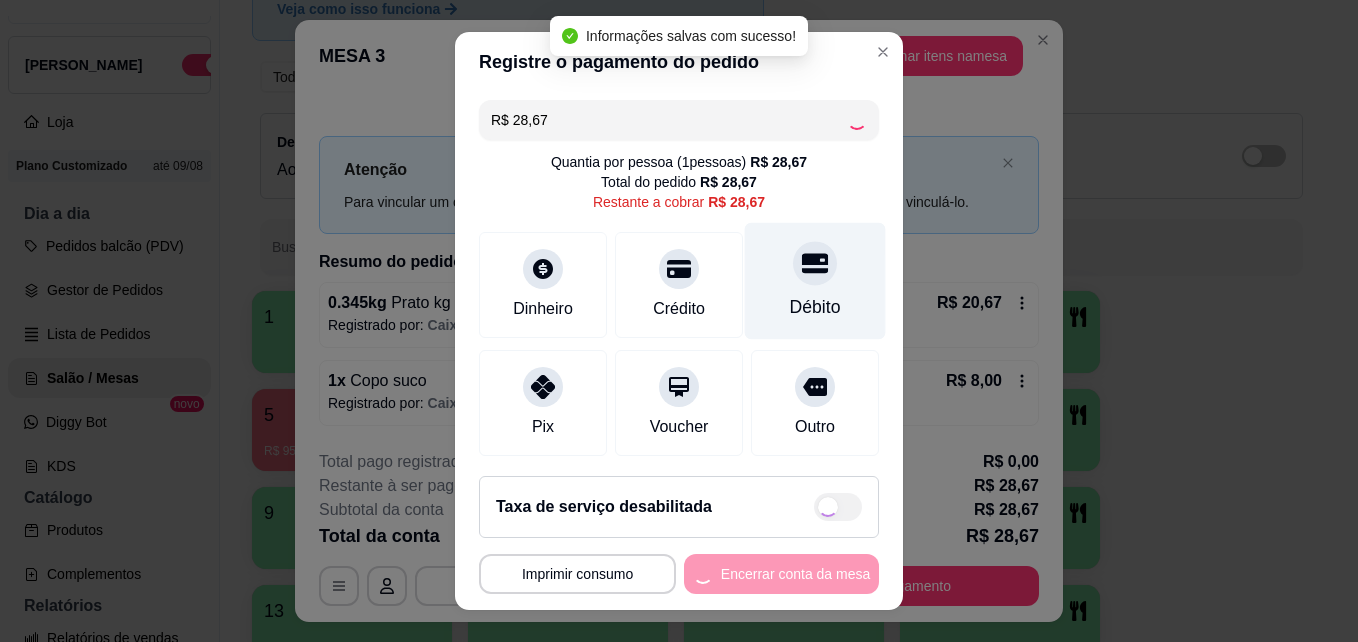 type on "R$ 0,00" 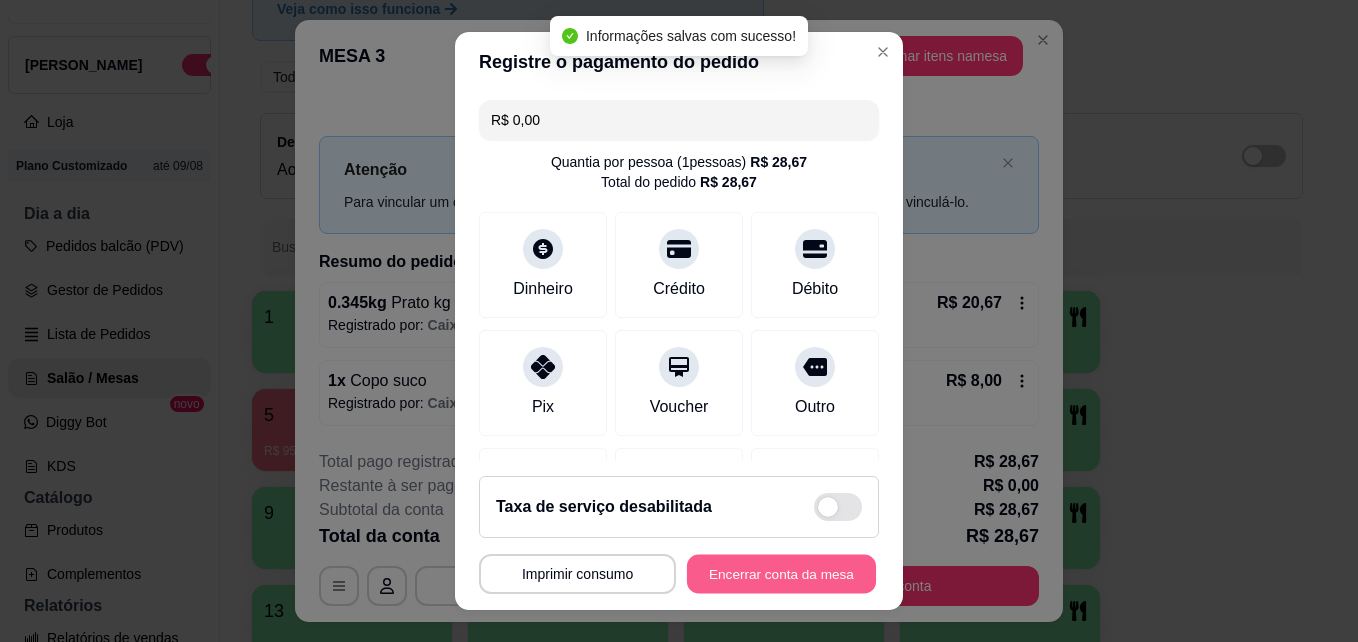 click on "Encerrar conta da mesa" at bounding box center [781, 574] 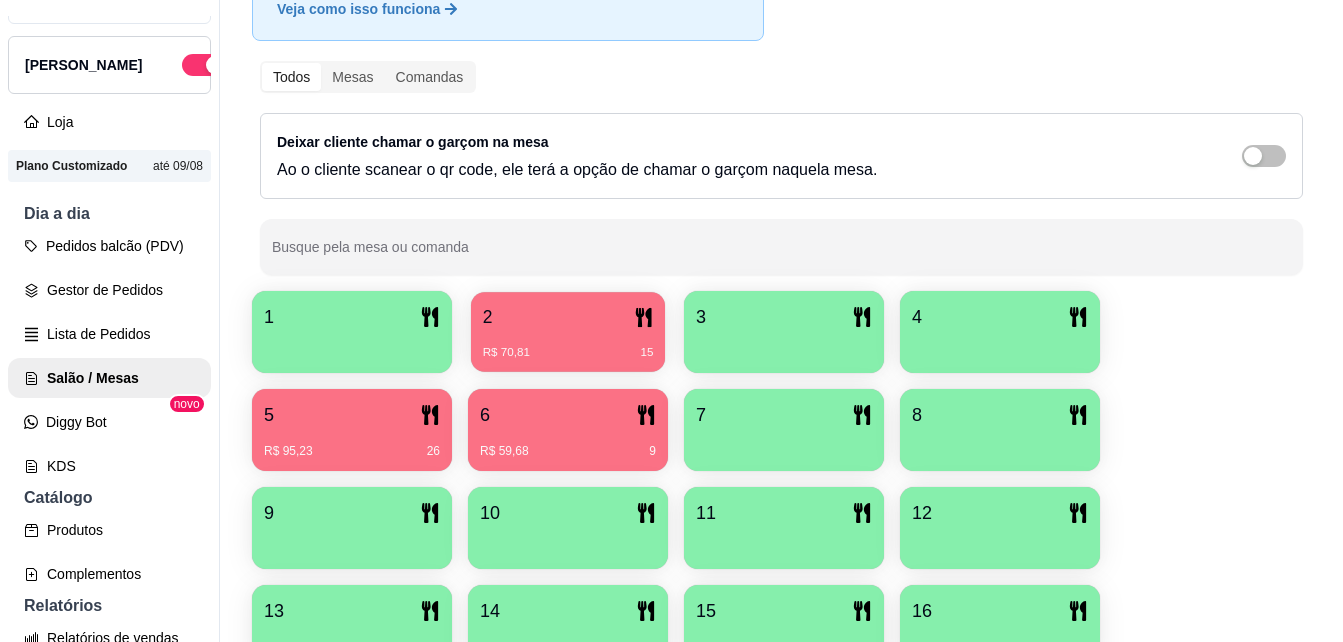 click on "R$ 70,81 15" at bounding box center (568, 345) 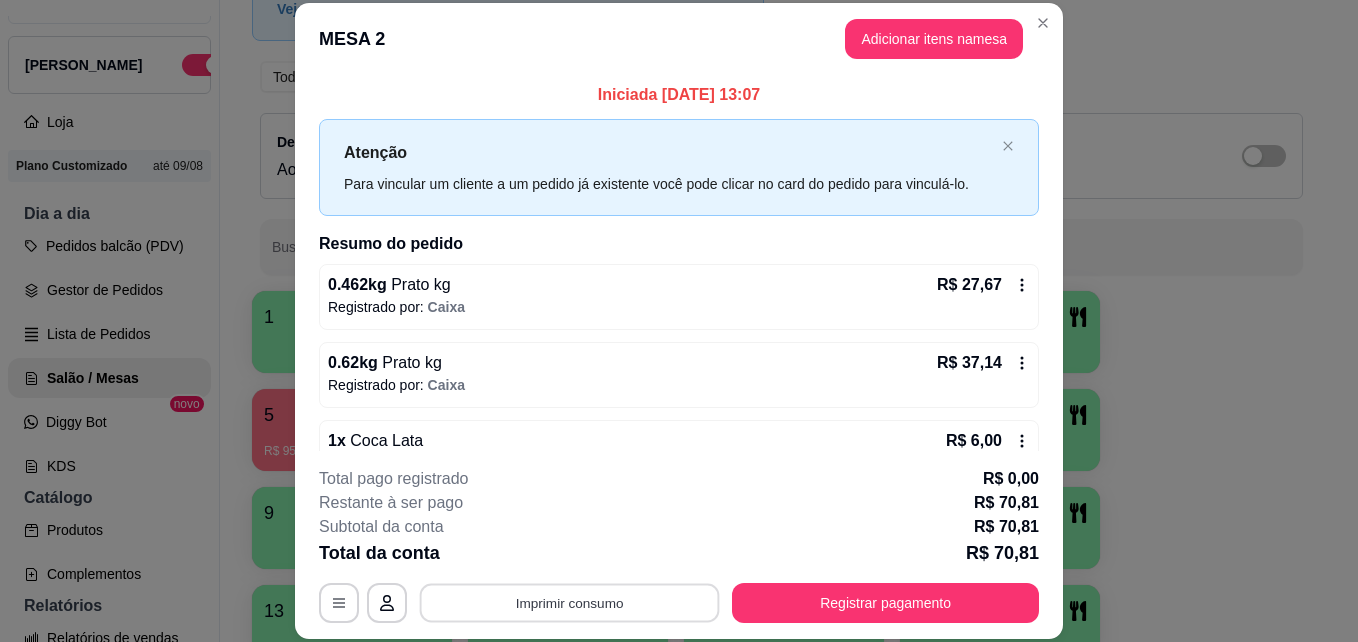 click on "Imprimir consumo" at bounding box center (570, 602) 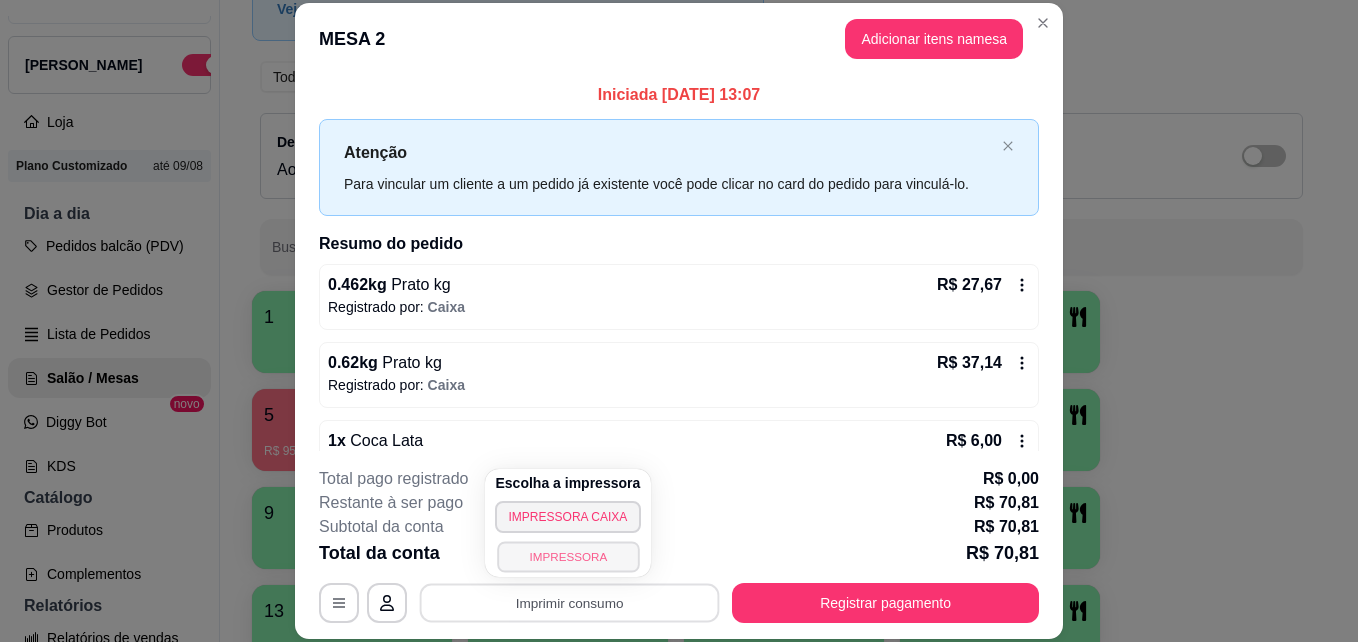 click on "IMPRESSORA" at bounding box center [568, 556] 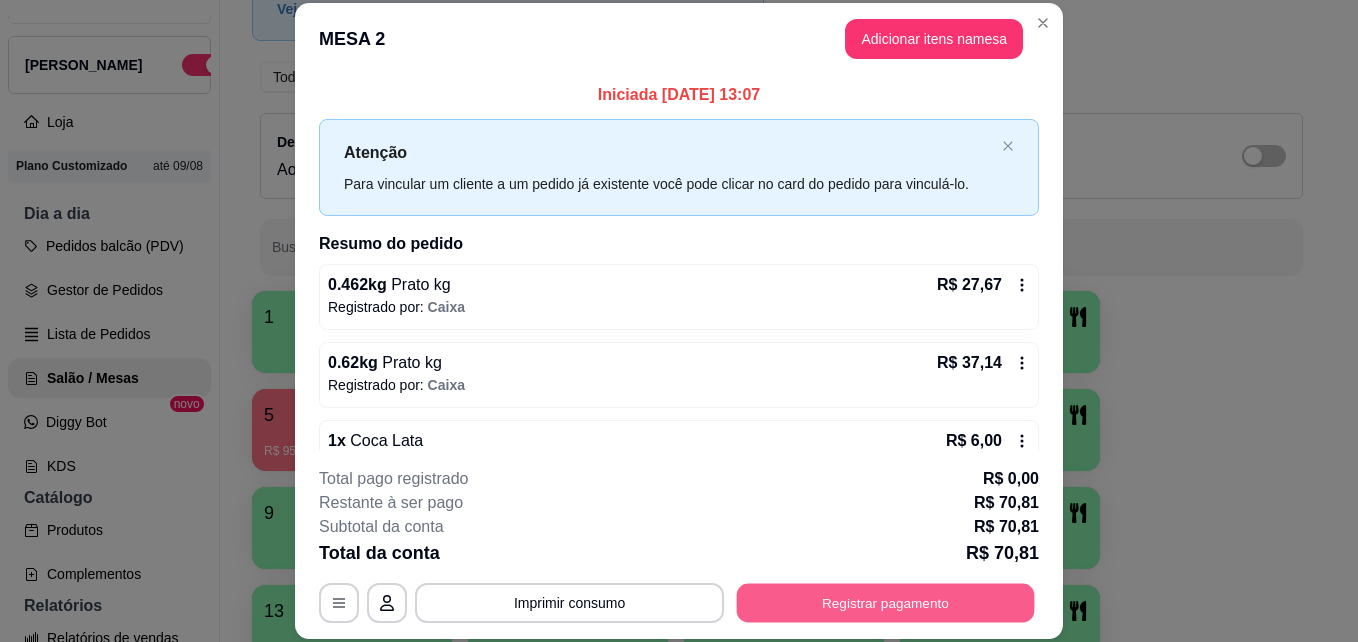 click on "Registrar pagamento" at bounding box center [886, 602] 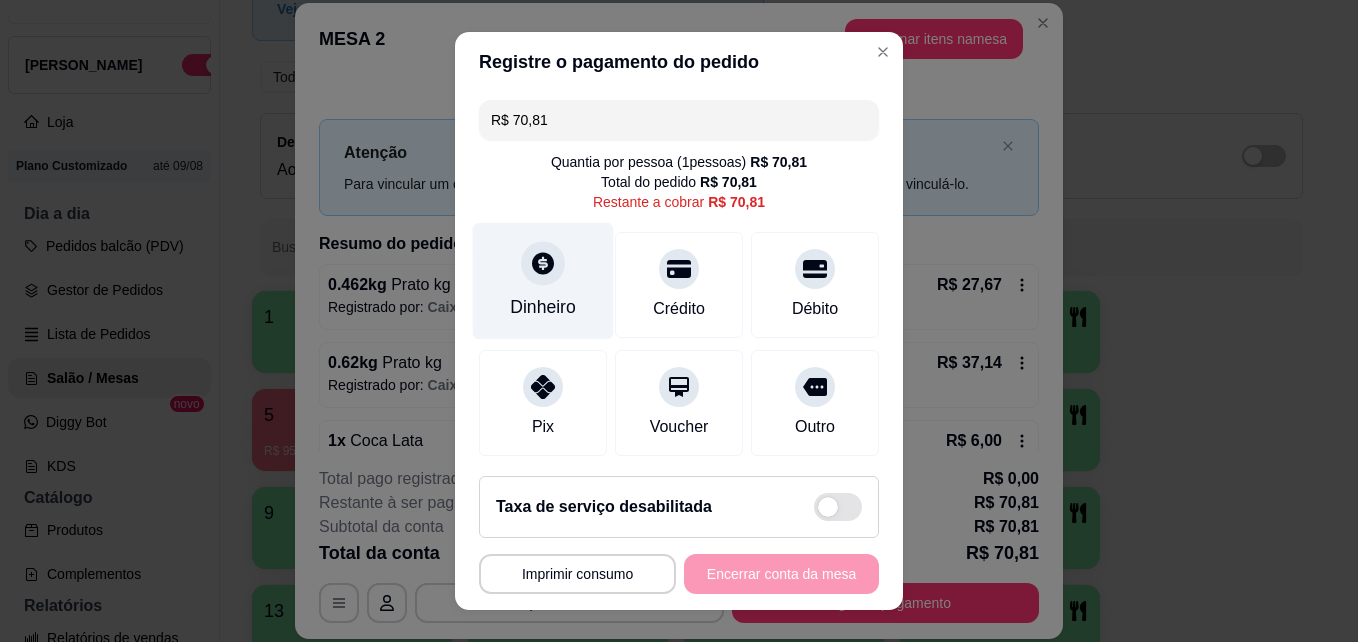 click at bounding box center (543, 264) 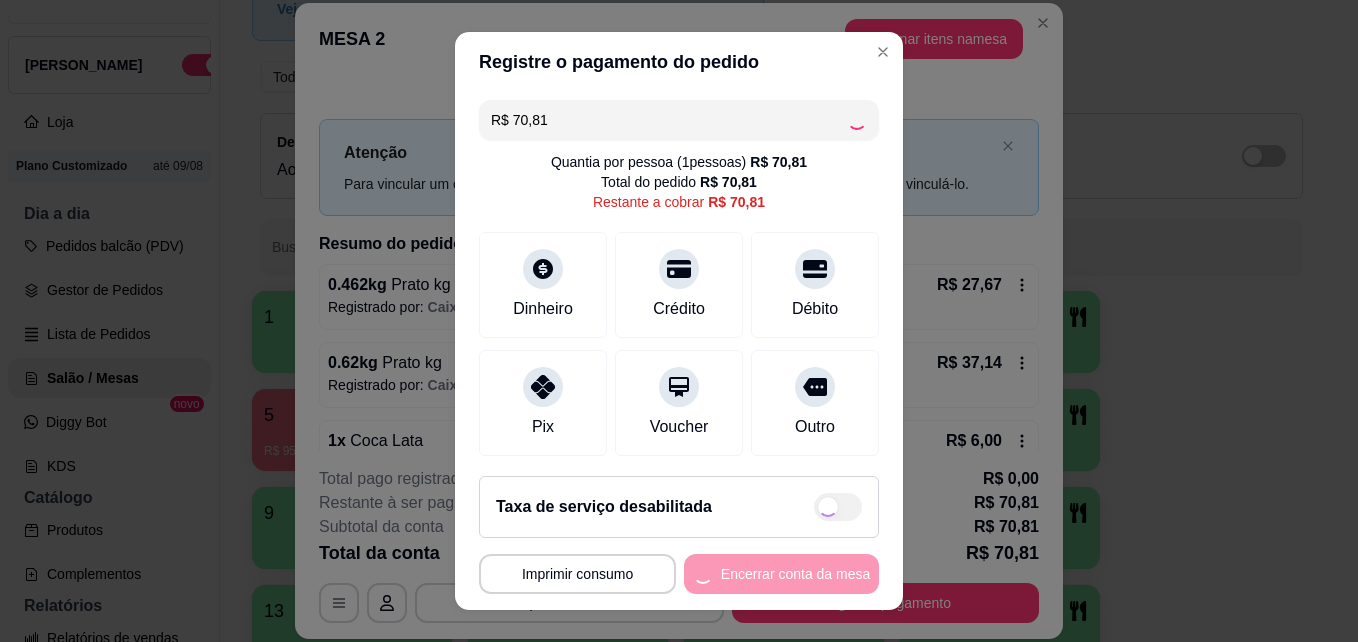 type on "R$ 0,00" 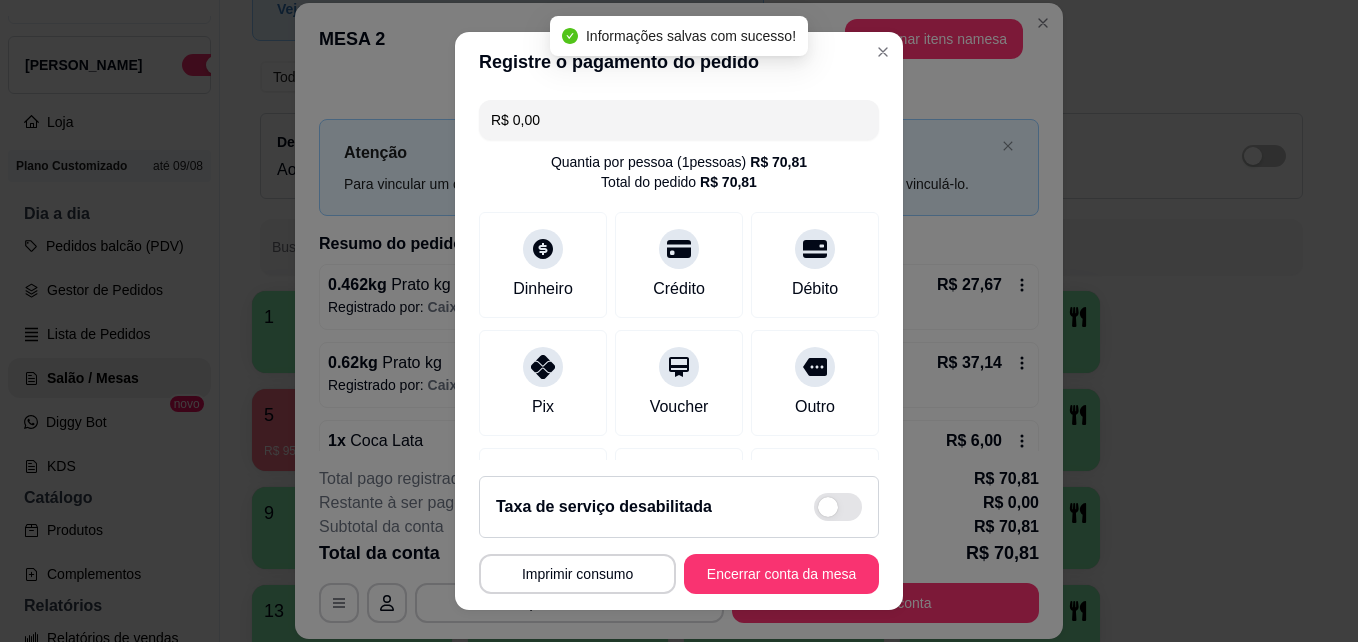 click on "**********" at bounding box center (679, 535) 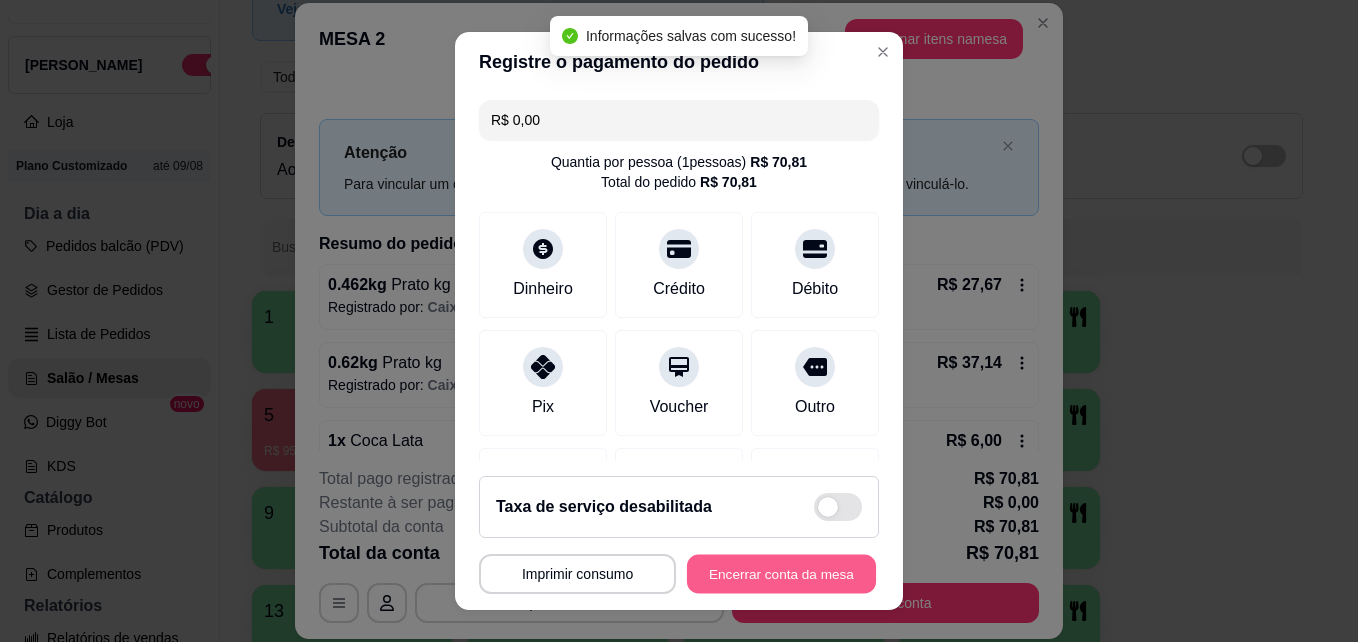 click on "Encerrar conta da mesa" at bounding box center (781, 574) 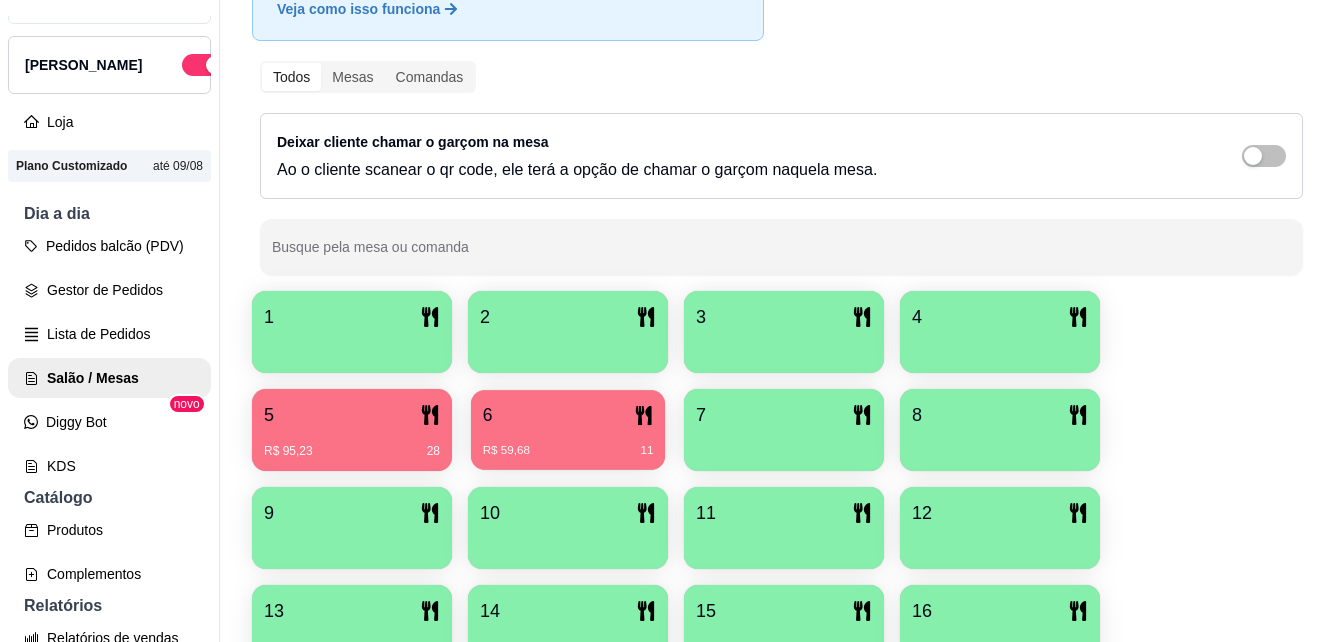 click 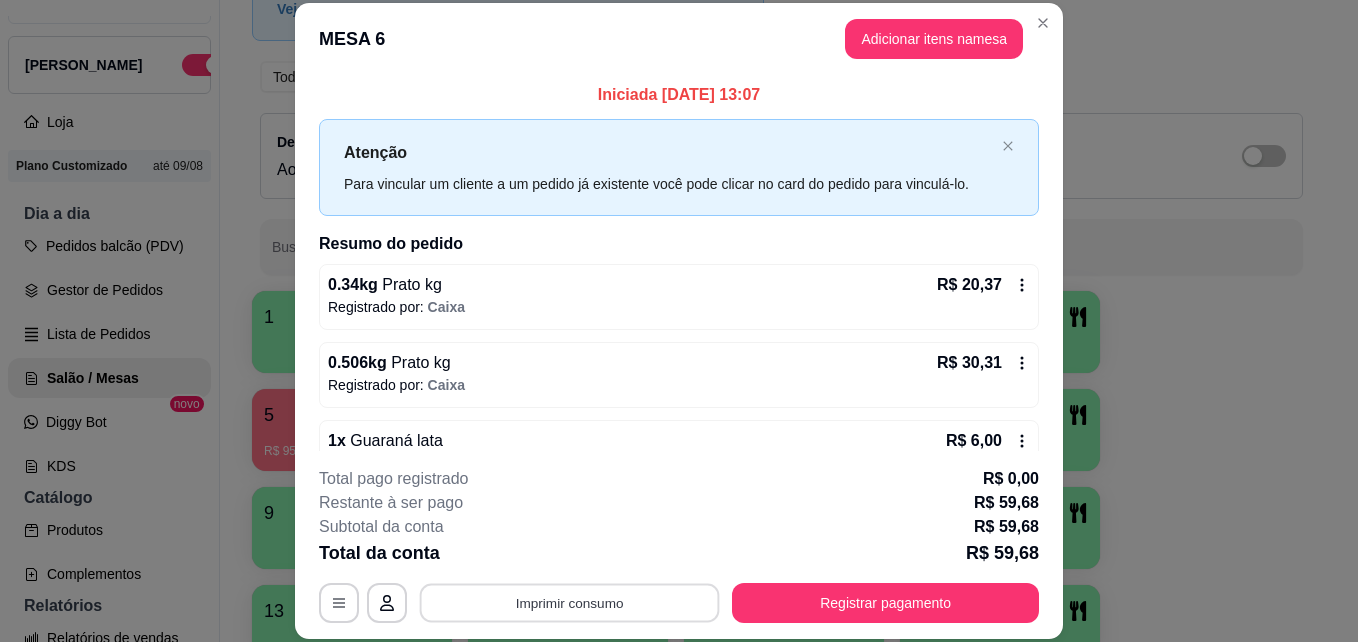 click on "Imprimir consumo" at bounding box center [570, 602] 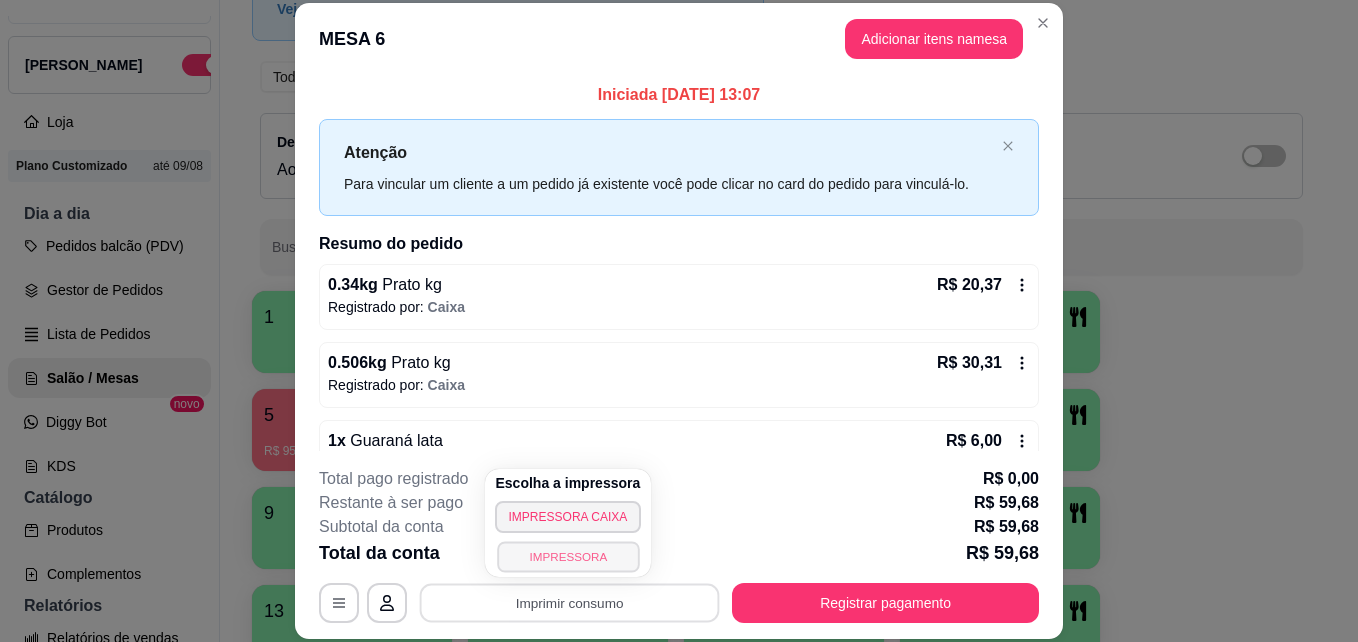 click on "IMPRESSORA" at bounding box center [568, 556] 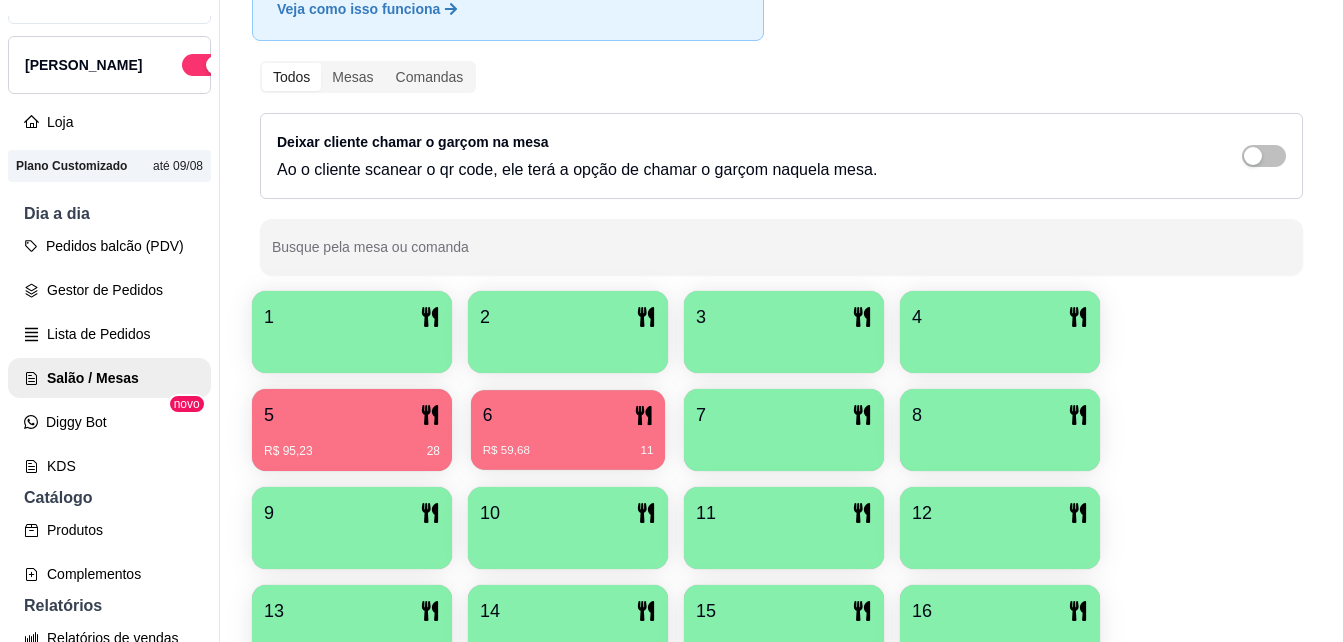 click on "R$ 59,68 11" at bounding box center (568, 443) 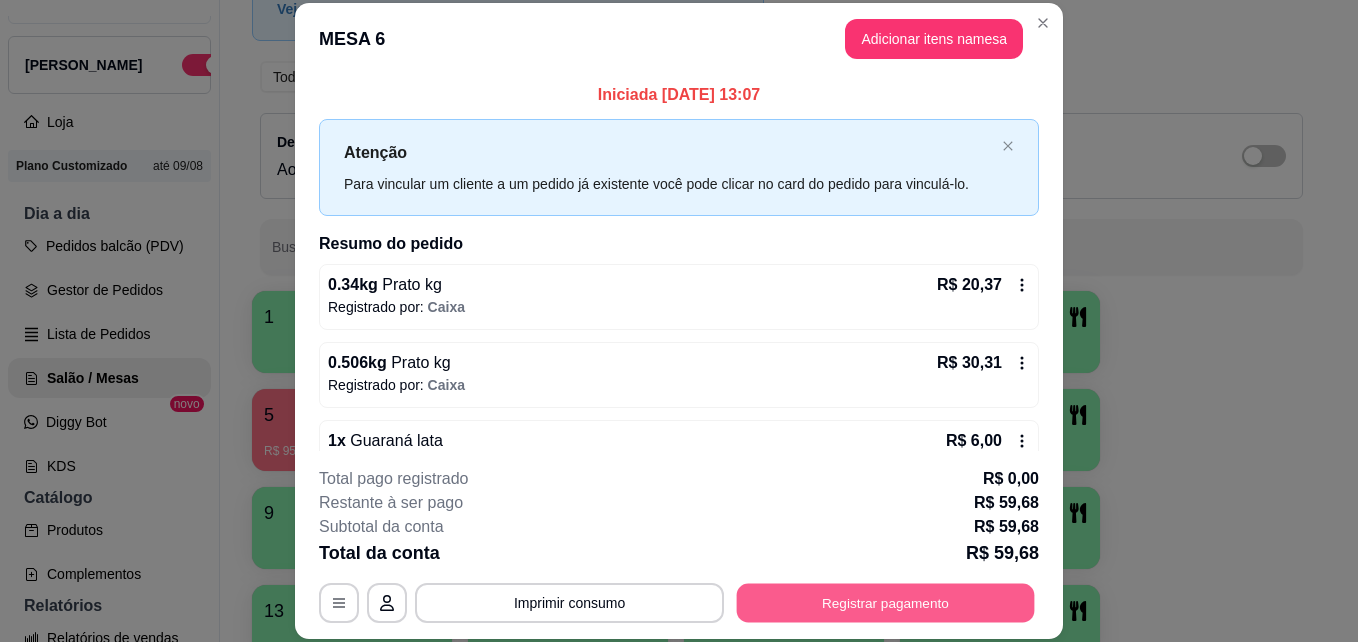 click on "Registrar pagamento" at bounding box center (886, 602) 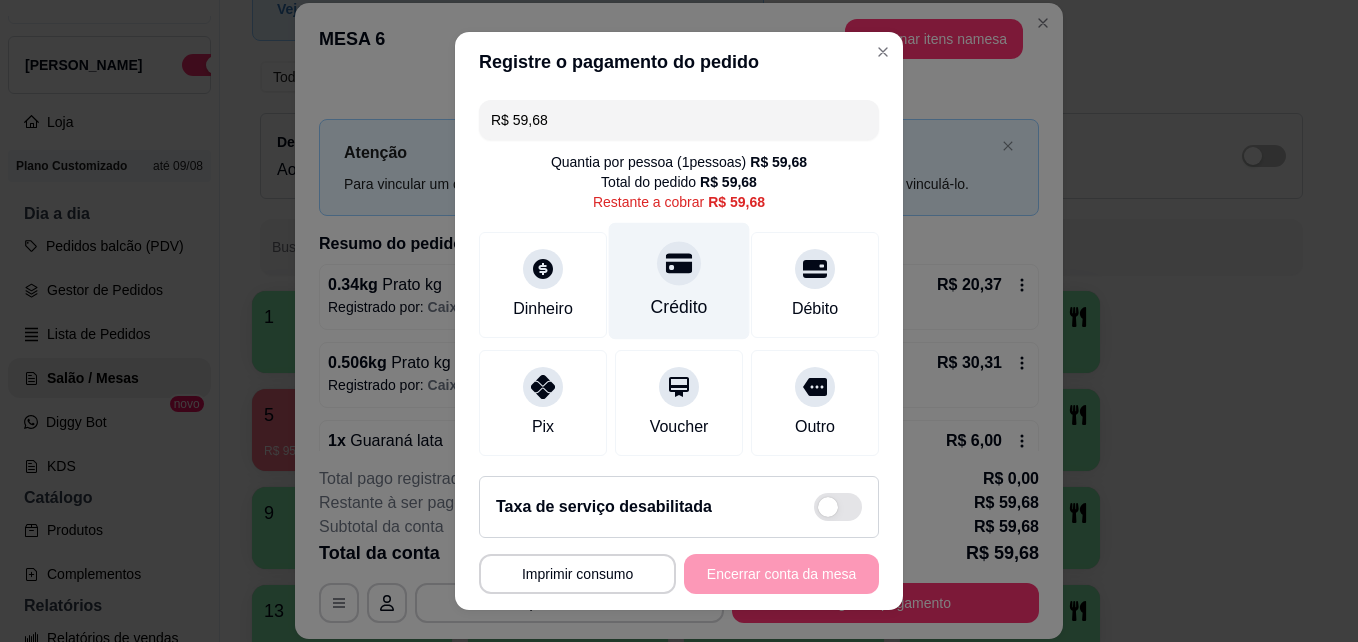 click on "Crédito" at bounding box center [679, 307] 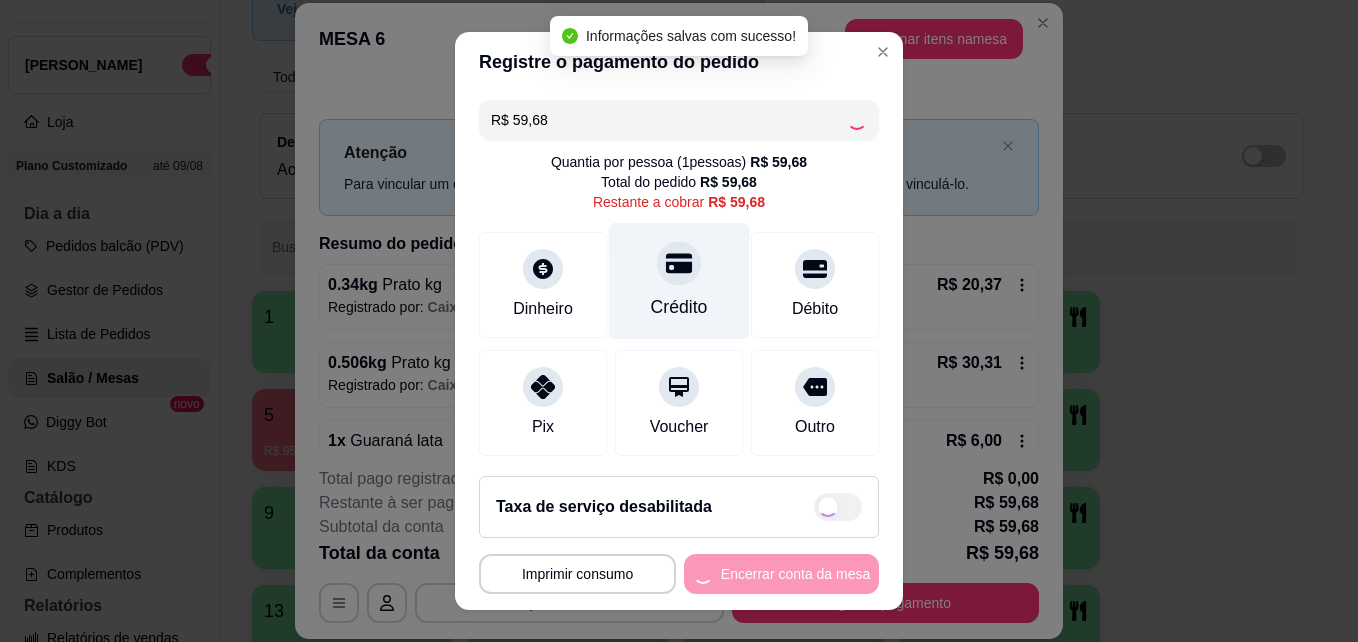 type on "R$ 0,00" 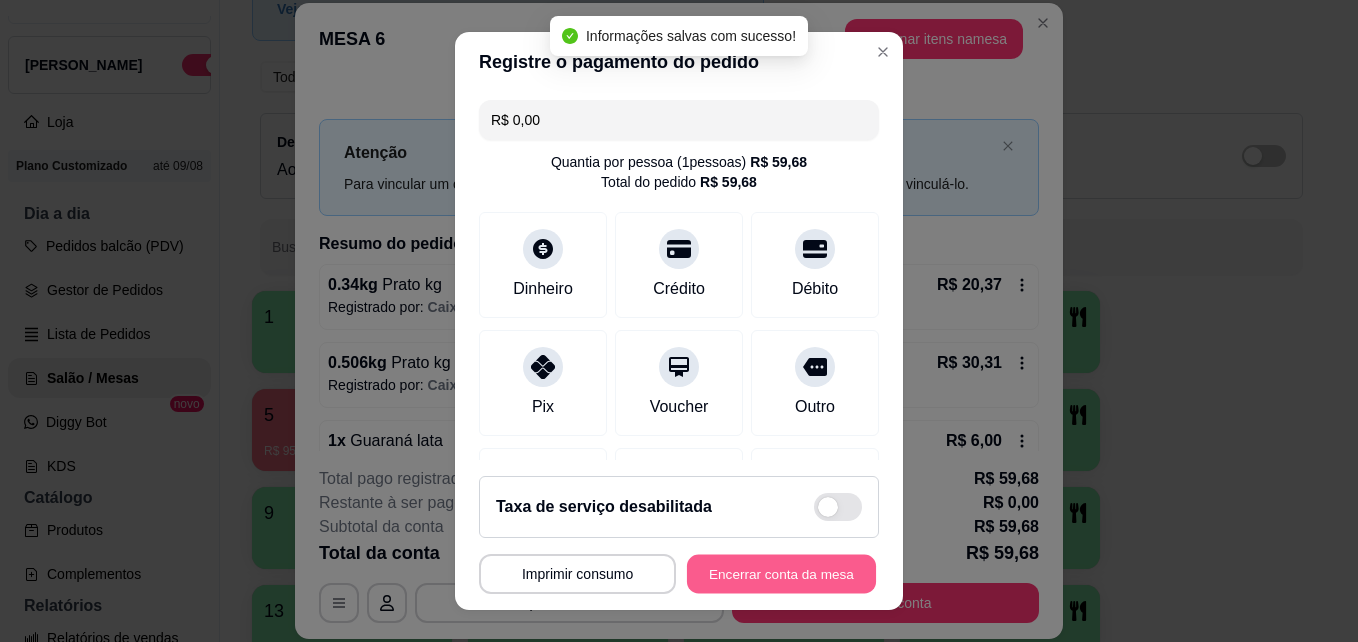 click on "Encerrar conta da mesa" at bounding box center [781, 574] 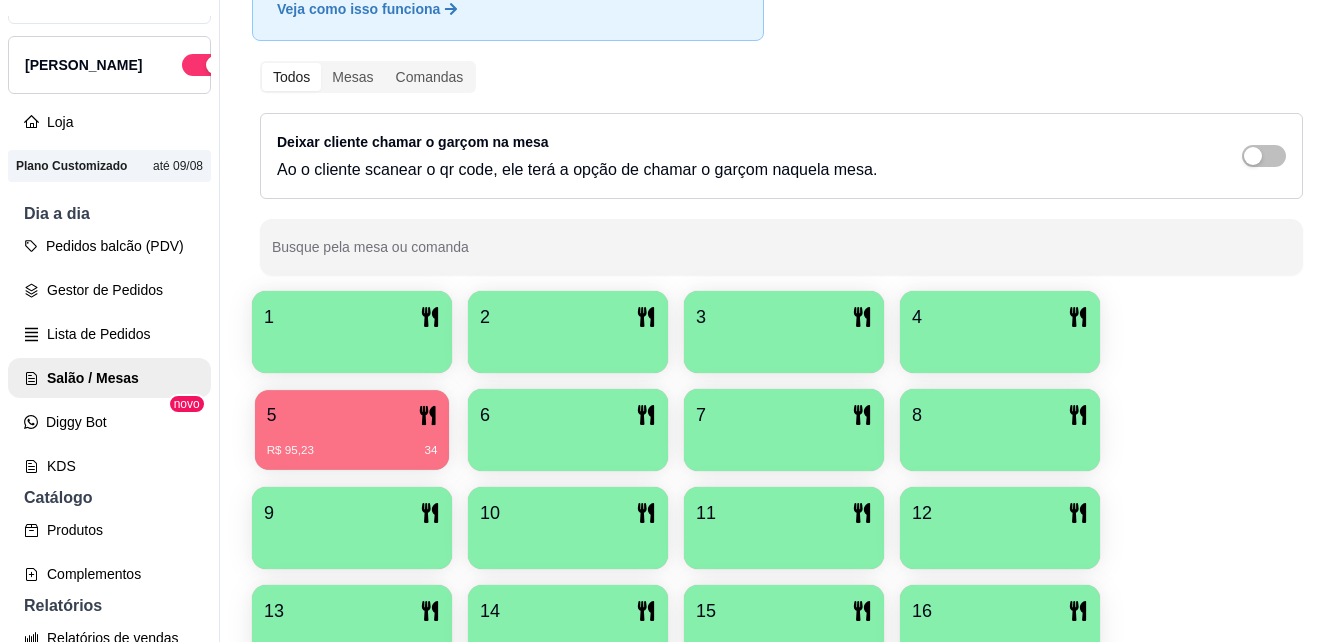 click on "5" at bounding box center (352, 415) 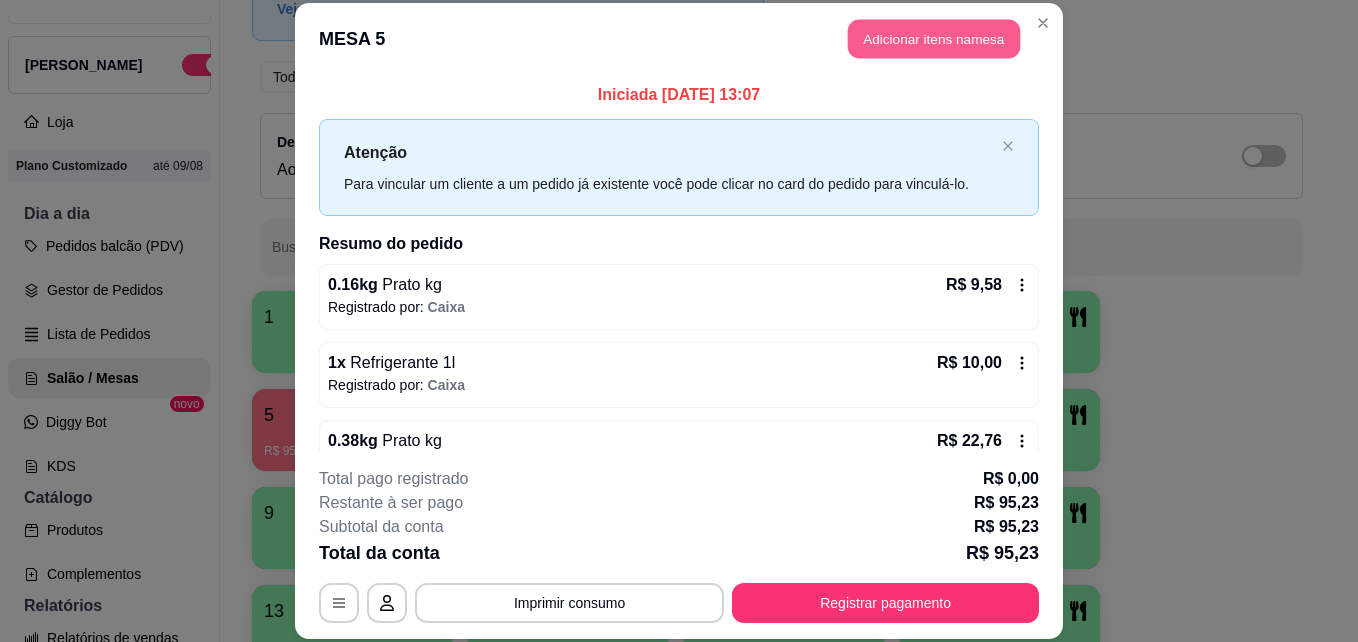 click on "Adicionar itens na  mesa" at bounding box center [934, 39] 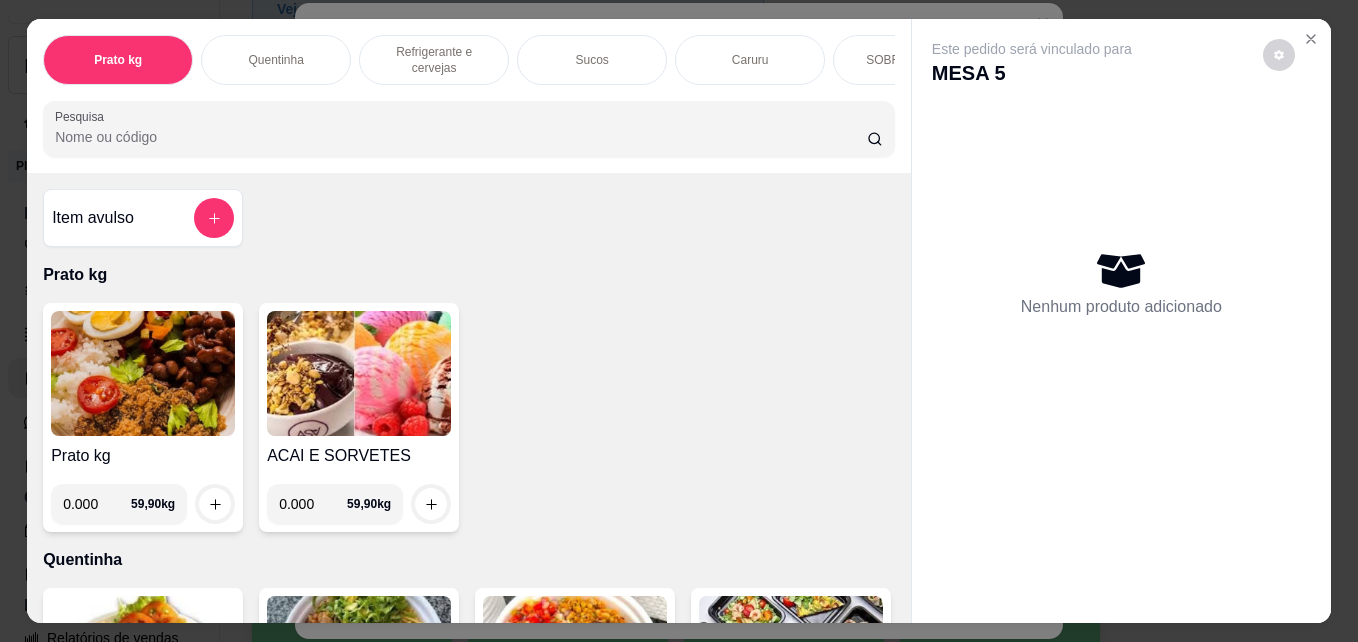 click on "0.000" at bounding box center [313, 504] 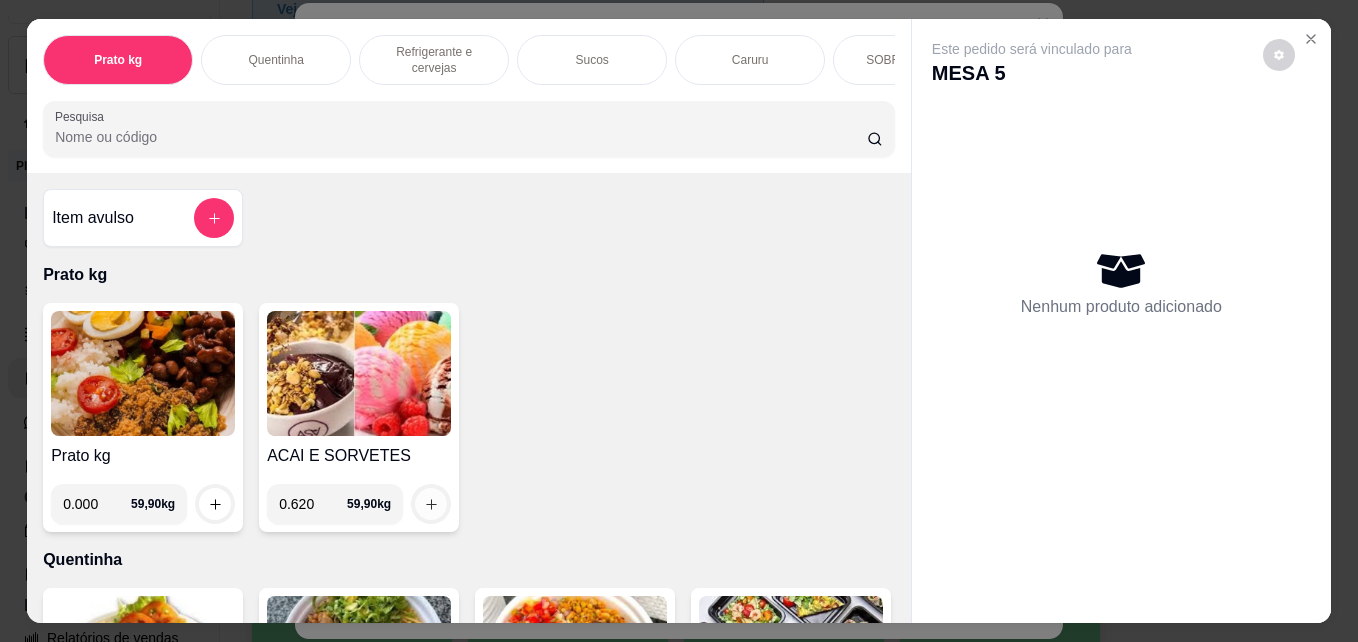 type on "0.620" 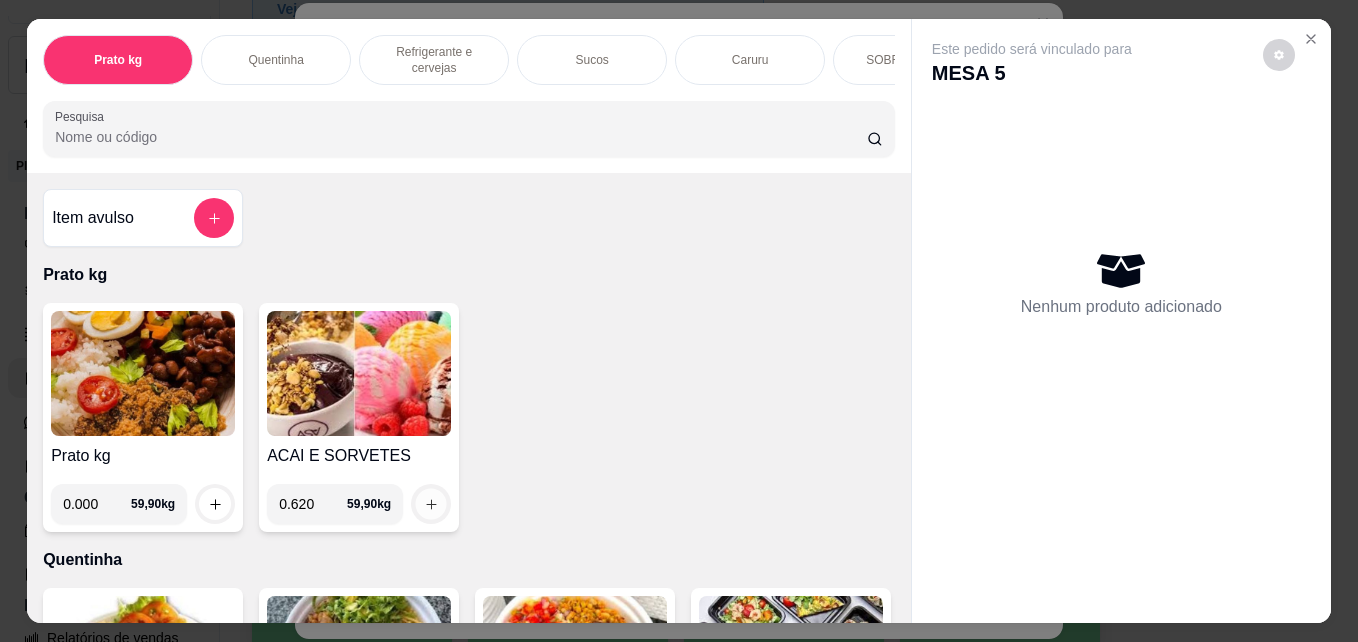 click at bounding box center [431, 504] 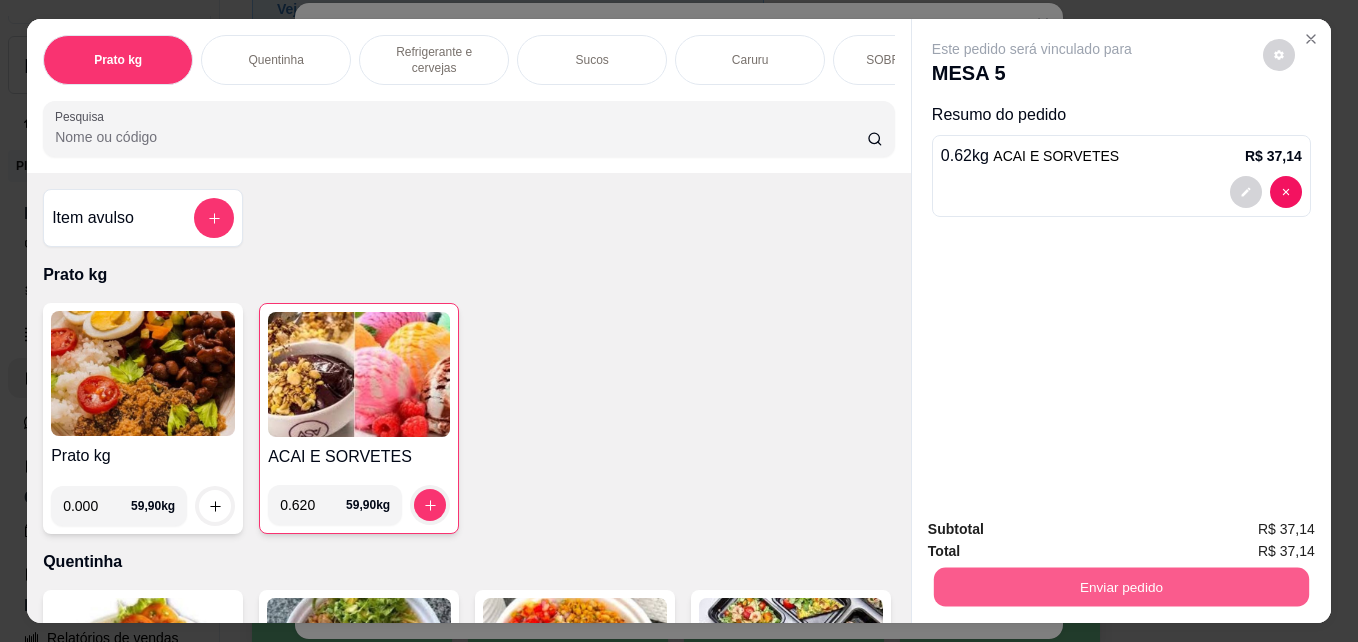 click on "Enviar pedido" at bounding box center [1121, 586] 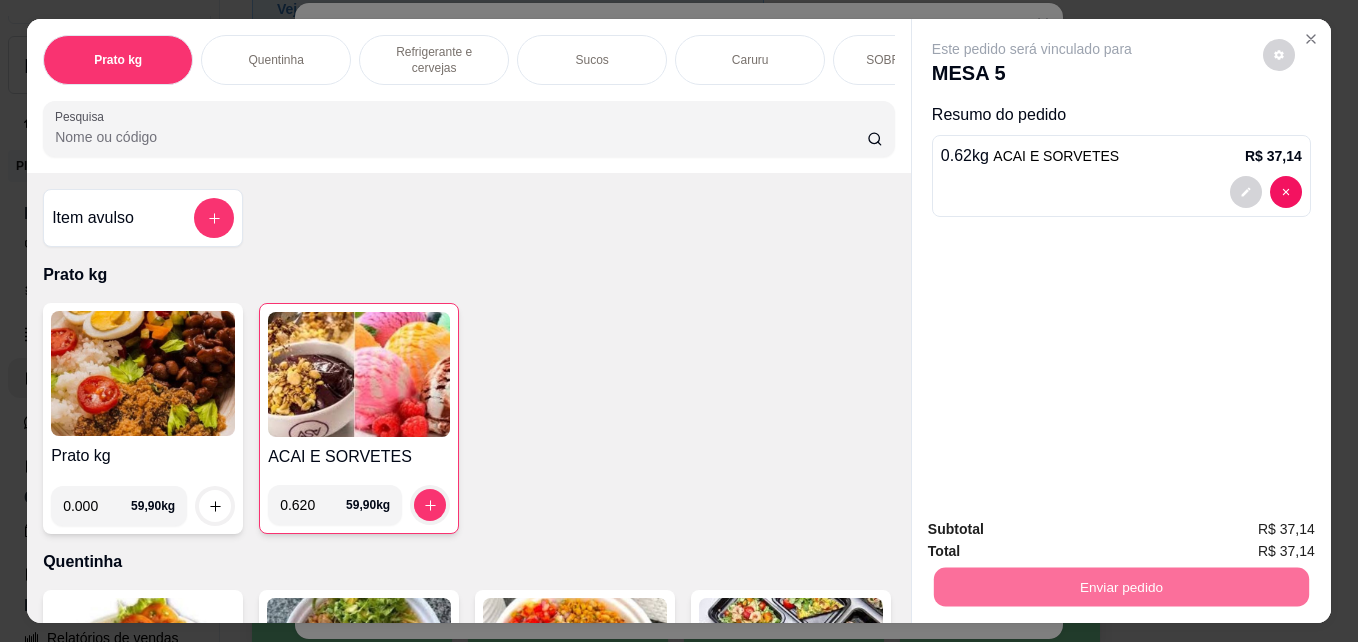 click on "Não registrar e enviar pedido" at bounding box center [1055, 529] 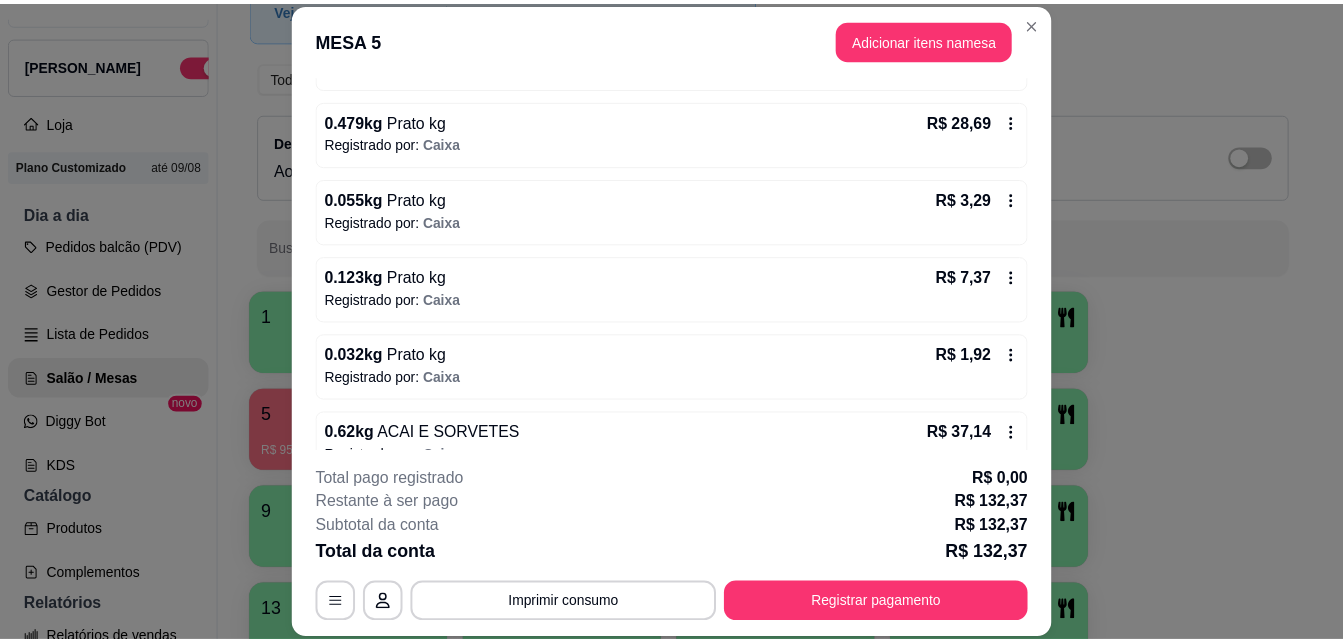 scroll, scrollTop: 511, scrollLeft: 0, axis: vertical 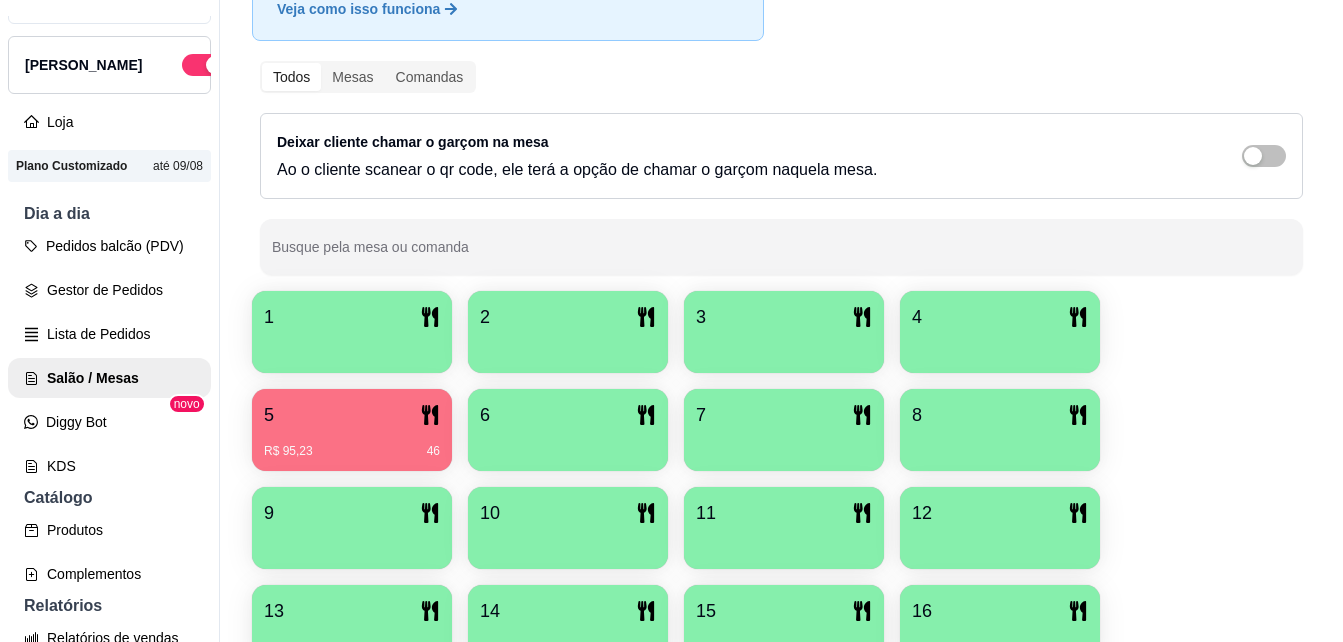 click at bounding box center (352, 346) 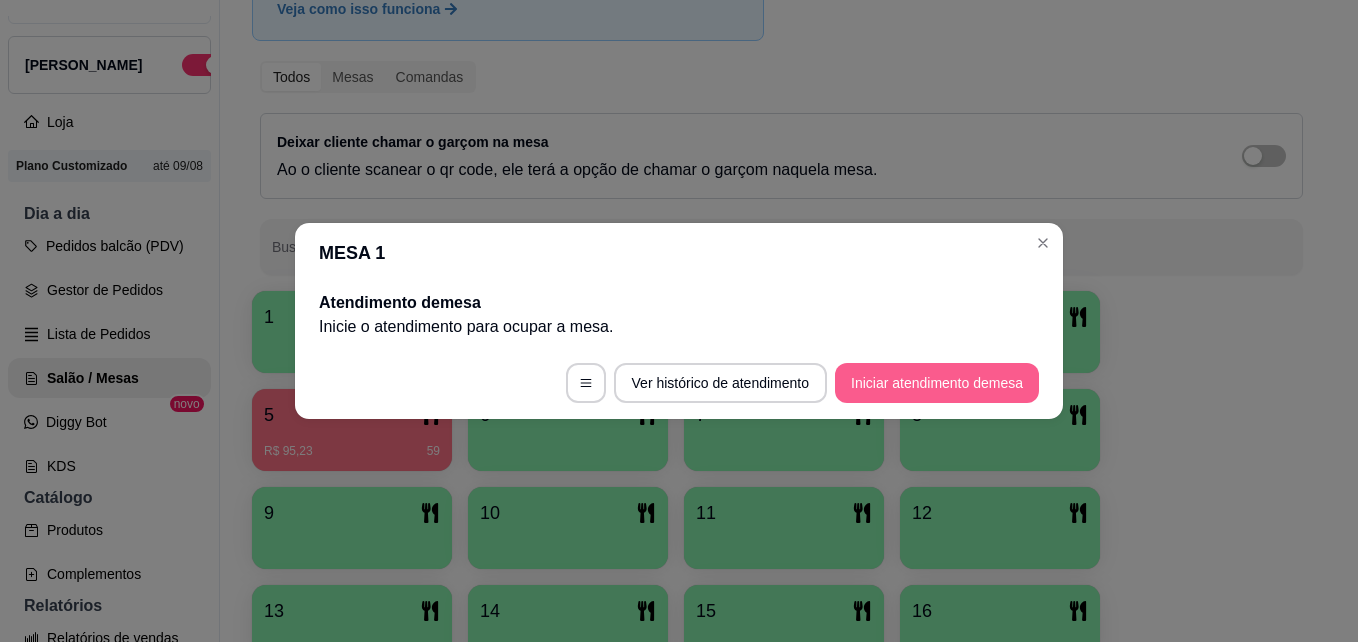click on "Iniciar atendimento de  mesa" at bounding box center [937, 383] 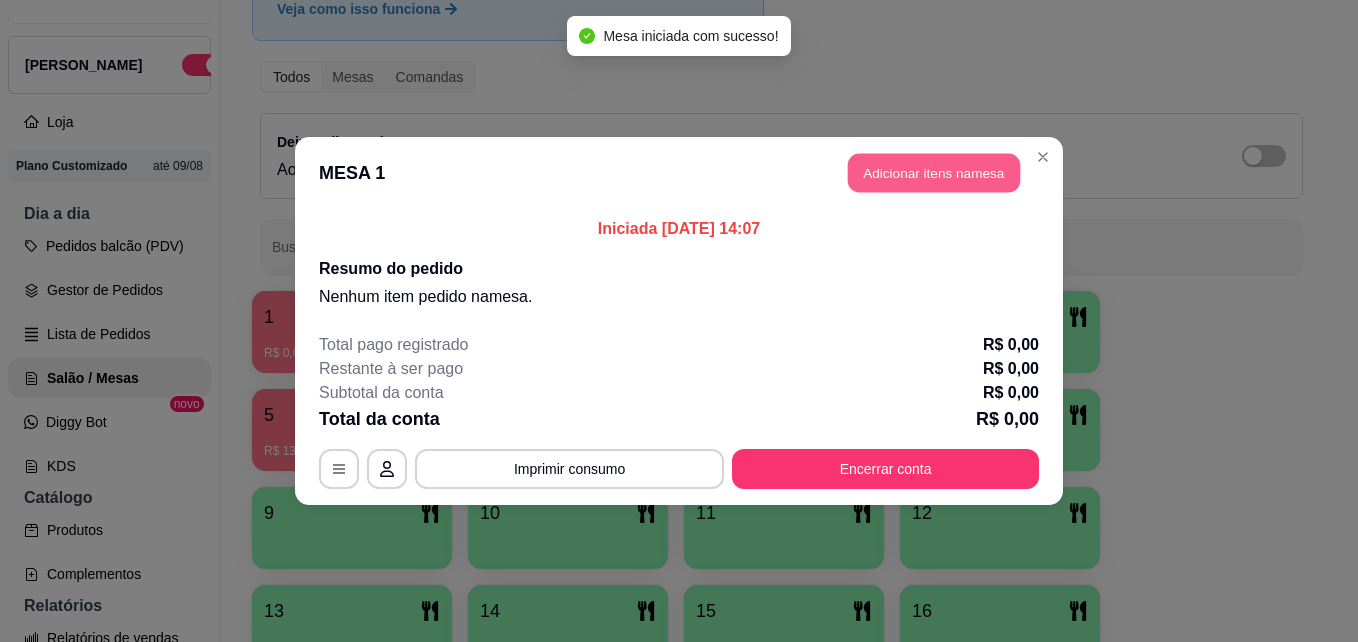 click on "Adicionar itens na  mesa" at bounding box center [934, 173] 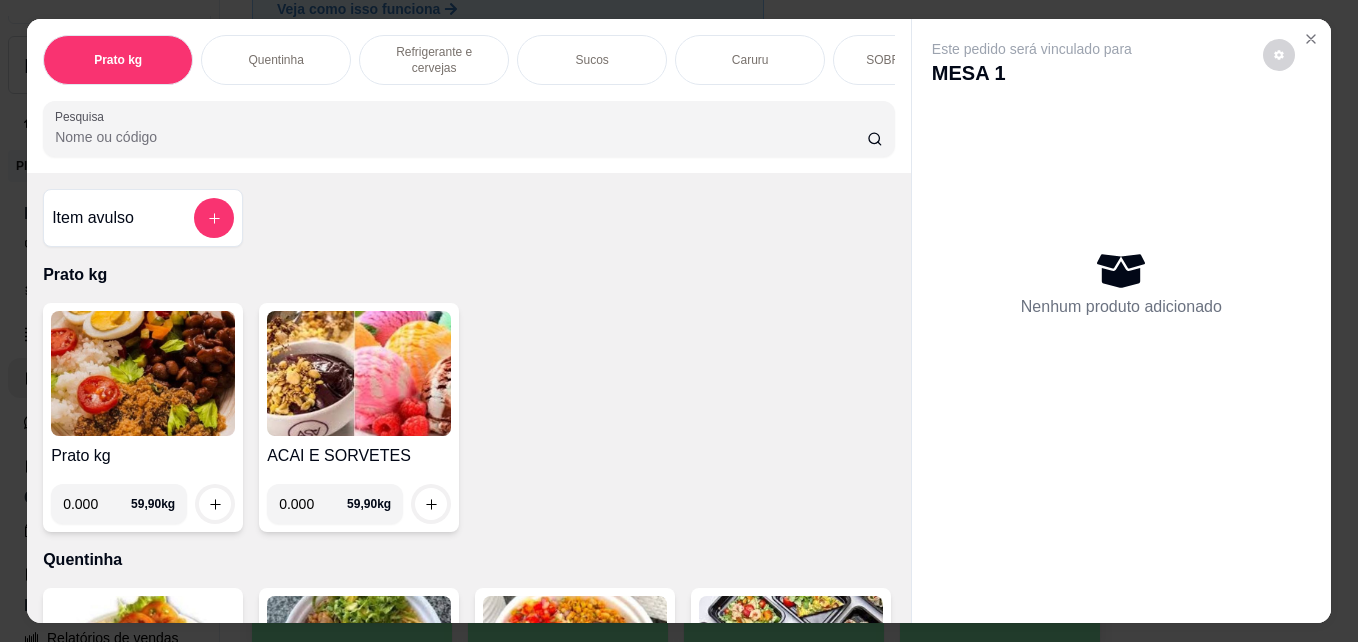 click on "0.000" at bounding box center [313, 504] 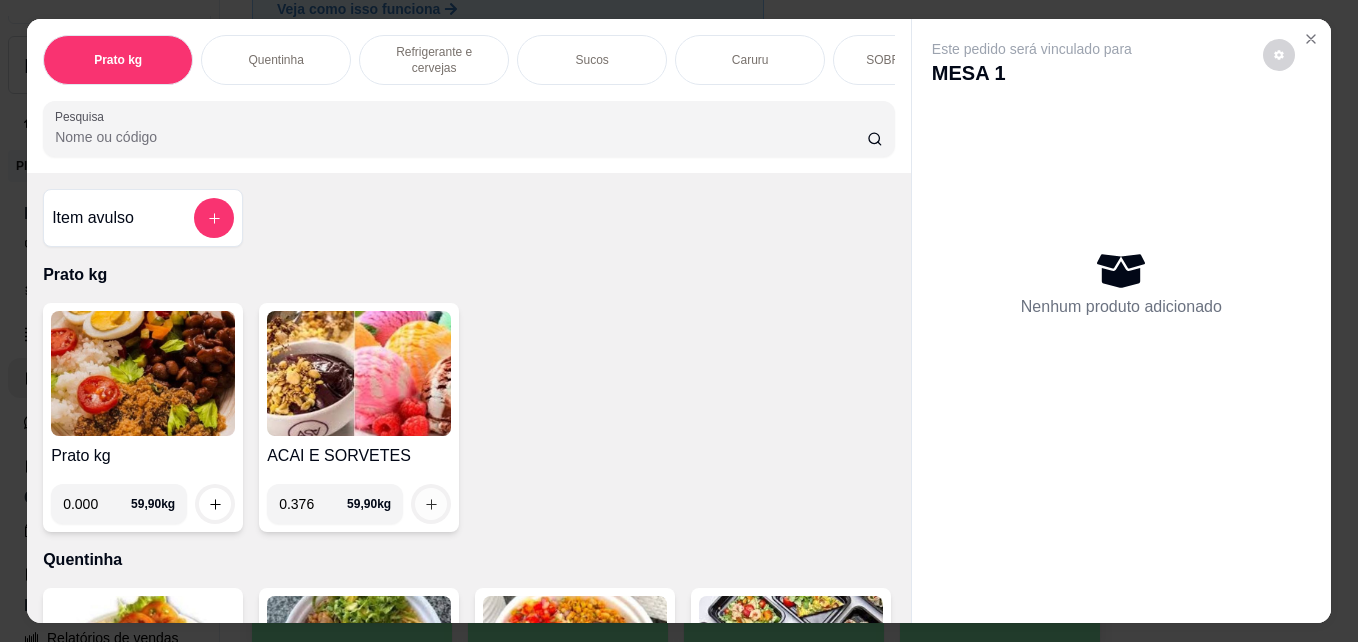 type on "0.376" 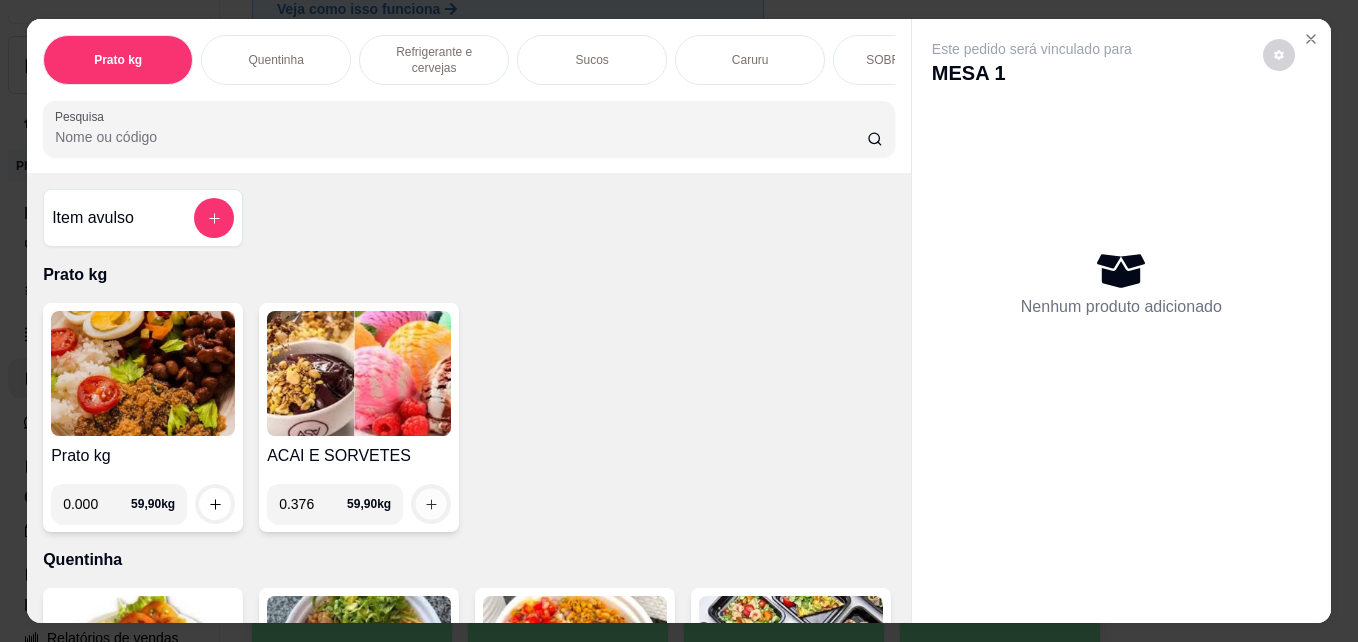 click 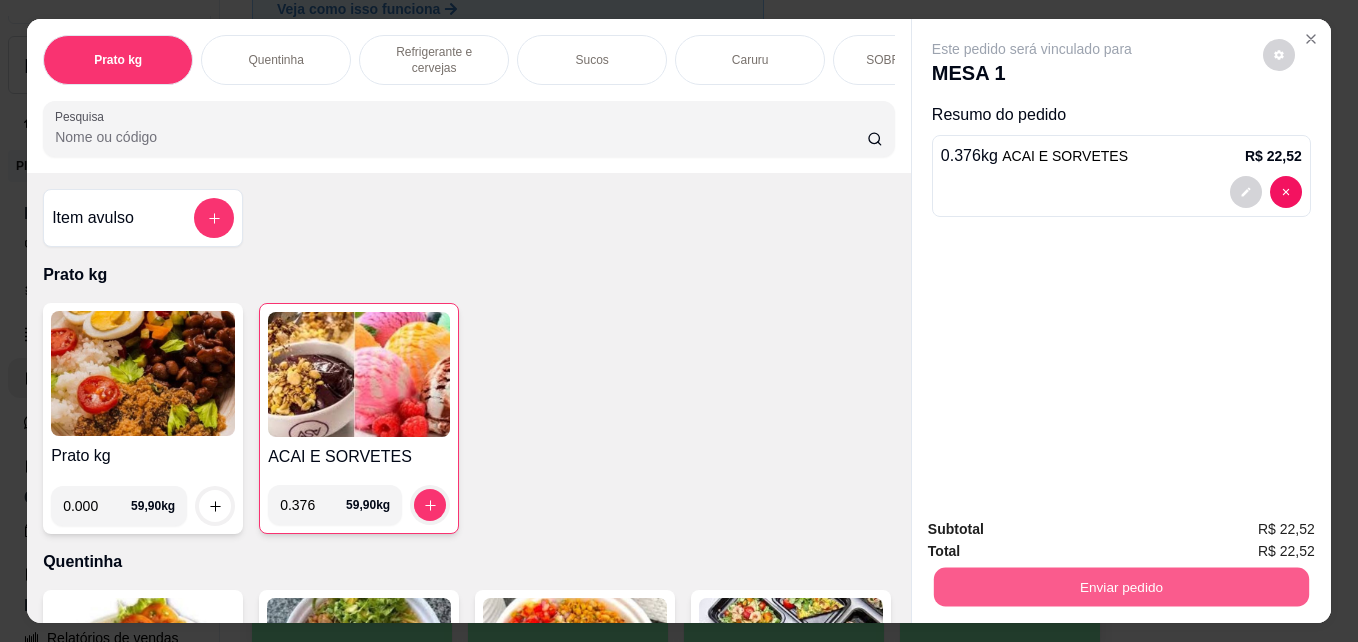 click on "Enviar pedido" at bounding box center [1121, 586] 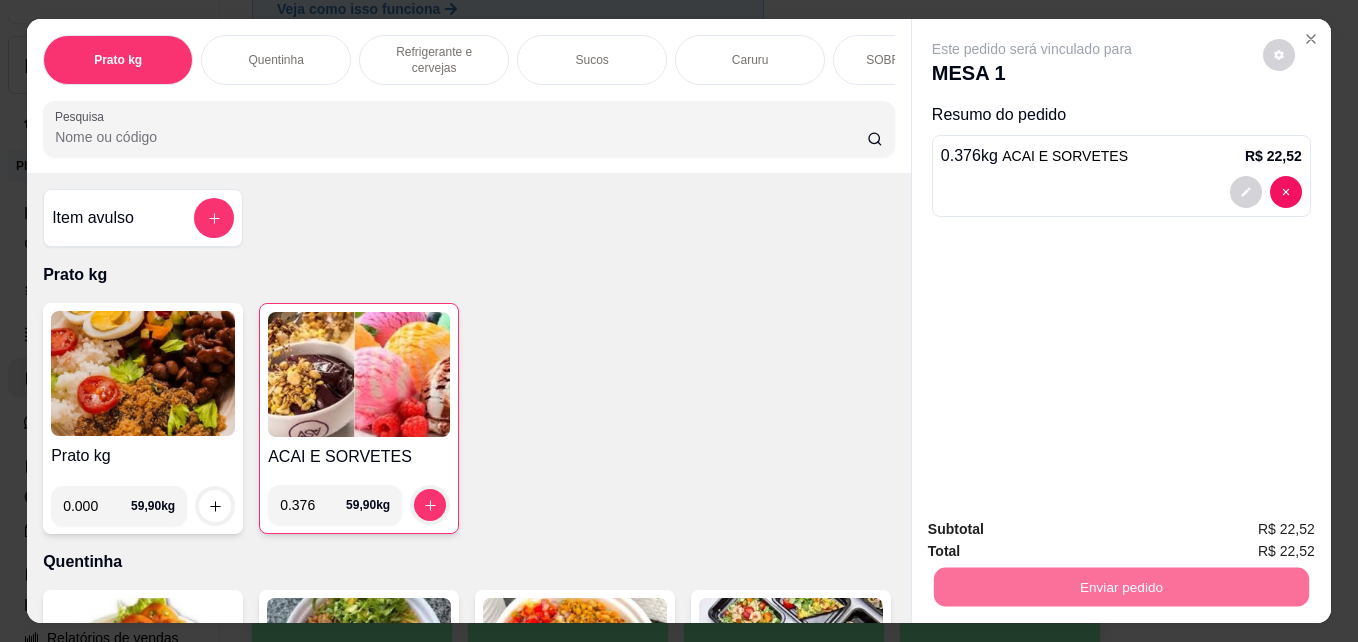 click on "Não registrar e enviar pedido" at bounding box center (1055, 529) 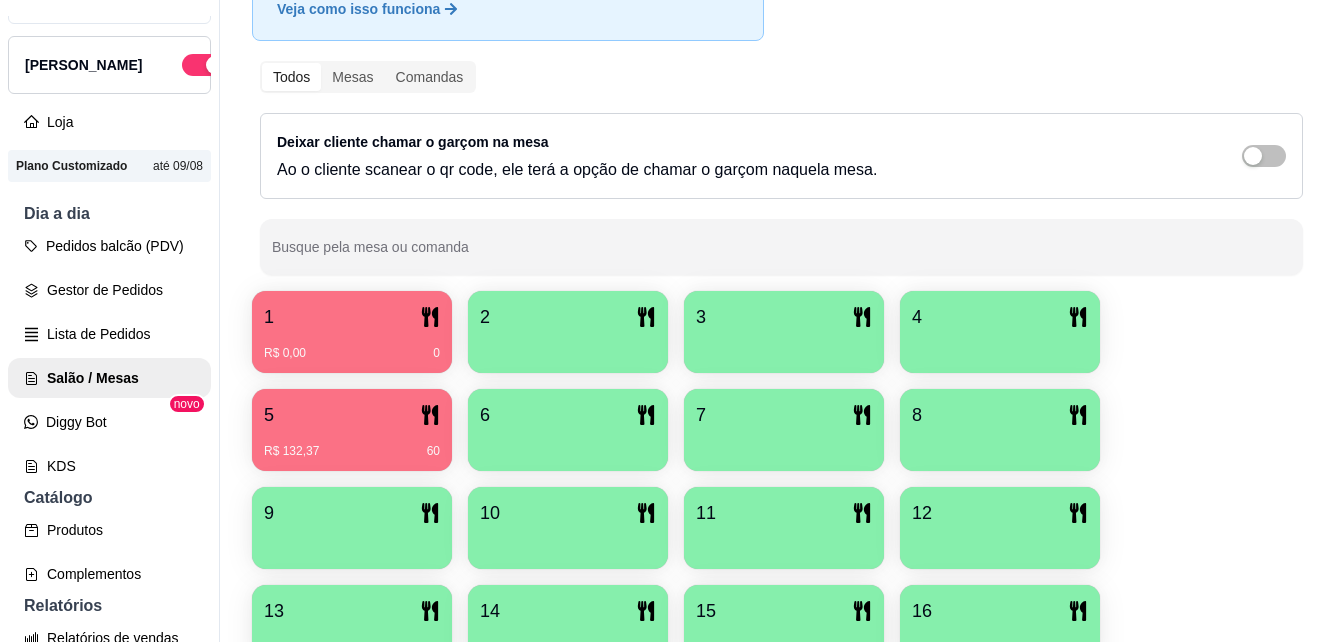 click on "Deixar cliente chamar o garçom na mesa Ao o cliente scanear o qr code, ele terá a opção de chamar o garçom naquela mesa." at bounding box center (781, 156) 